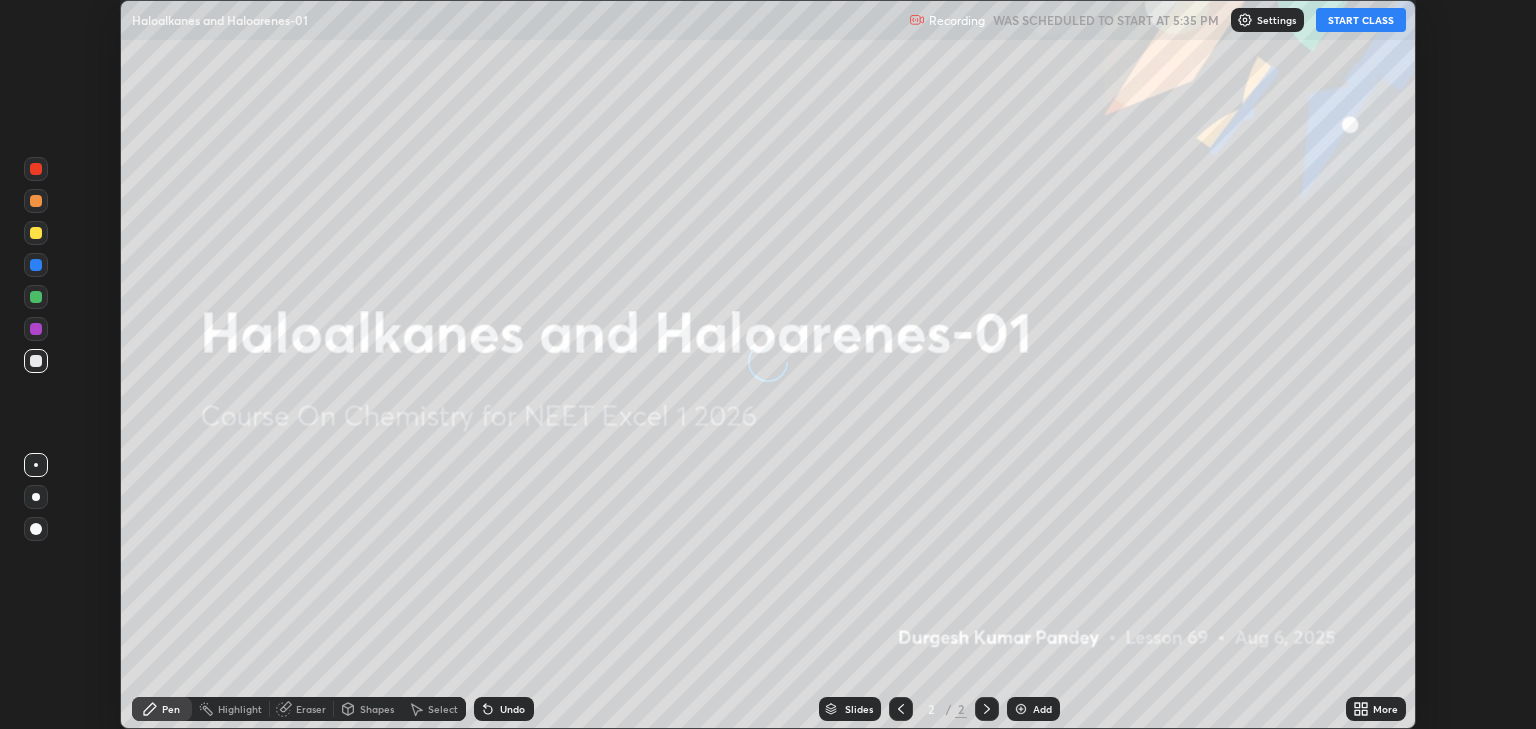 scroll, scrollTop: 0, scrollLeft: 0, axis: both 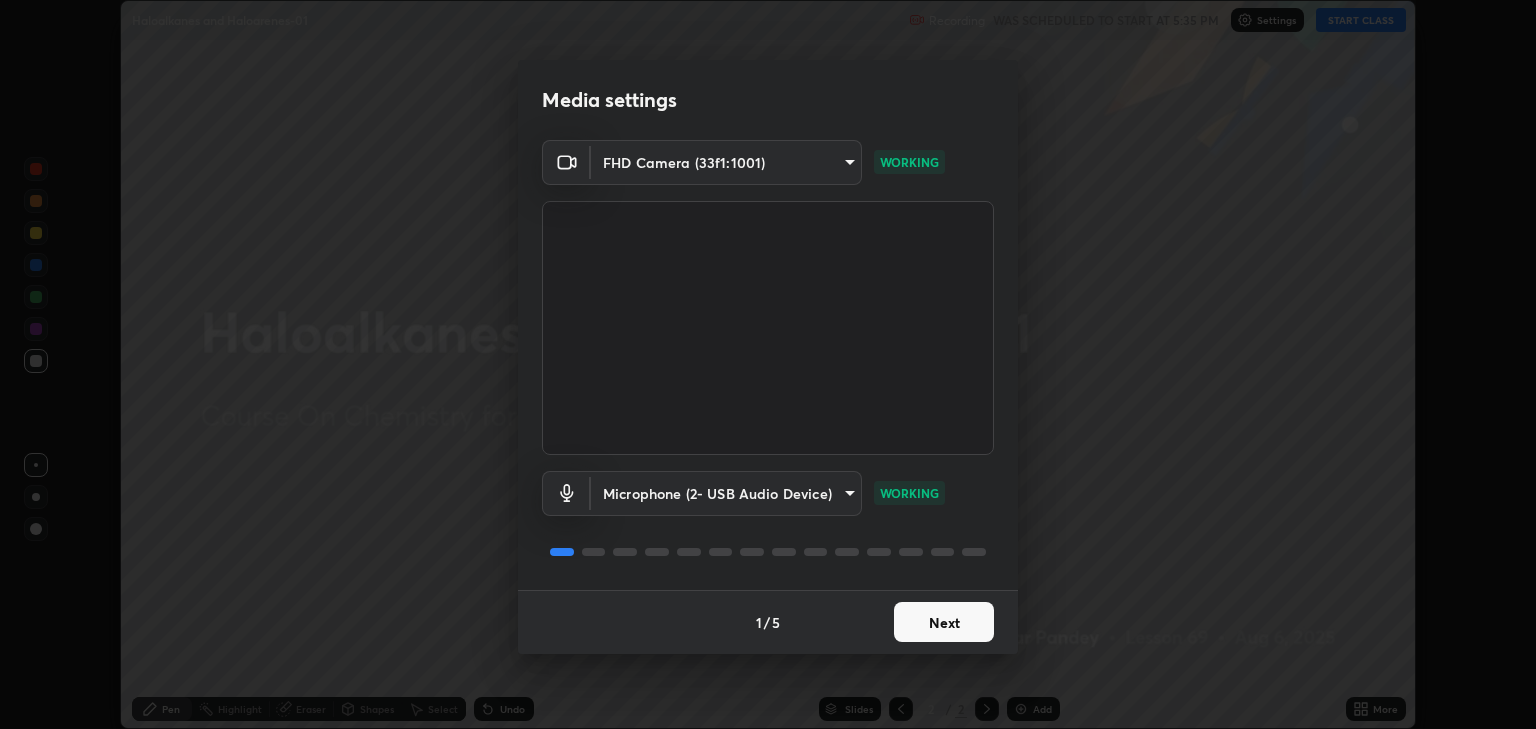click on "Next" at bounding box center [944, 622] 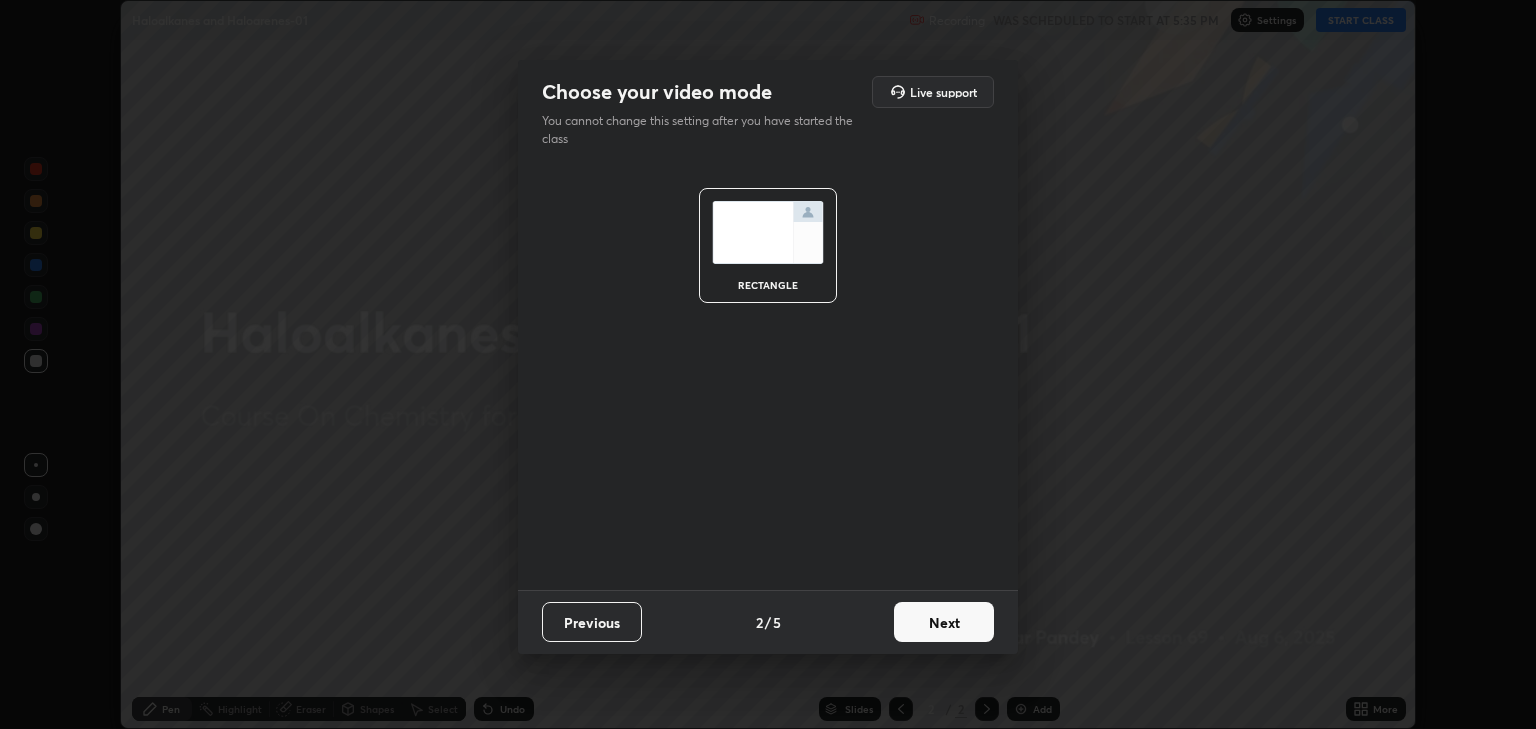 click on "Next" at bounding box center (944, 622) 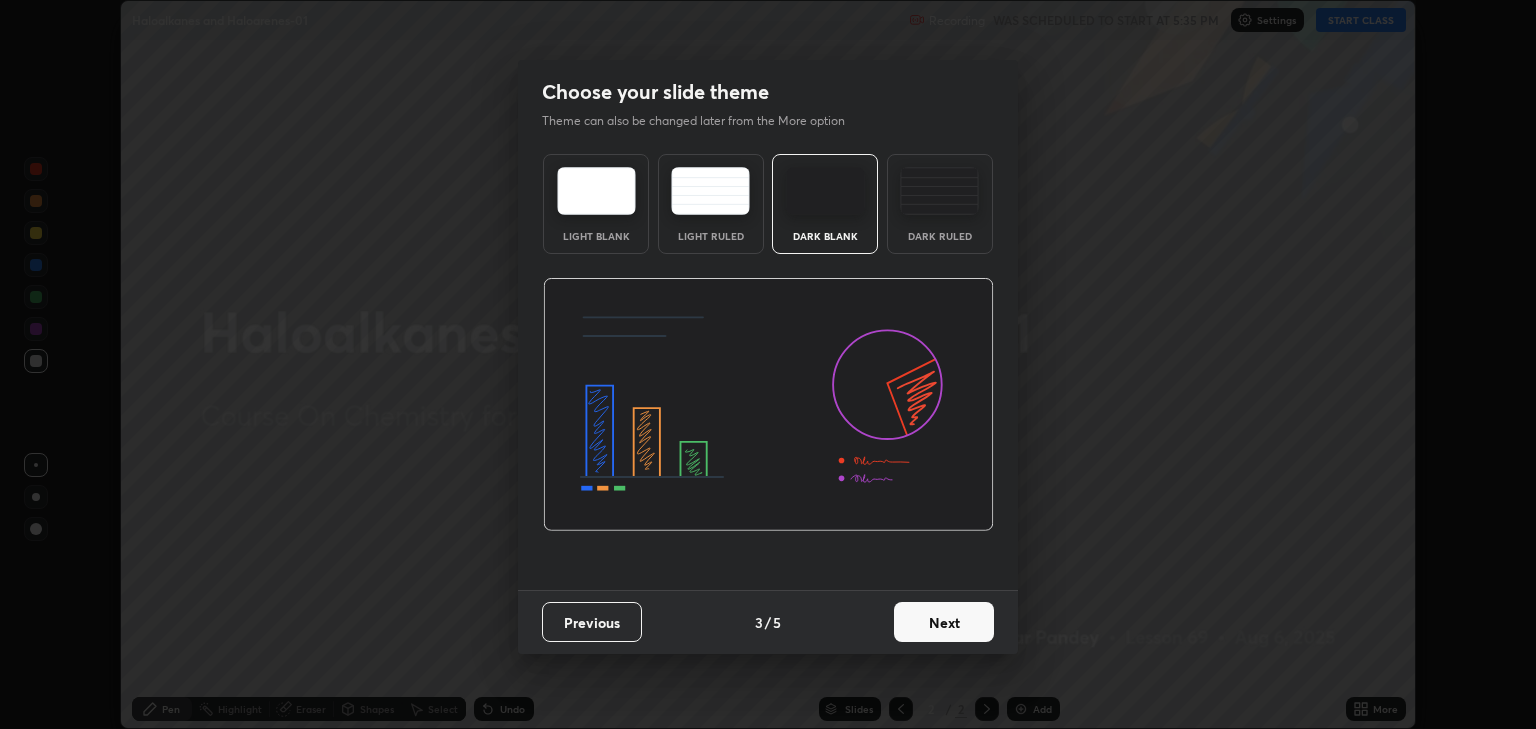 click at bounding box center [939, 191] 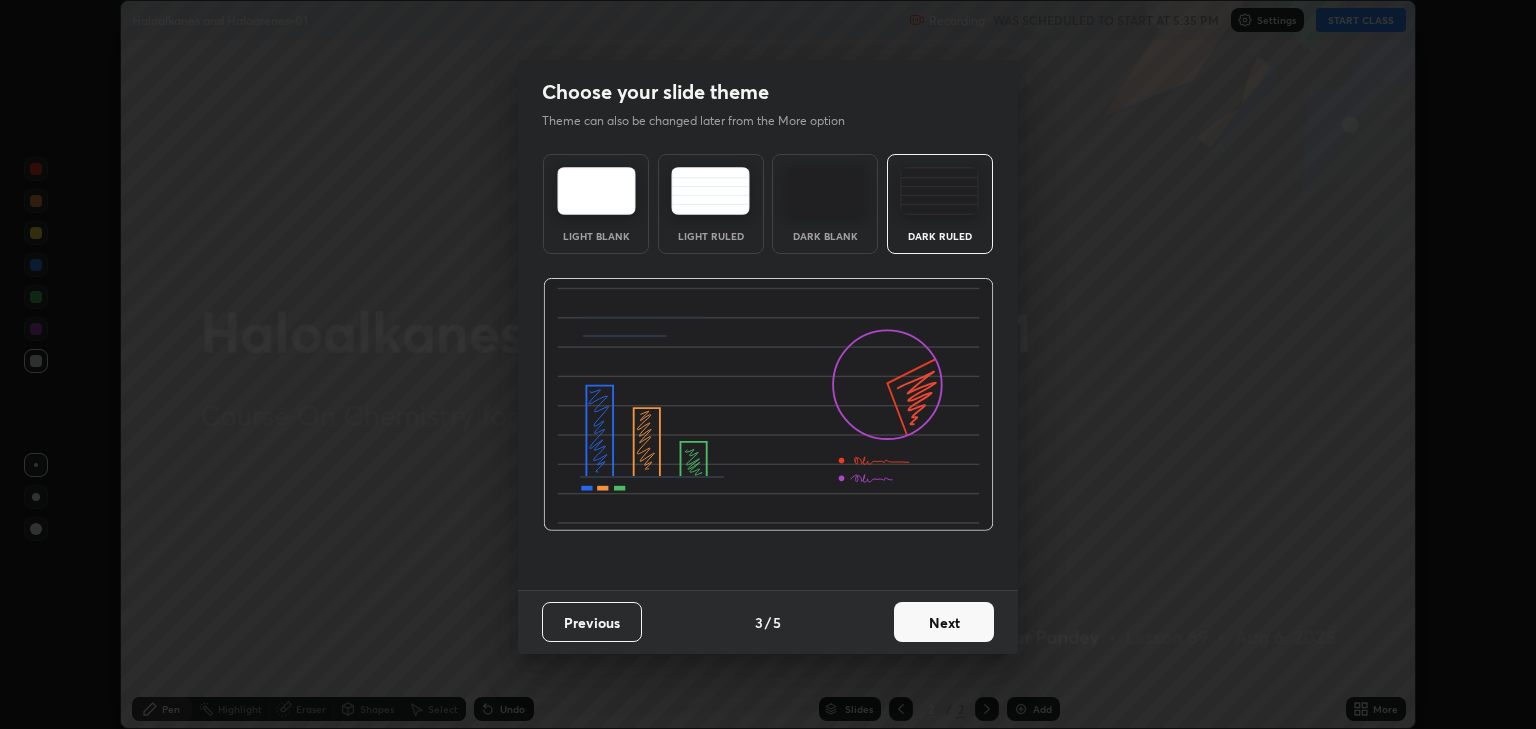 click on "Next" at bounding box center [944, 622] 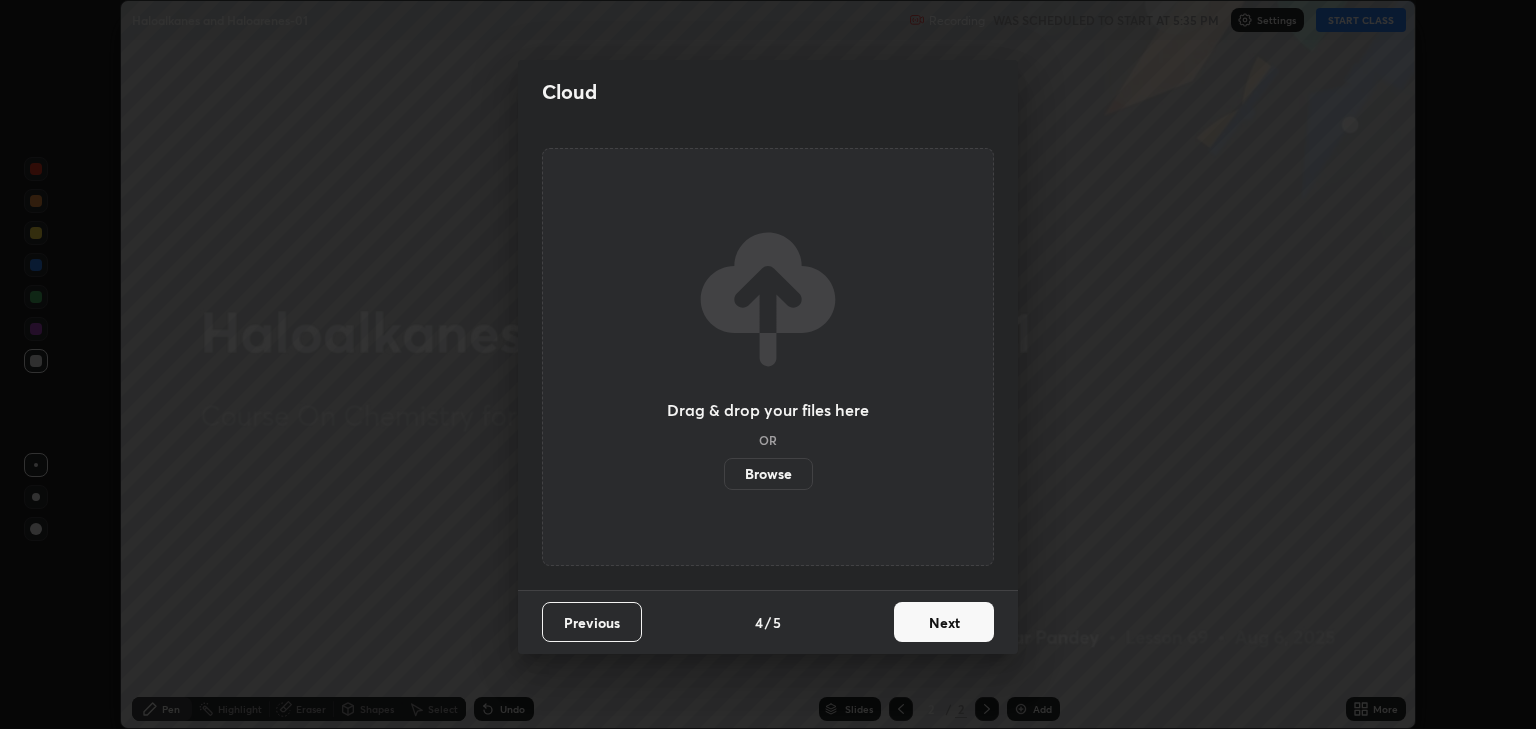 click on "Browse" at bounding box center (768, 474) 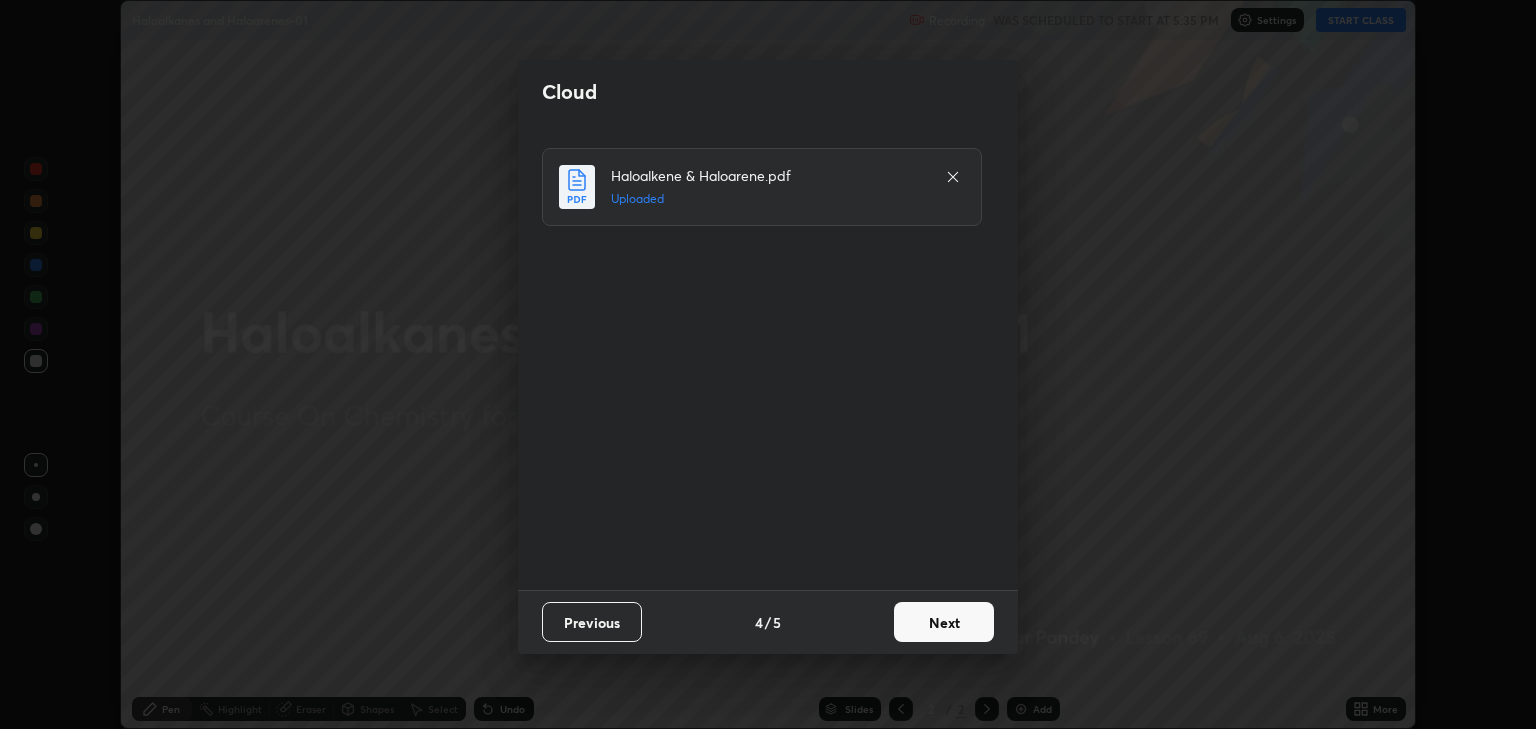 click on "Next" at bounding box center [944, 622] 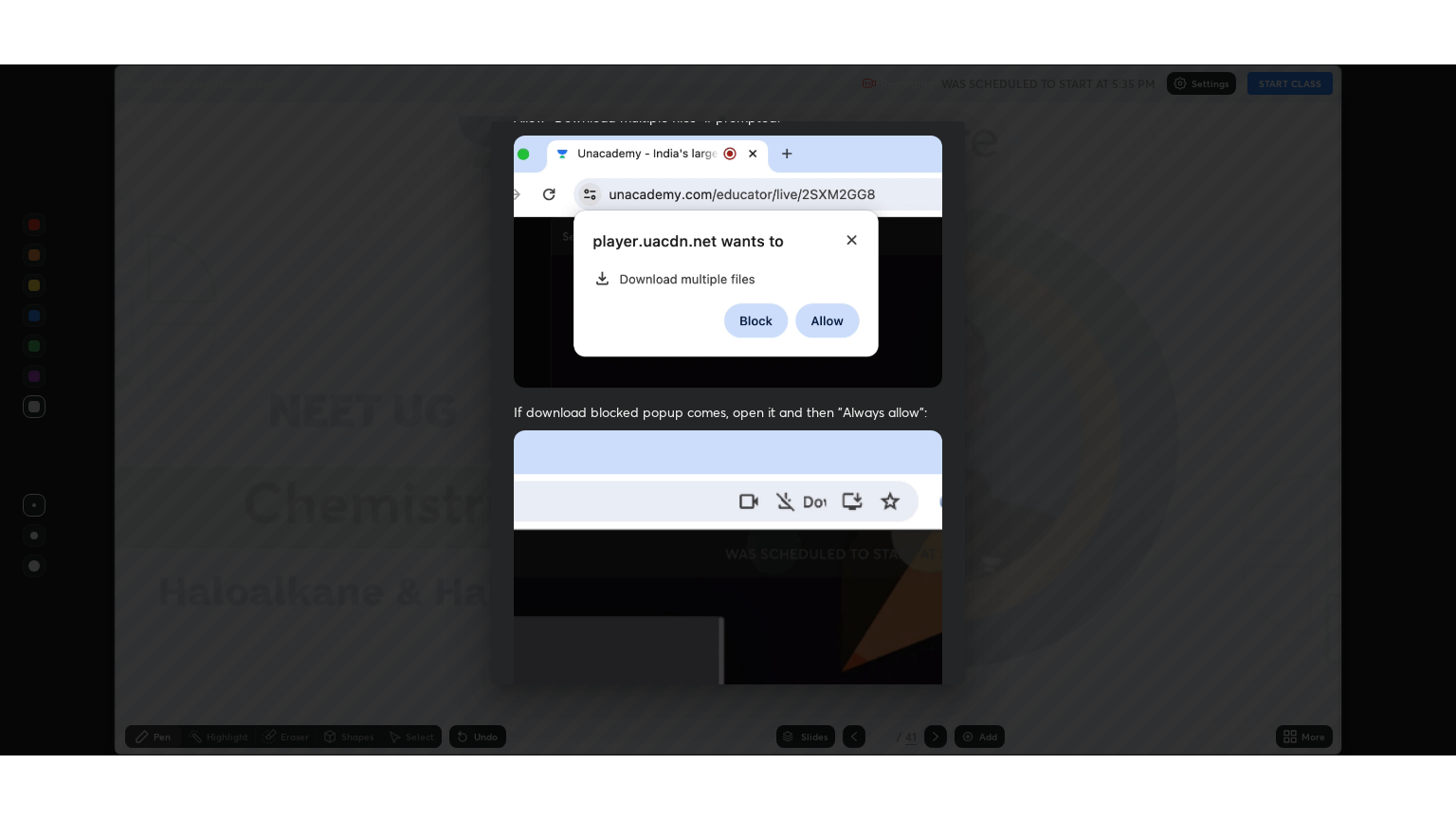scroll, scrollTop: 384, scrollLeft: 0, axis: vertical 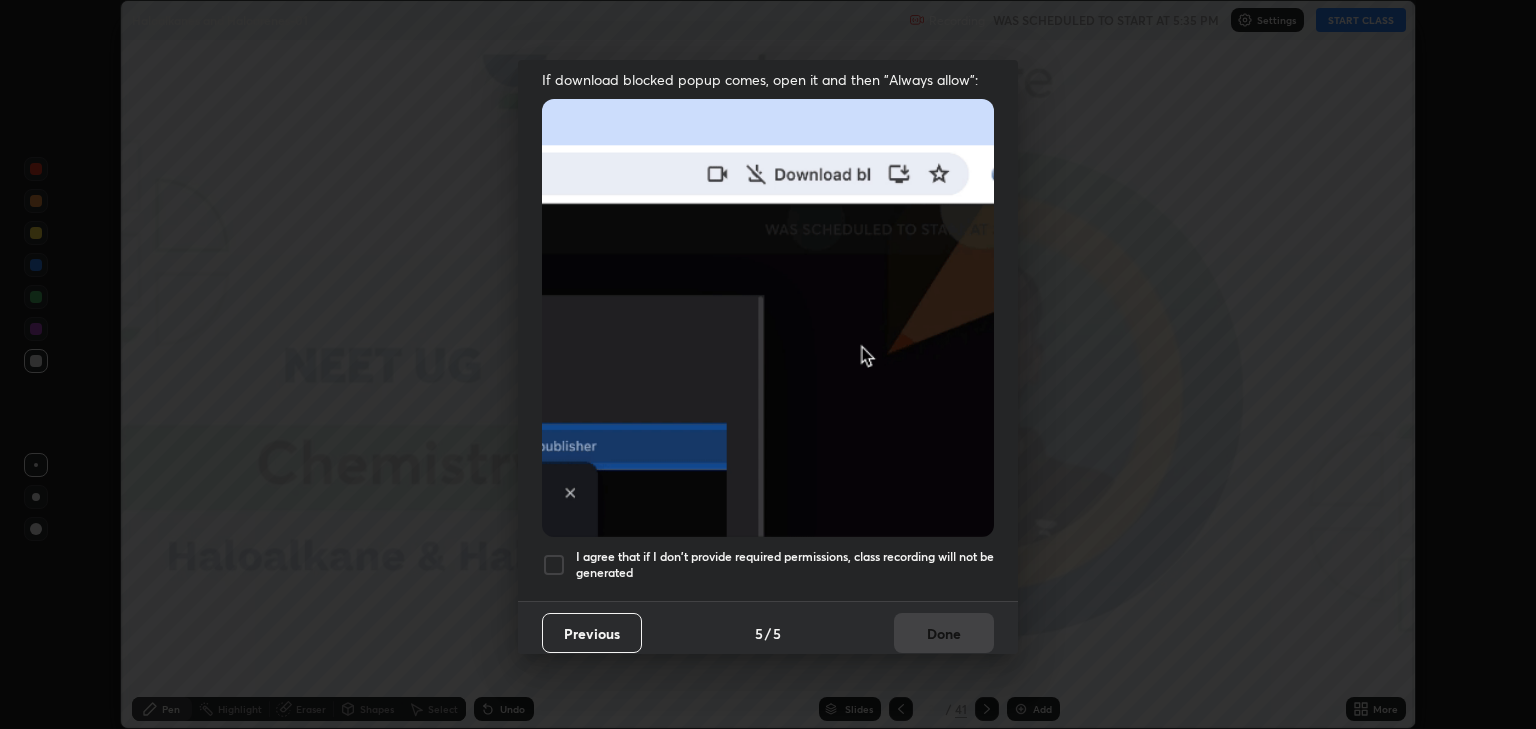 click on "I agree that if I don't provide required permissions, class recording will not be generated" at bounding box center [785, 564] 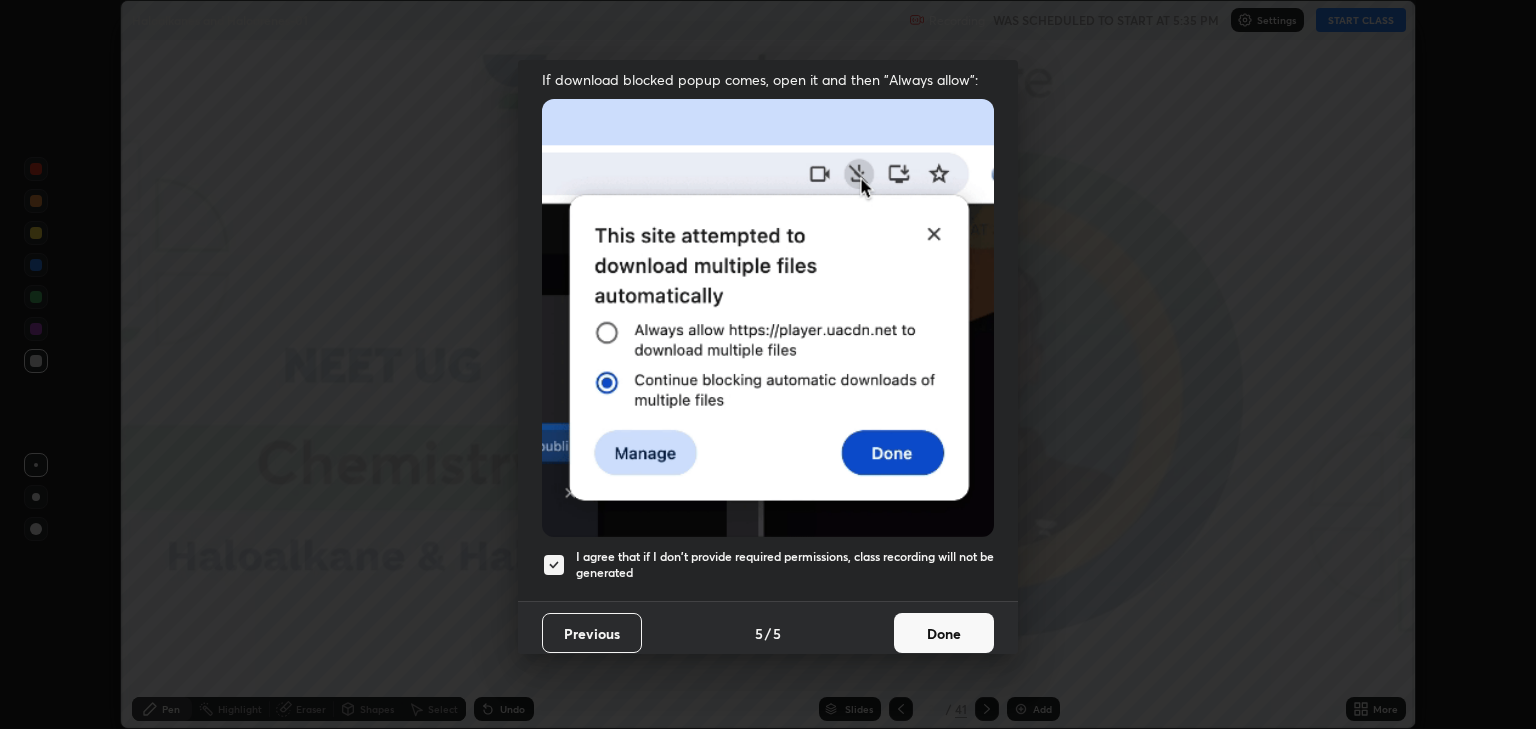 click on "Done" at bounding box center (944, 633) 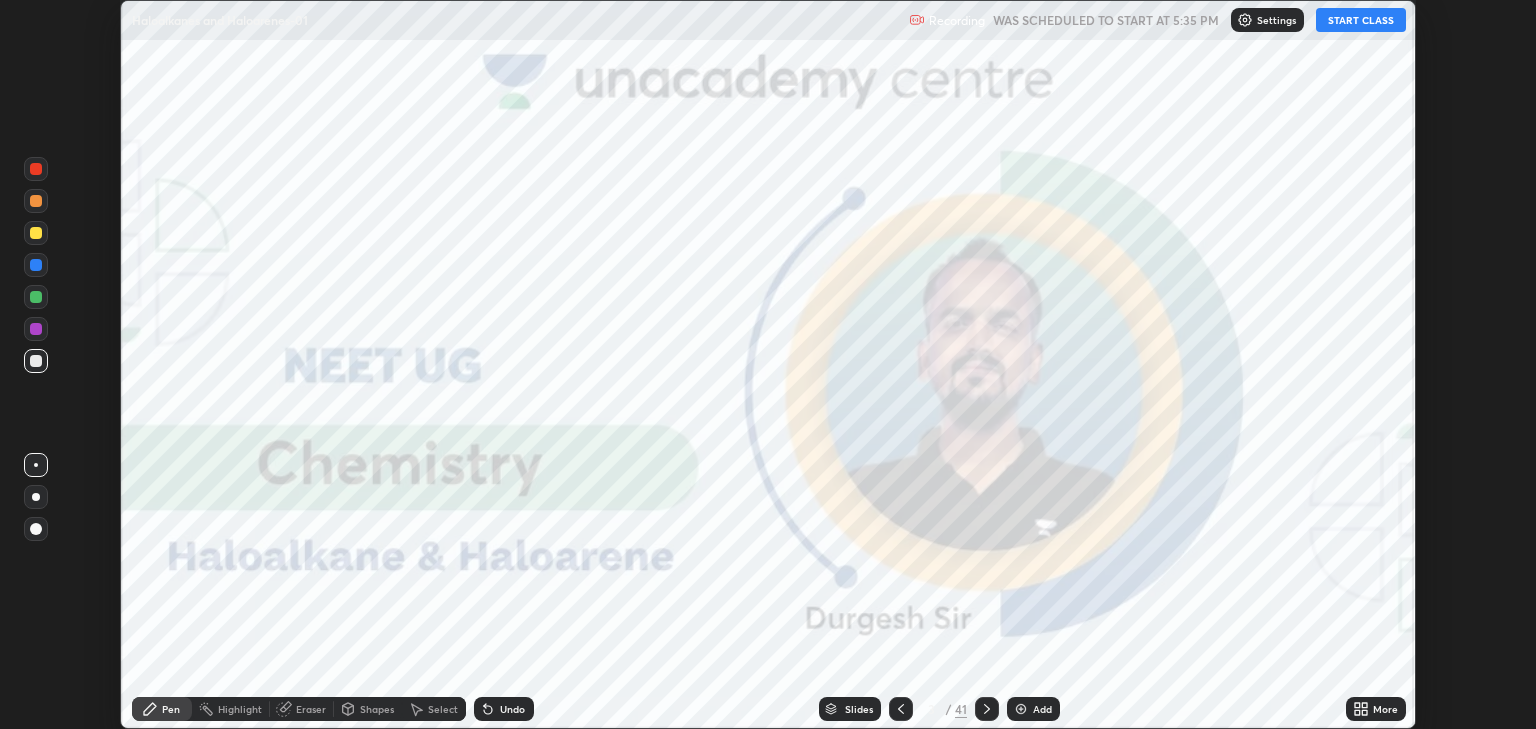 click on "START CLASS" at bounding box center (1361, 20) 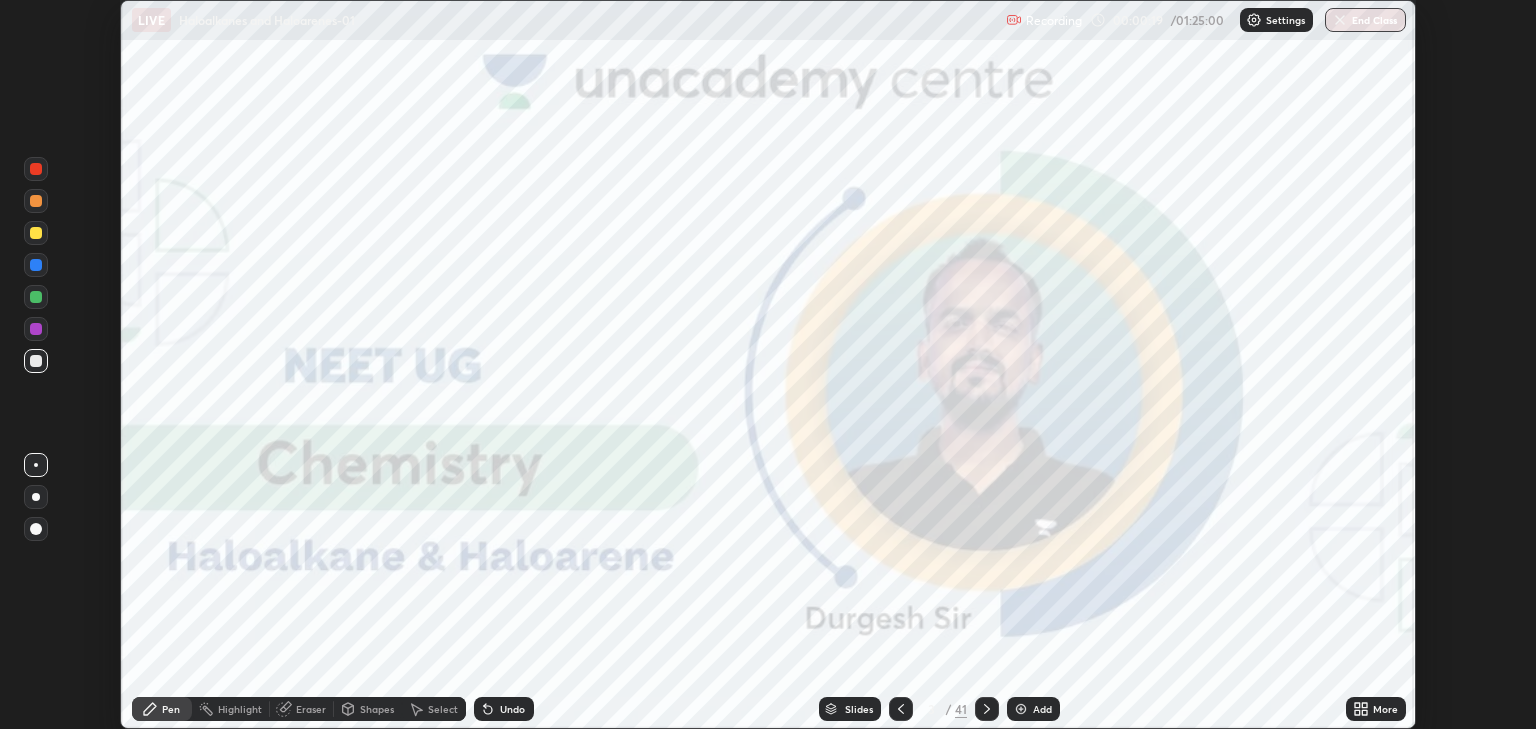 click on "Add" at bounding box center [1042, 709] 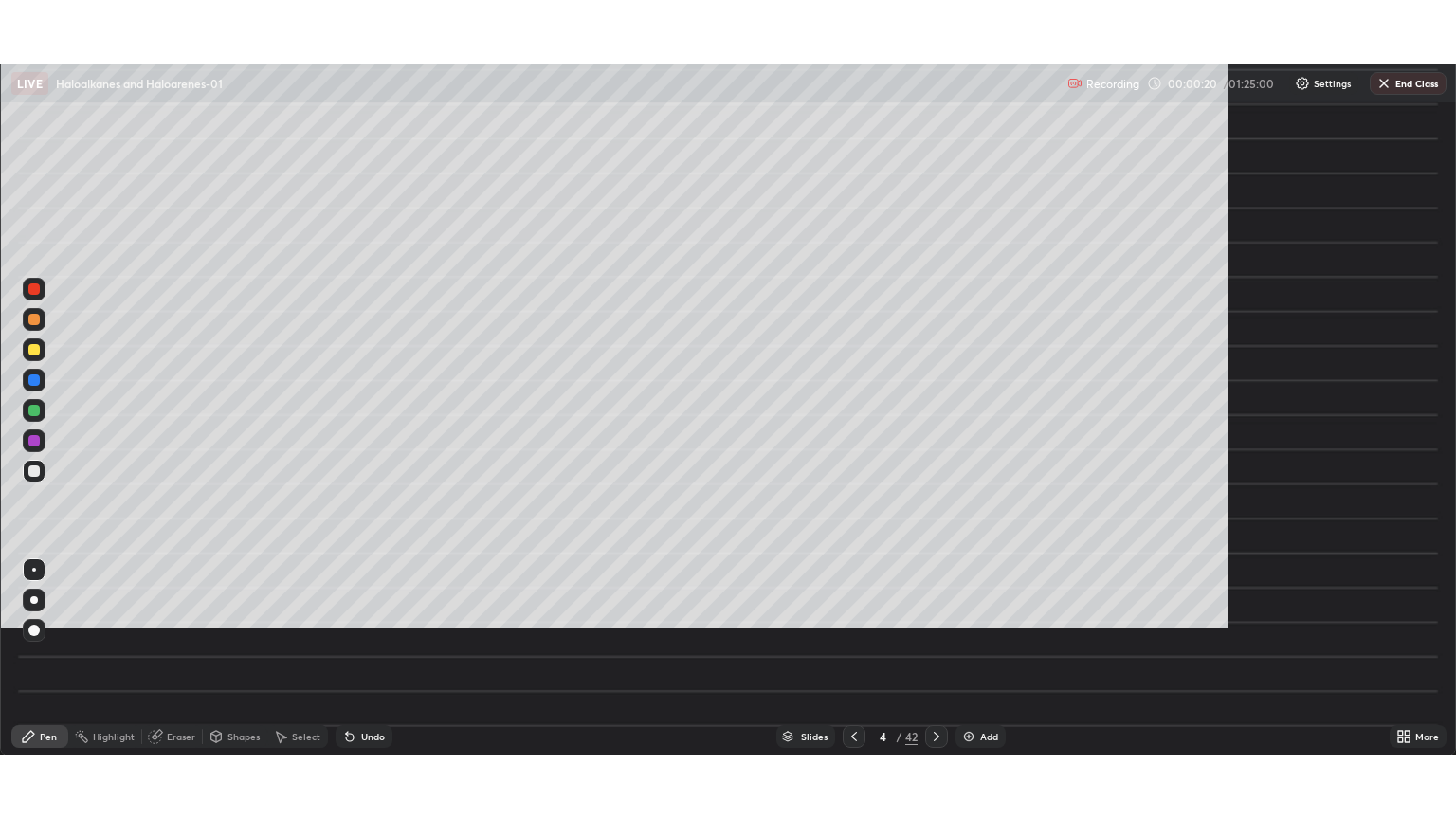 scroll, scrollTop: 93973, scrollLeft: 93336, axis: both 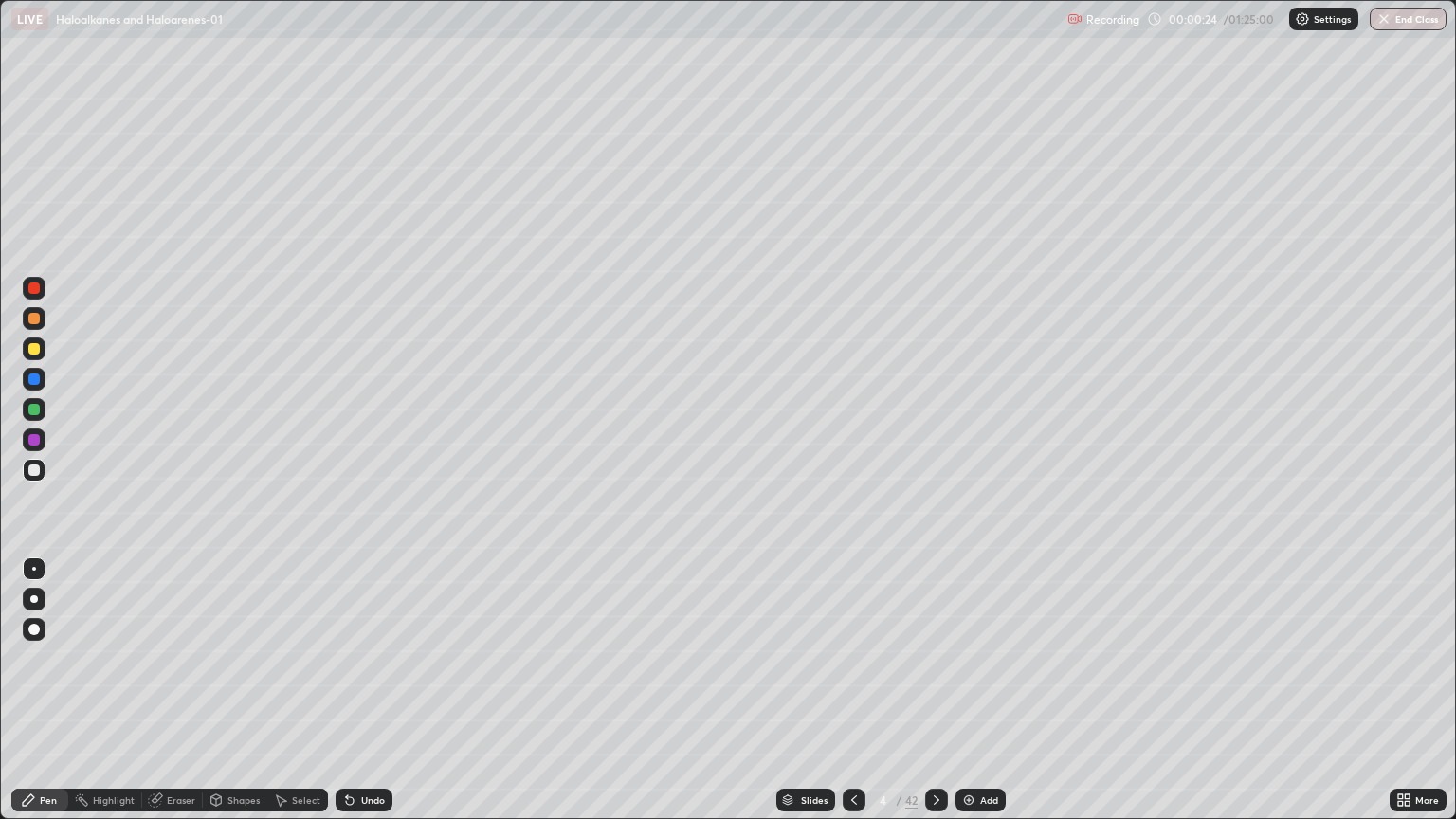 click 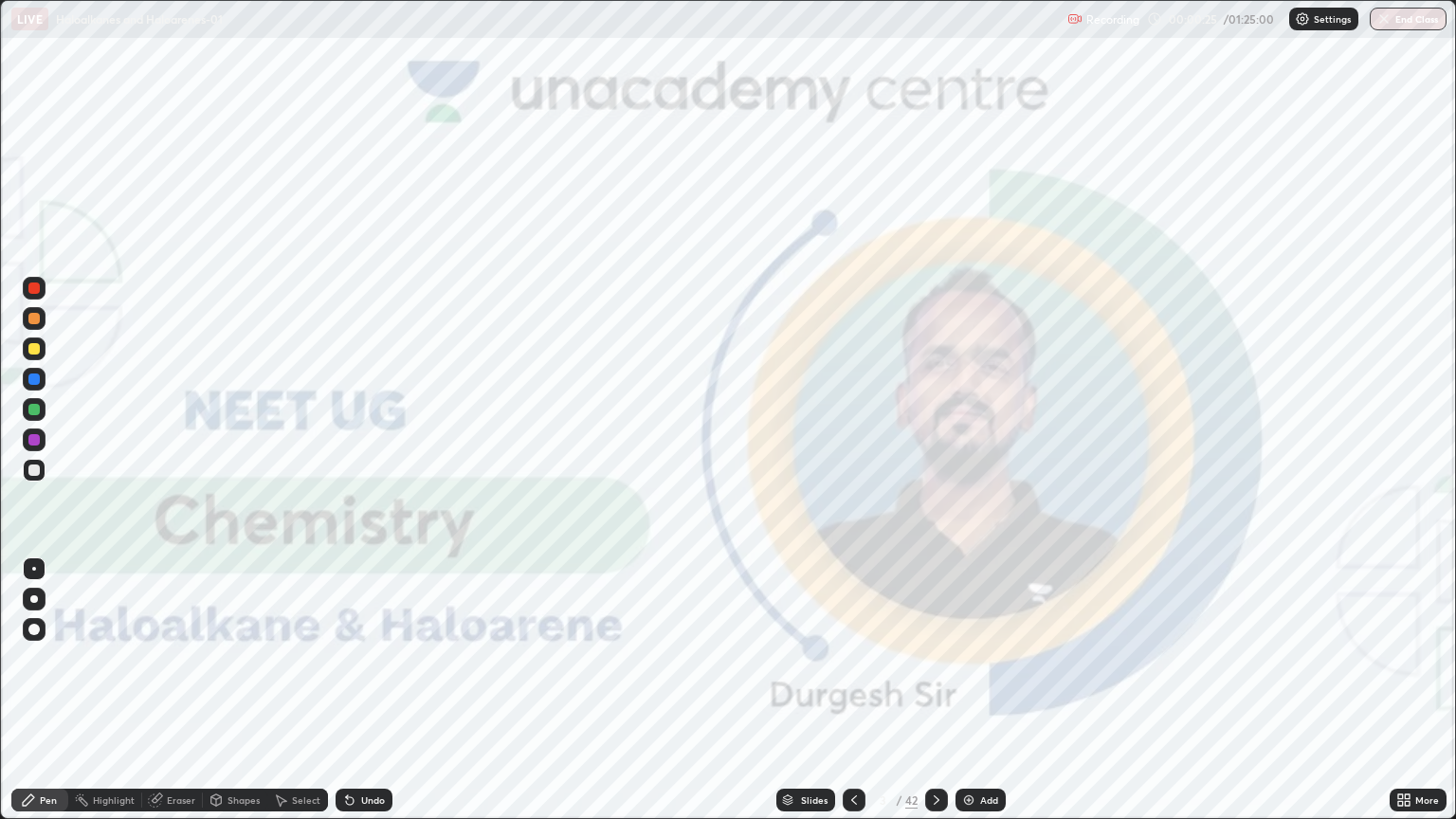click 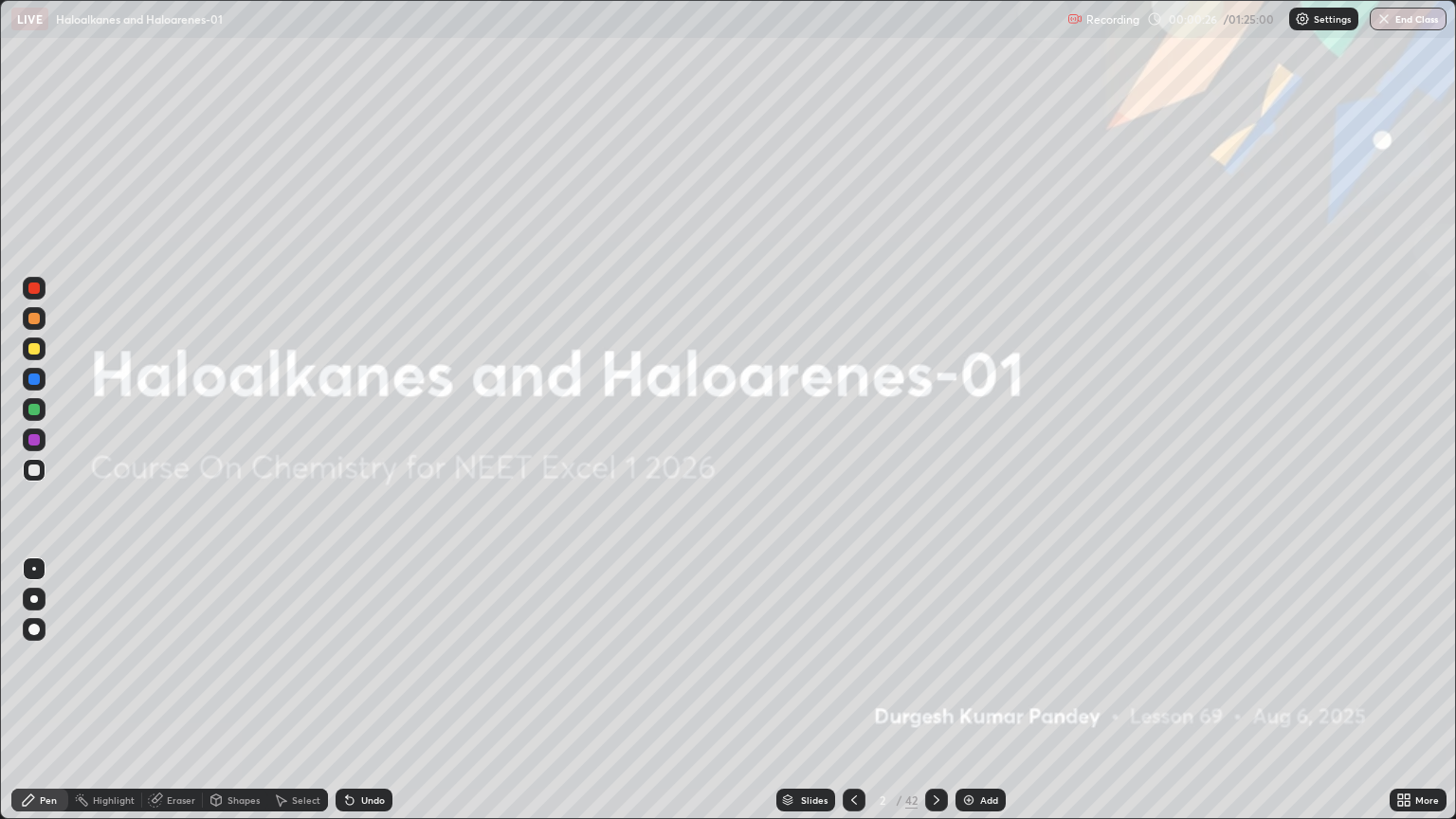 click at bounding box center (937, 800) 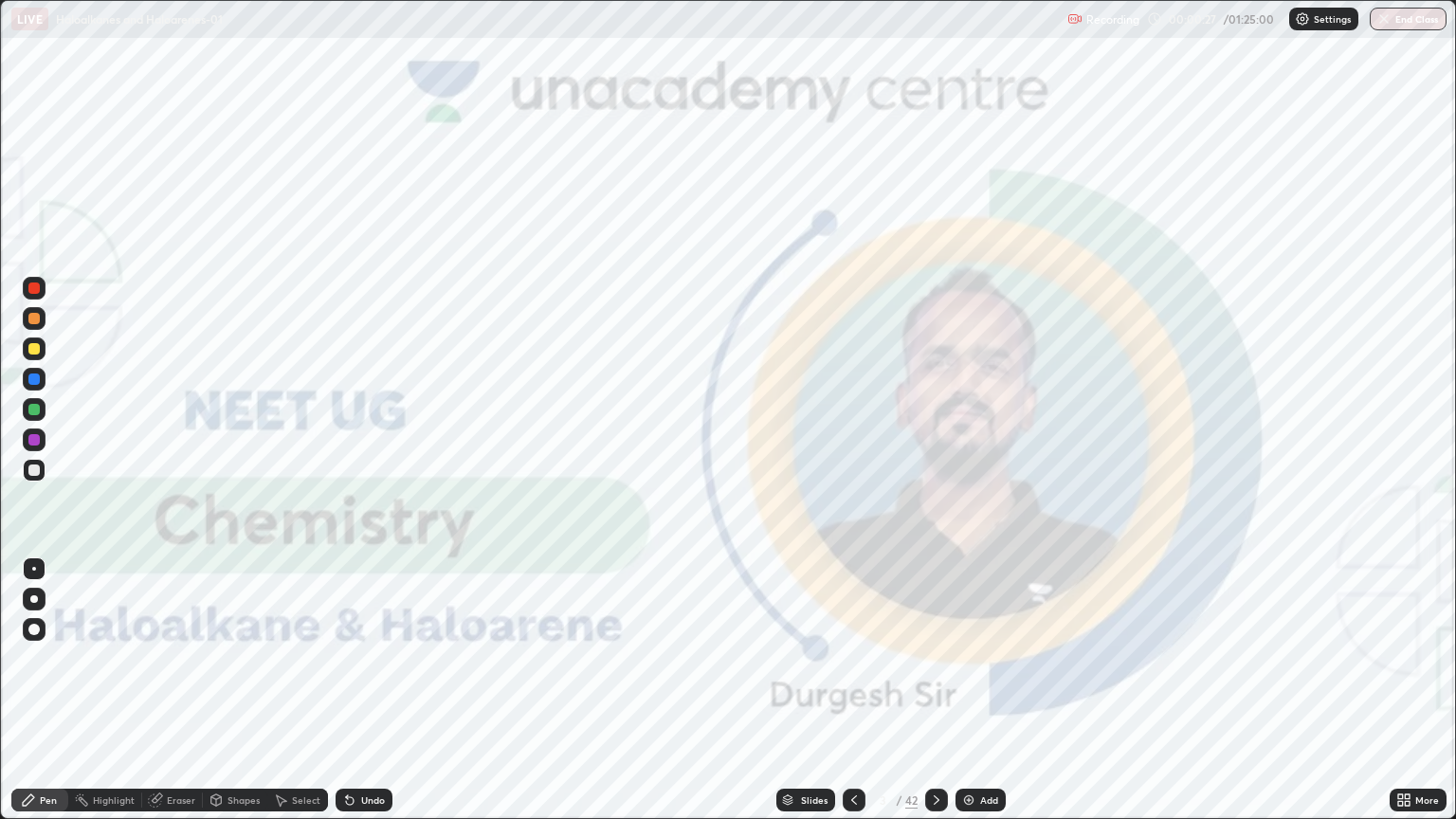 click 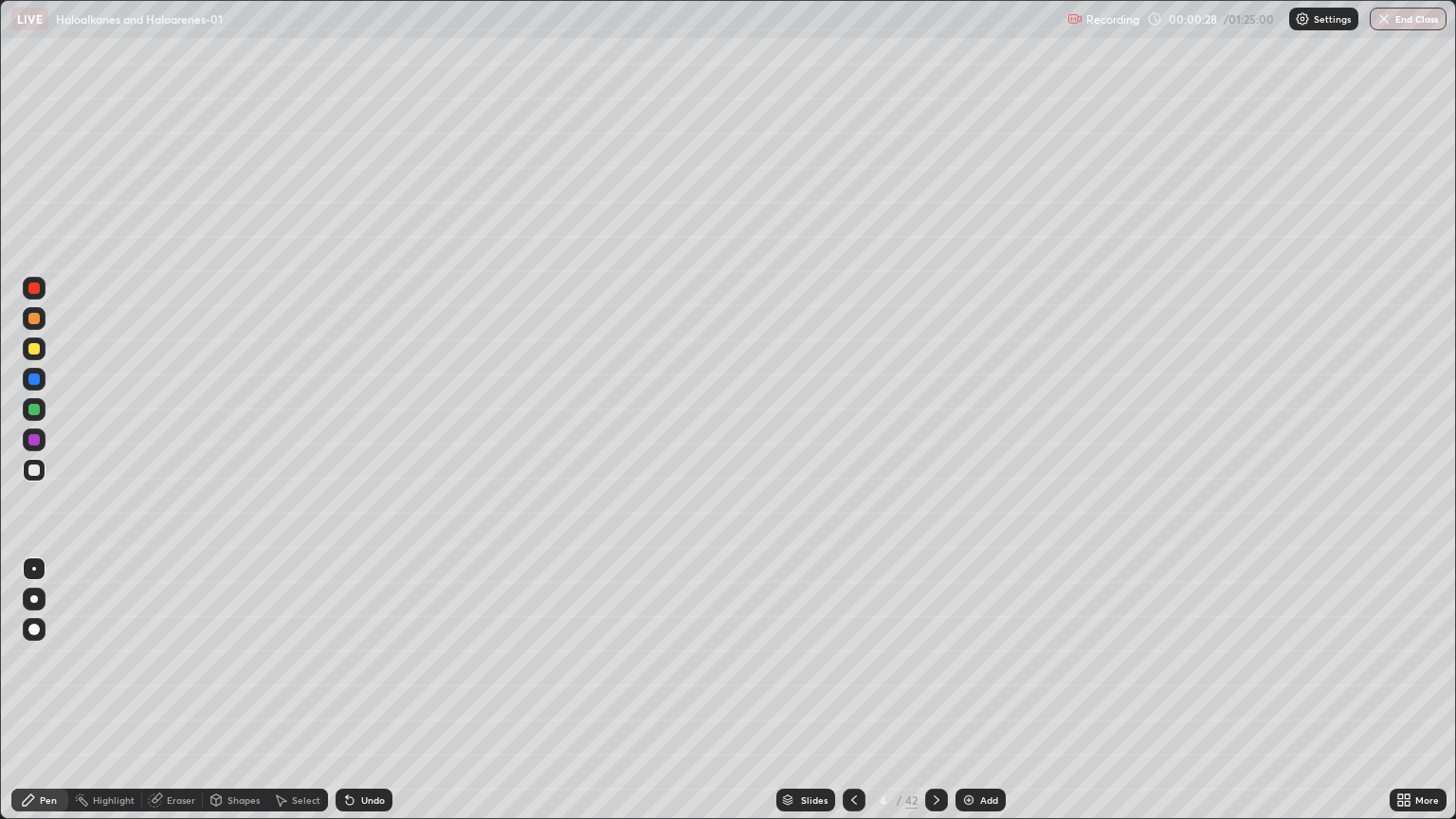 click 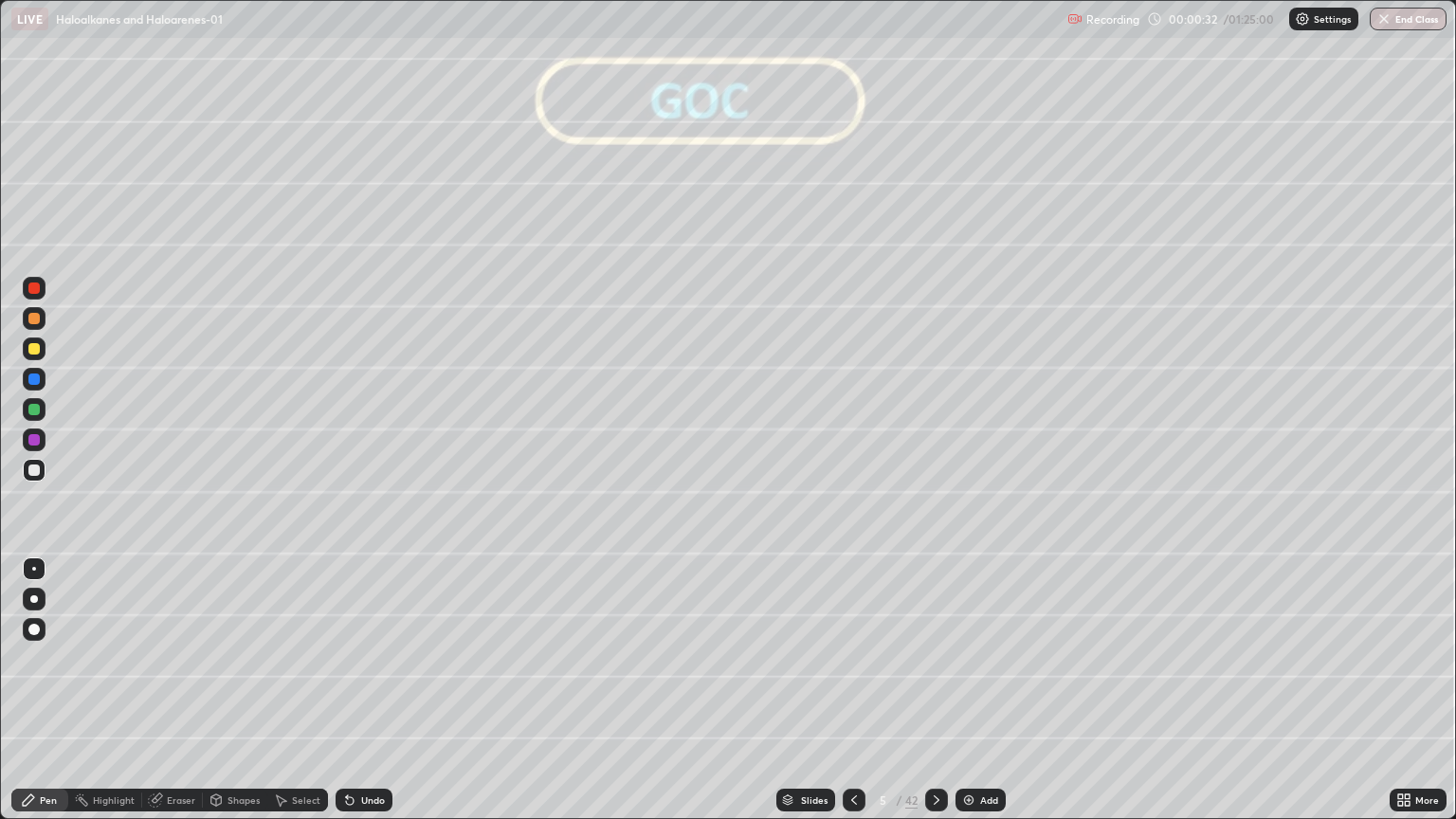click 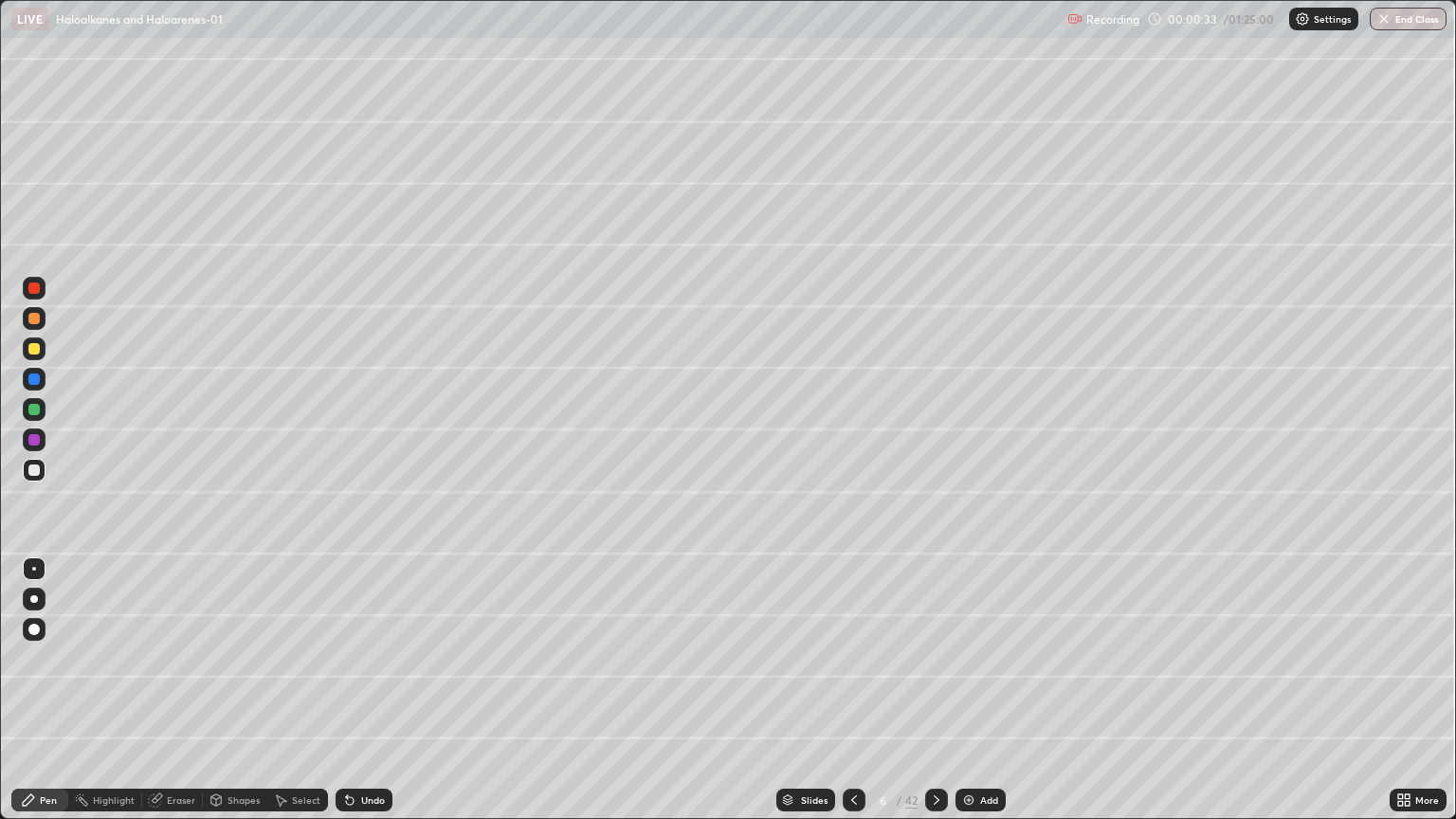 click 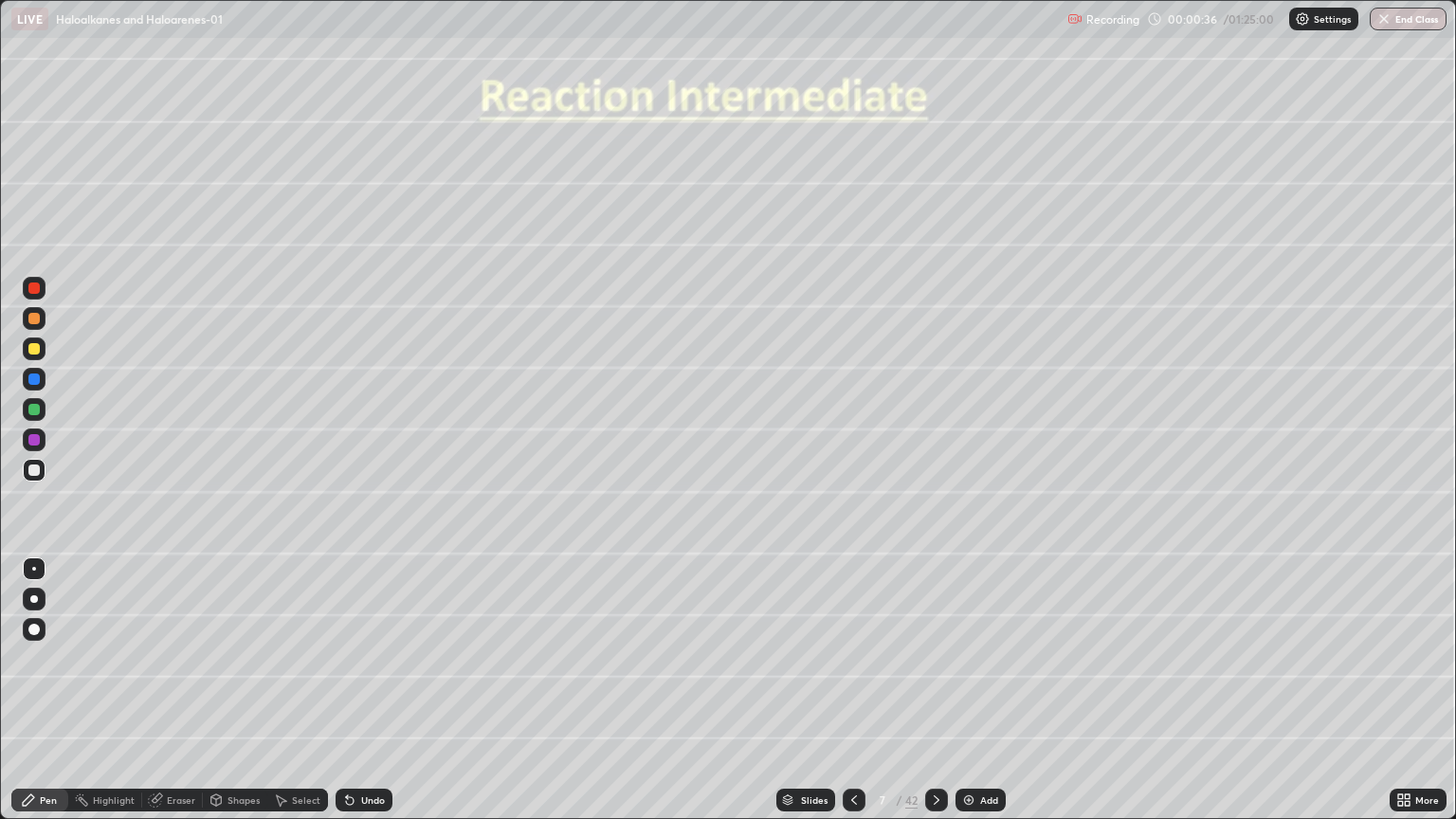 click 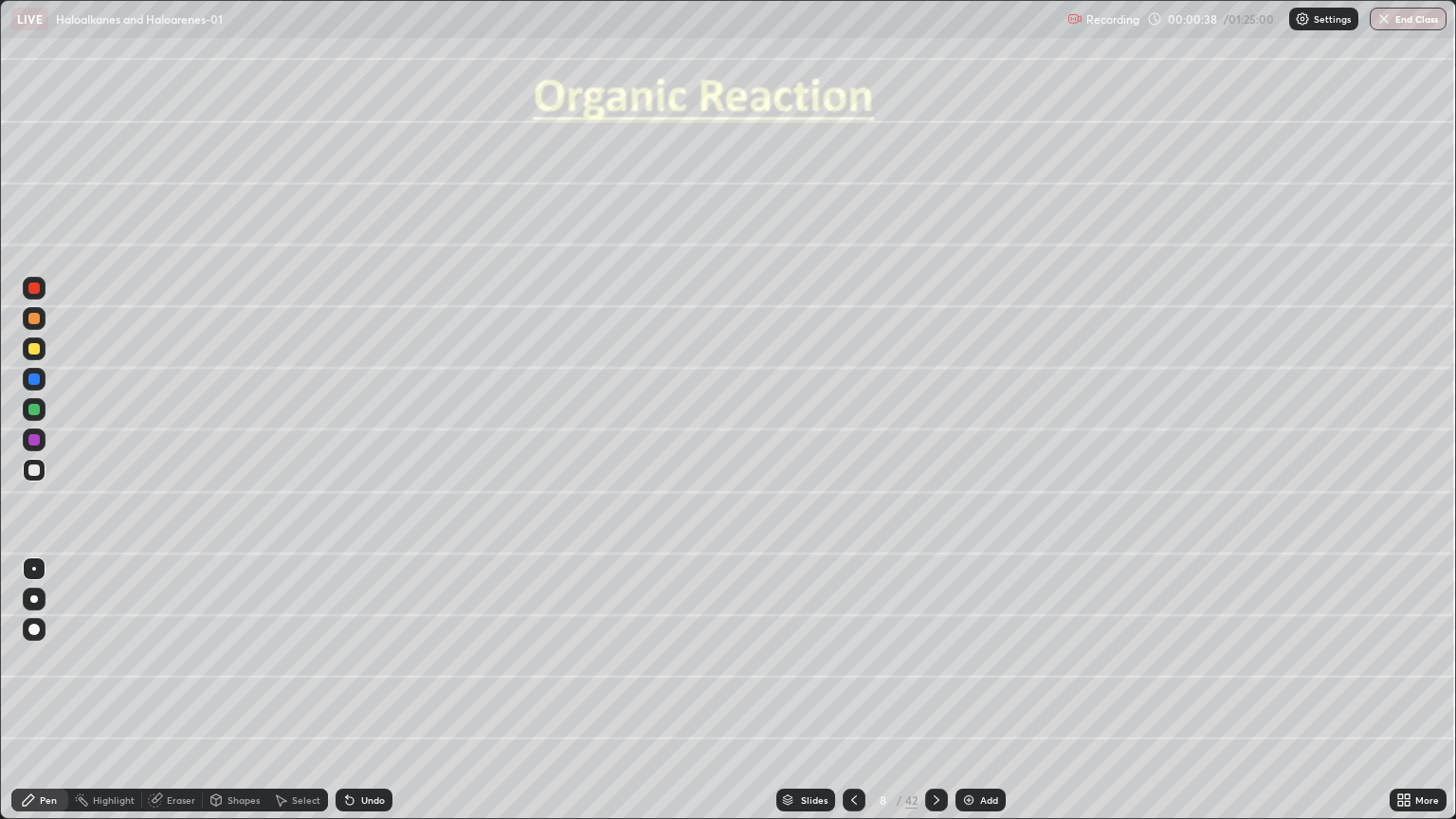 click 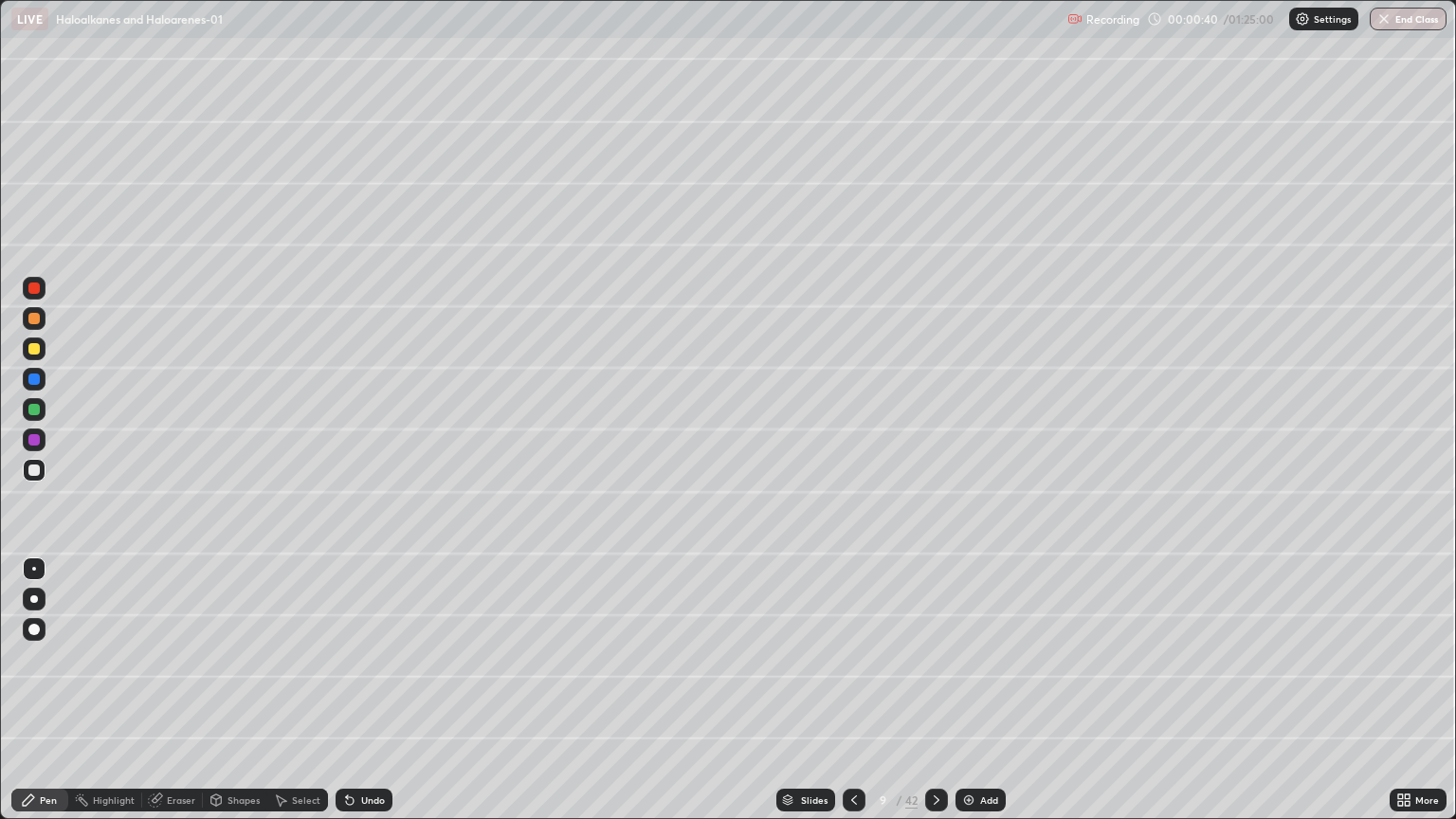 click at bounding box center [937, 800] 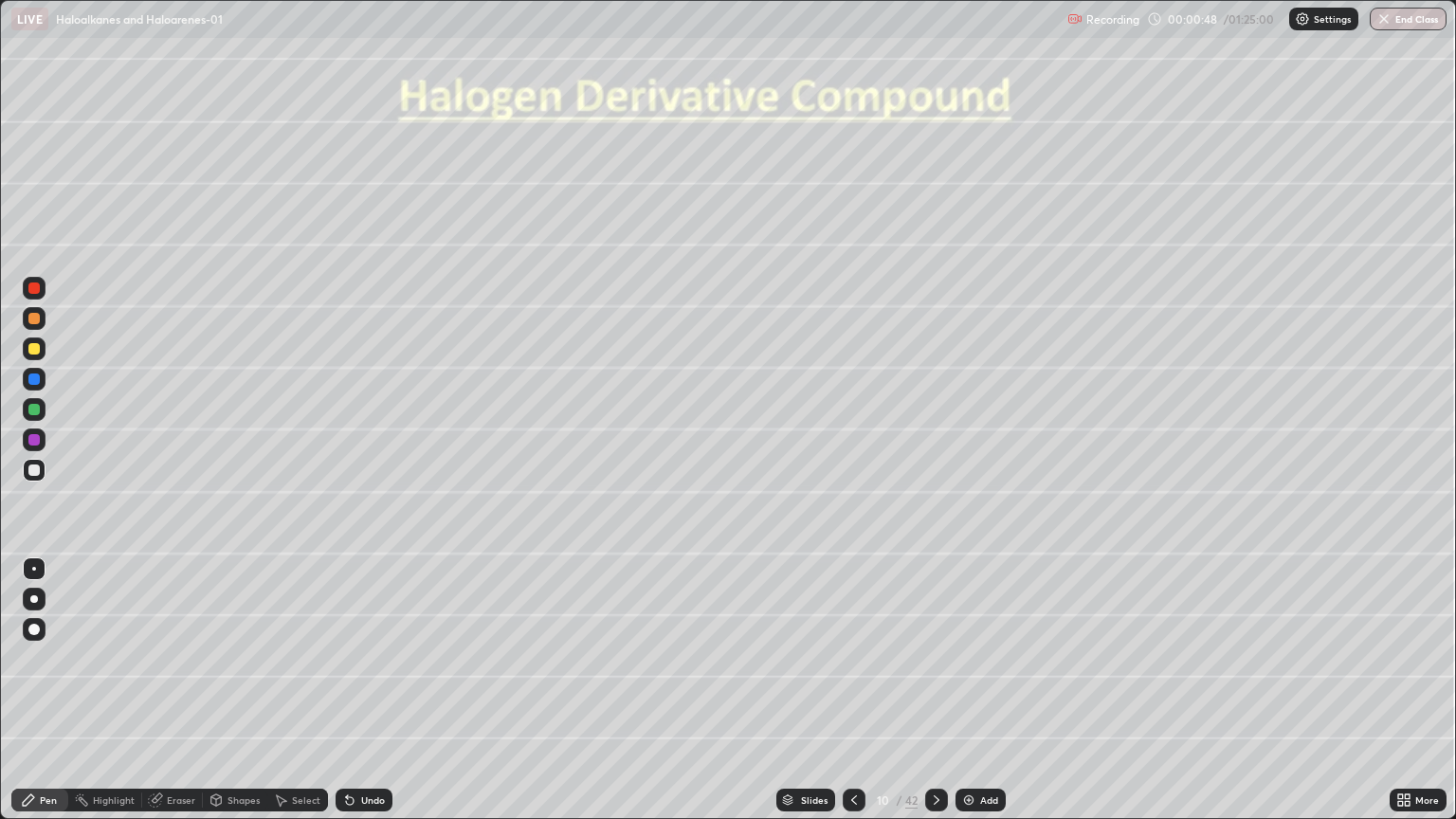 click at bounding box center [34, 440] 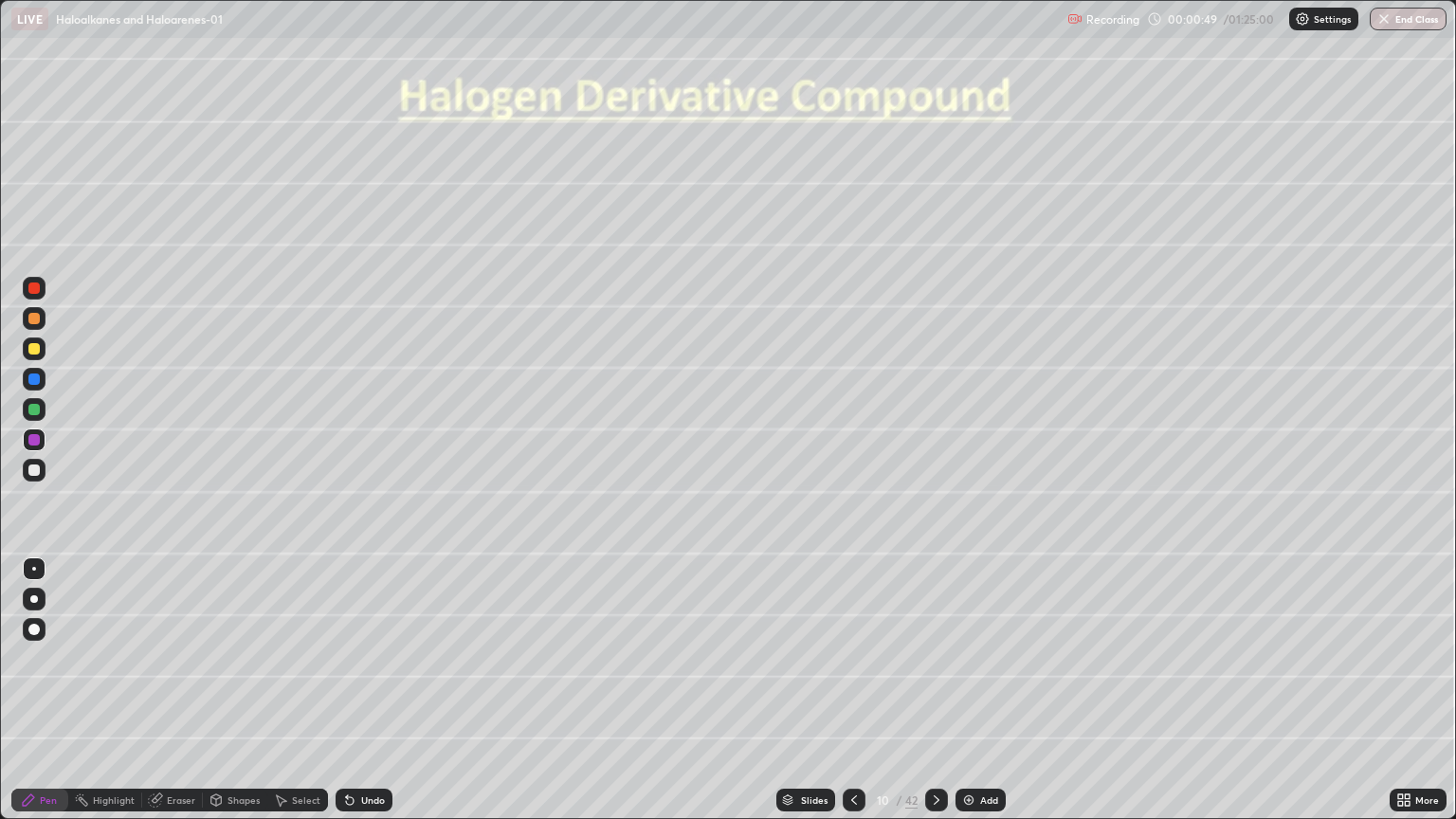 click at bounding box center [34, 599] 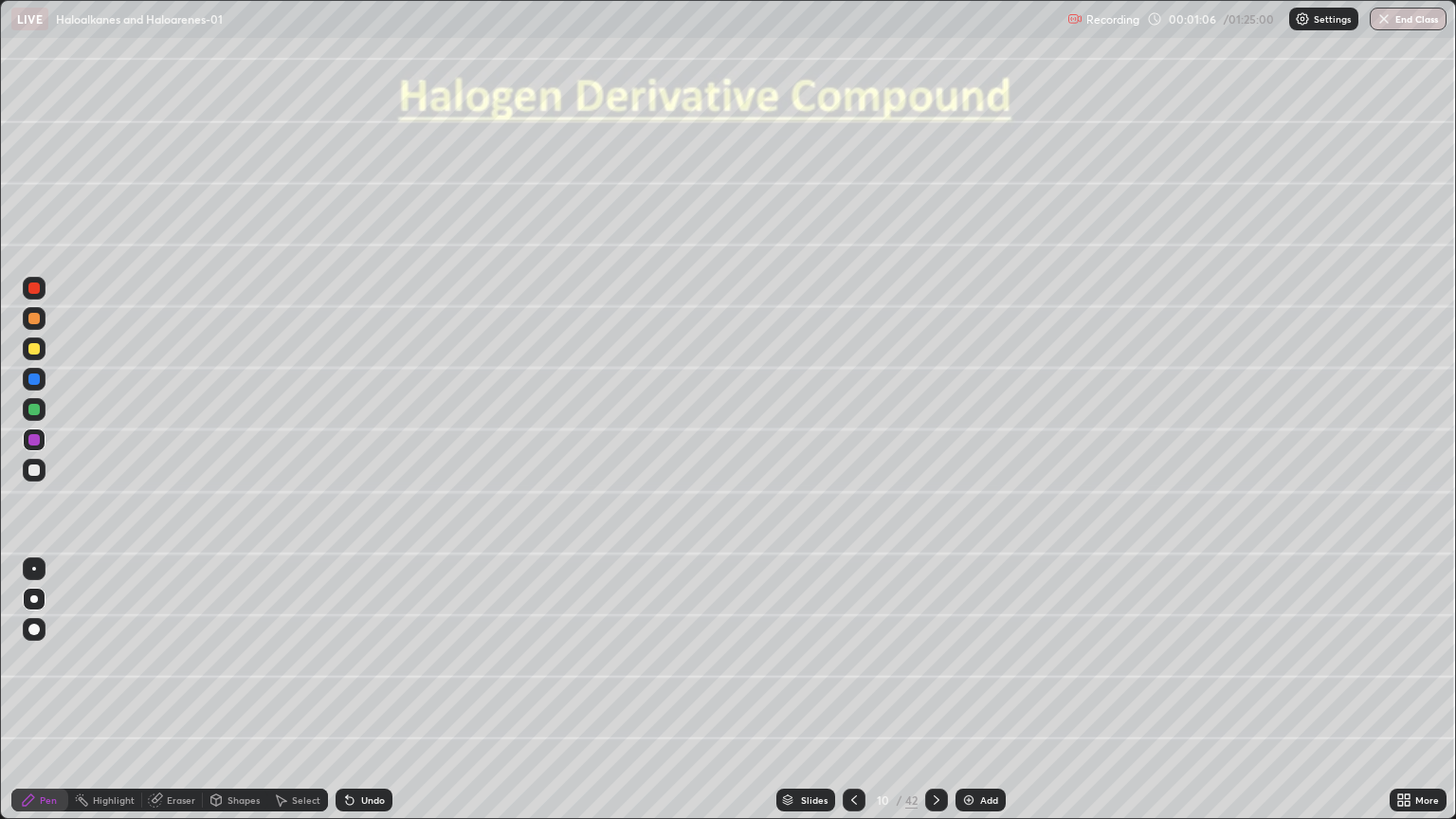 click on "Shapes" at bounding box center [244, 800] 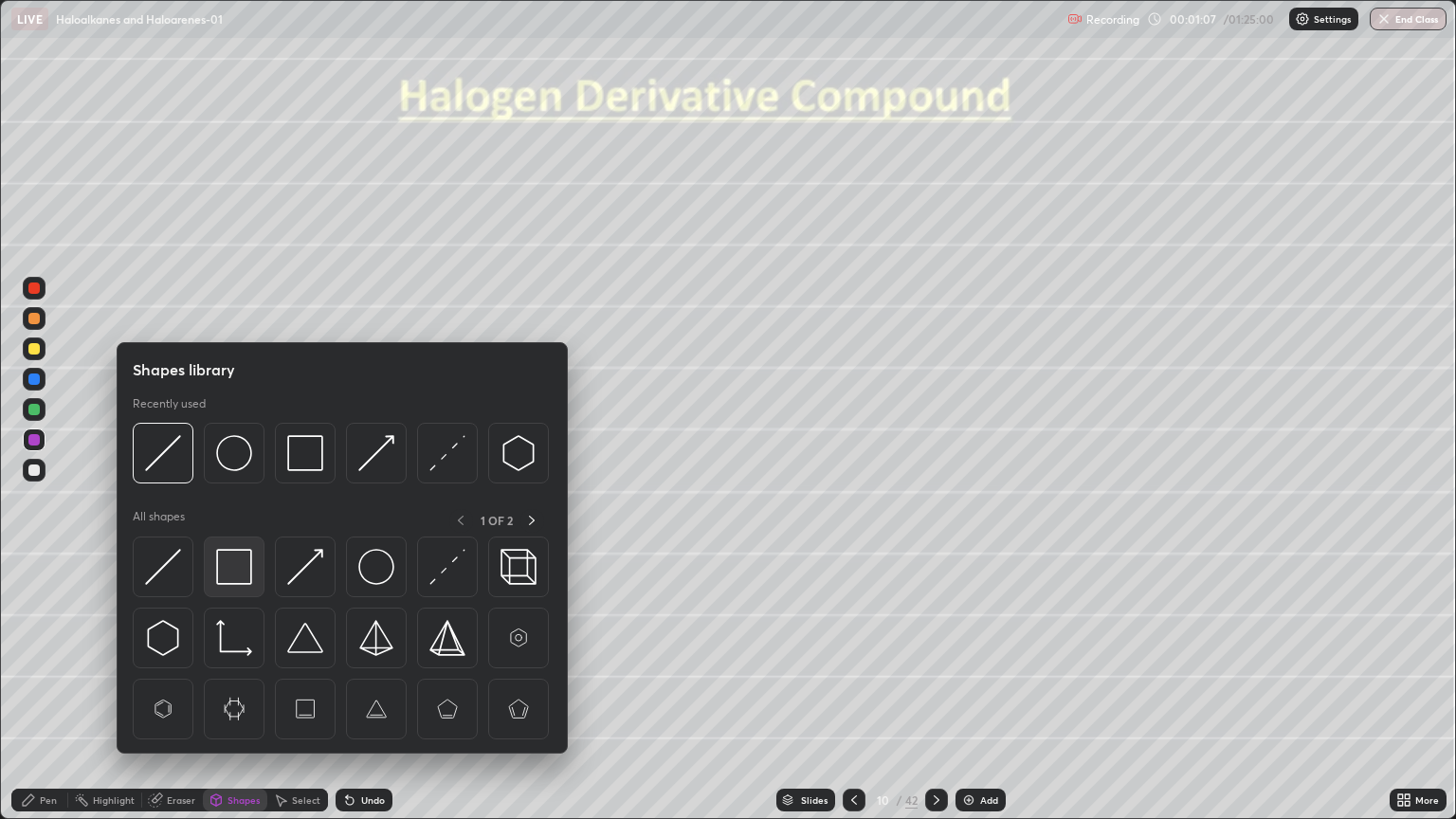 click at bounding box center (234, 567) 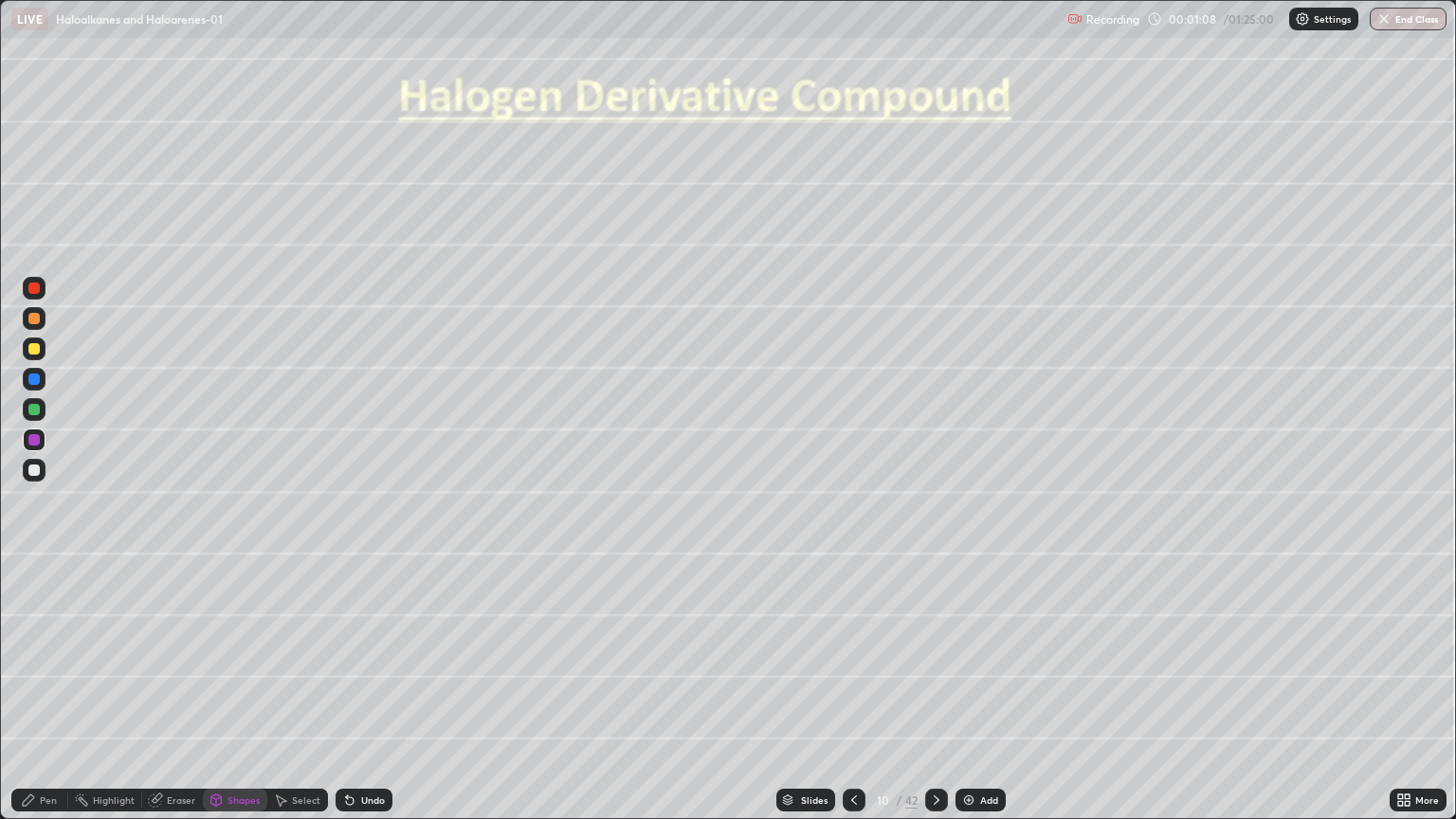 click at bounding box center (34, 288) 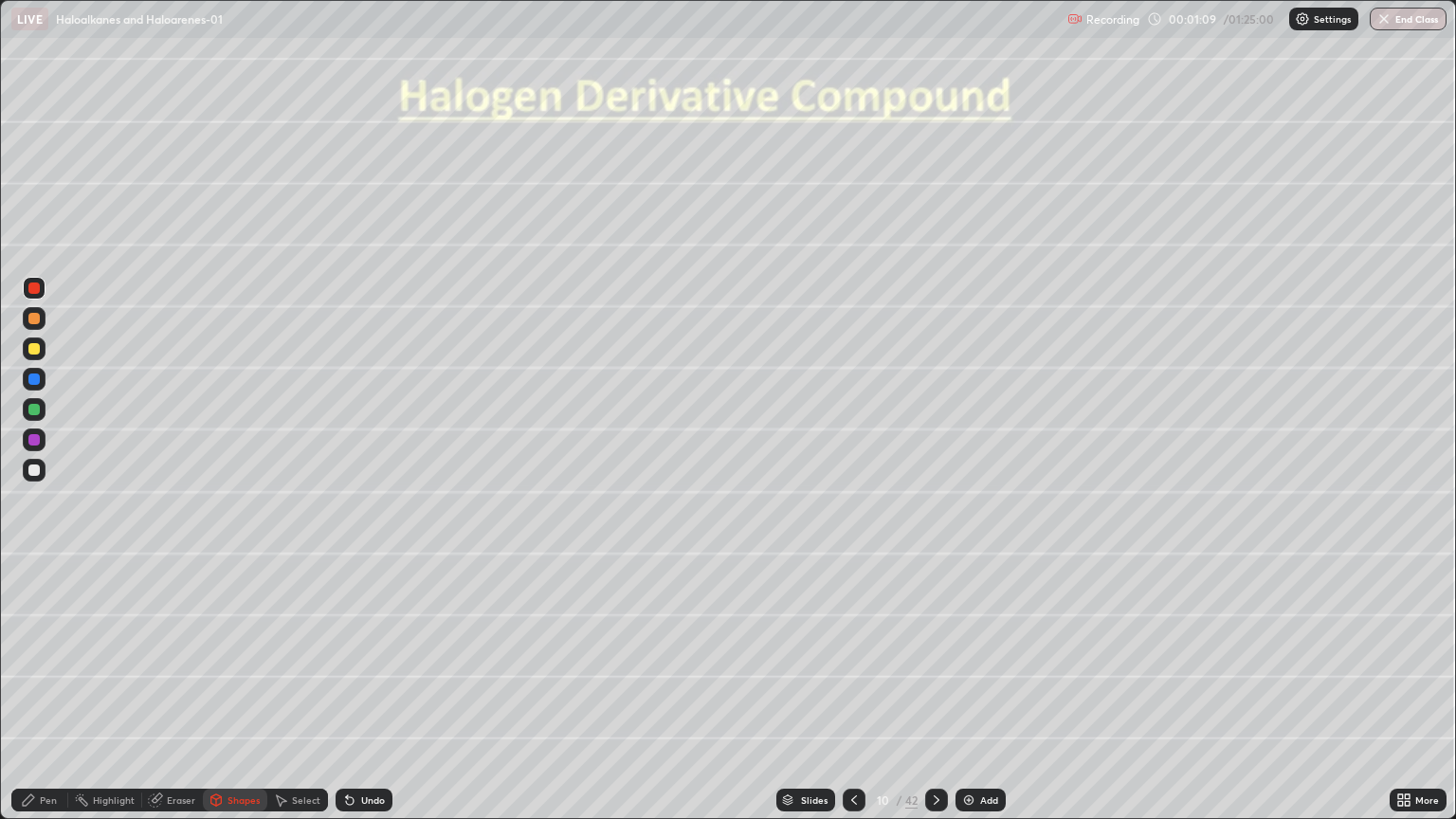 click at bounding box center [34, 349] 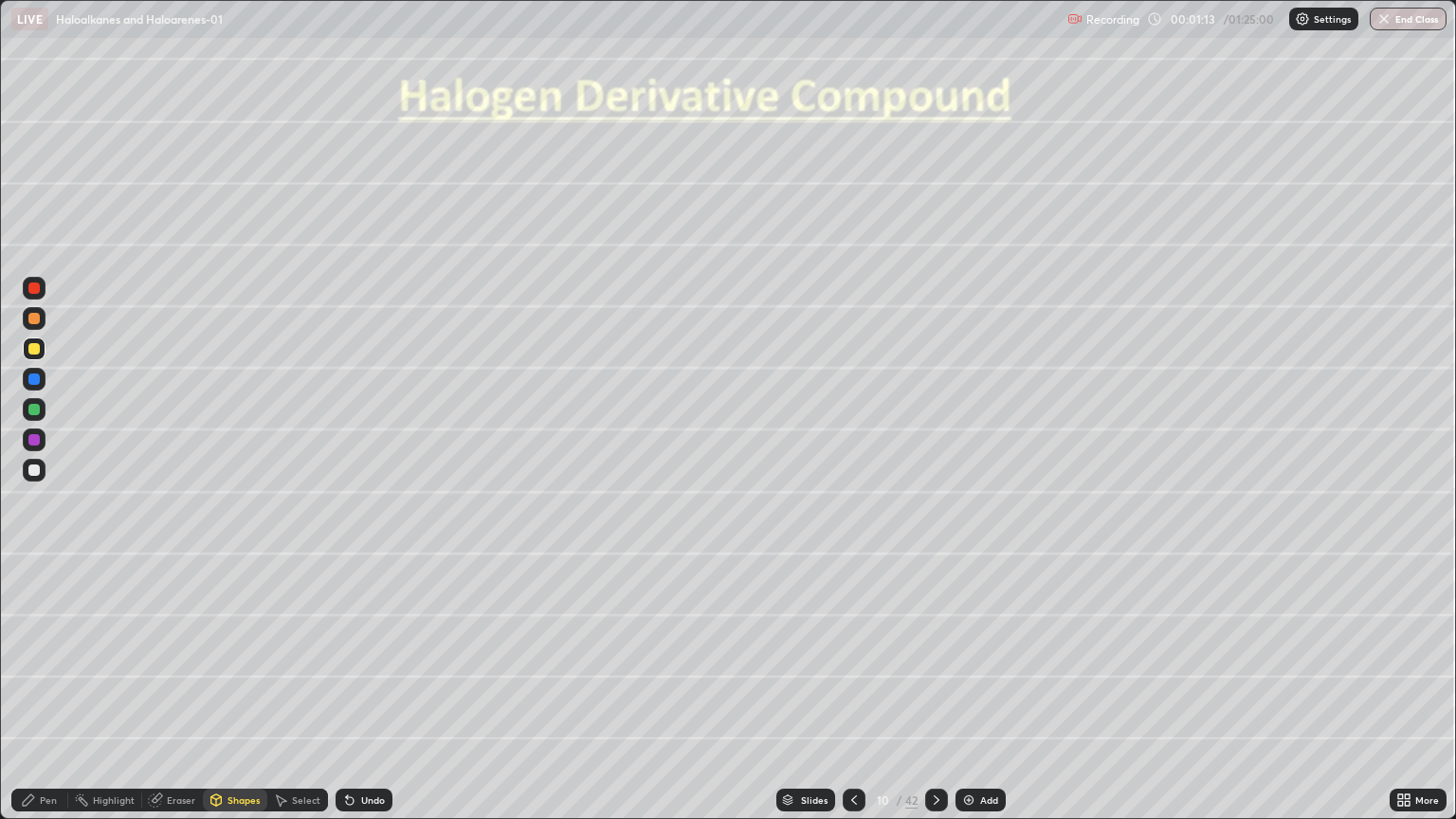 click on "Pen" at bounding box center [40, 800] 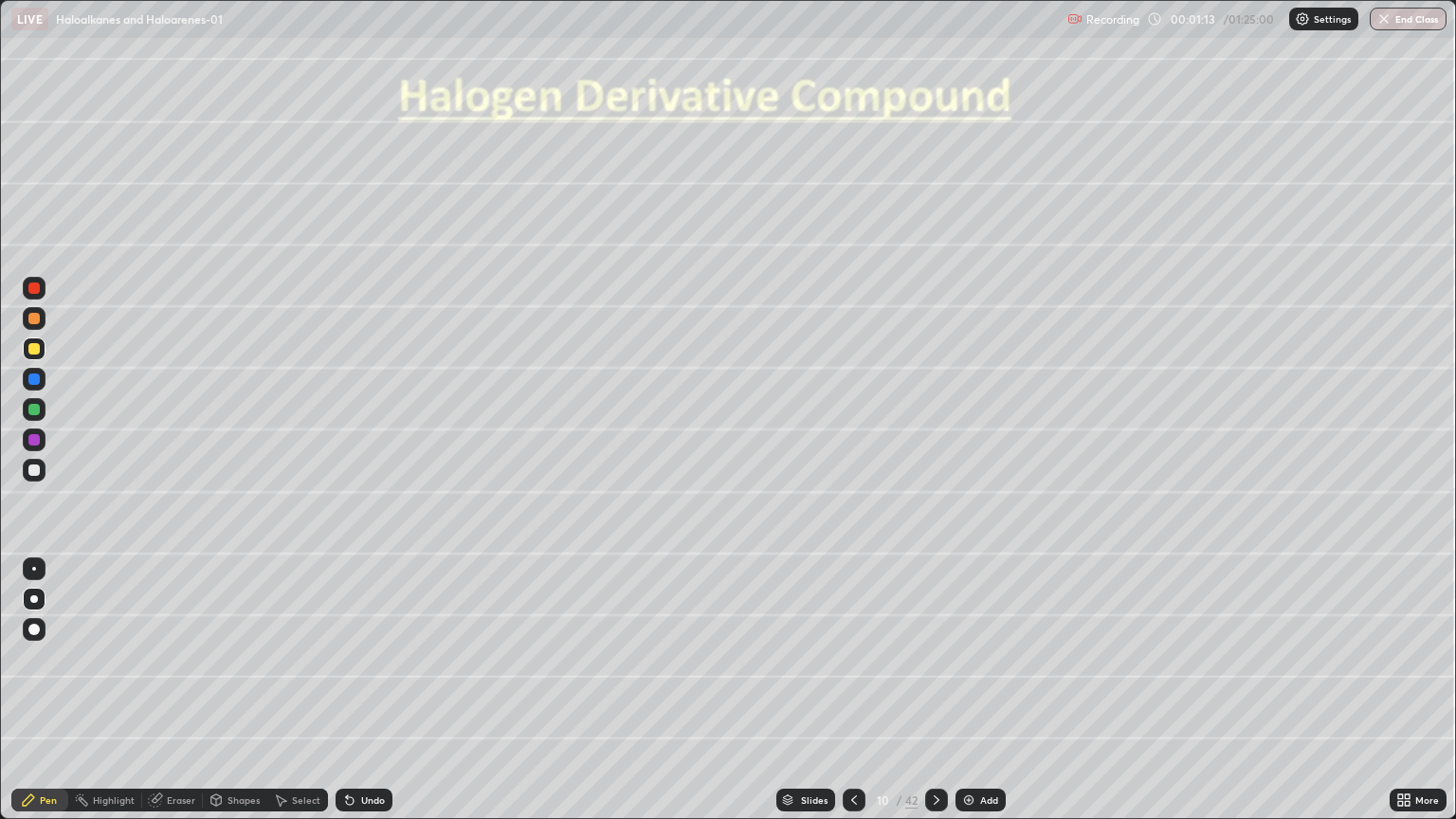 click at bounding box center (34, 440) 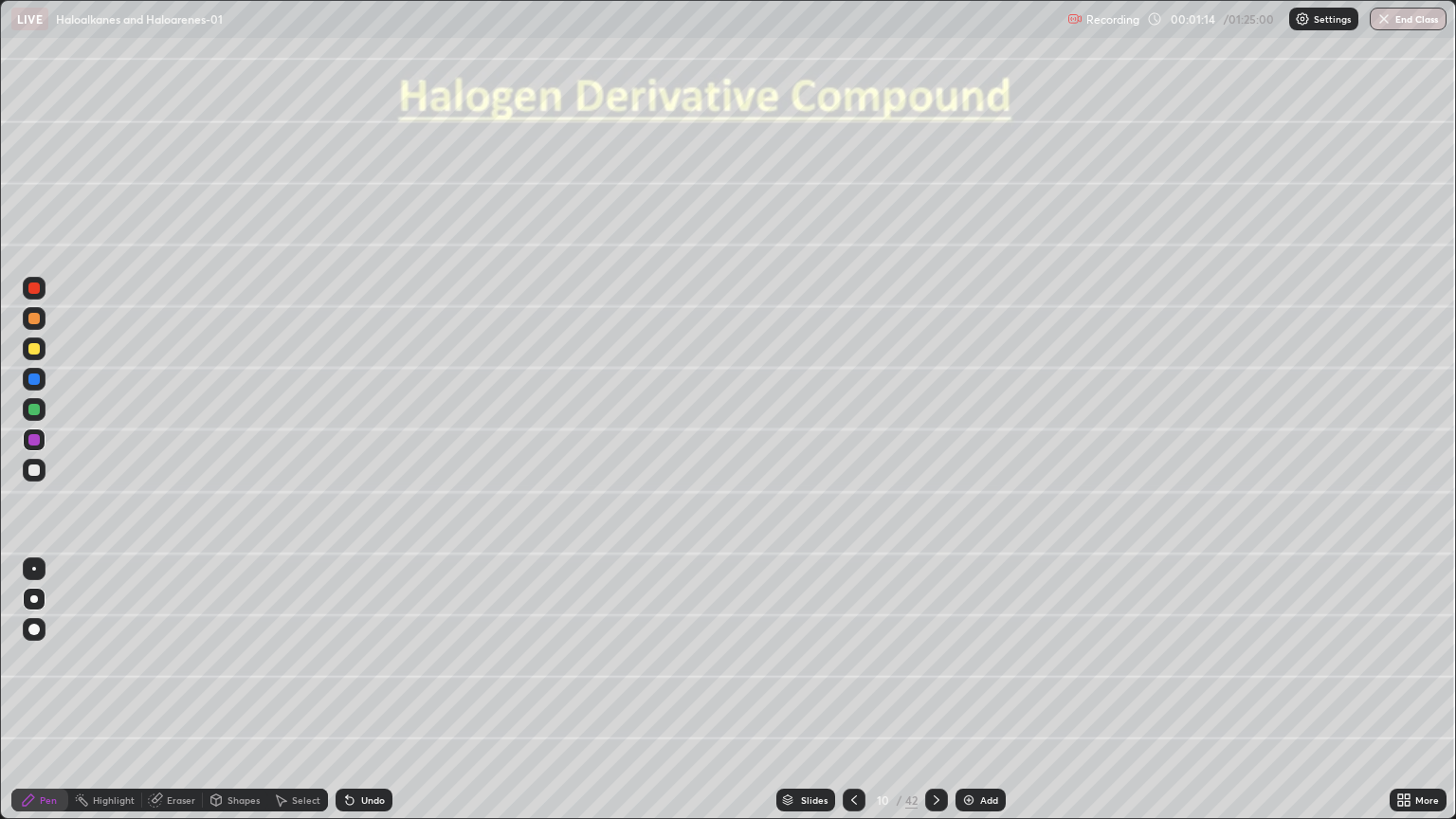 click at bounding box center [34, 569] 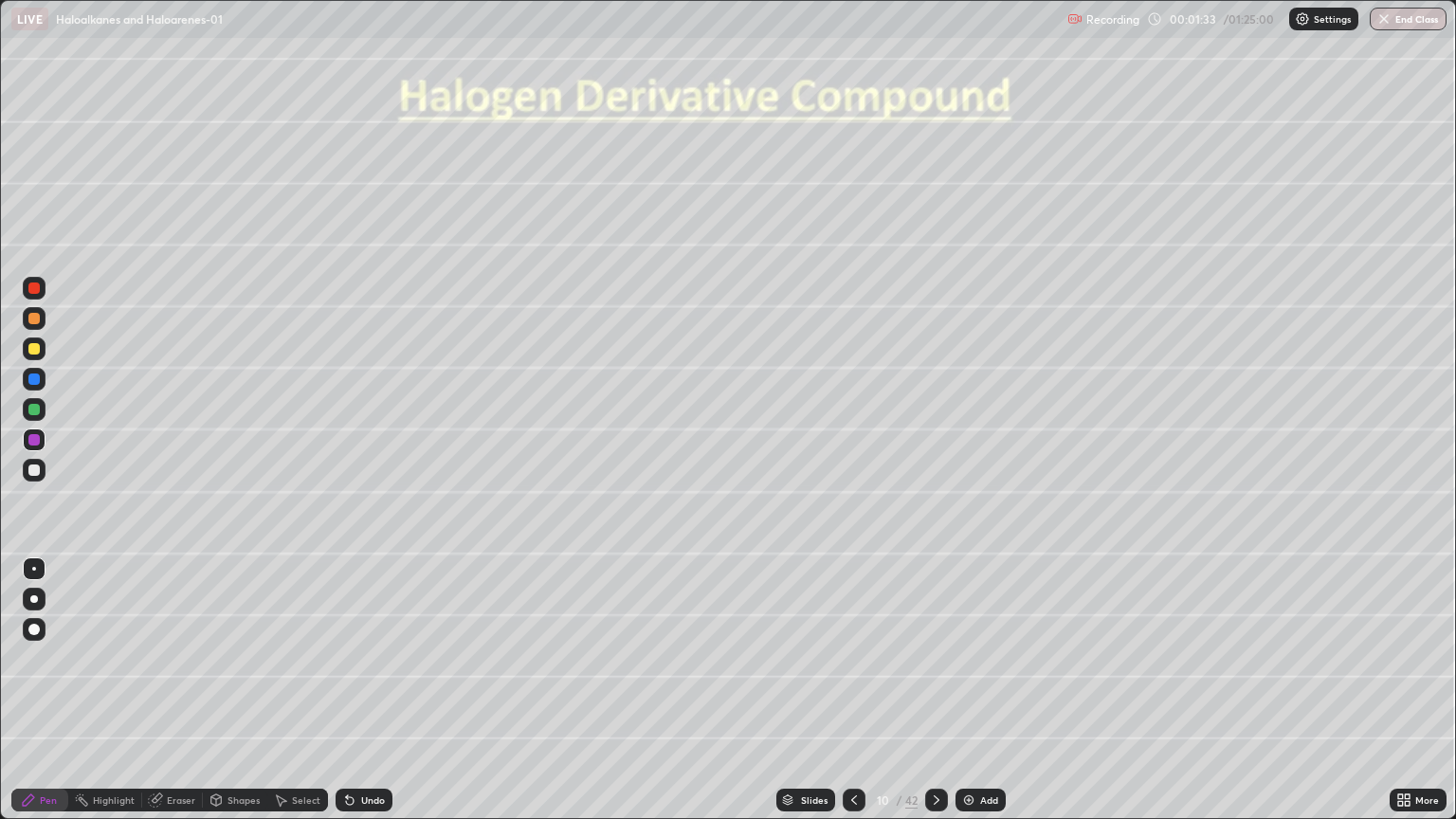 click at bounding box center (34, 349) 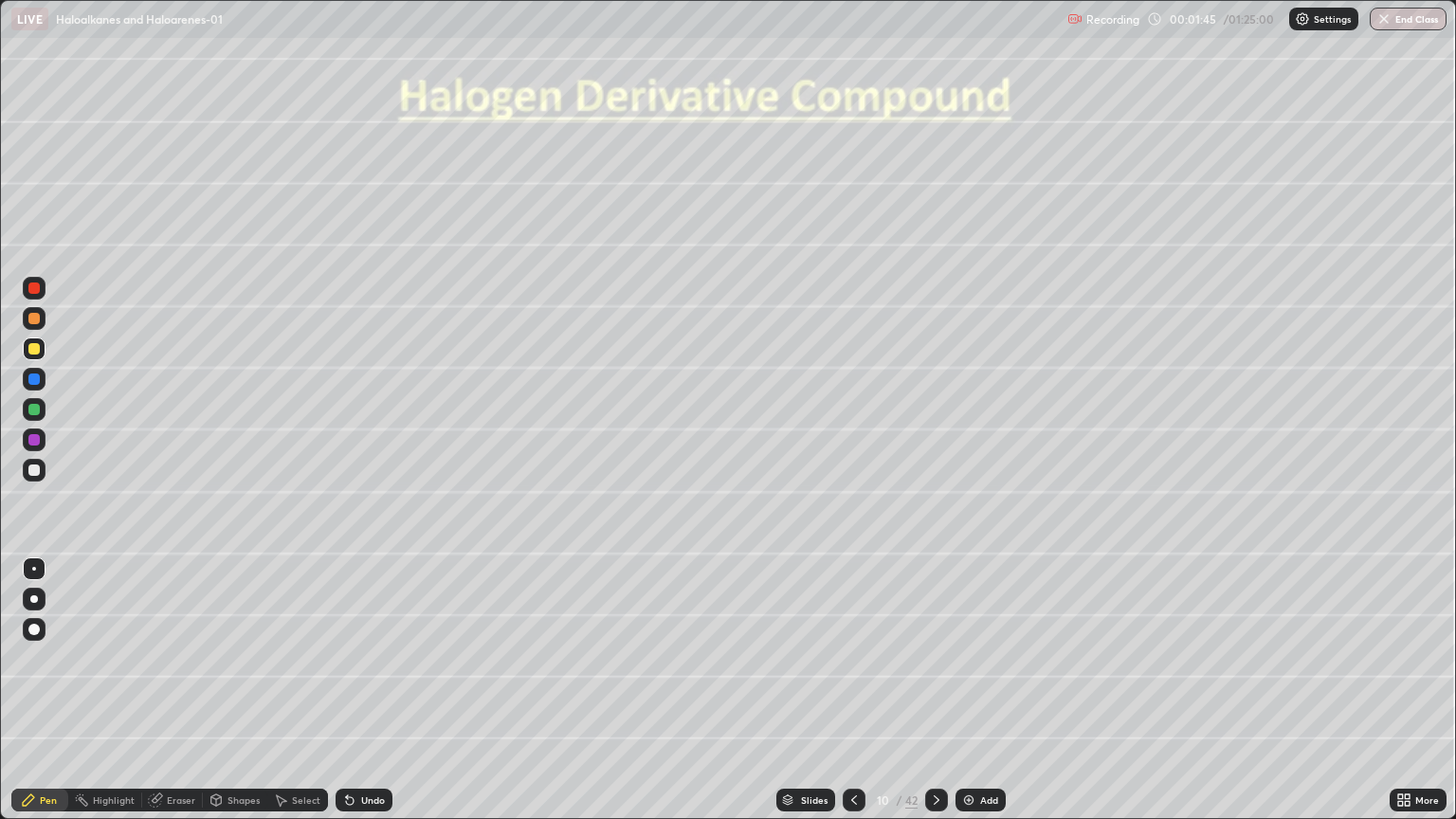 click on "Shapes" at bounding box center [244, 800] 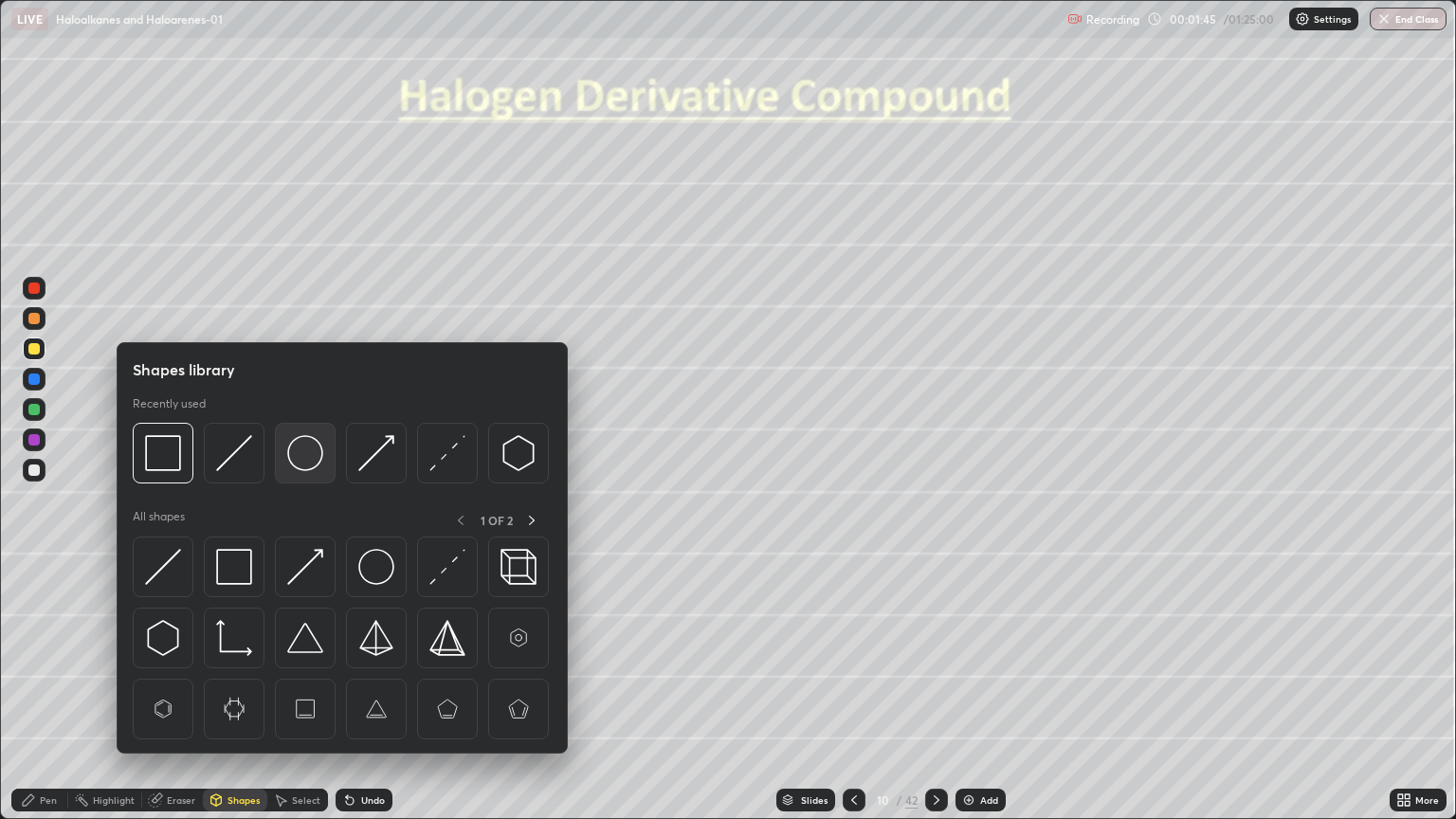 click at bounding box center (305, 453) 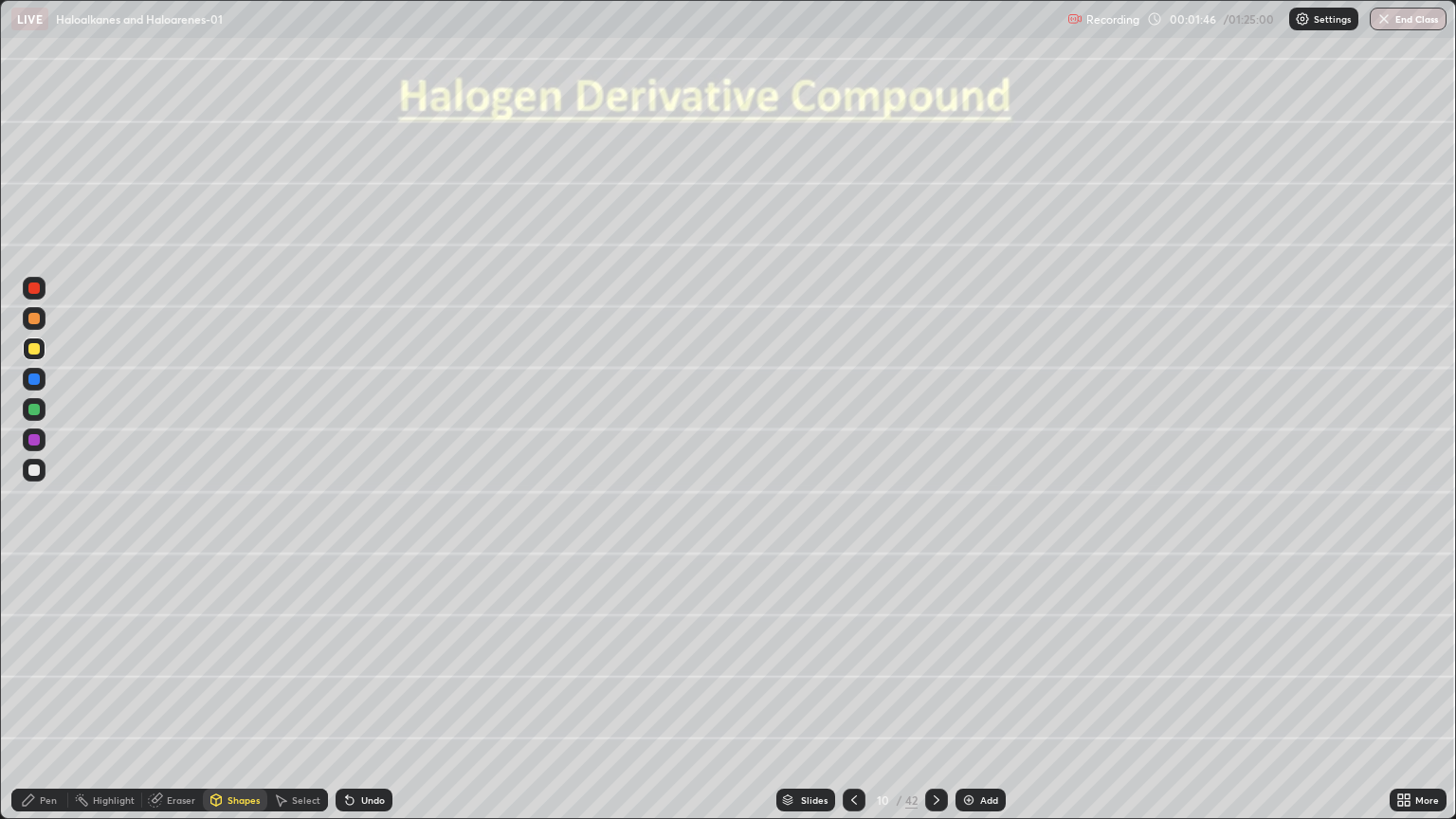 click at bounding box center [34, 410] 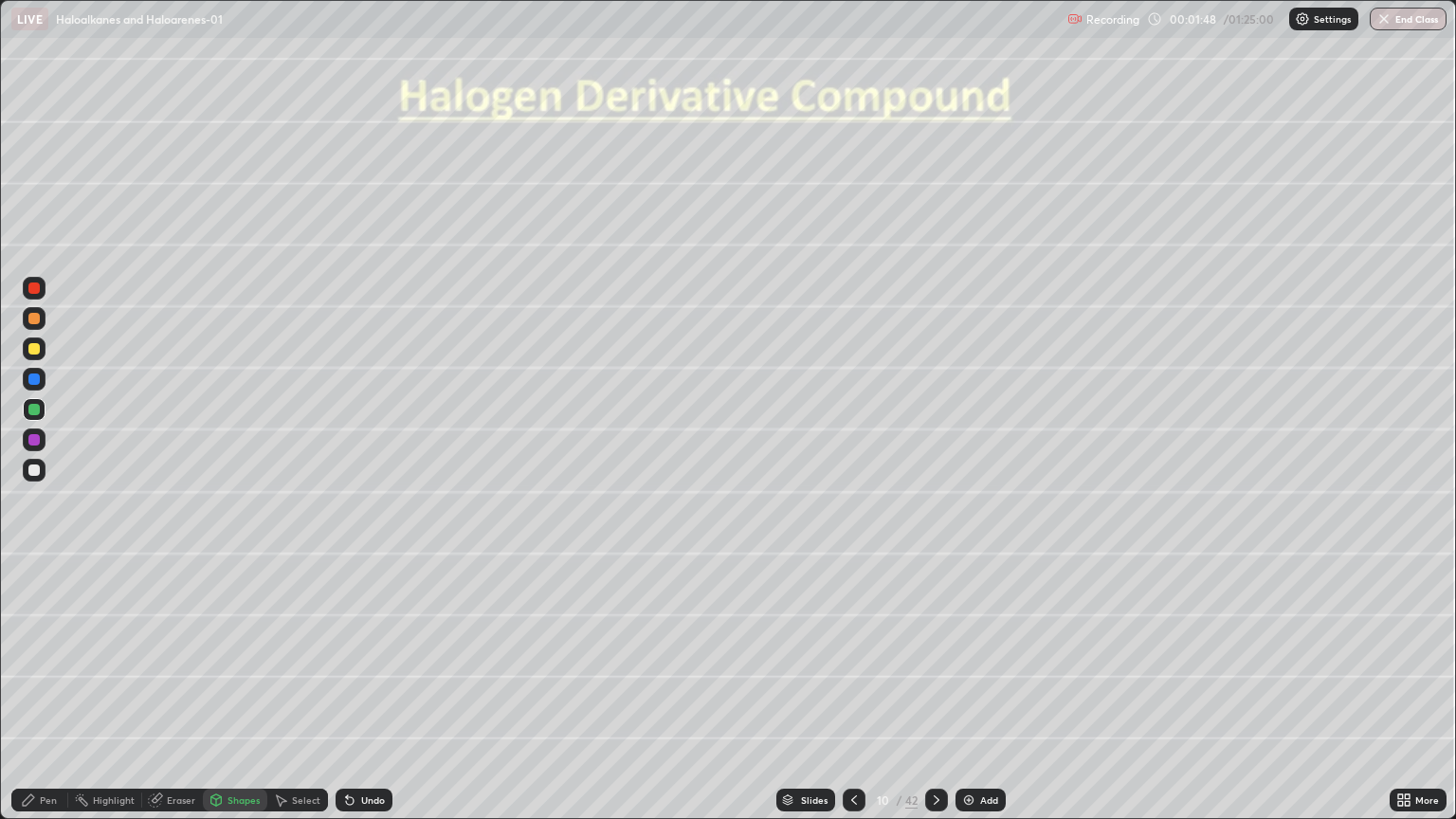 click 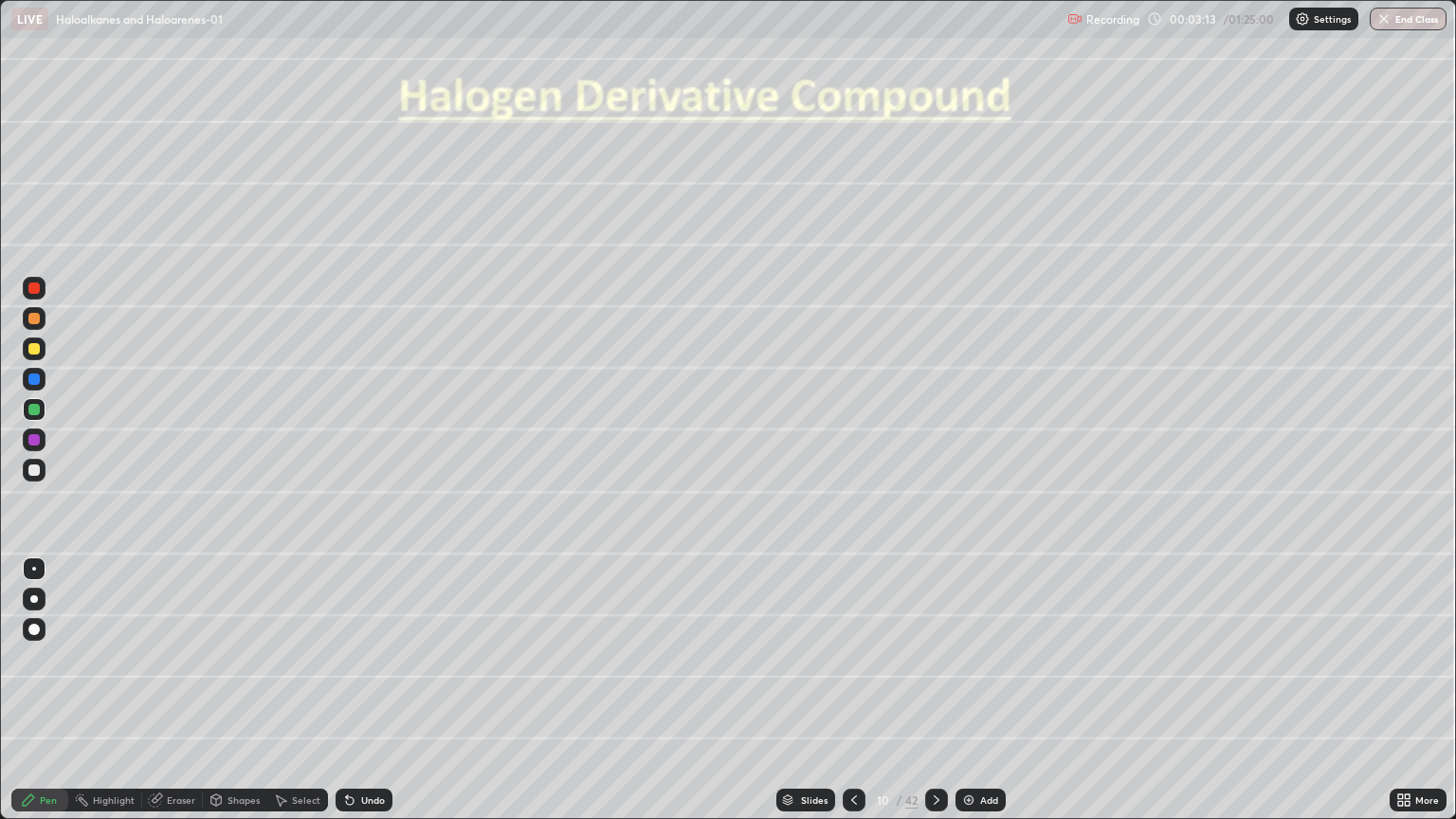 click at bounding box center (34, 288) 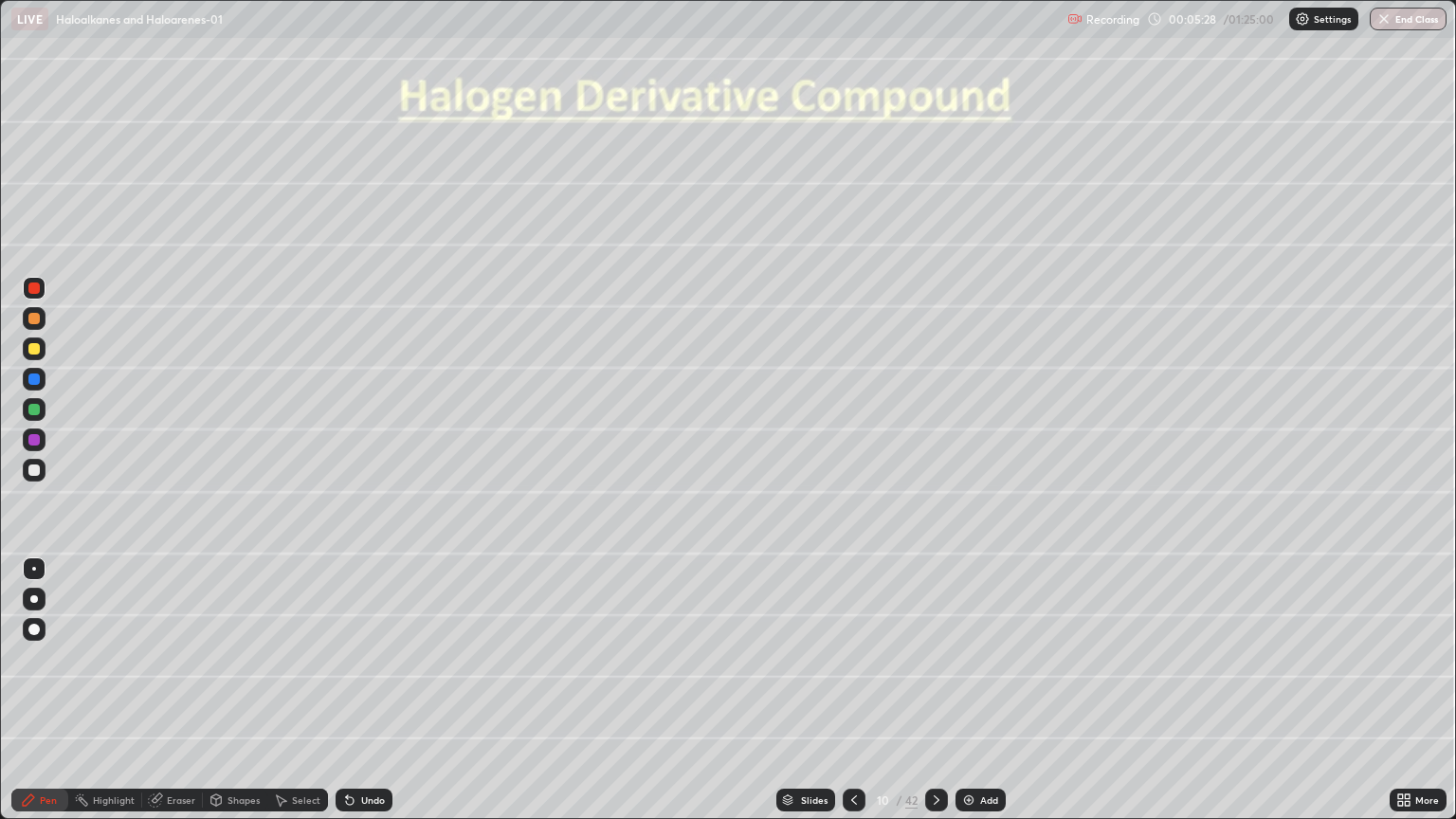 click on "Eraser" at bounding box center (181, 800) 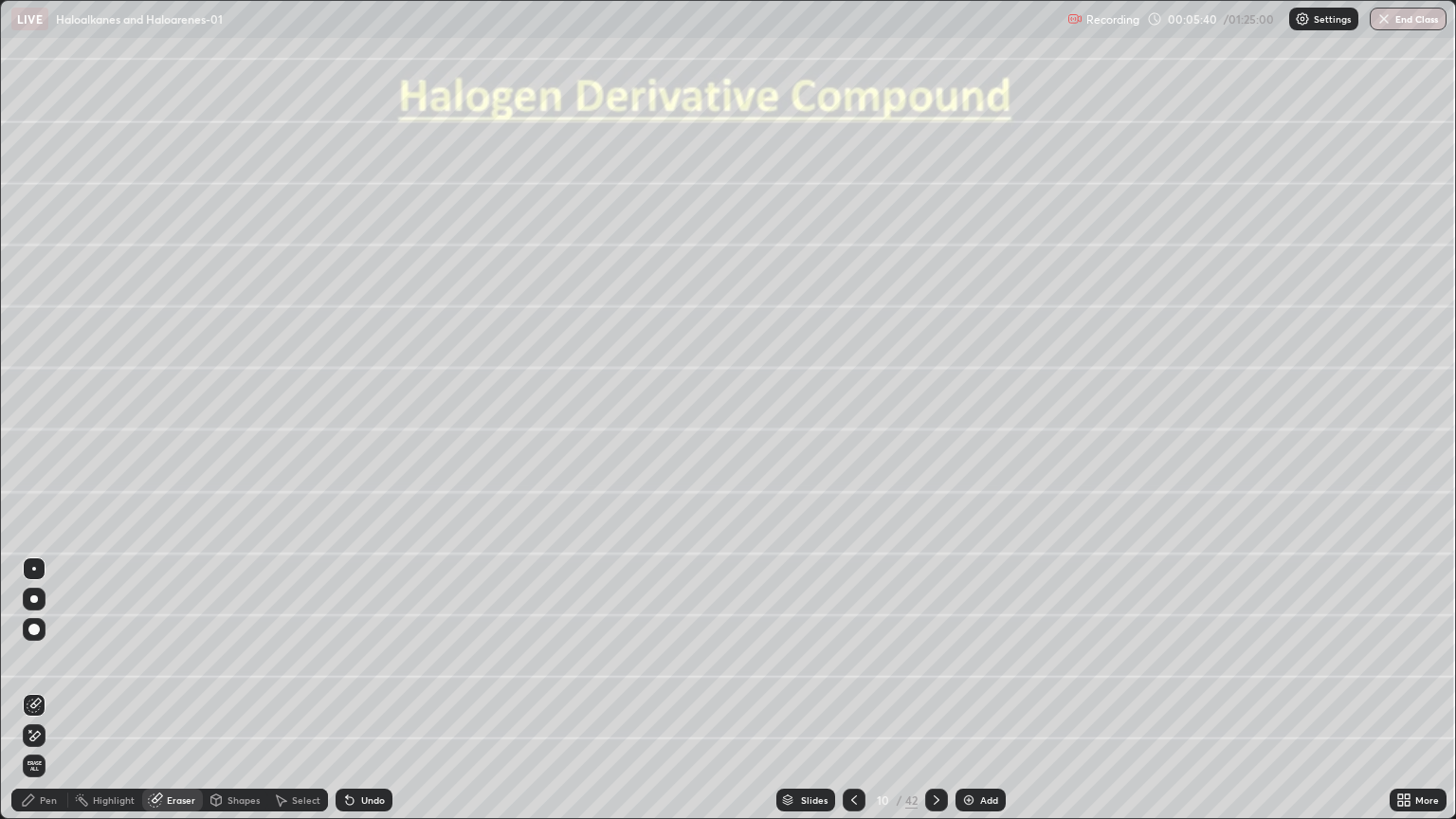 click on "Shapes" at bounding box center [244, 800] 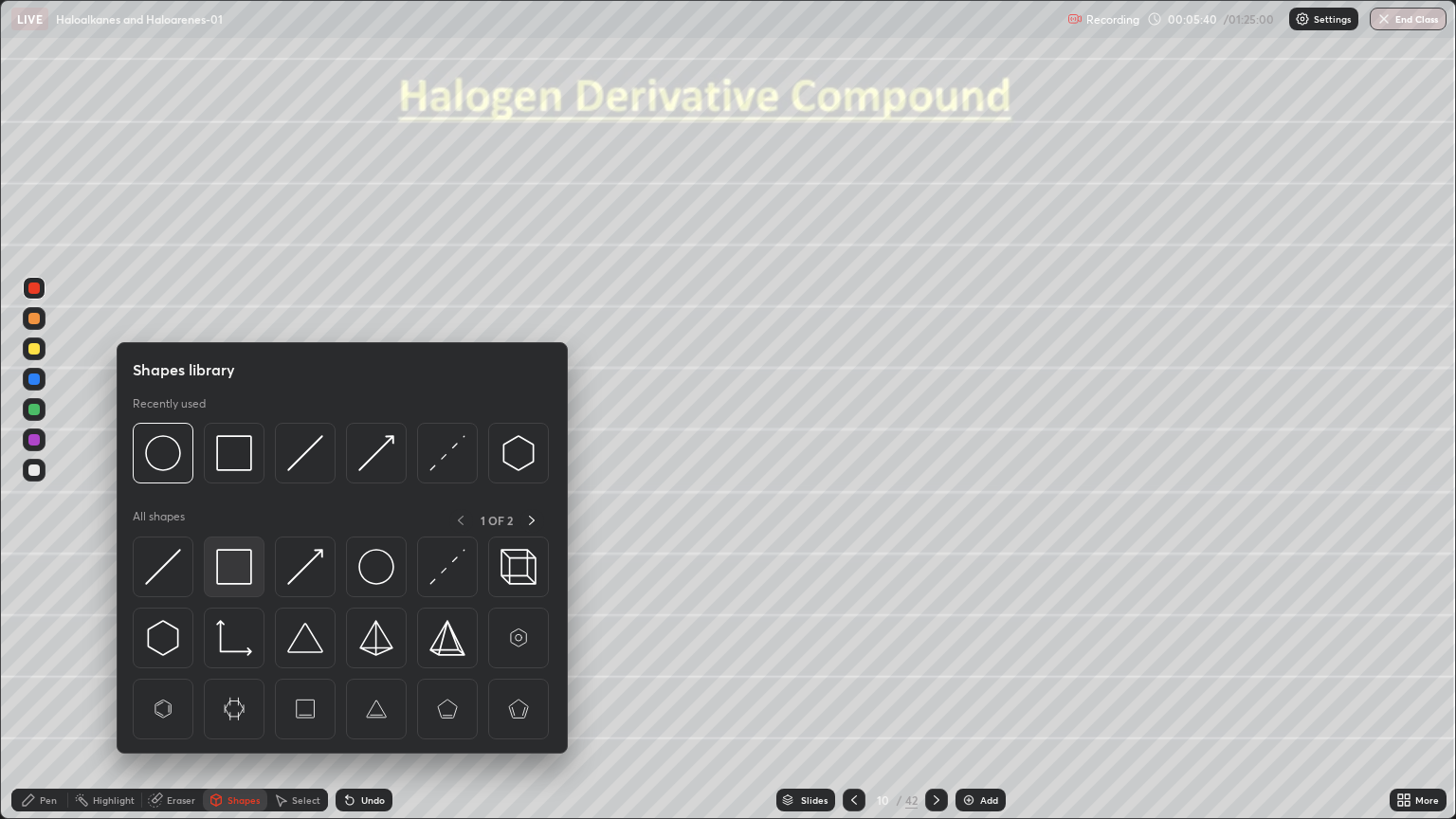 click at bounding box center (234, 567) 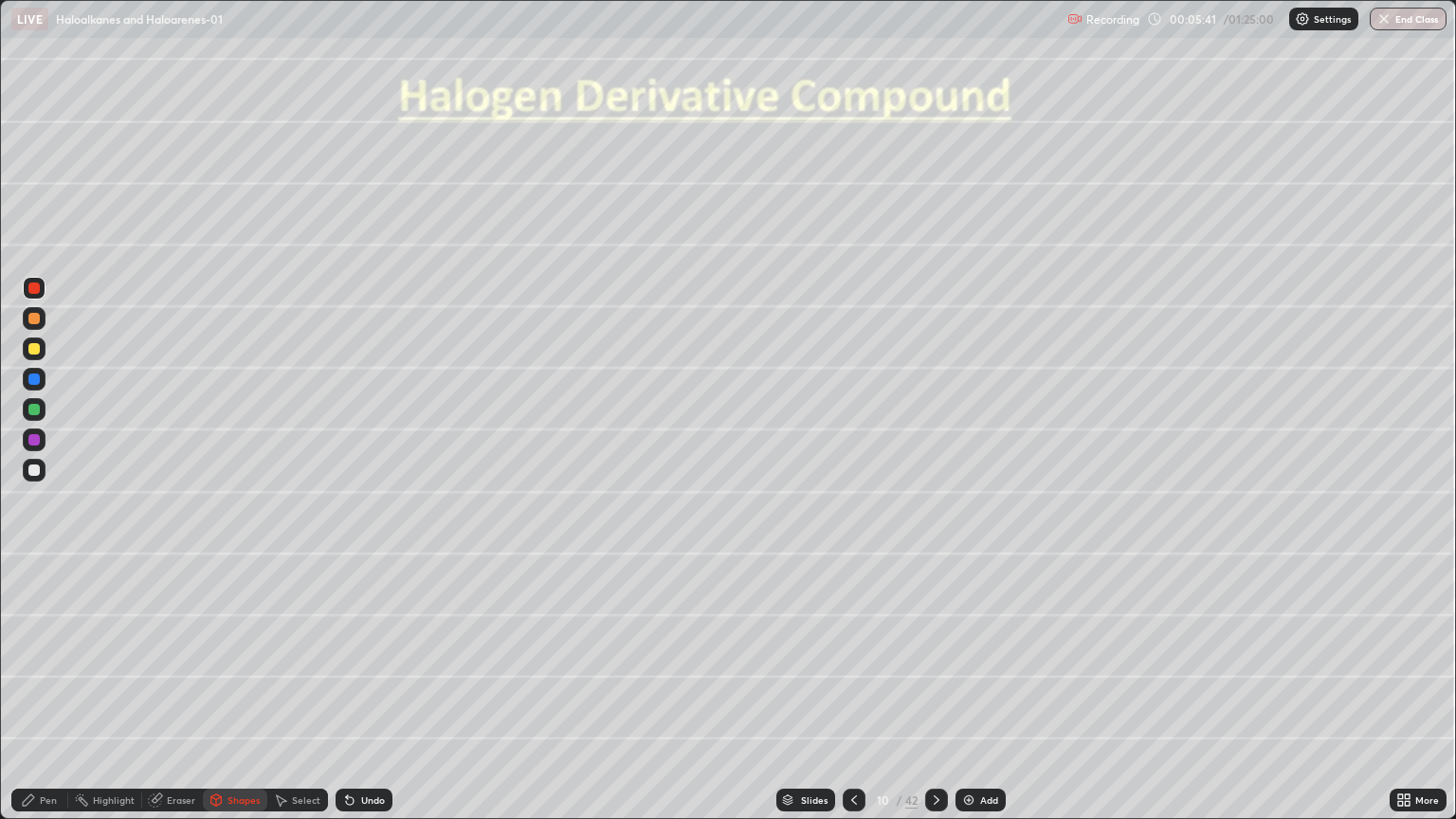 click at bounding box center [34, 440] 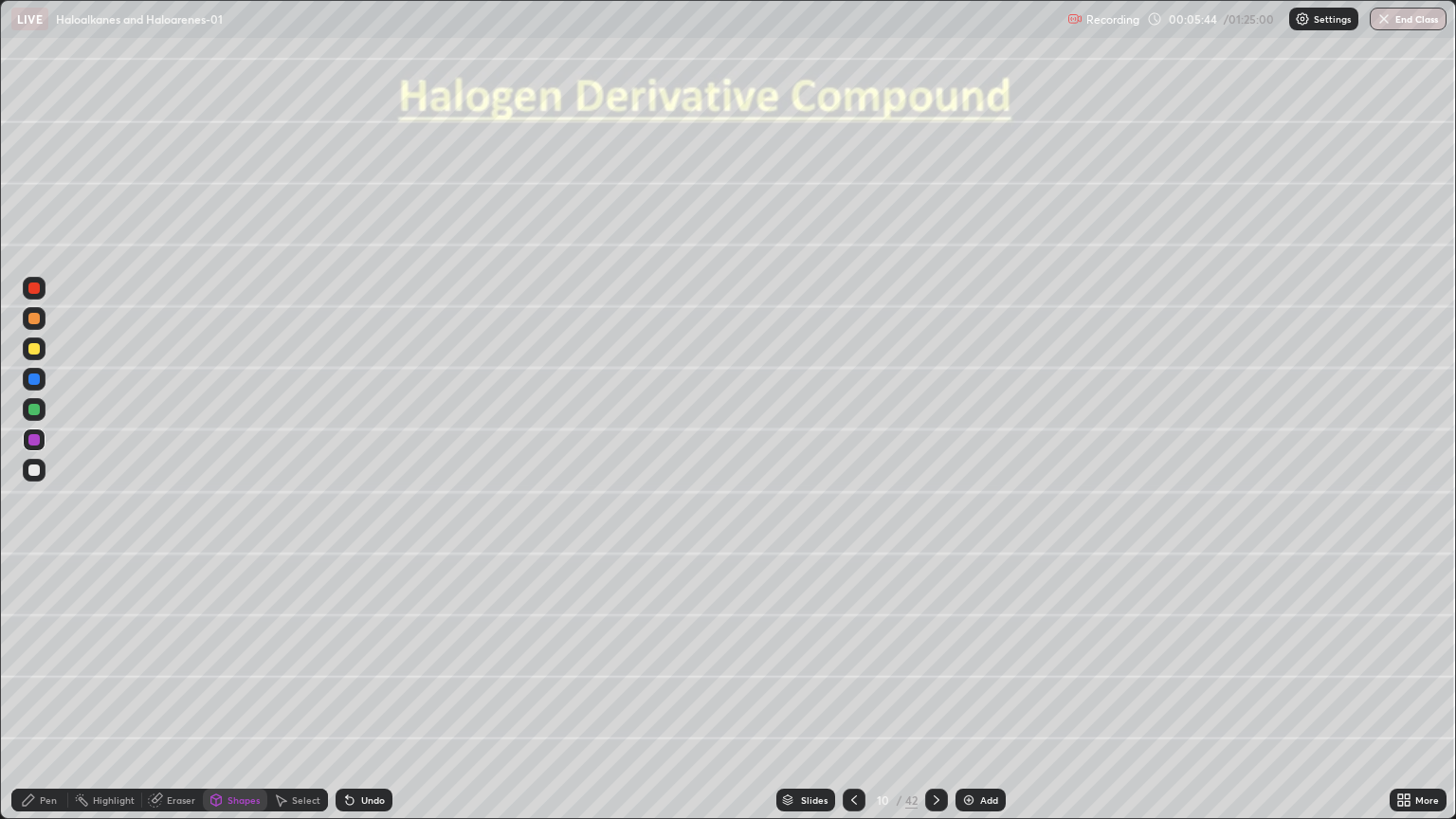 click on "Pen" at bounding box center [48, 800] 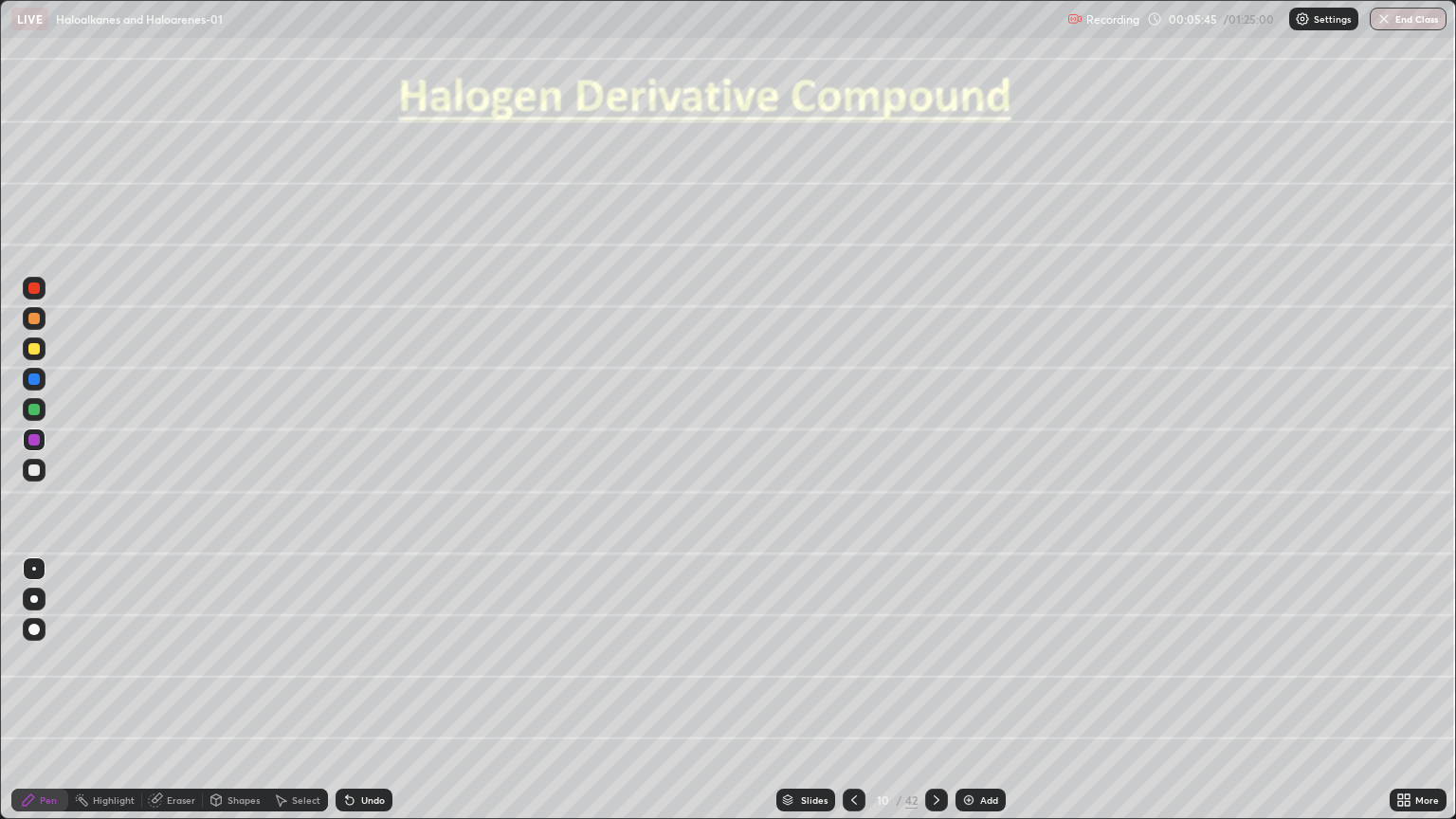 click at bounding box center [34, 599] 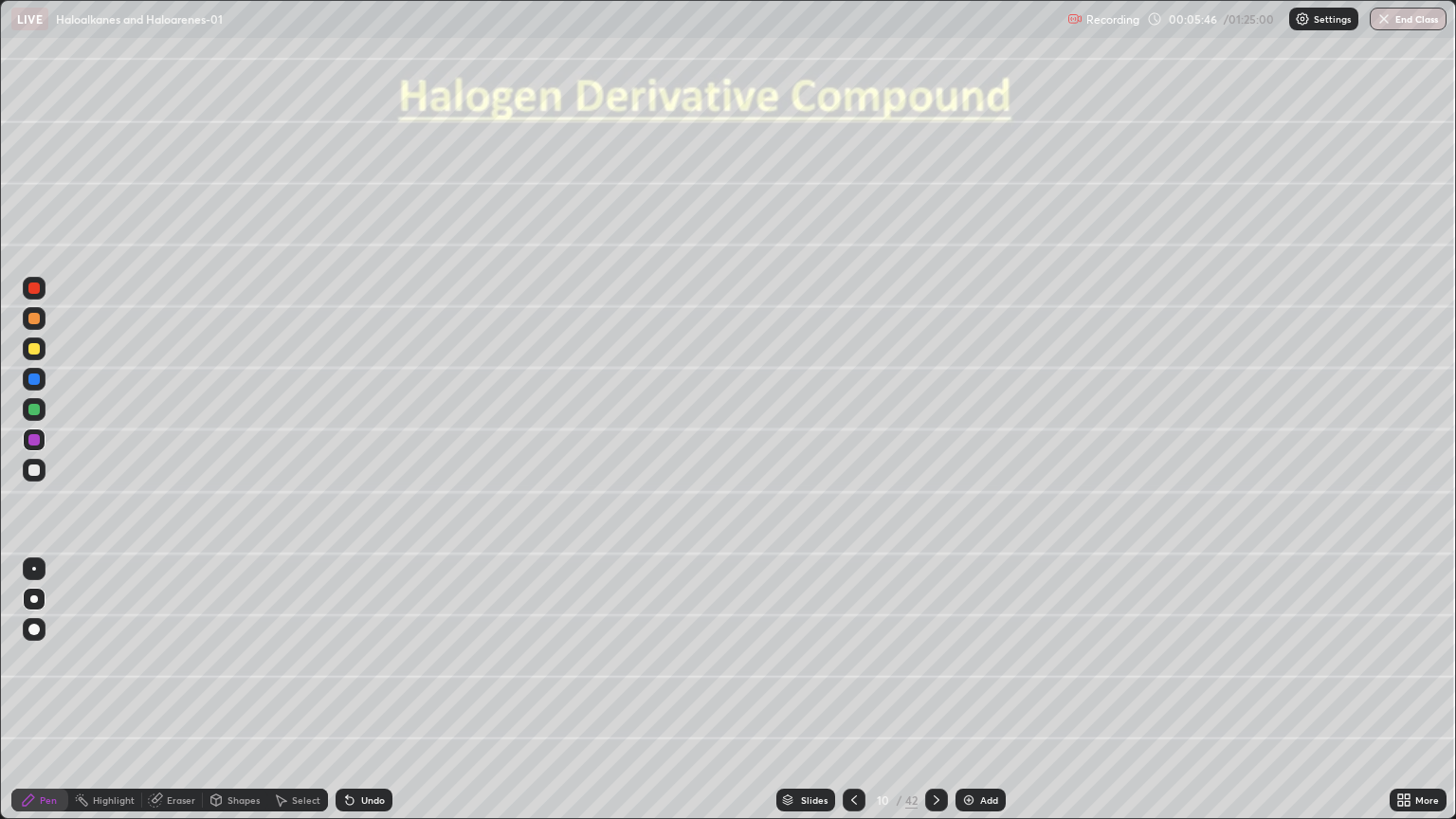 click on "Shapes" at bounding box center [244, 800] 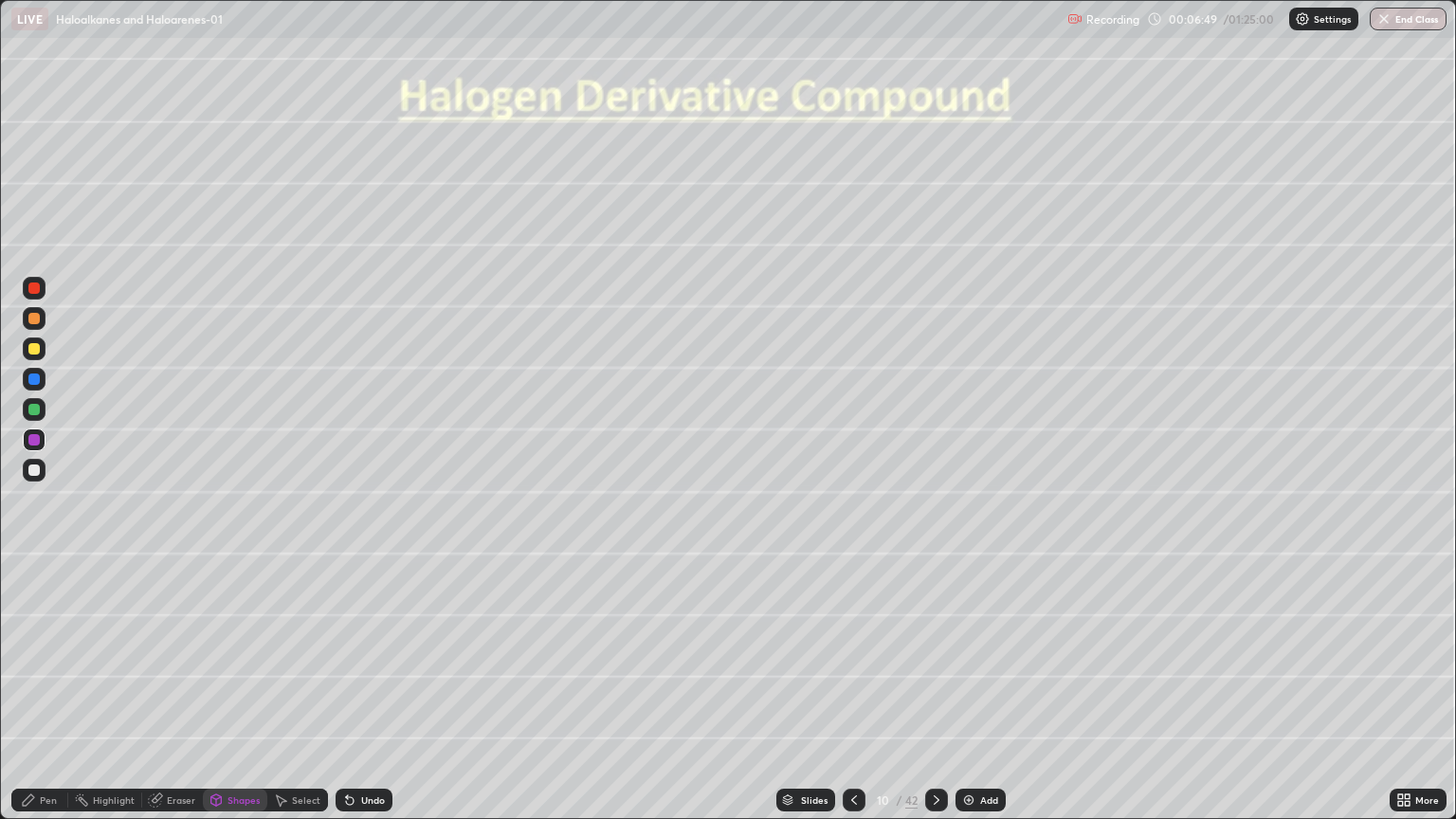 click on "Undo" at bounding box center [373, 800] 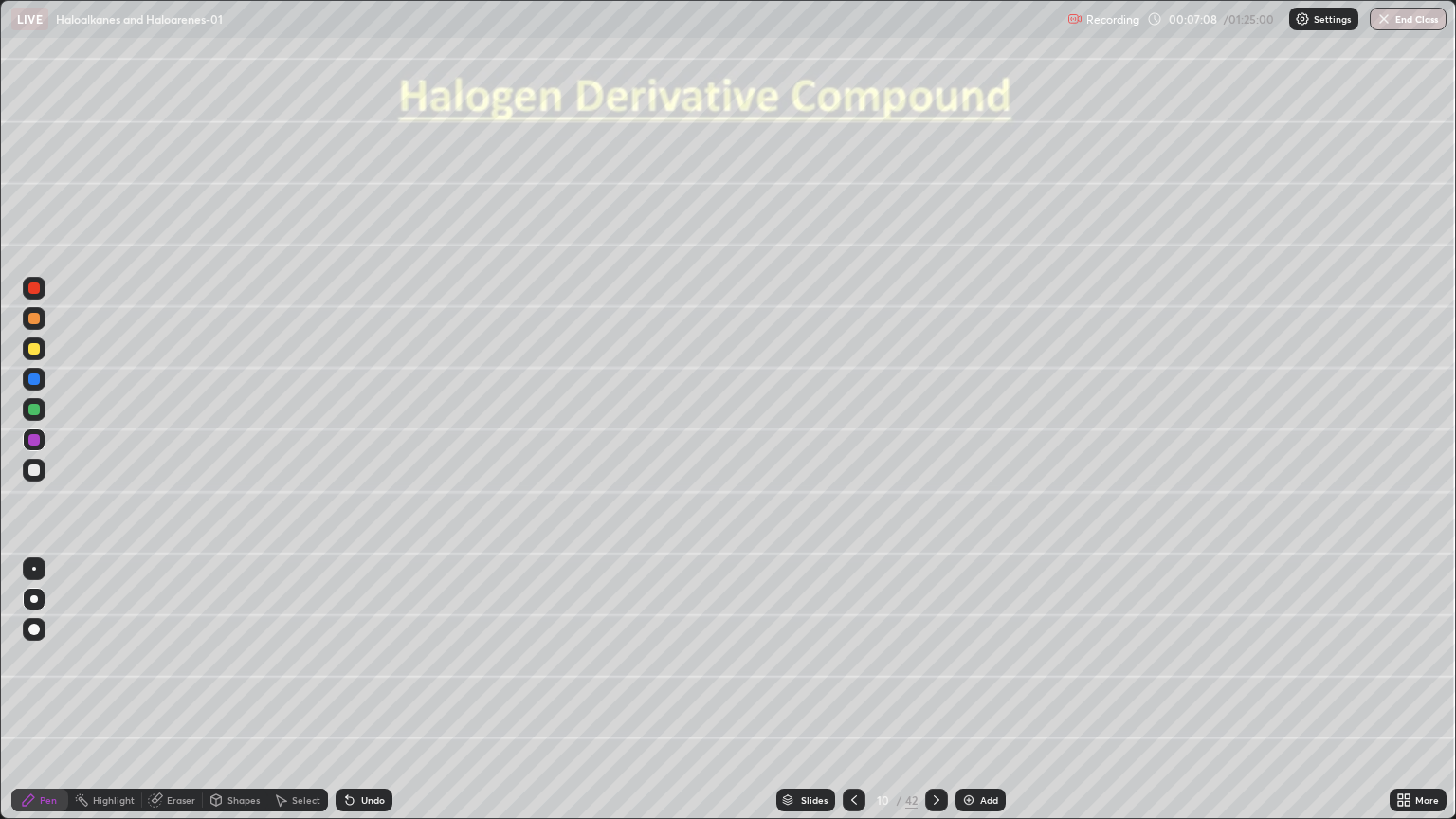 click on "Add" at bounding box center (980, 800) 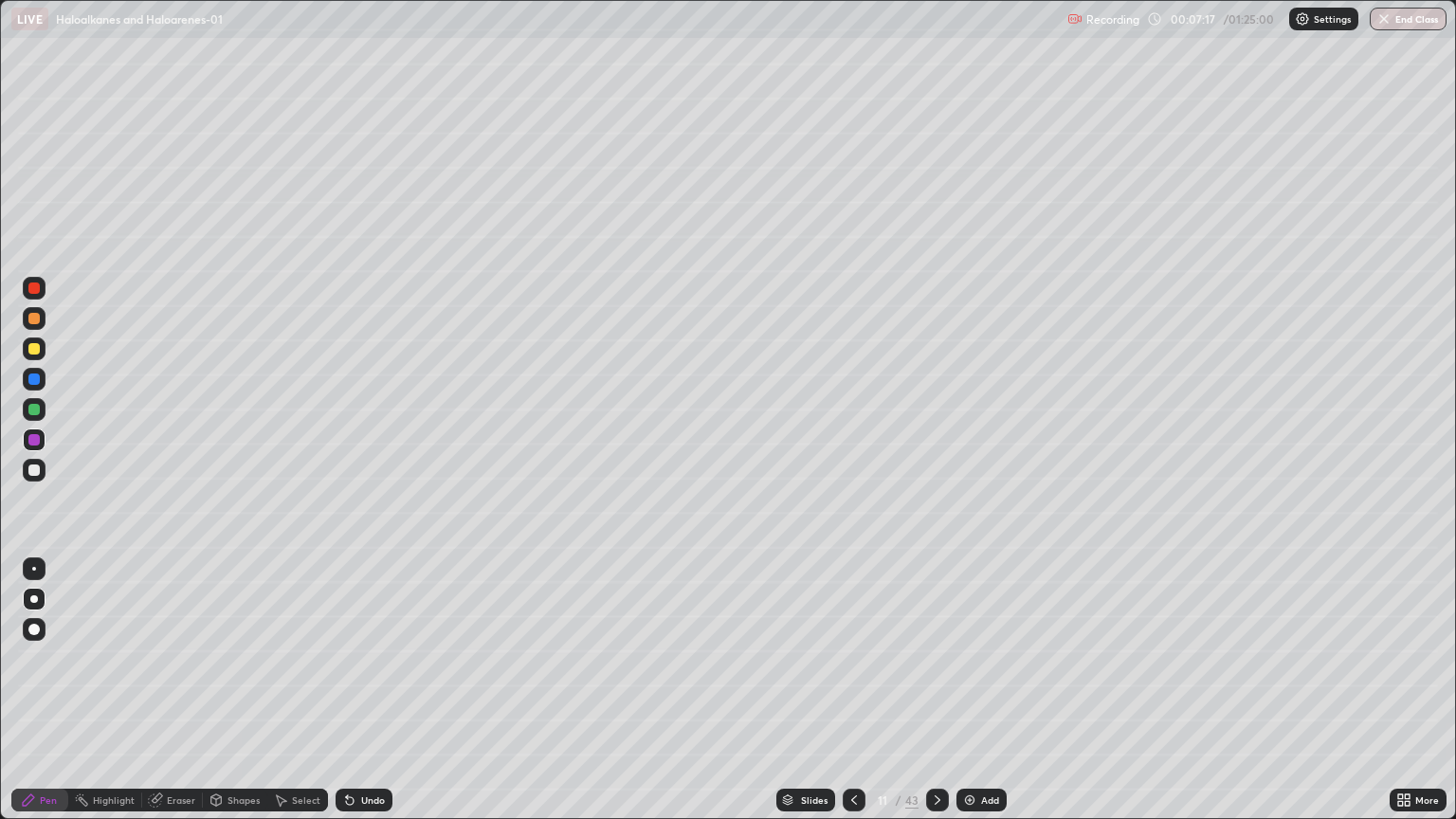 click on "Undo" at bounding box center (373, 800) 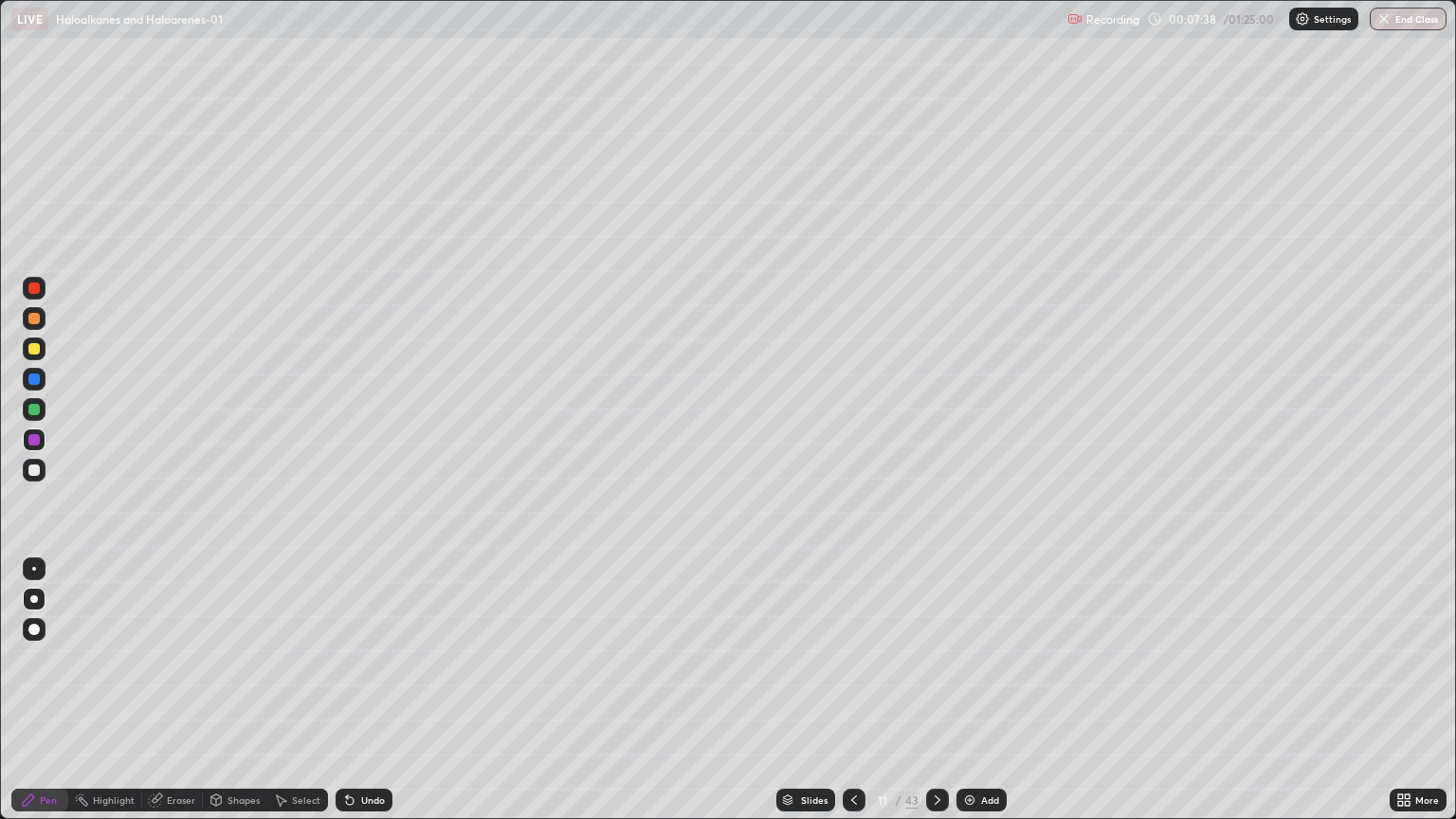 click at bounding box center [34, 410] 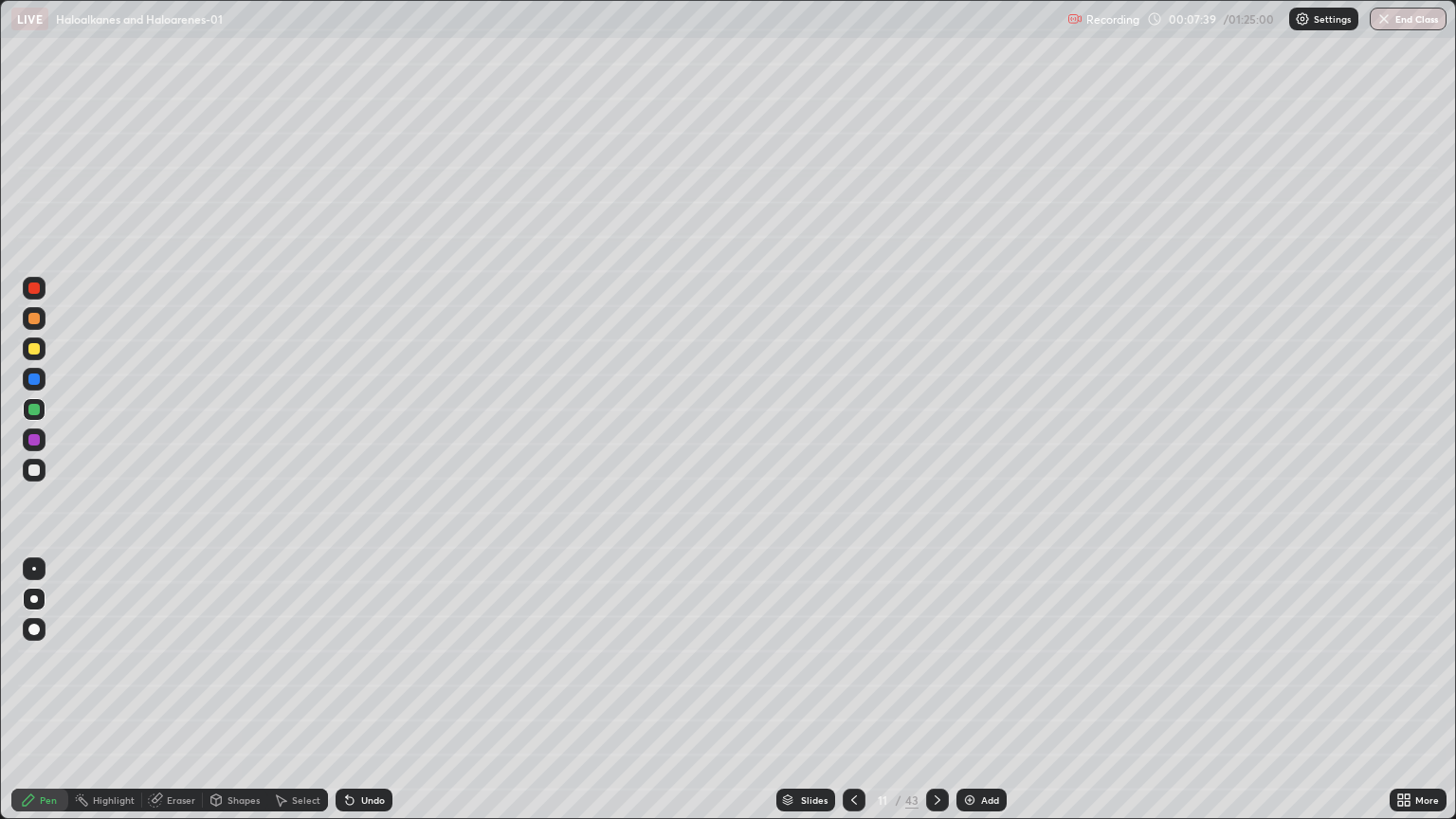 click on "Shapes" at bounding box center [235, 800] 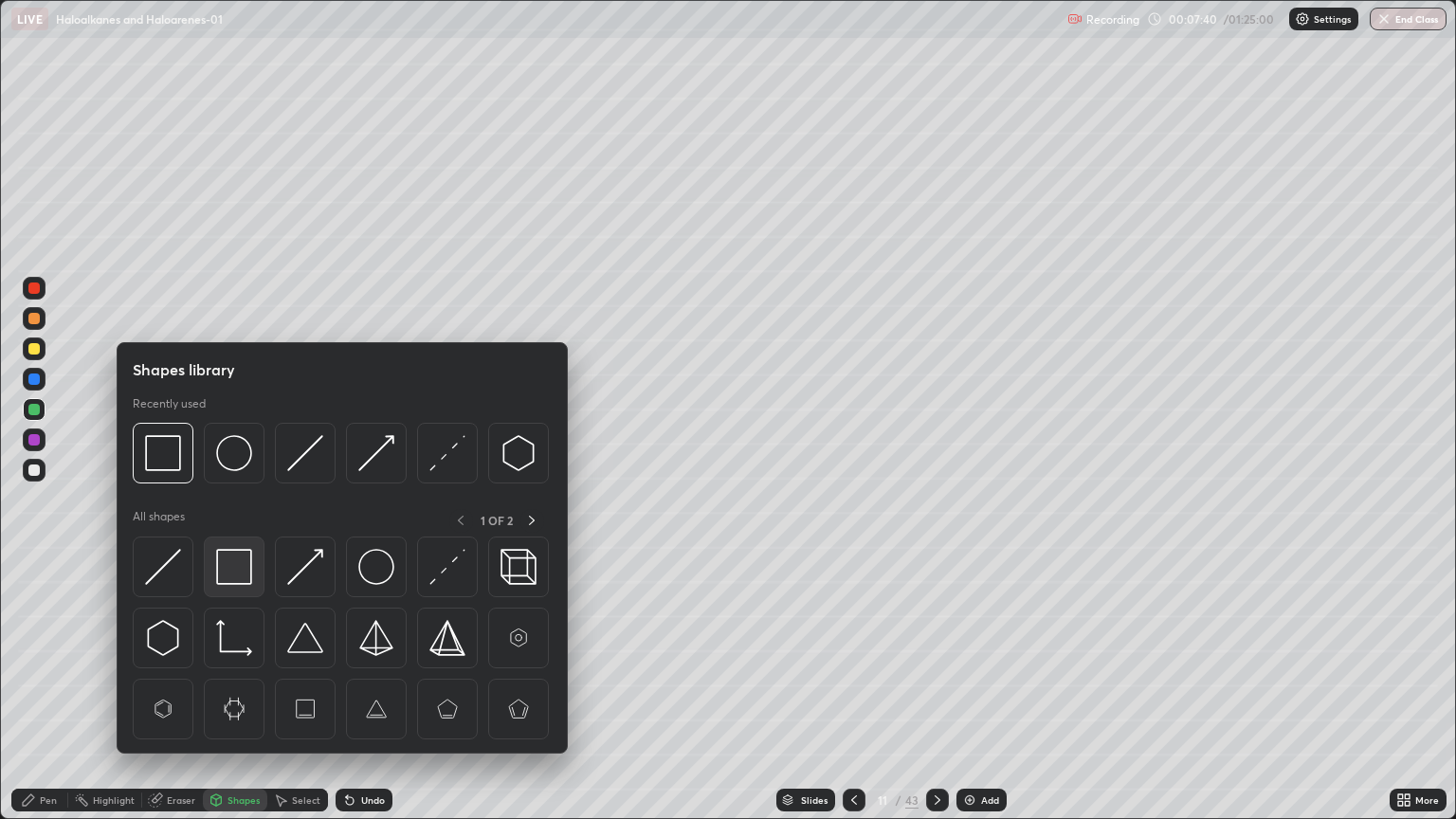 click at bounding box center (234, 567) 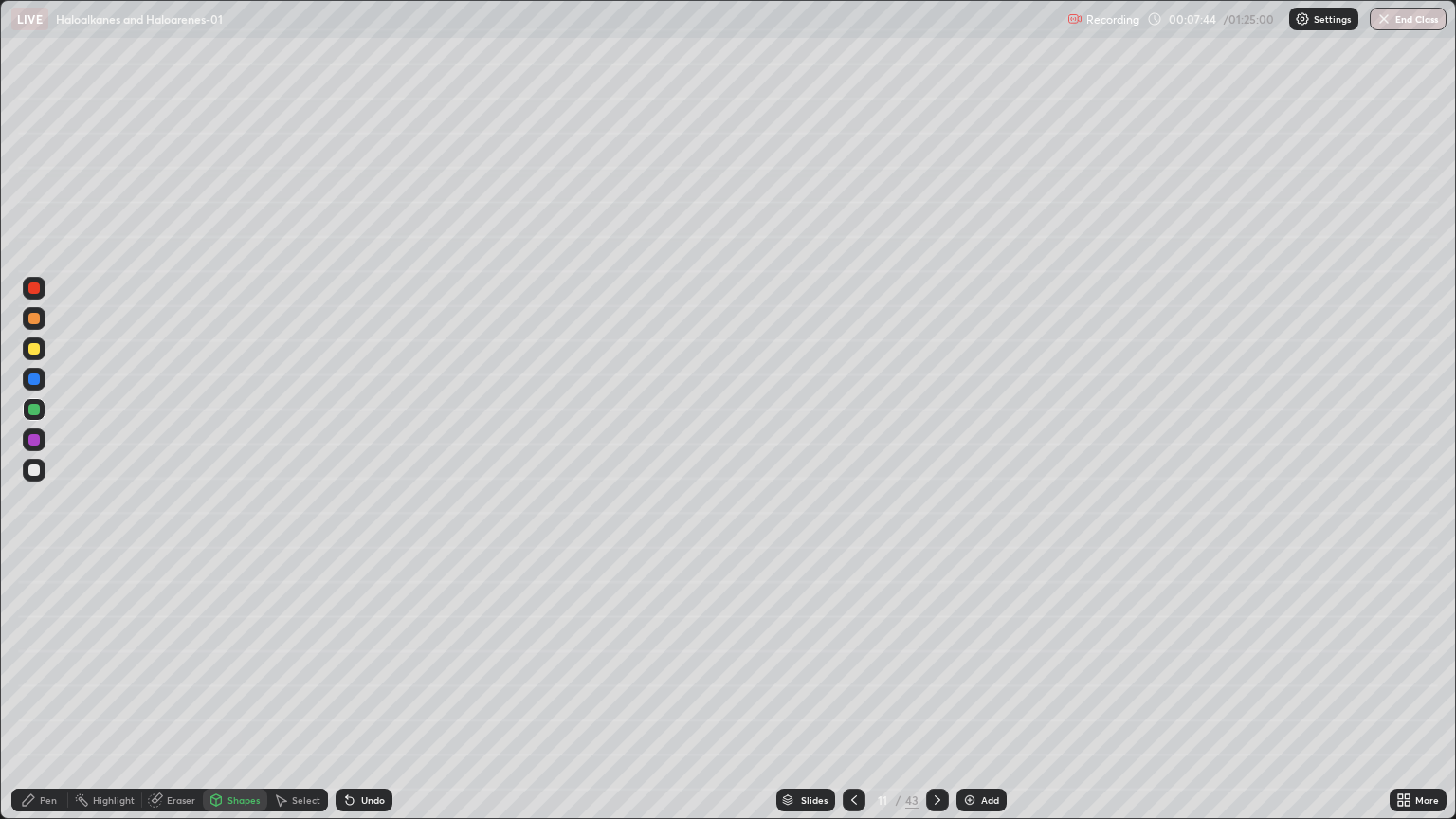 click on "Shapes" at bounding box center [244, 800] 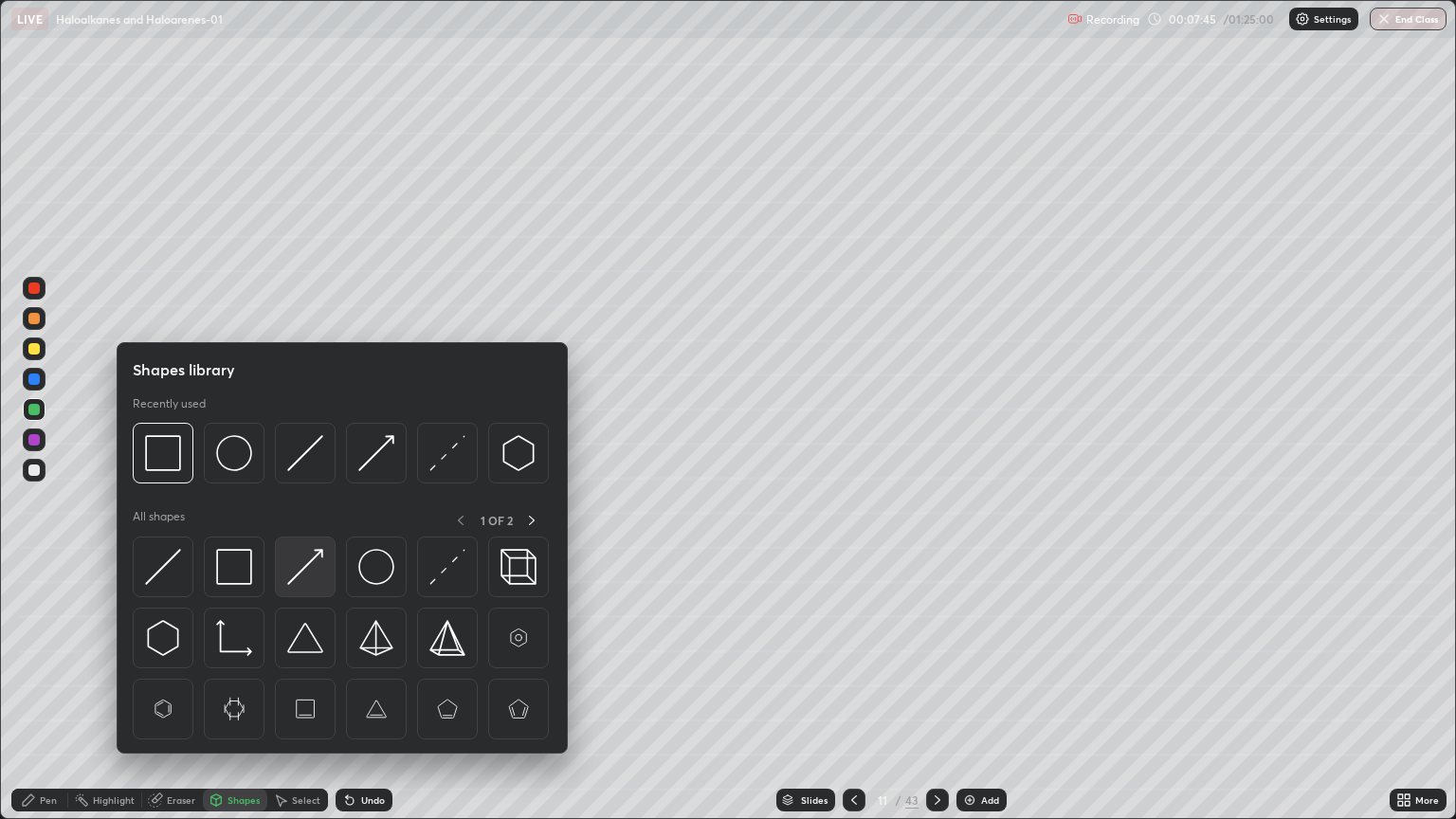 click at bounding box center (305, 567) 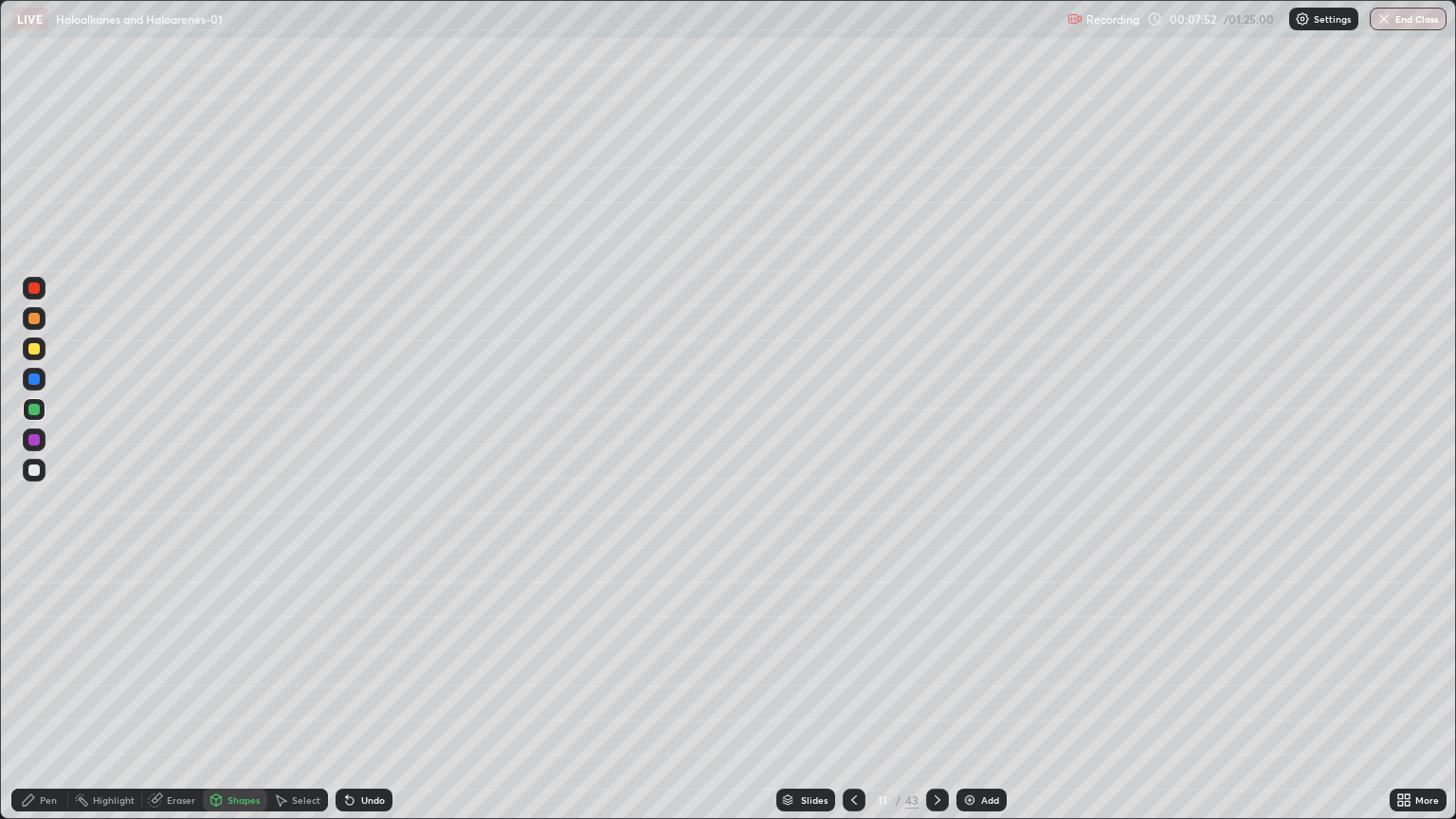 click on "Pen" at bounding box center [40, 800] 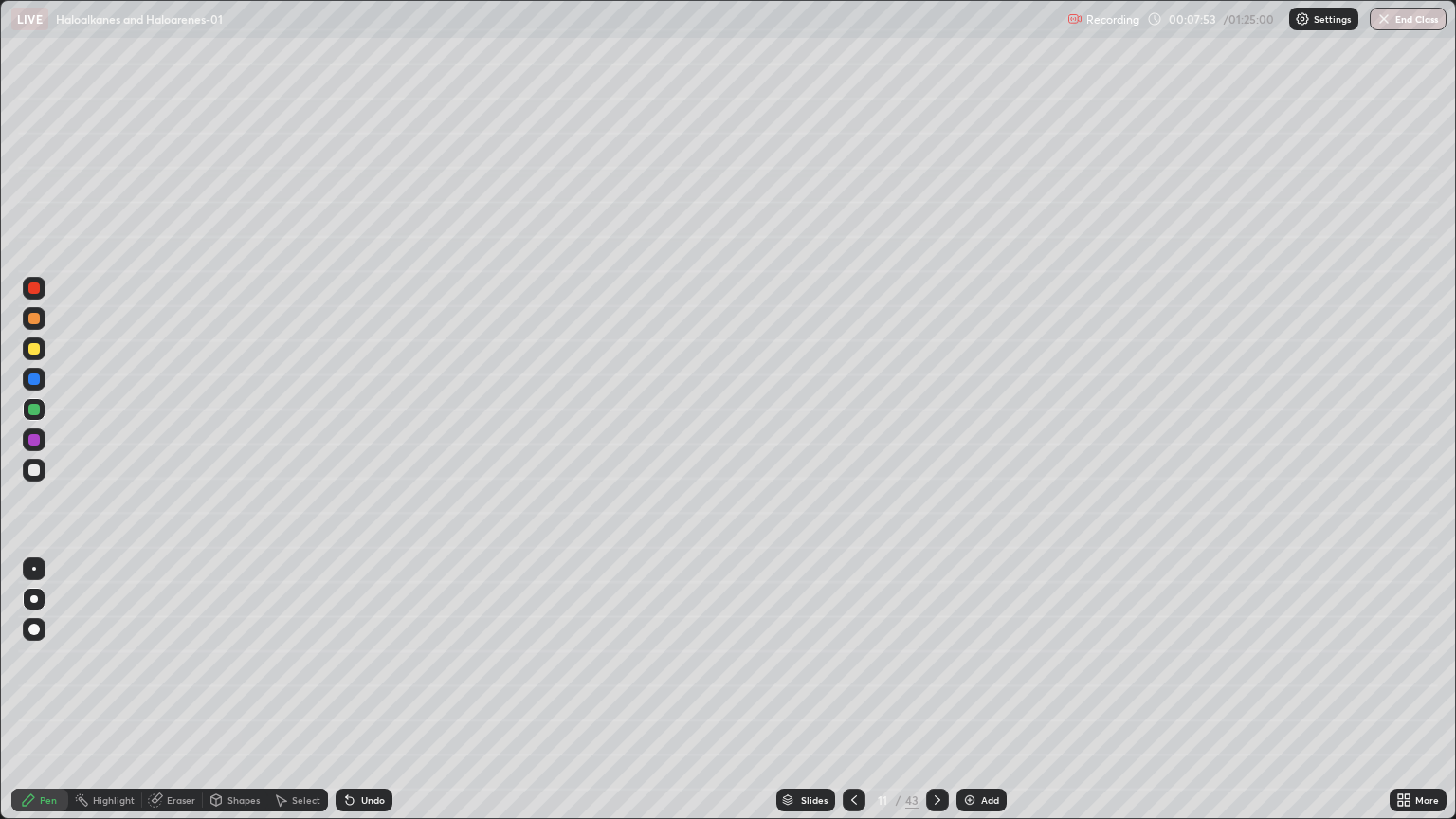 click at bounding box center [34, 440] 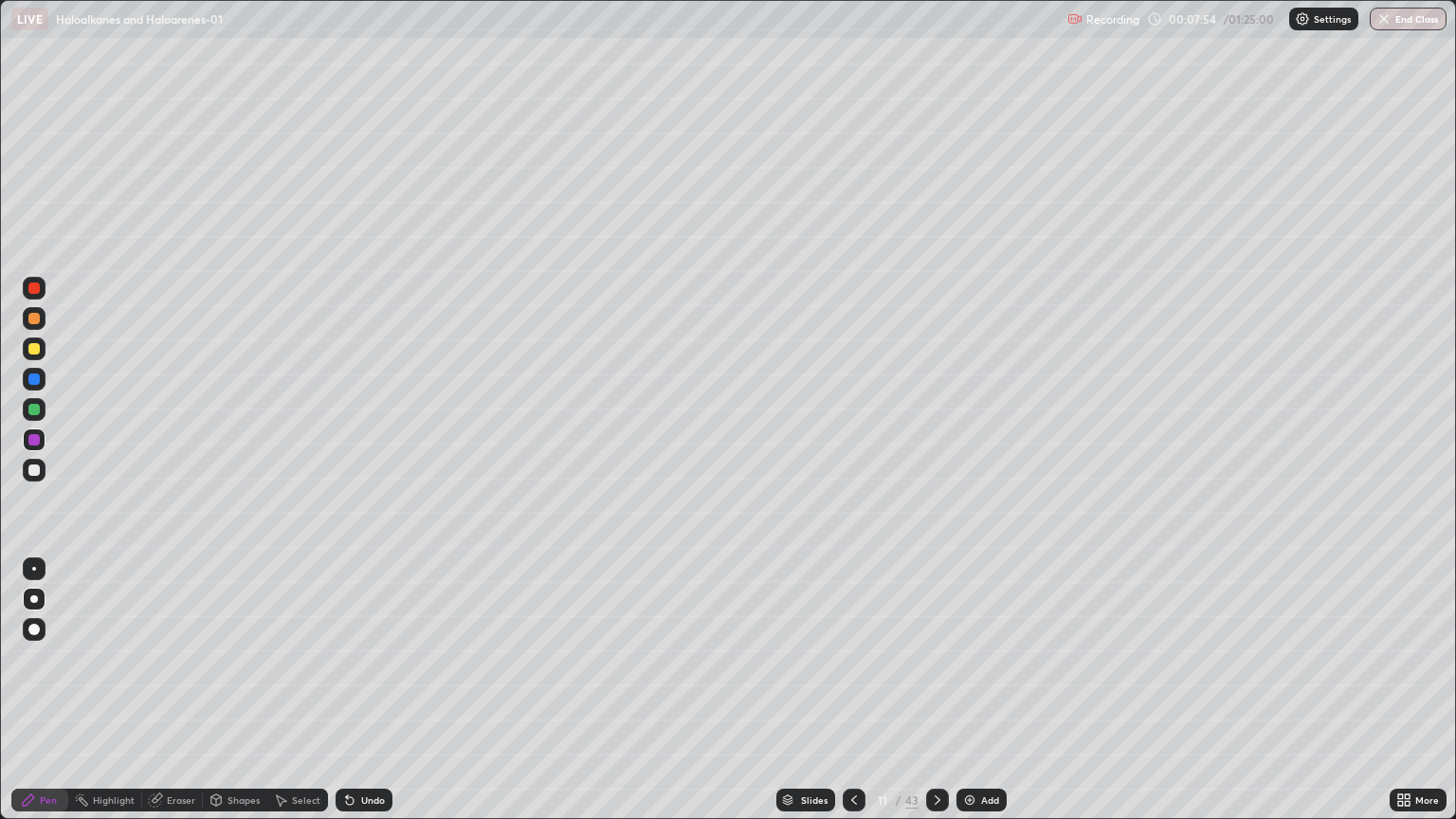 click at bounding box center (34, 349) 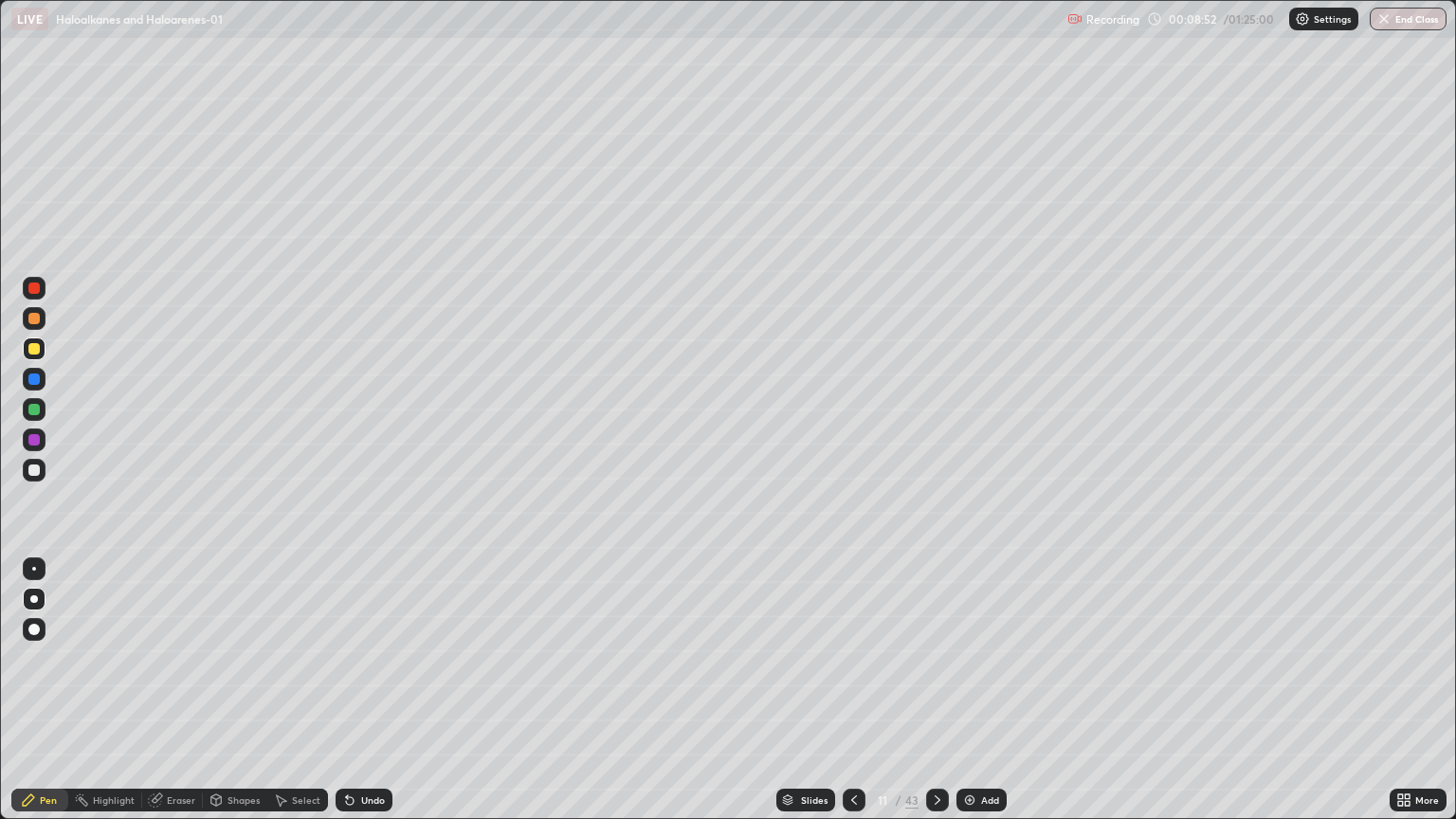 click at bounding box center [34, 288] 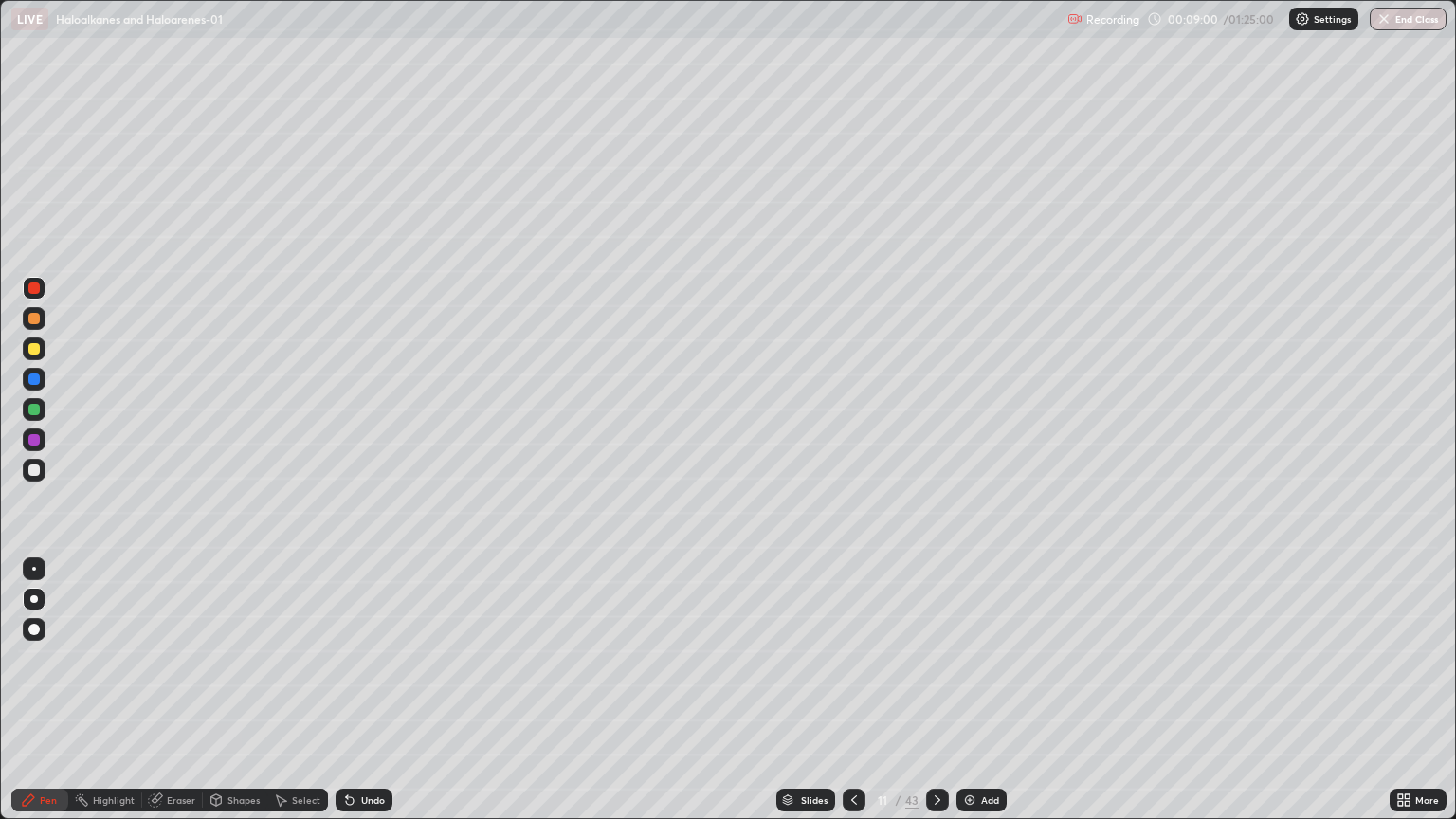 click on "Shapes" at bounding box center (244, 800) 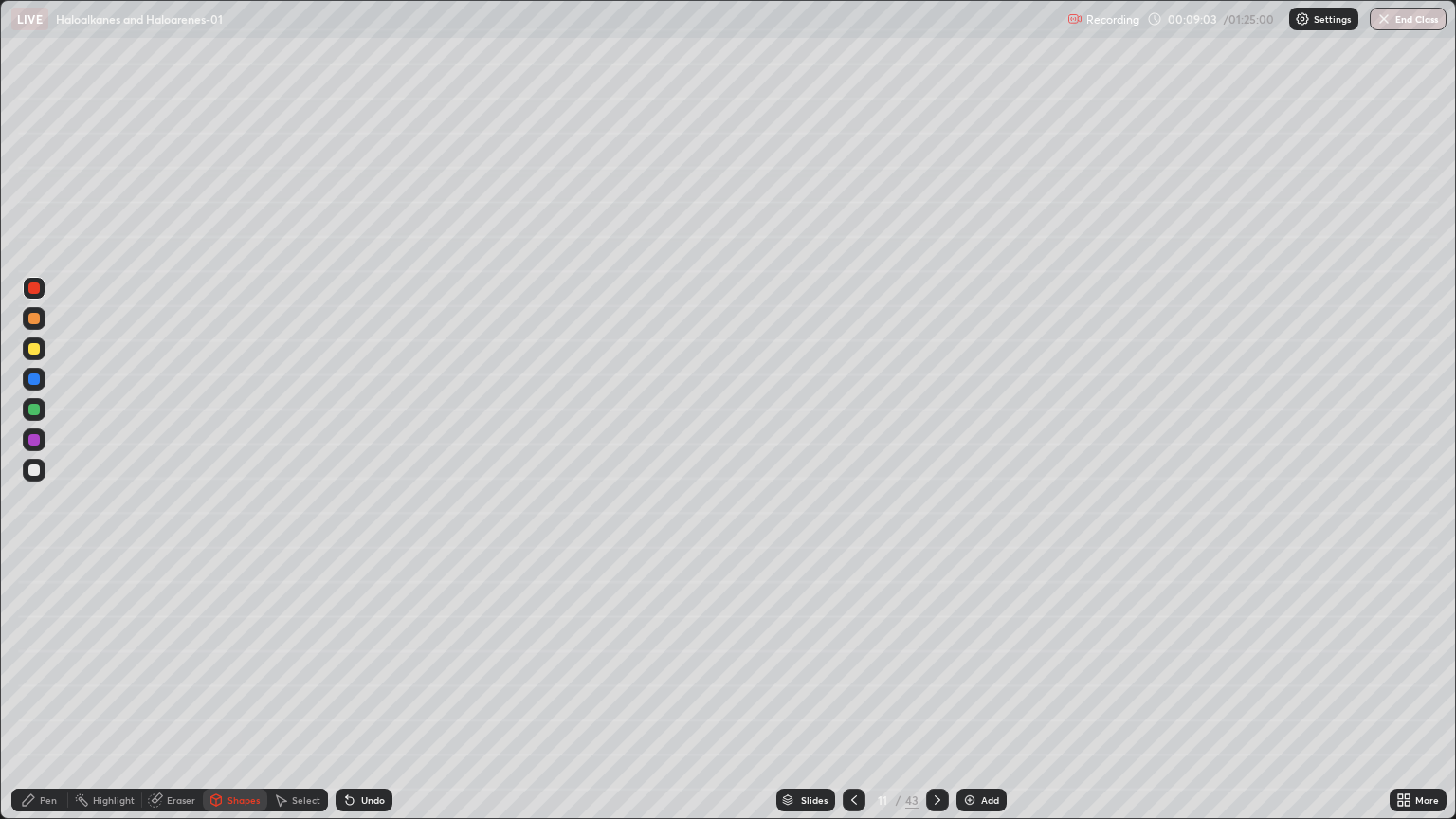 click on "Undo" at bounding box center (373, 800) 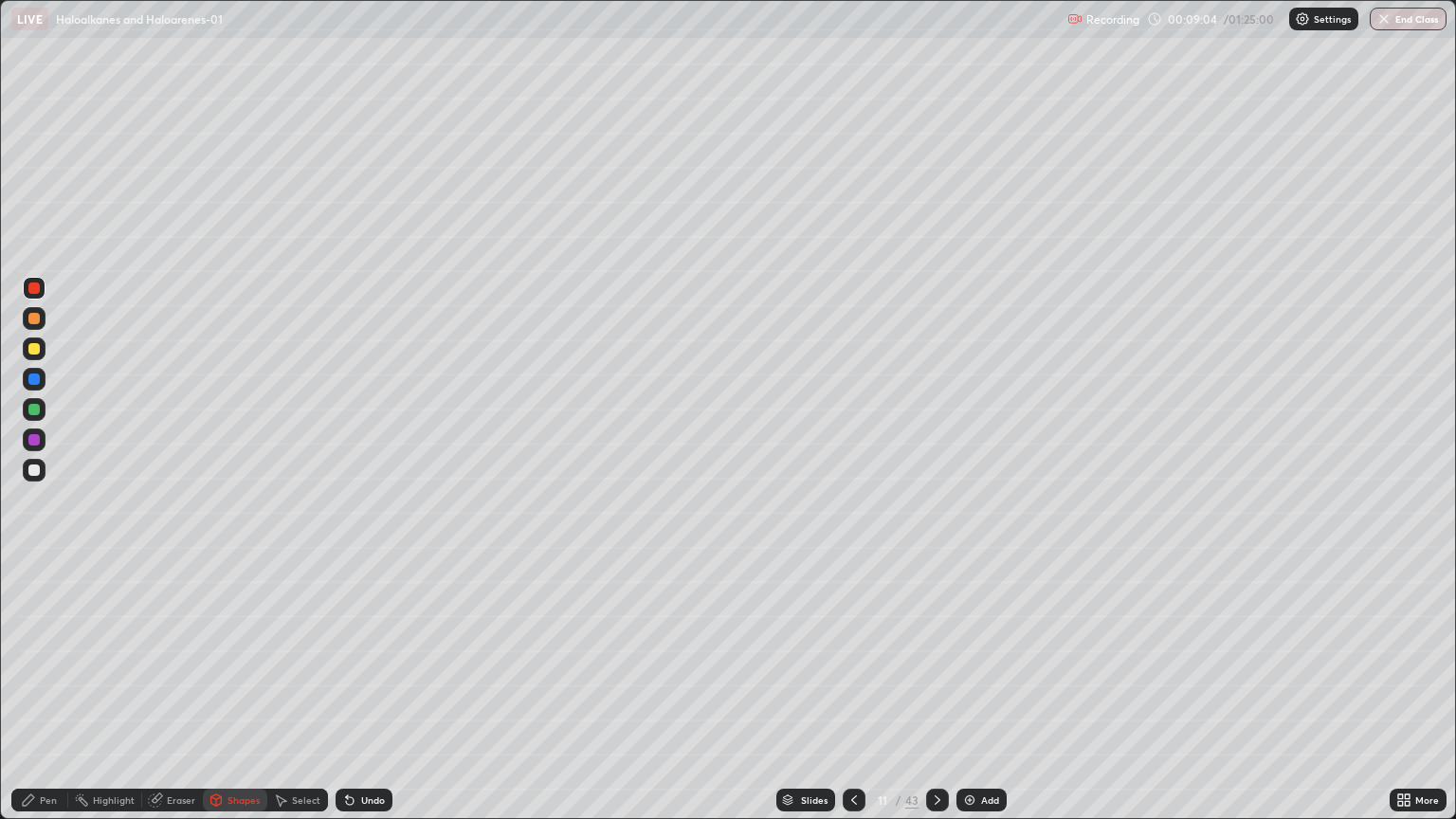 click on "Shapes" at bounding box center [244, 800] 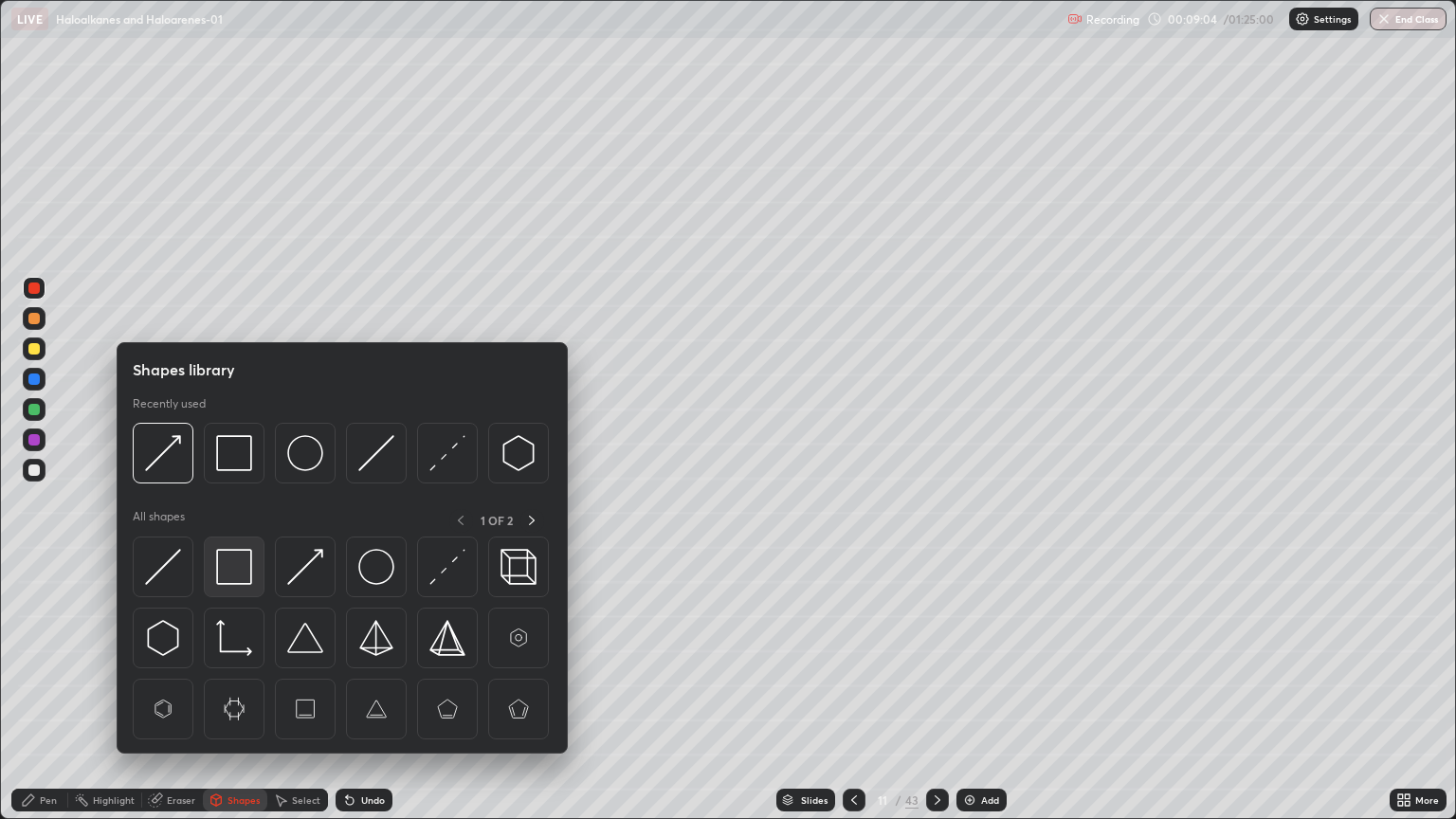 click at bounding box center (234, 567) 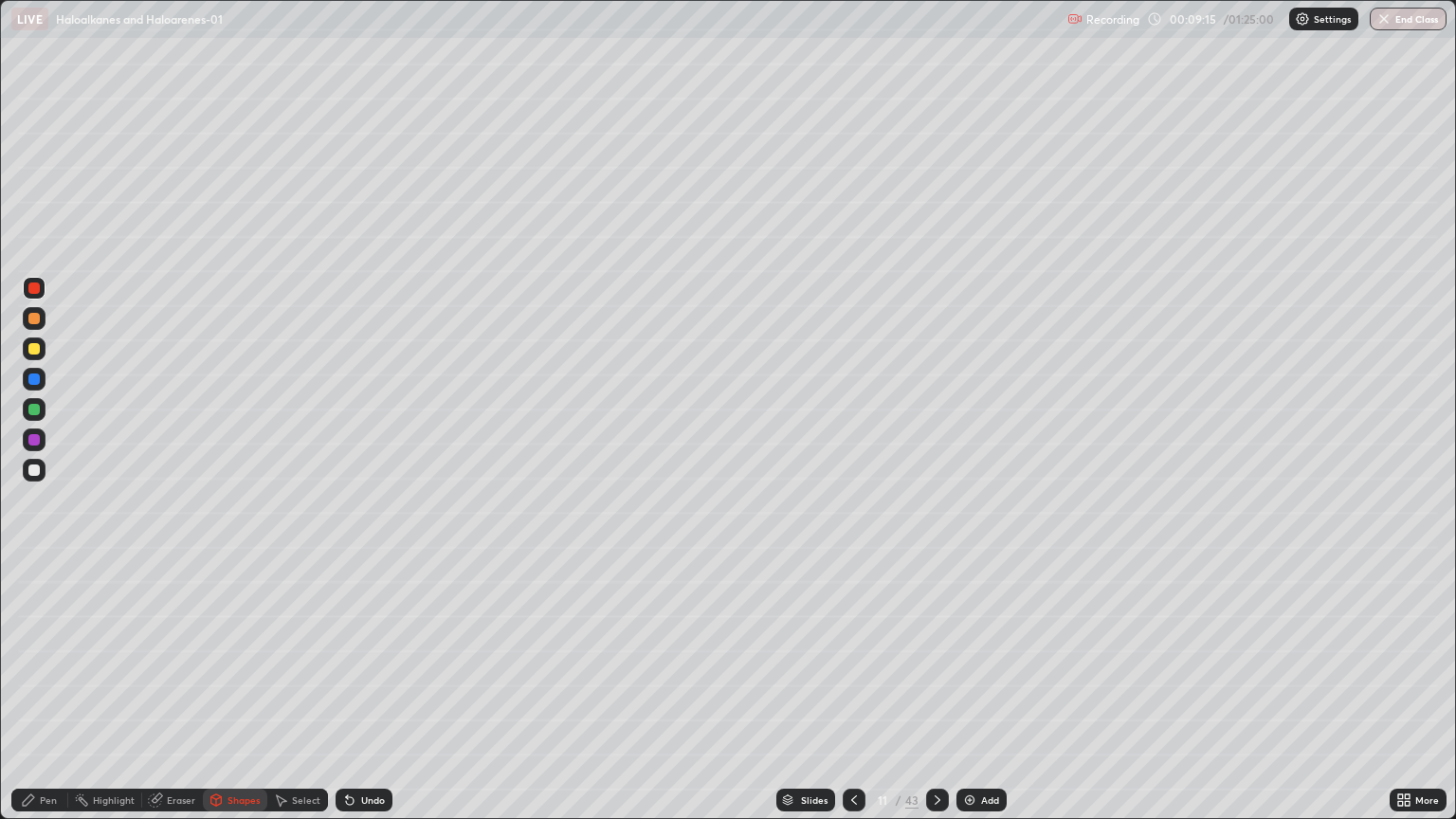 click at bounding box center (34, 440) 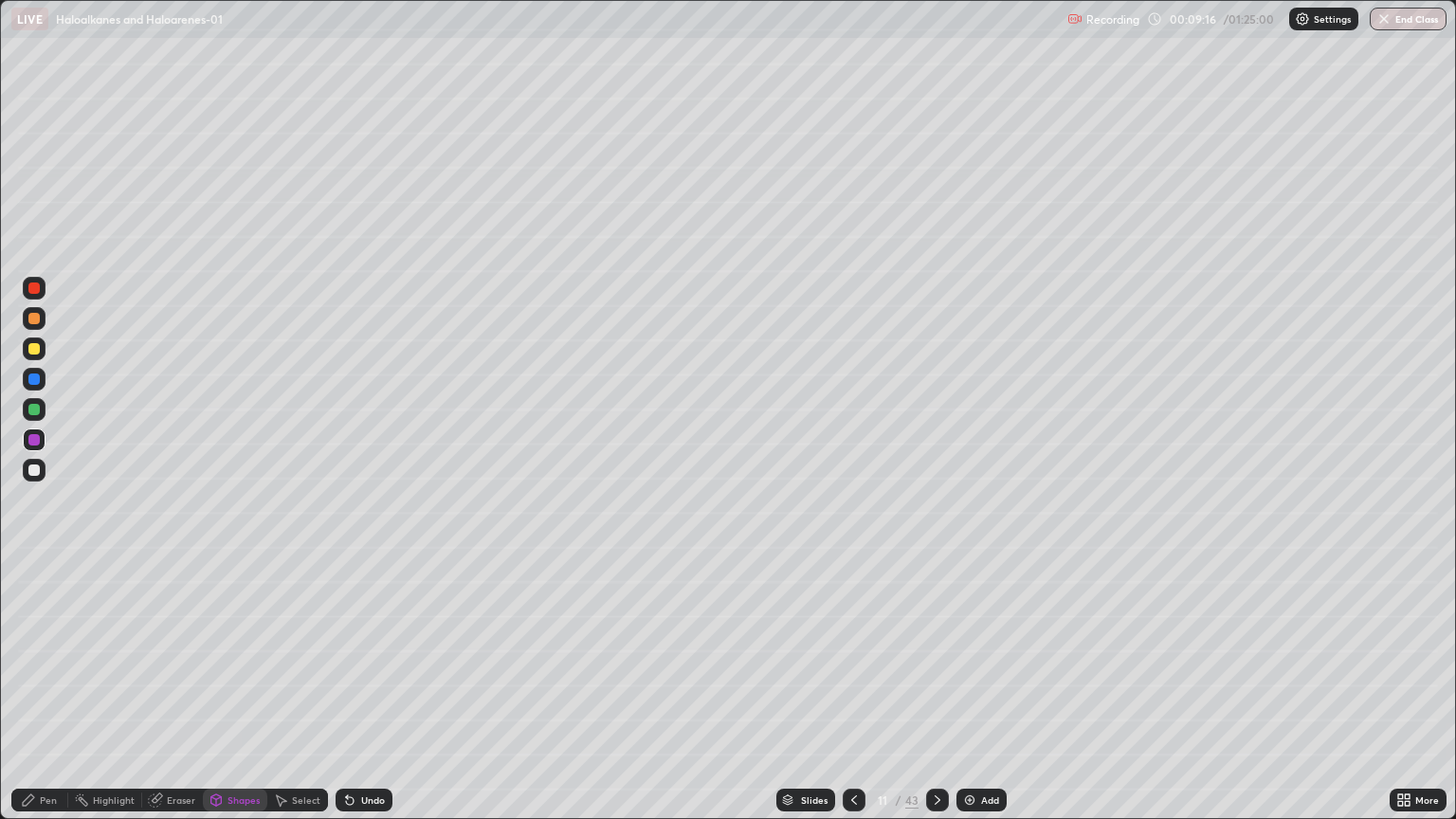 click 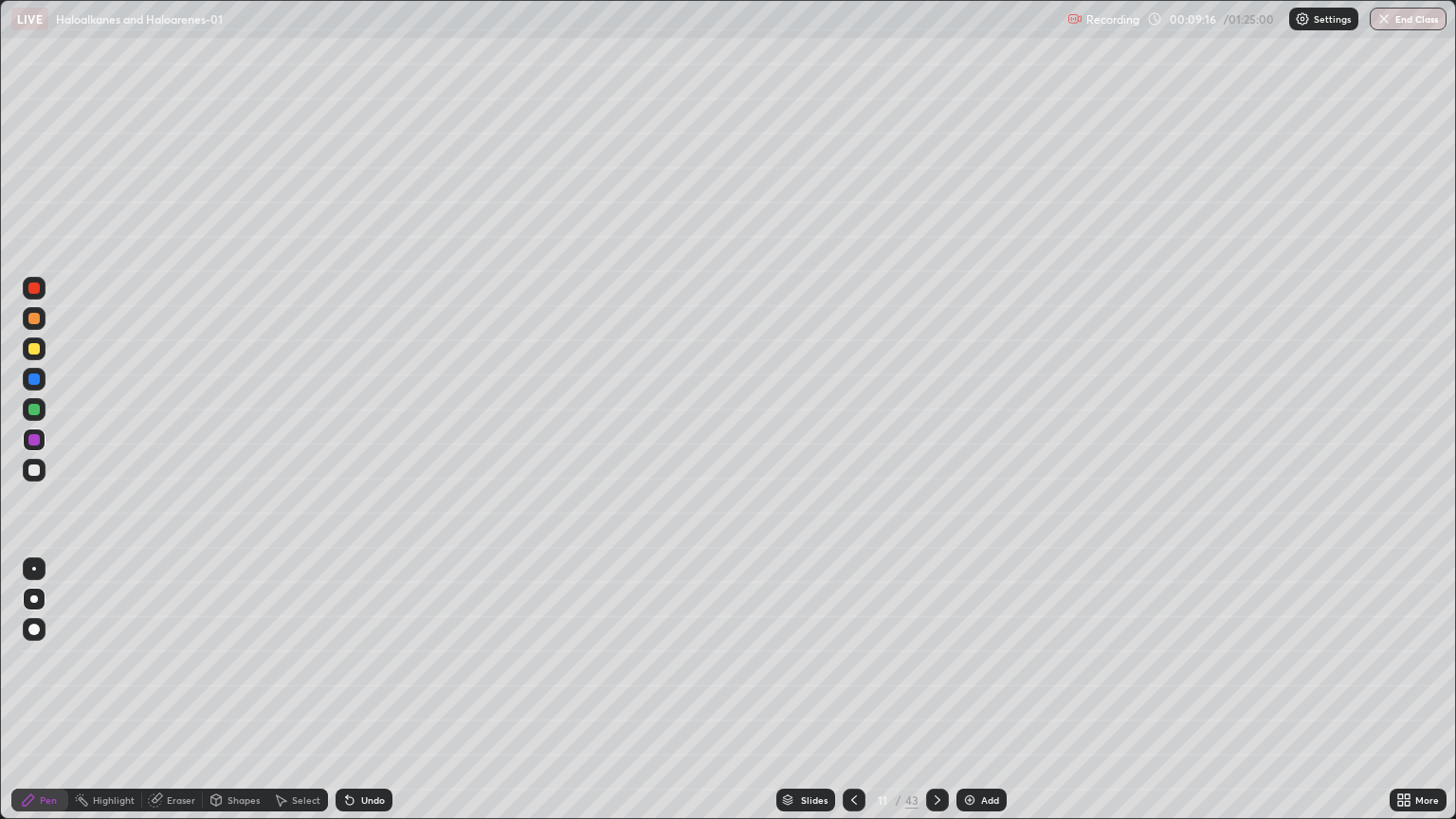 click at bounding box center [34, 569] 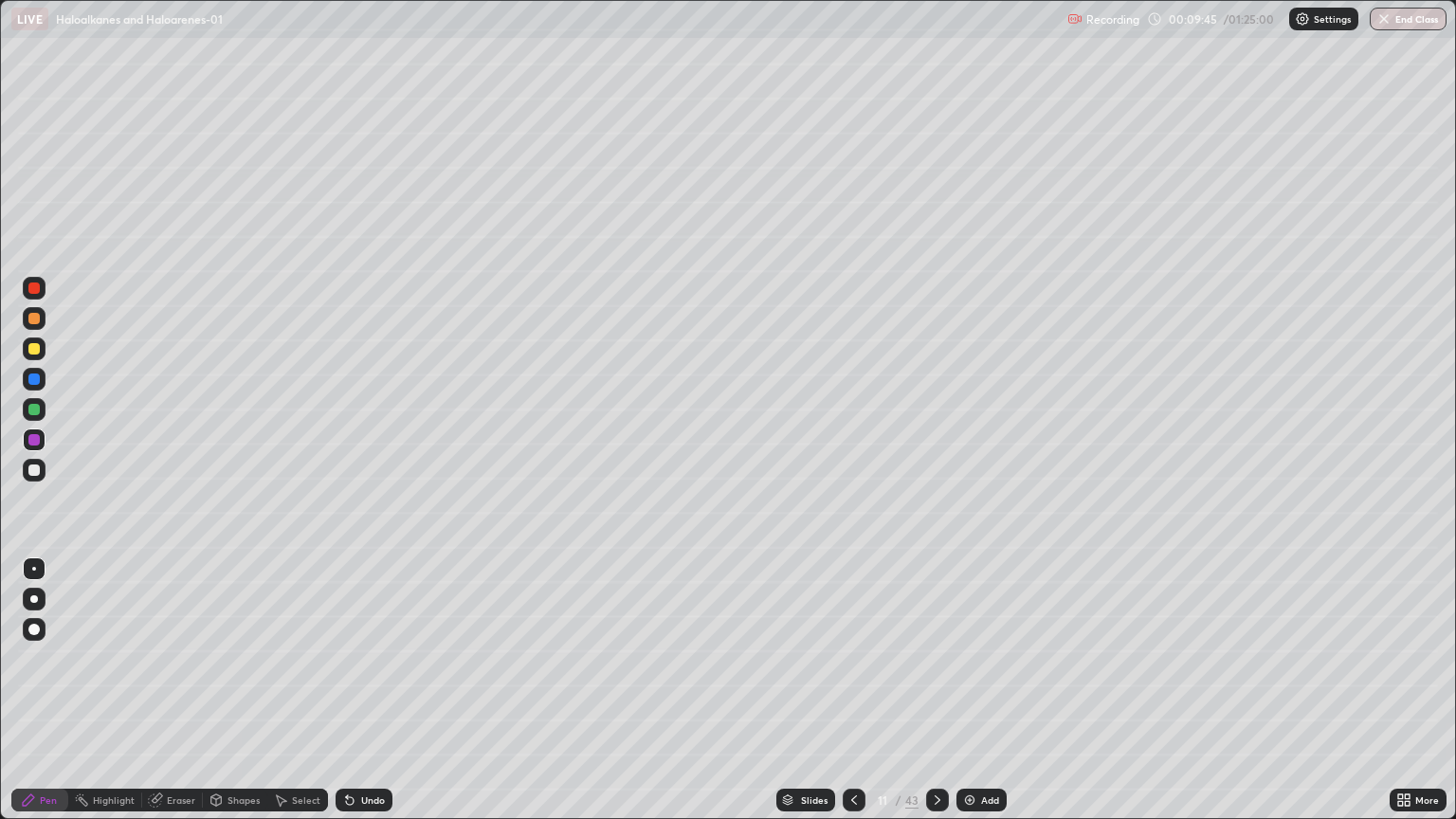 click on "Undo" at bounding box center [364, 800] 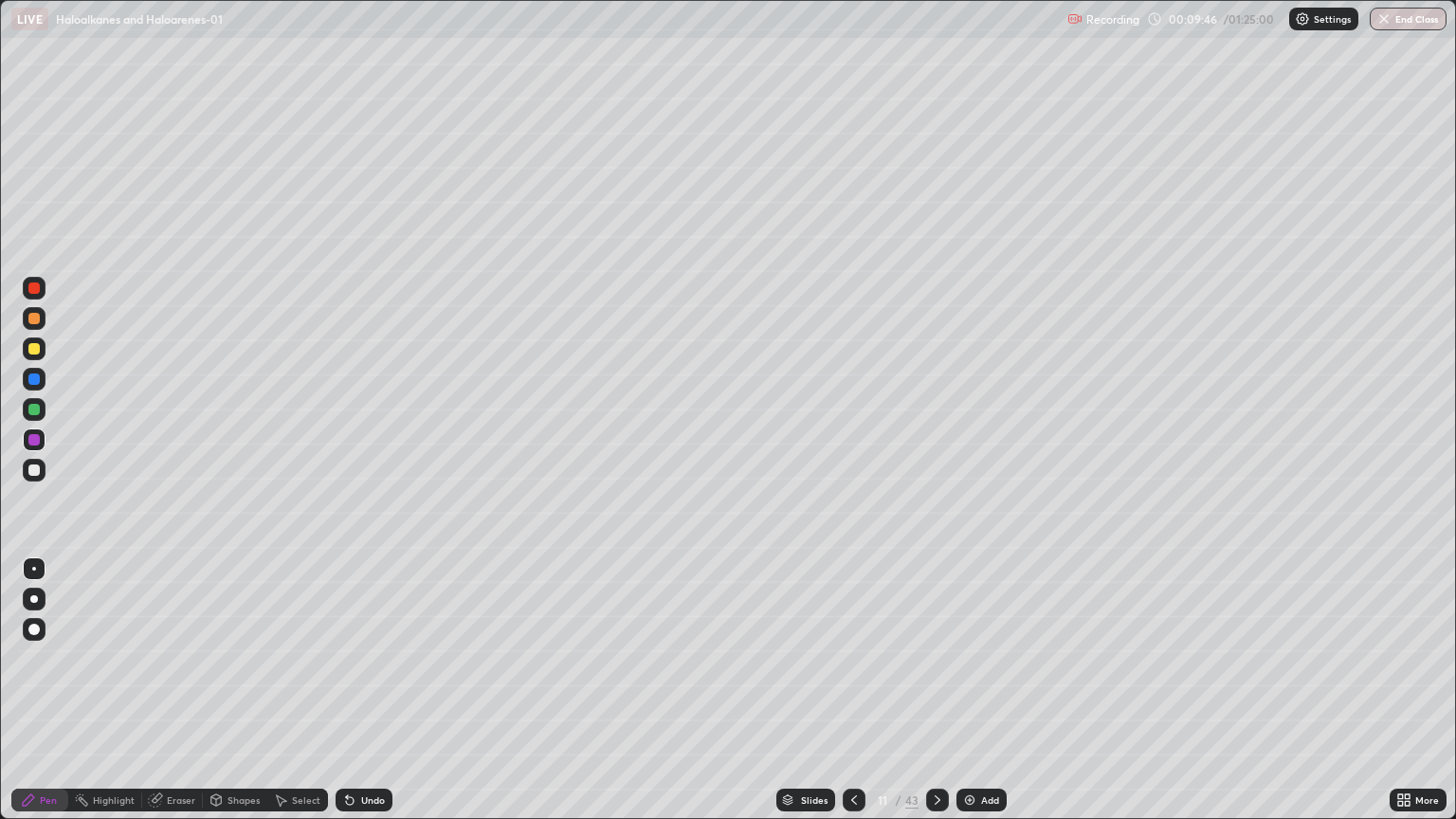 click on "Undo" at bounding box center (364, 800) 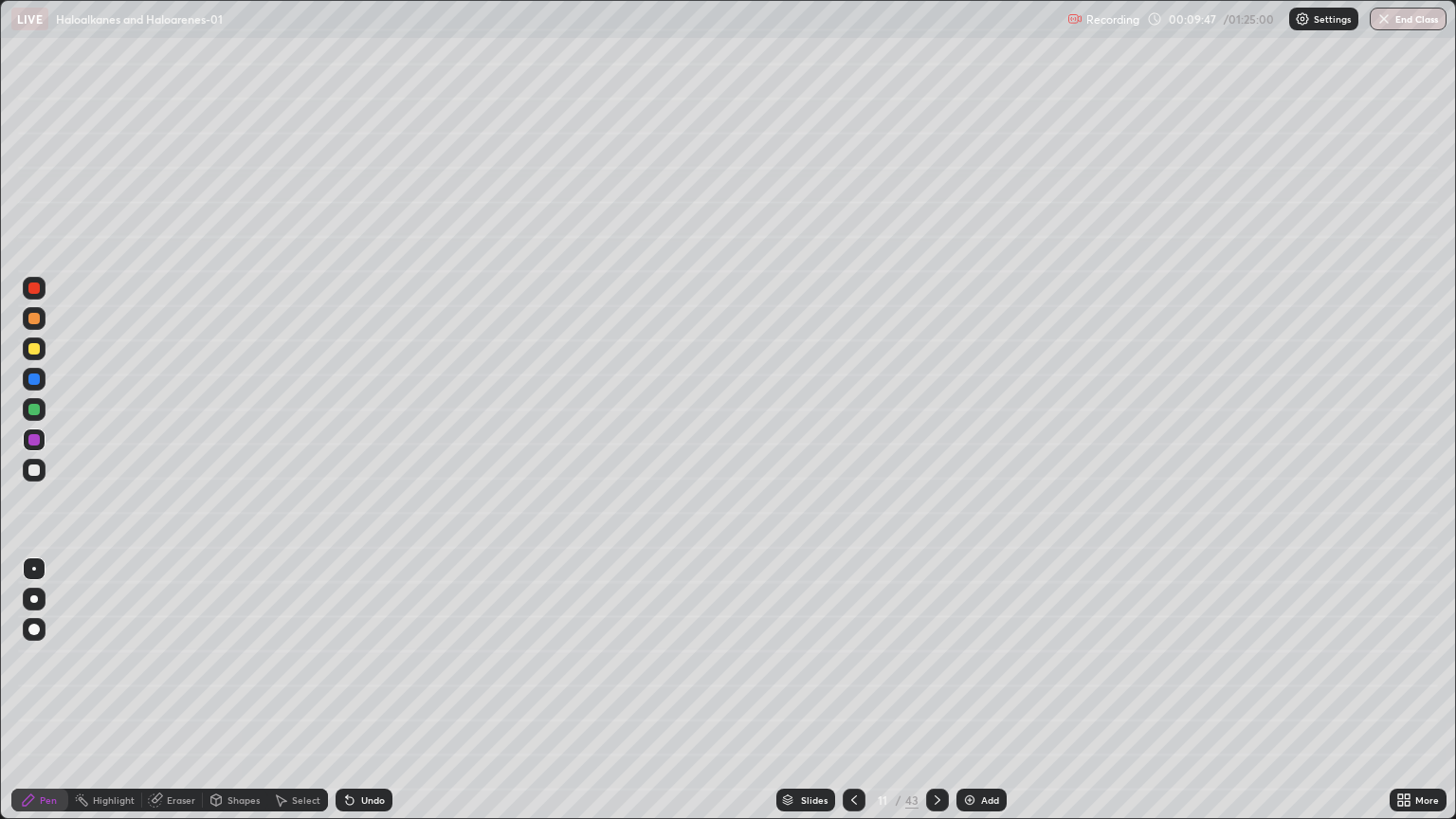 click on "Undo" at bounding box center (364, 800) 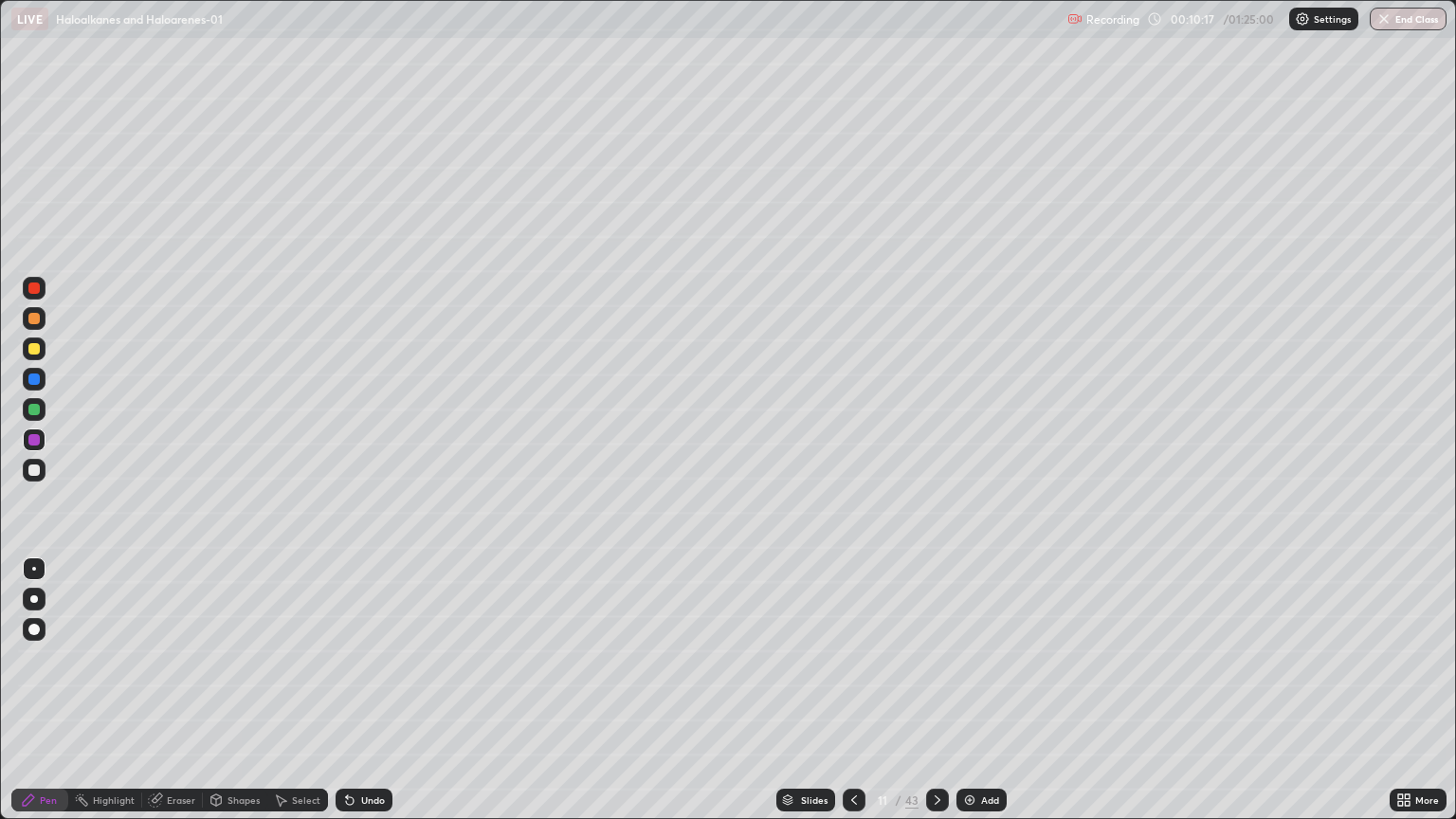 click at bounding box center [34, 440] 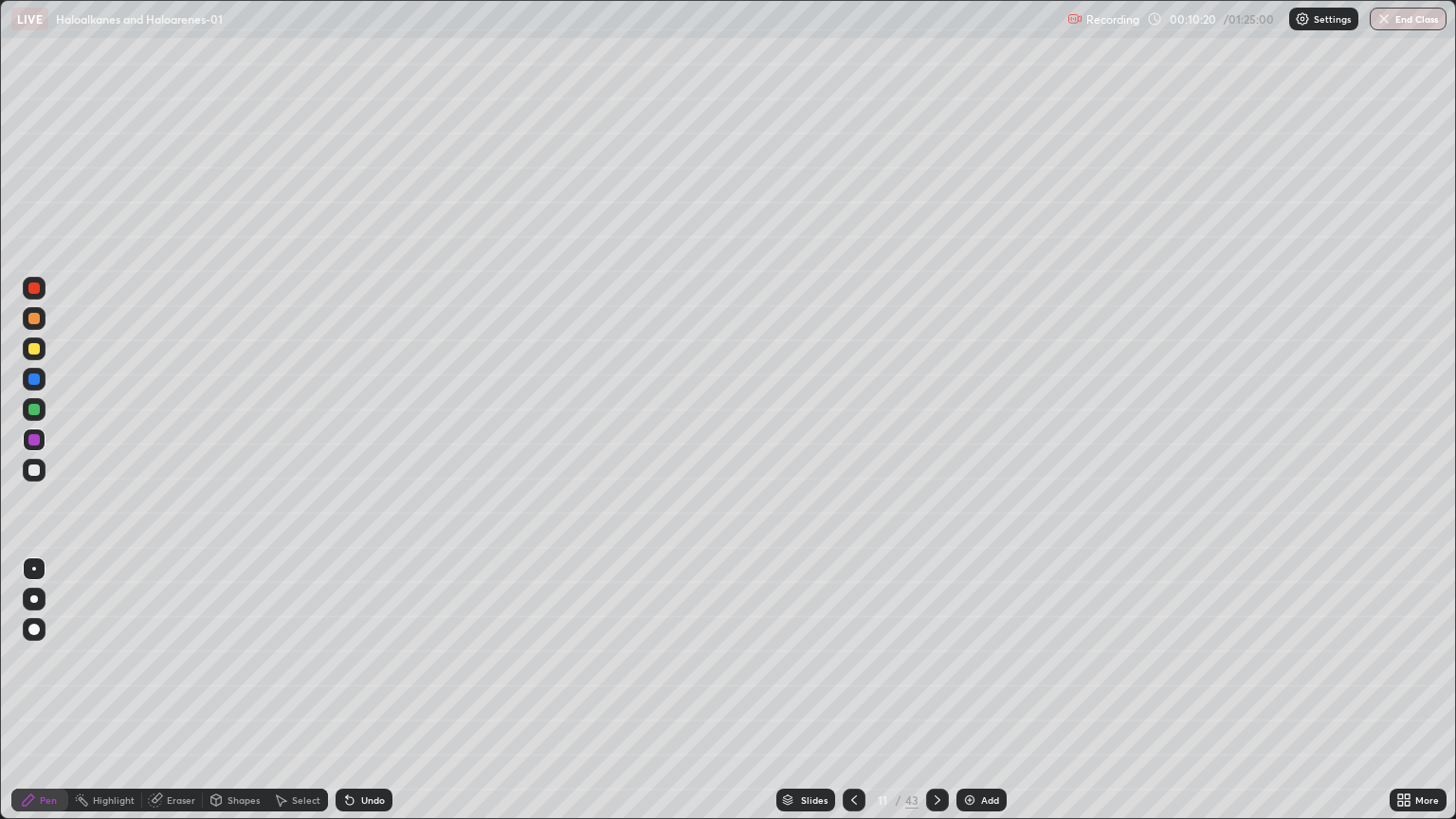 click on "Eraser" at bounding box center [181, 800] 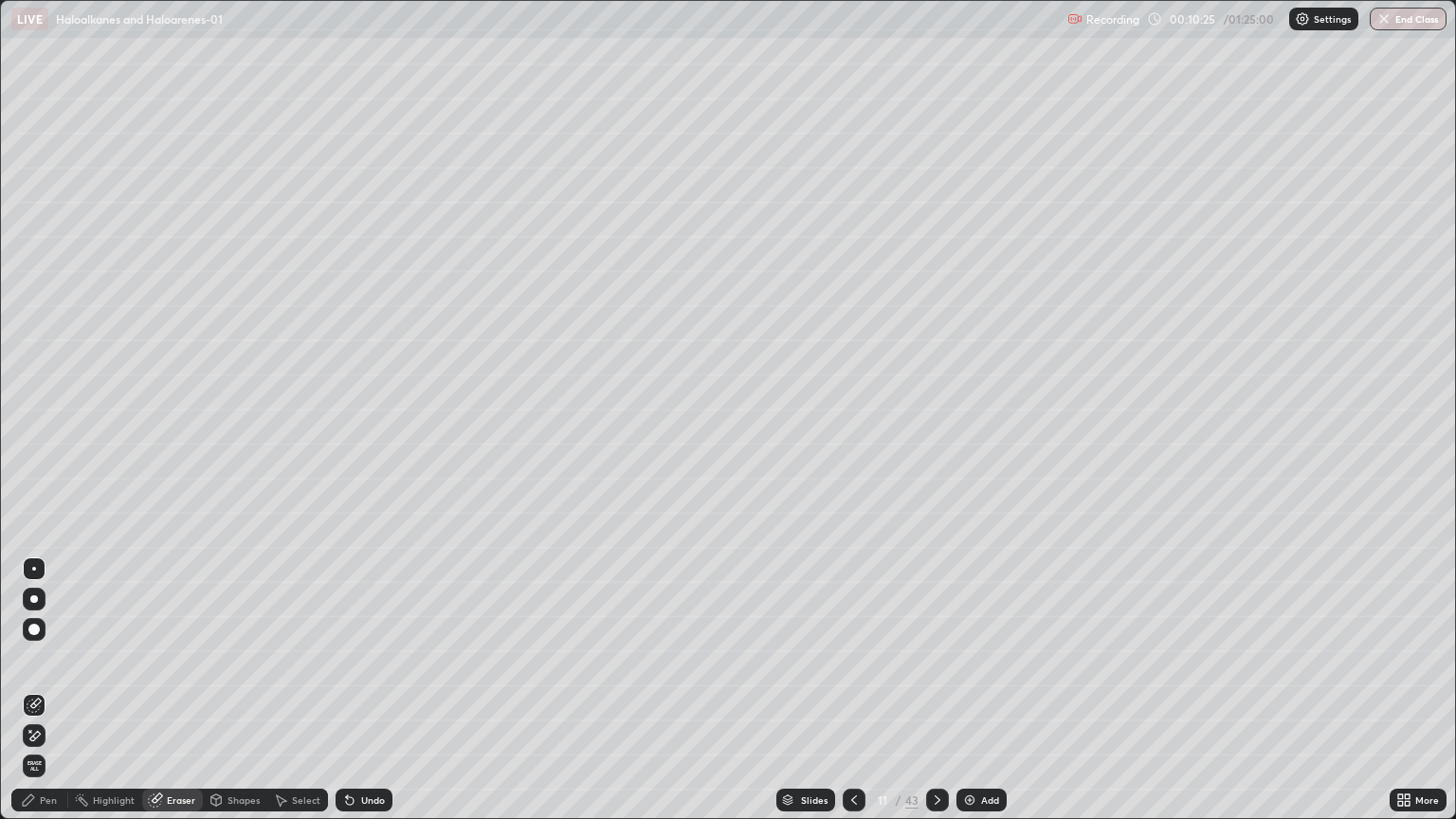 click on "Pen" at bounding box center (40, 800) 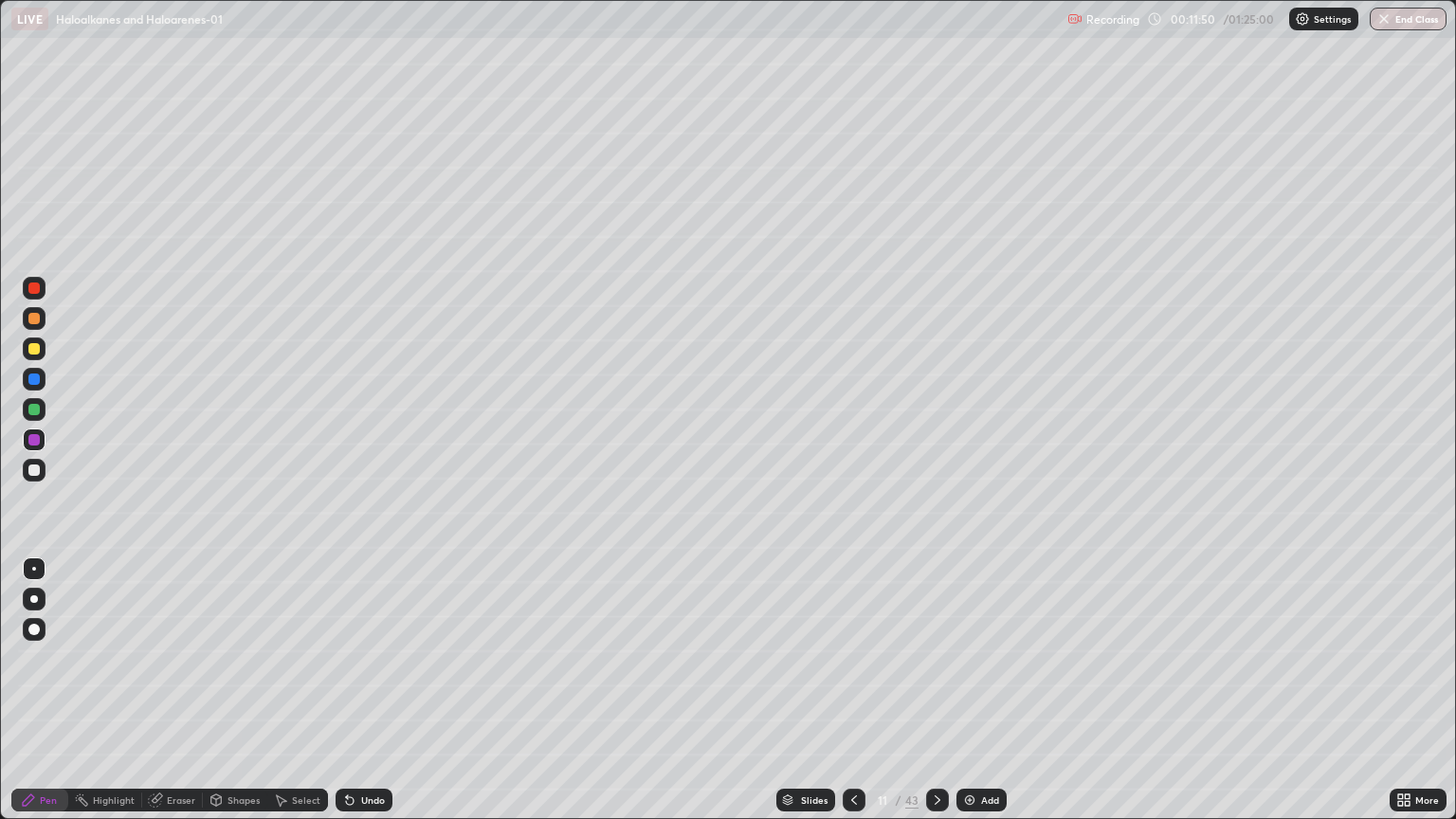 click at bounding box center (970, 800) 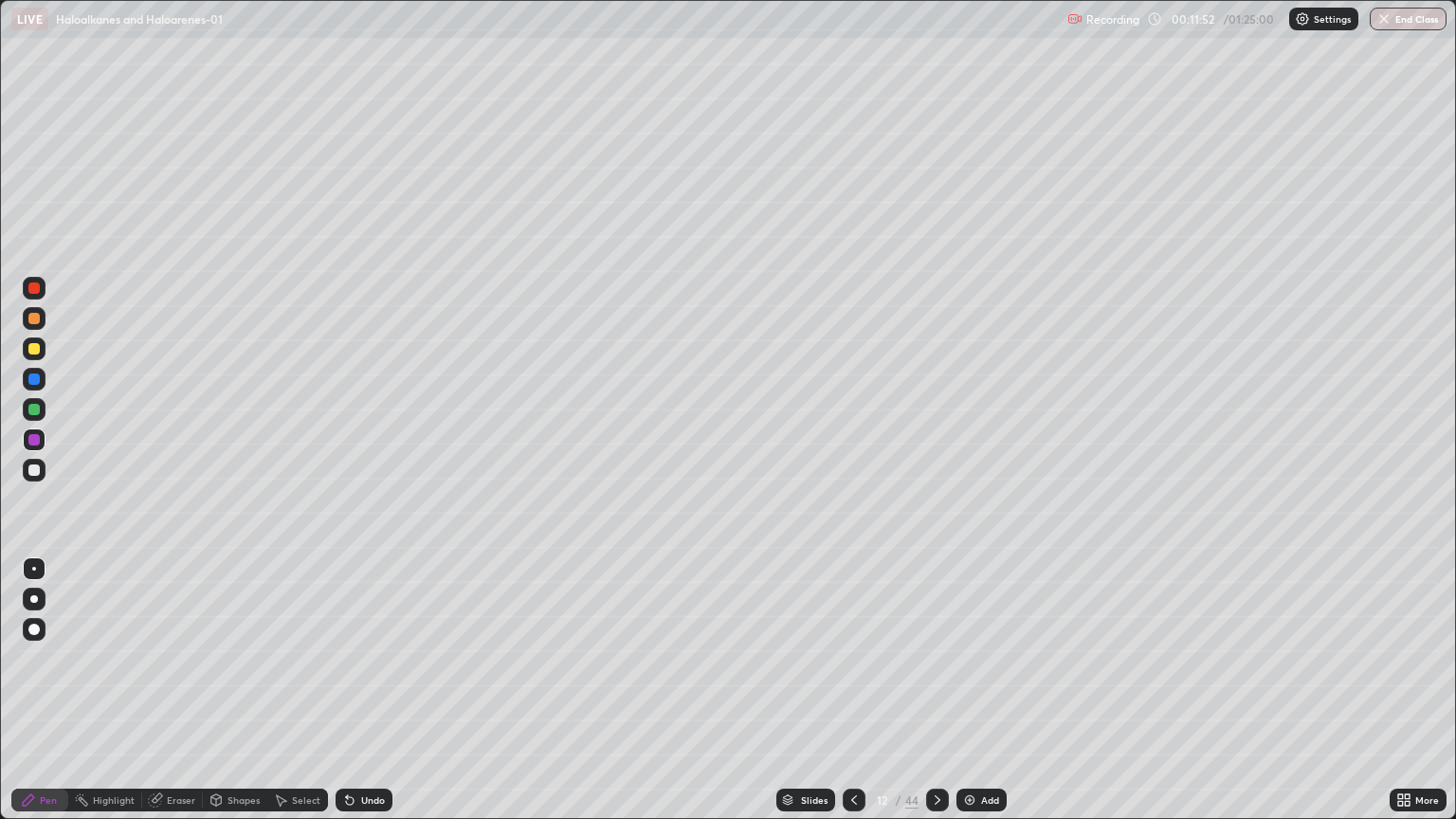 click 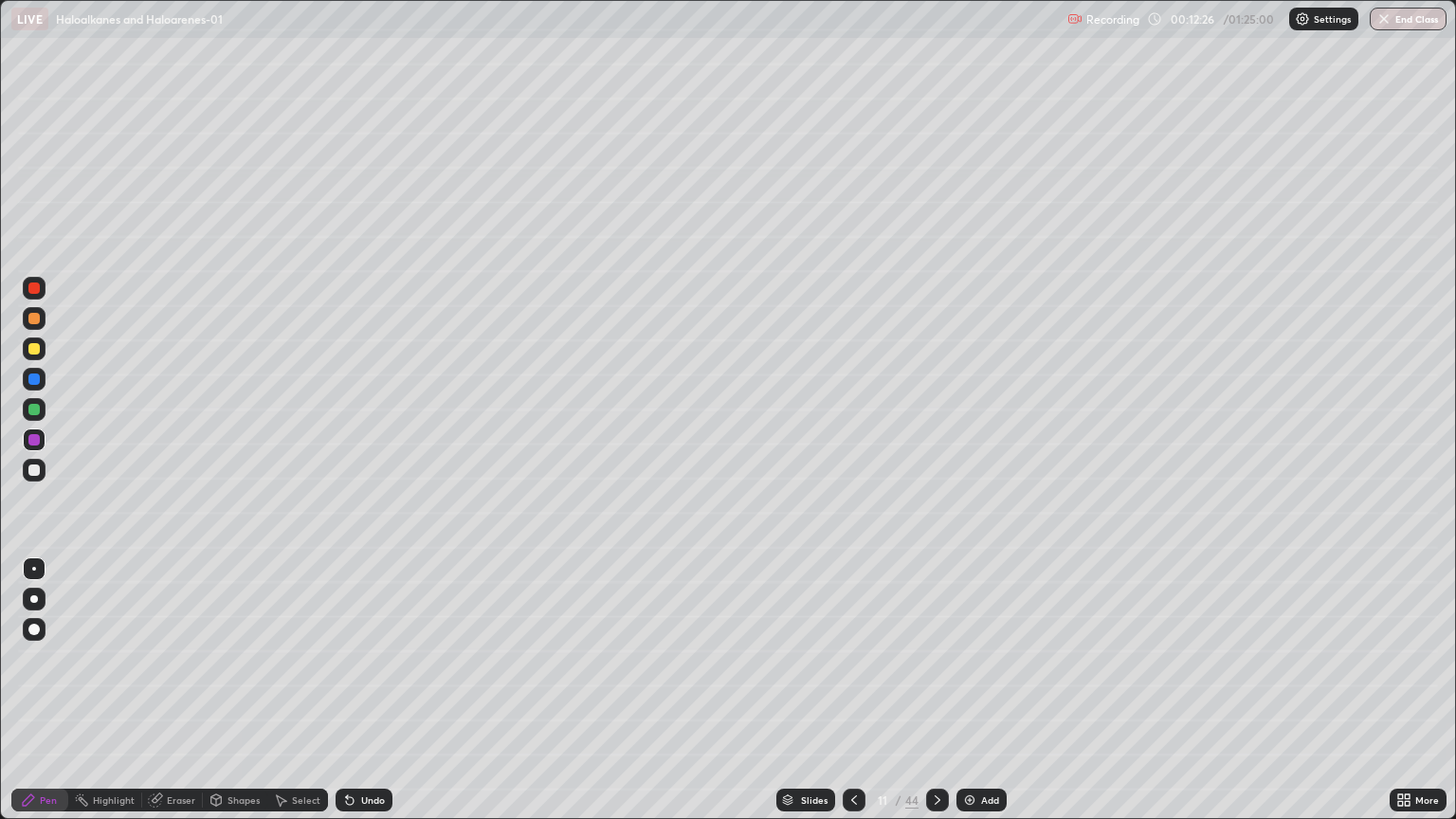 click on "Add" at bounding box center (990, 800) 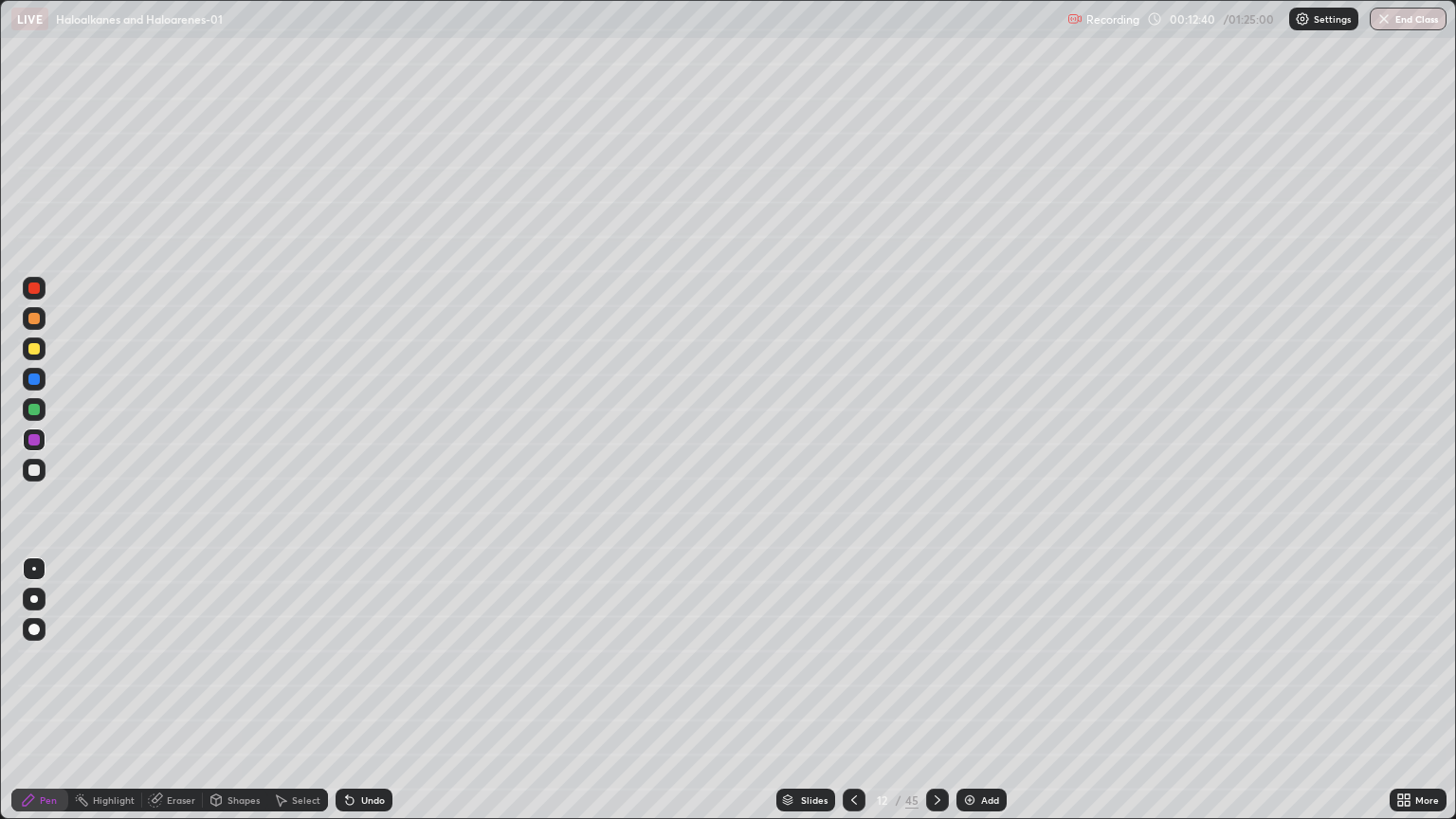 click at bounding box center (34, 318) 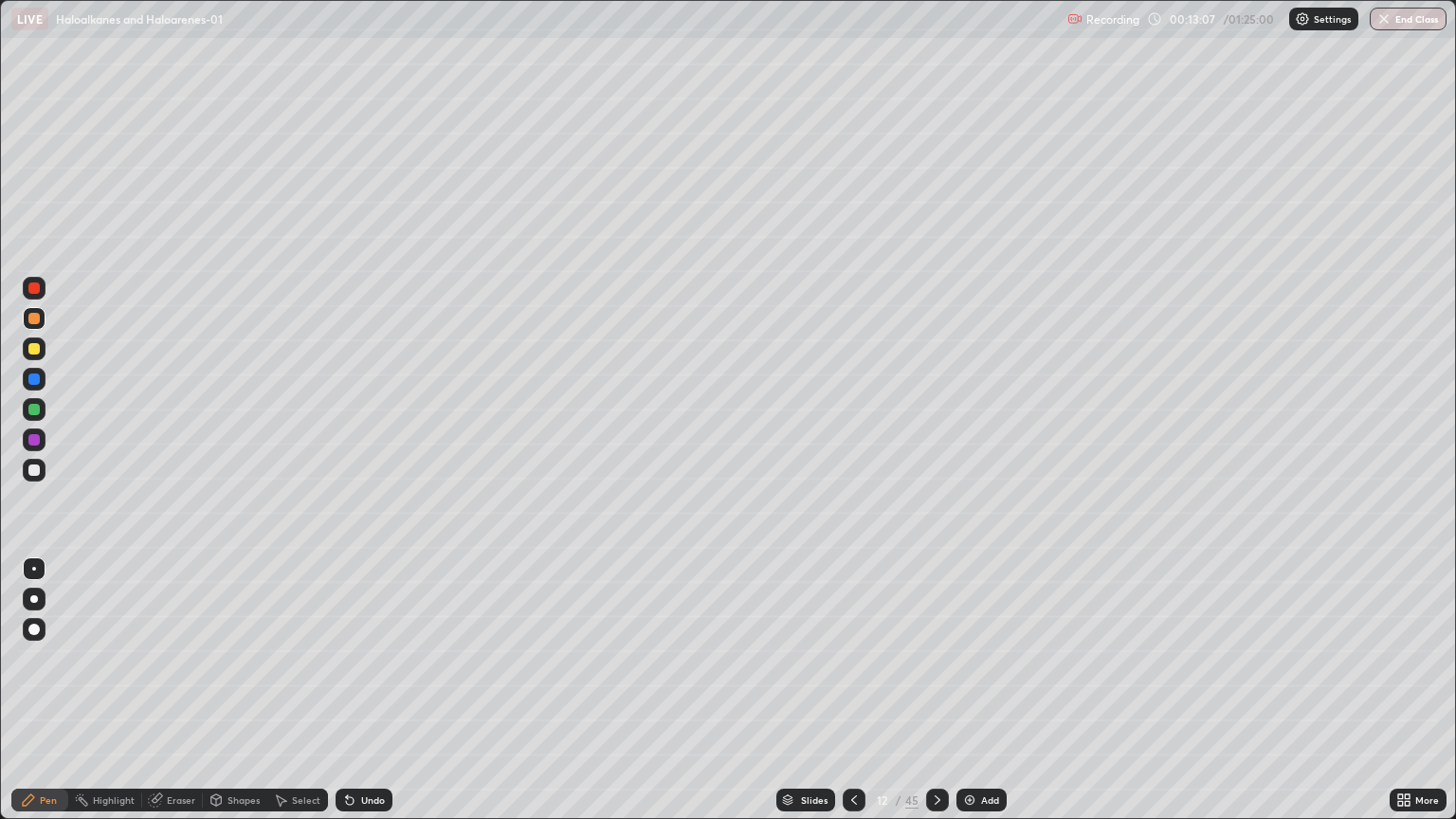 click on "Shapes" at bounding box center (244, 800) 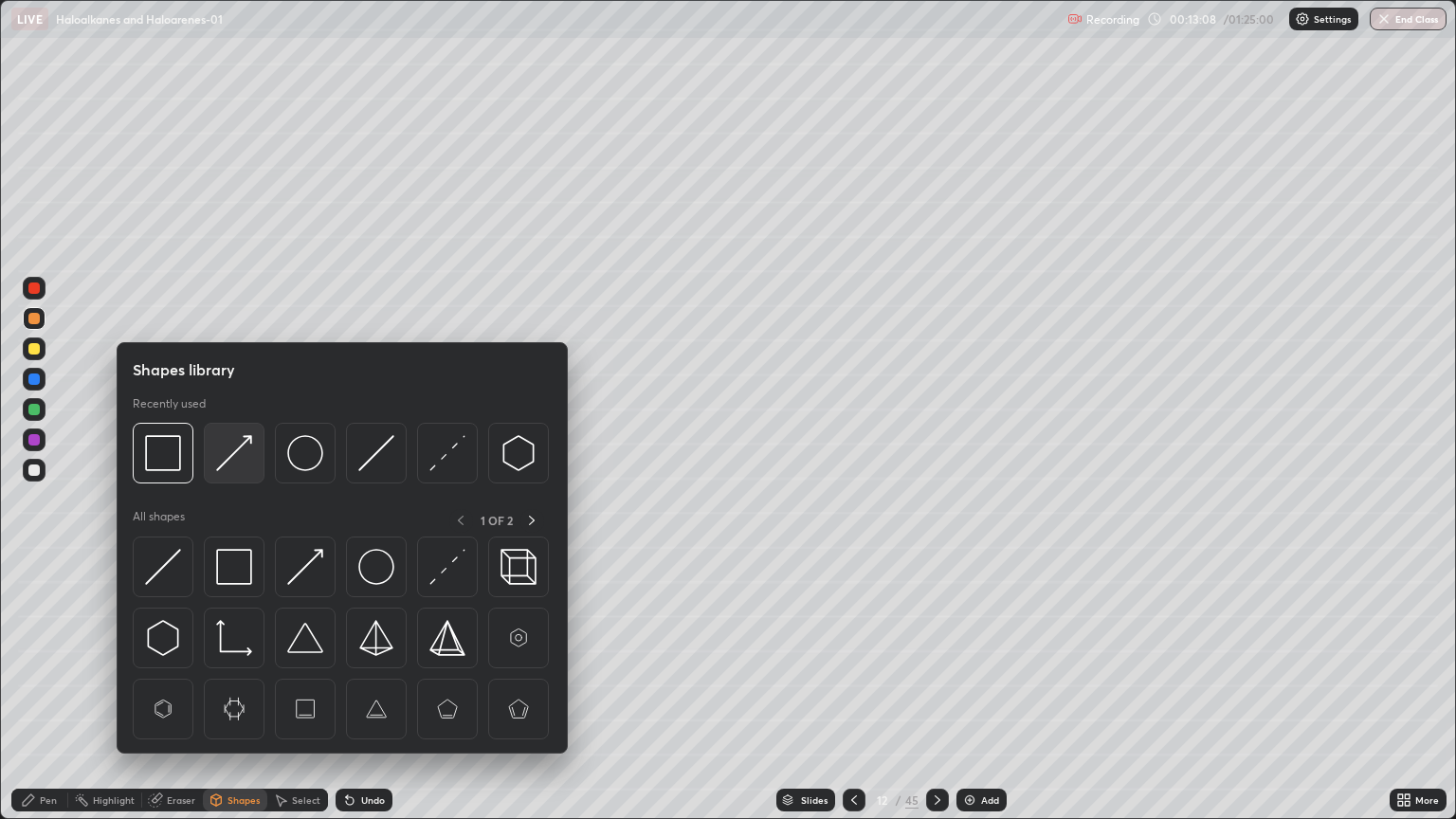 click at bounding box center (234, 453) 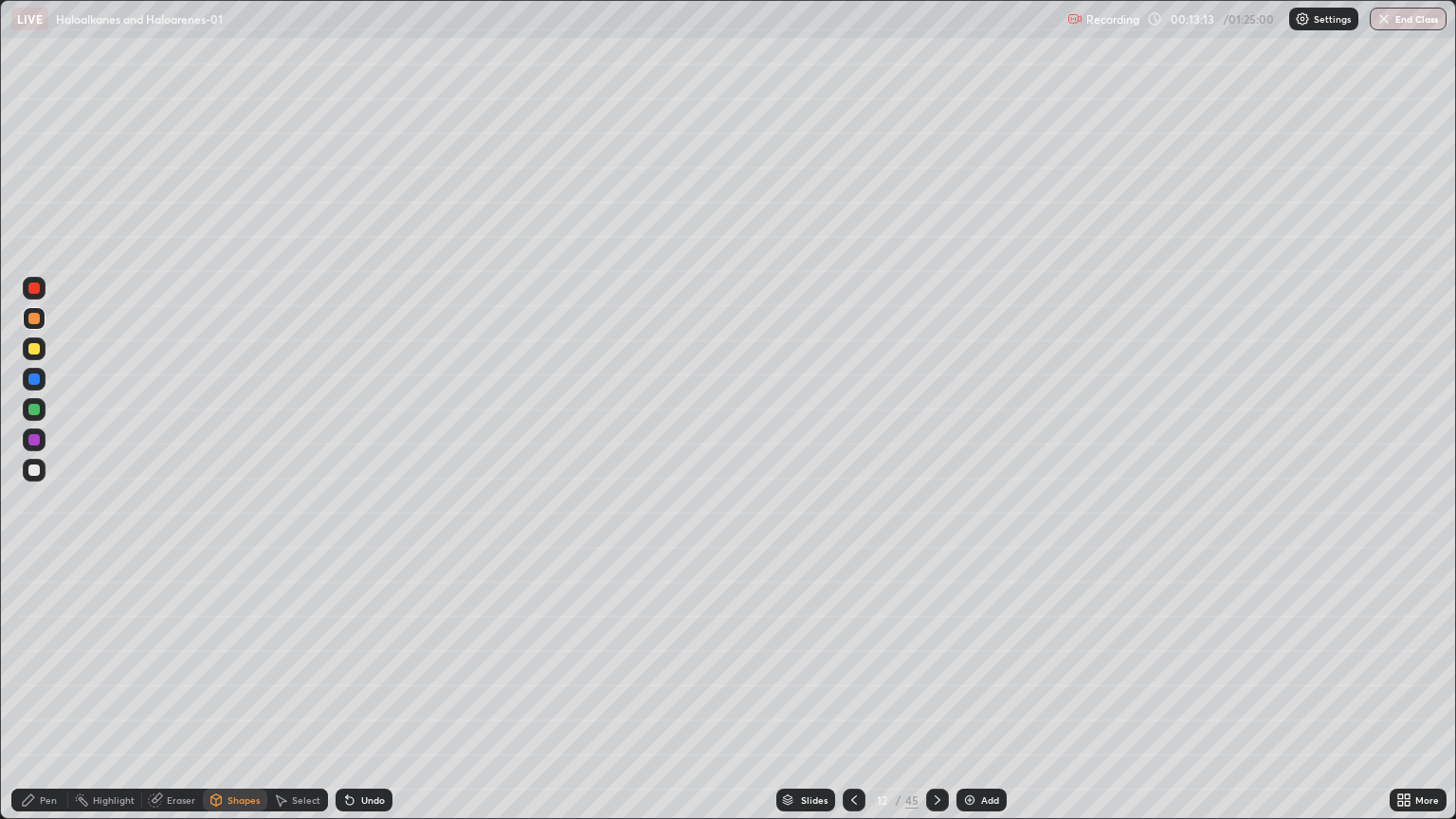 click on "Pen" at bounding box center [48, 800] 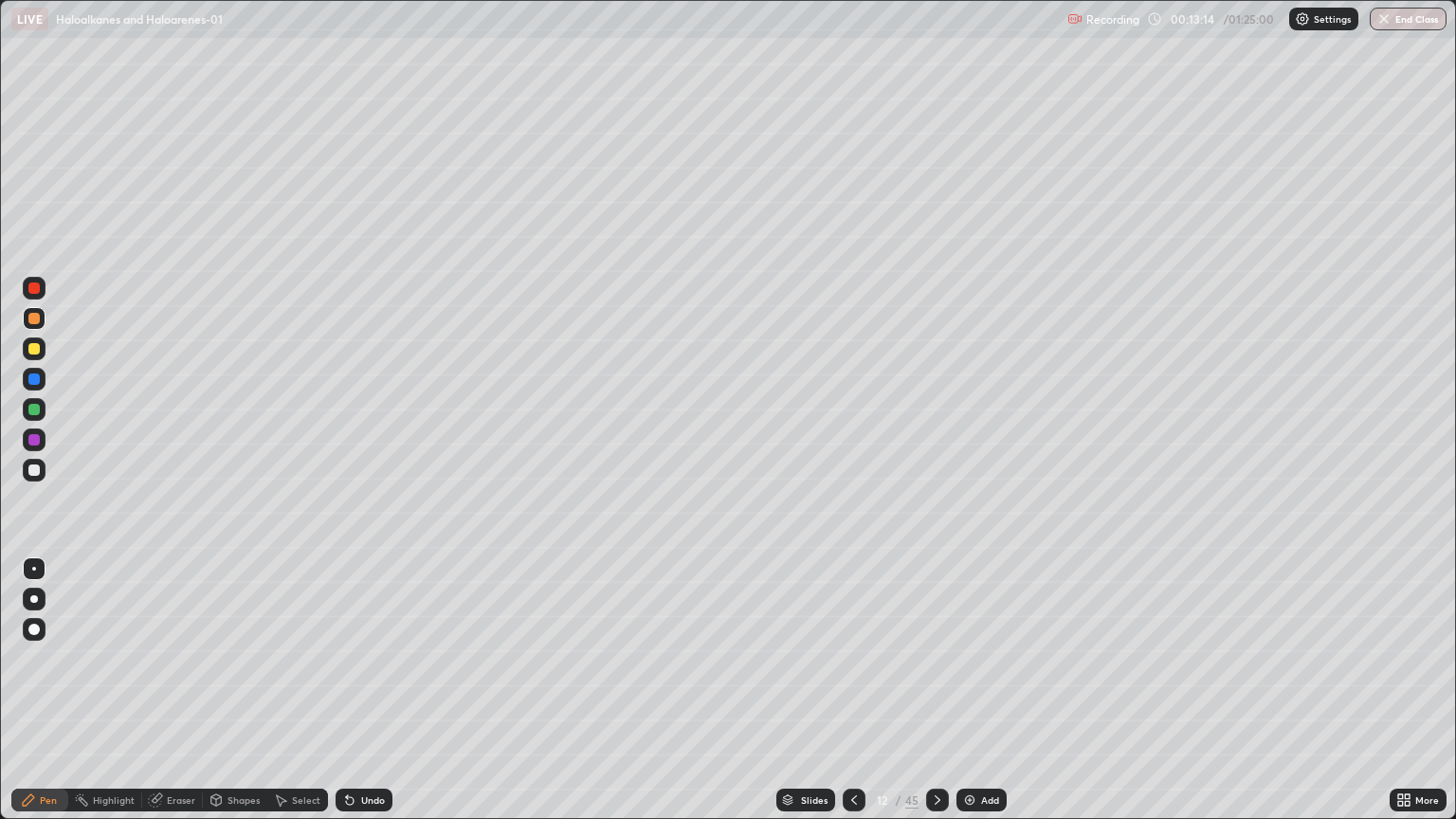 click at bounding box center [34, 440] 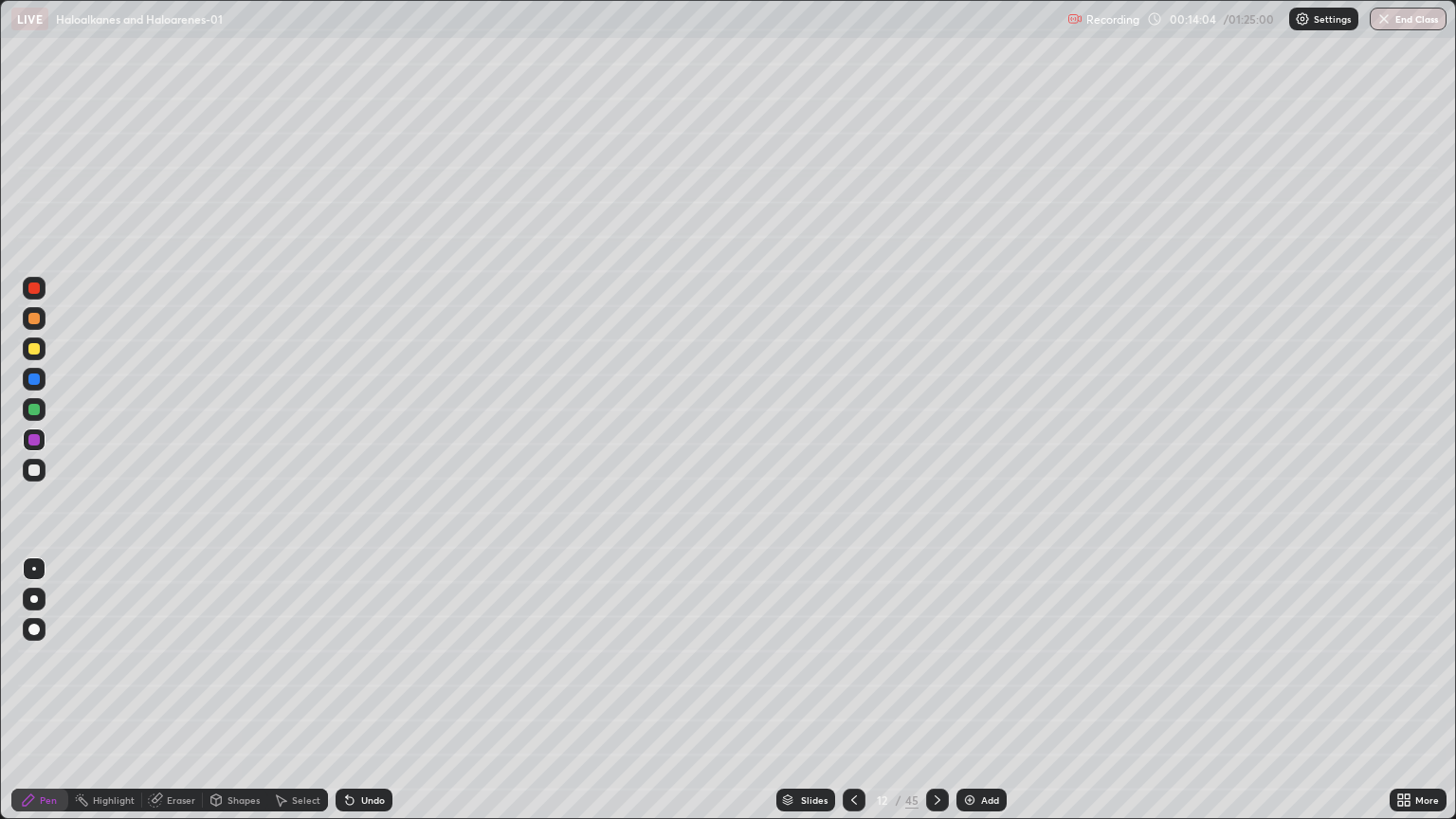 click at bounding box center [34, 349] 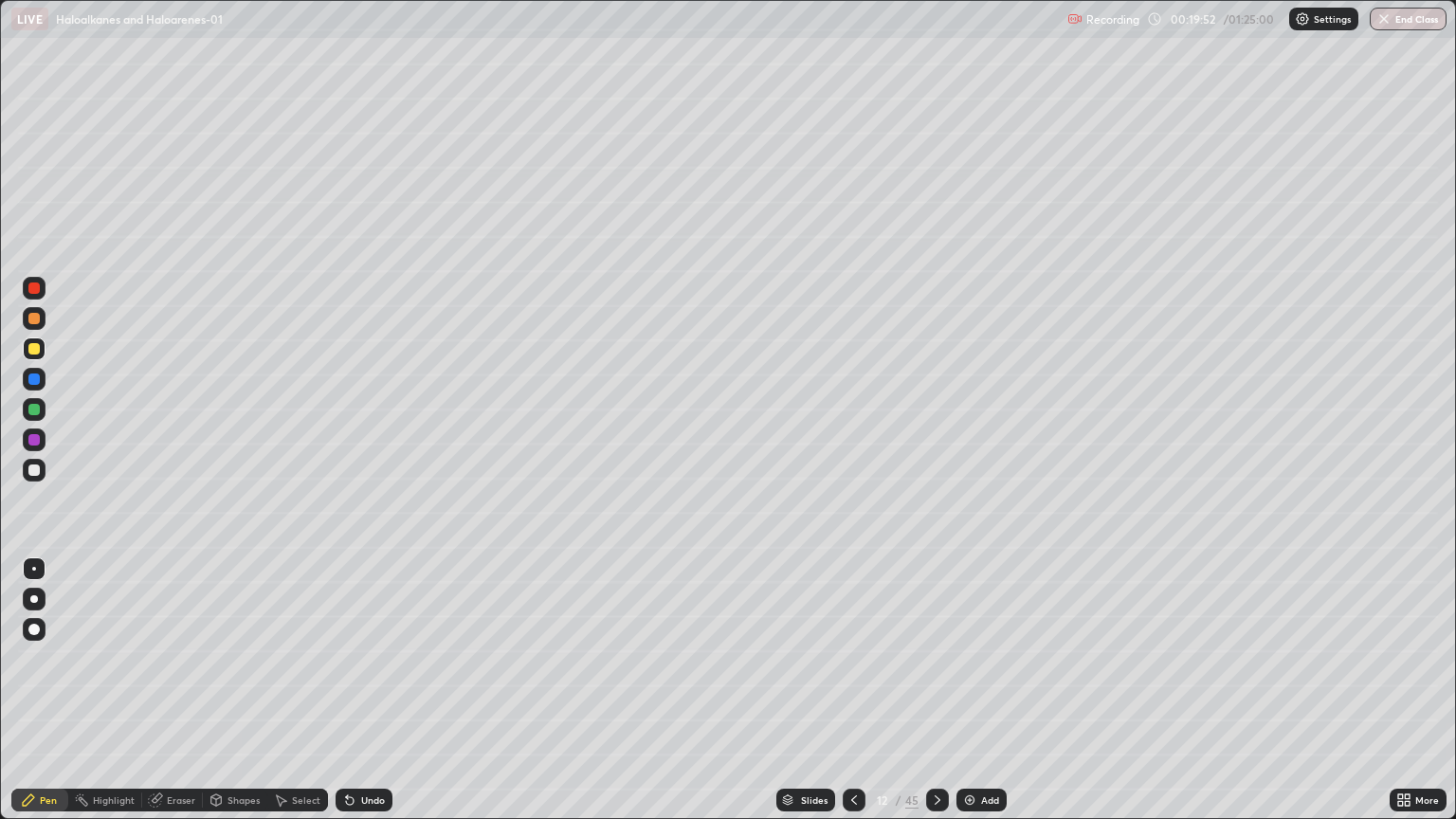 click at bounding box center [970, 800] 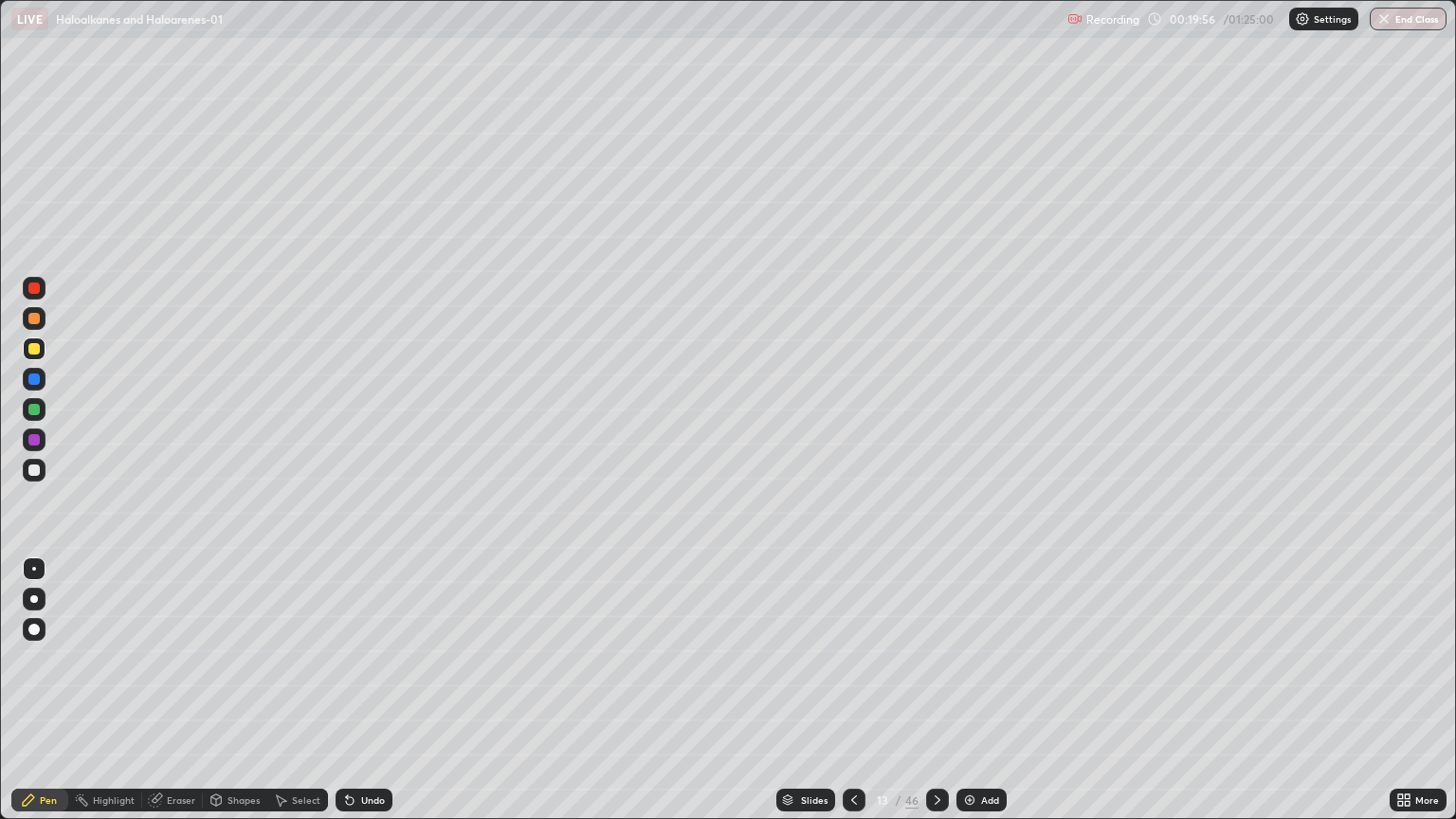 click 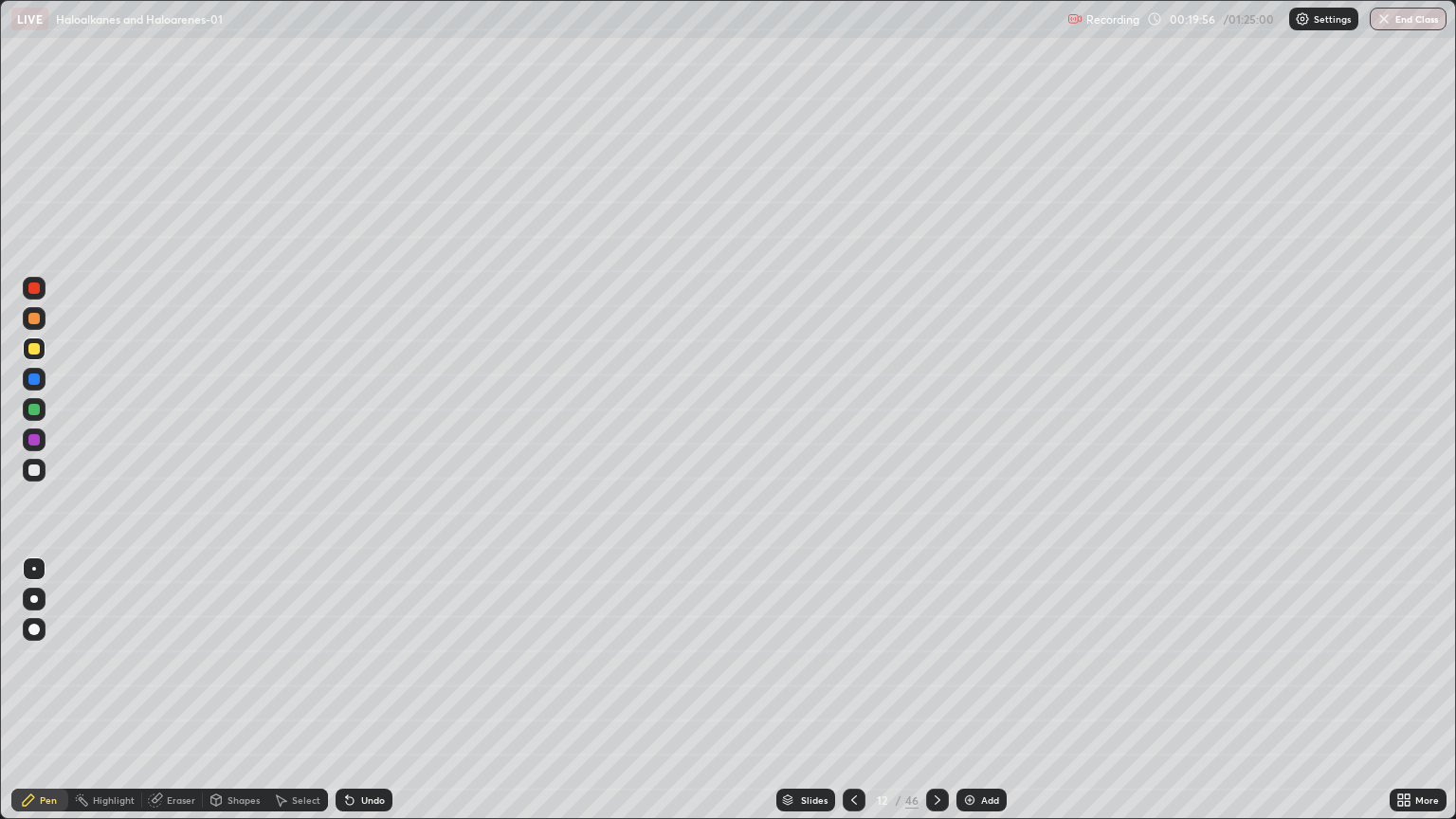 click 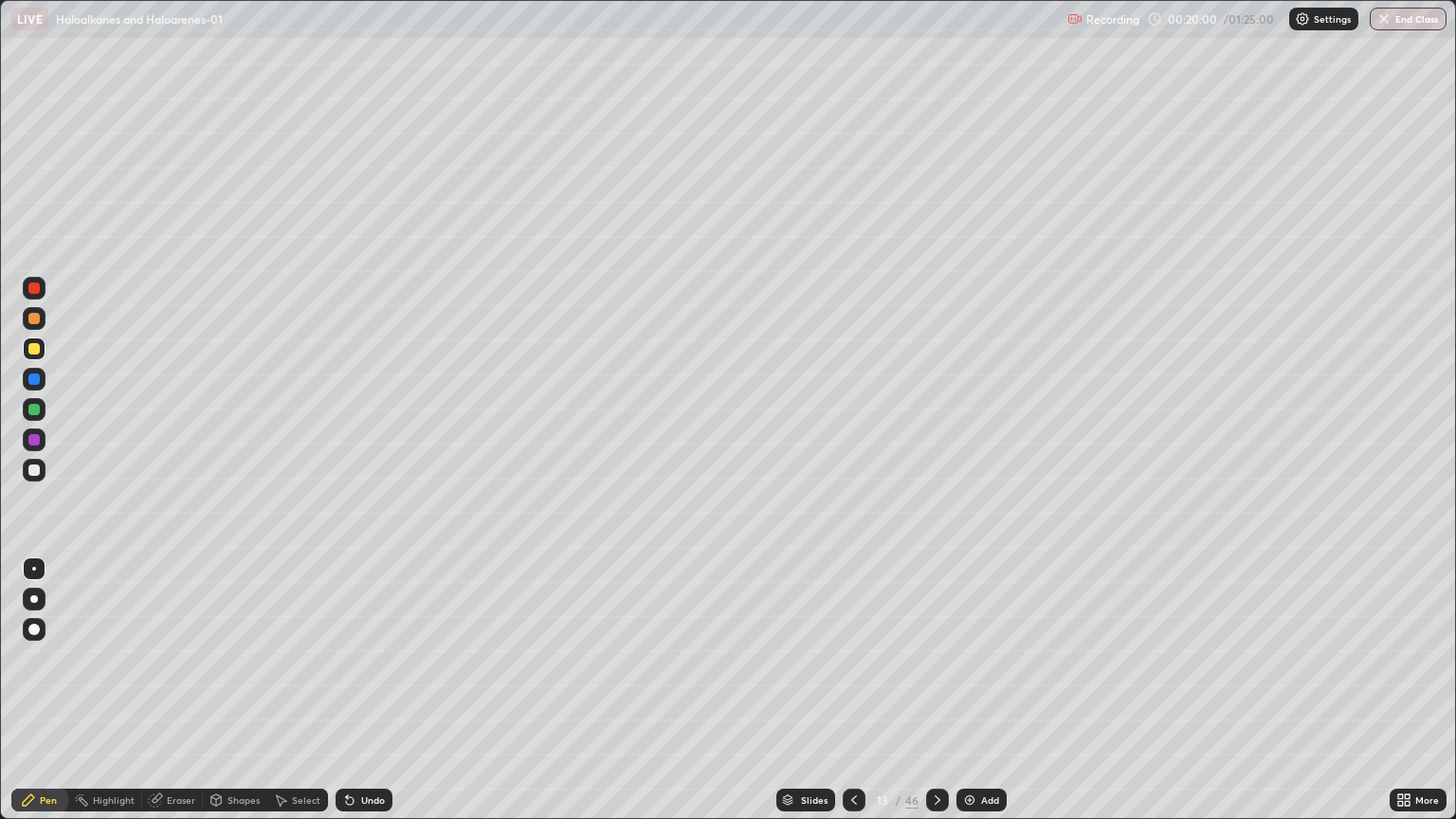 click 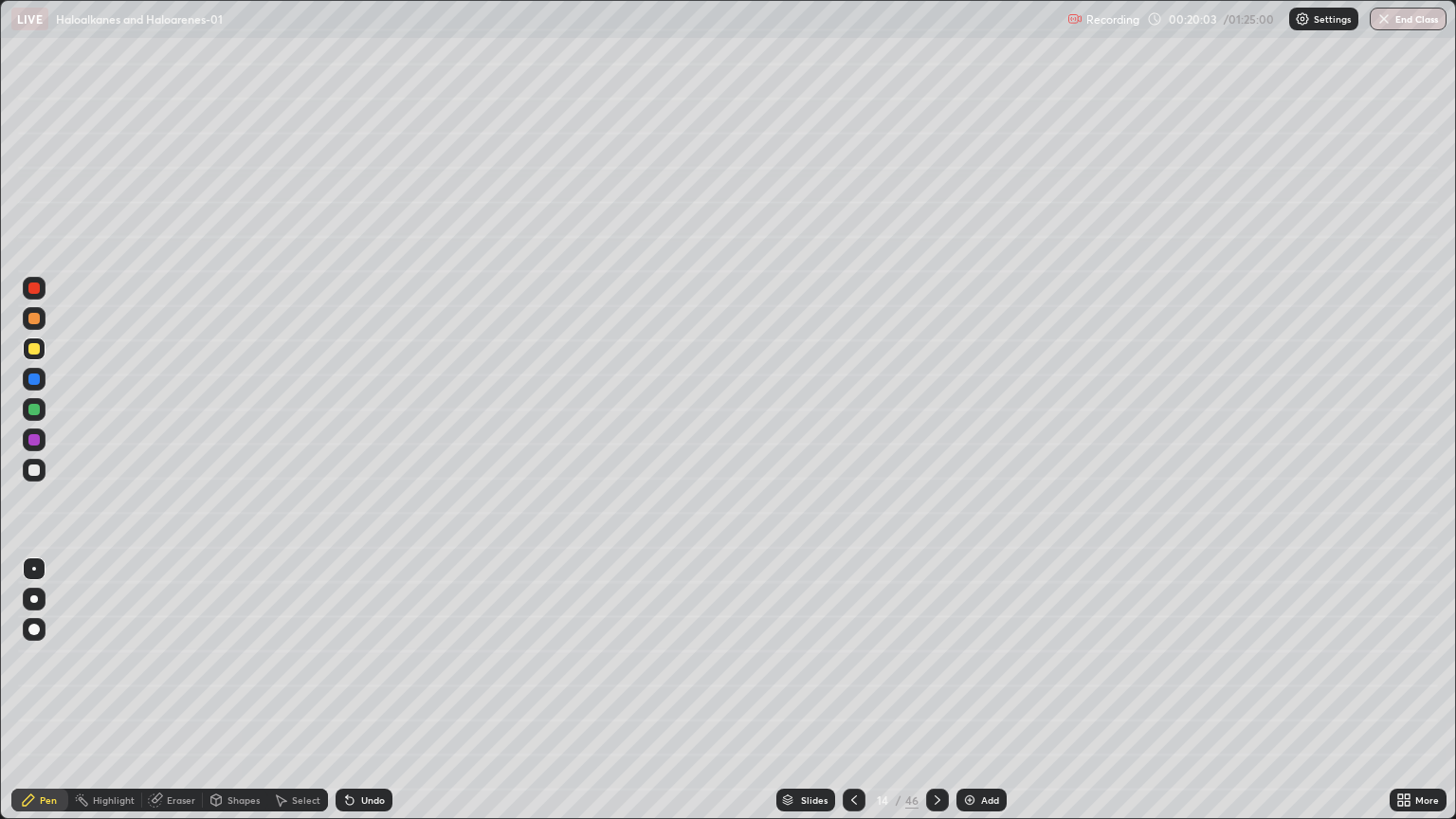 click 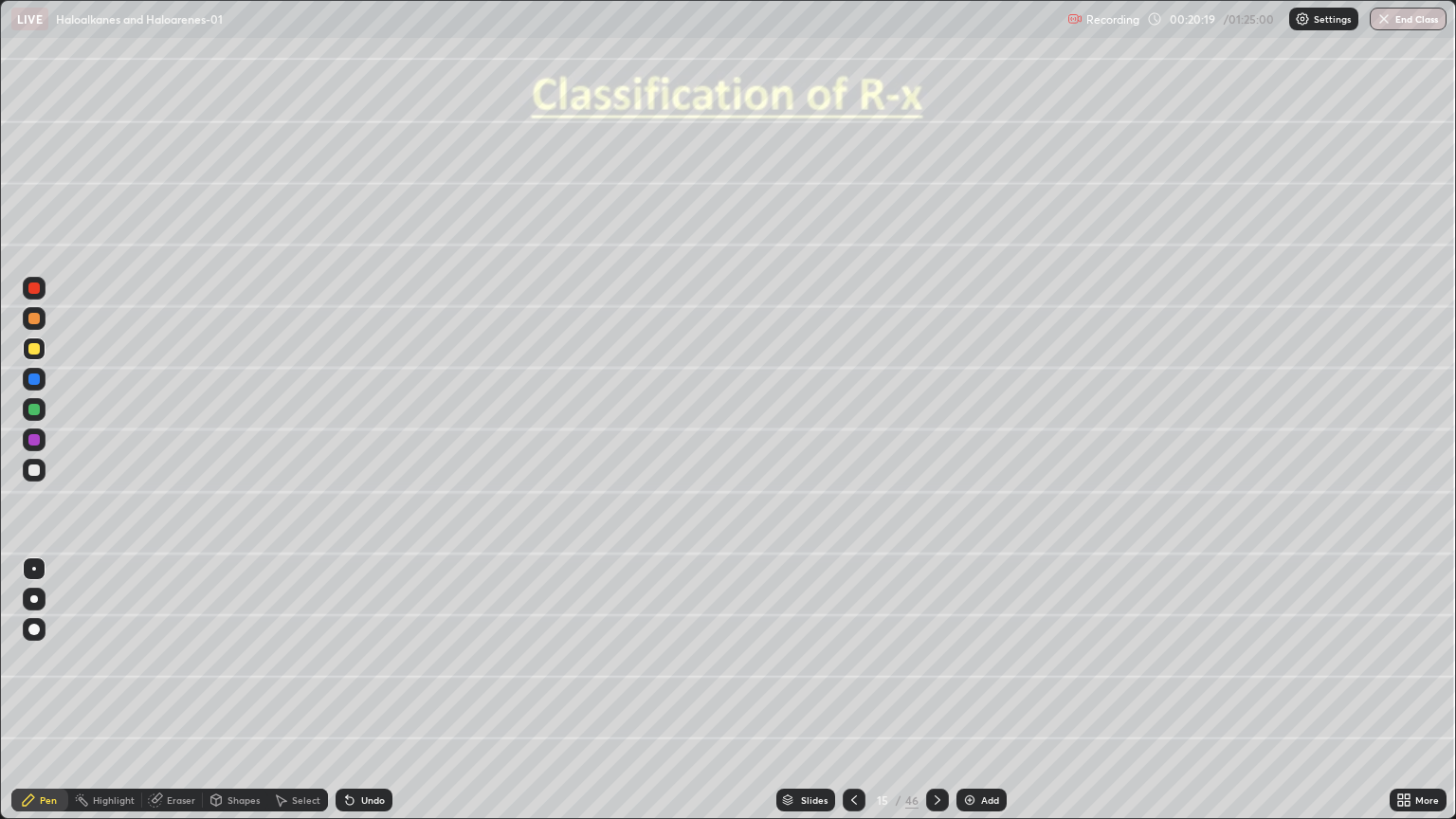 click at bounding box center [34, 440] 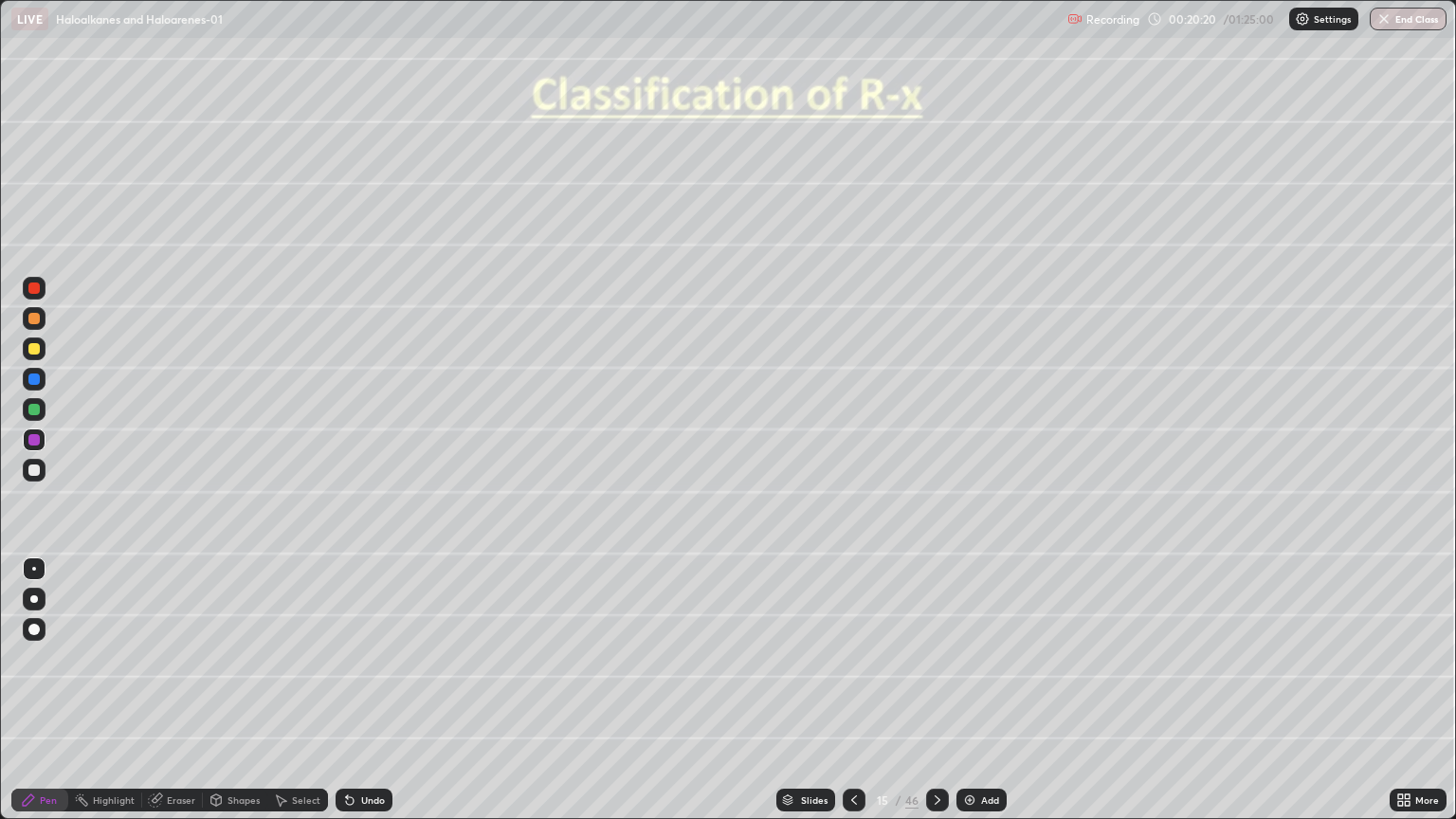 click on "Shapes" at bounding box center (244, 800) 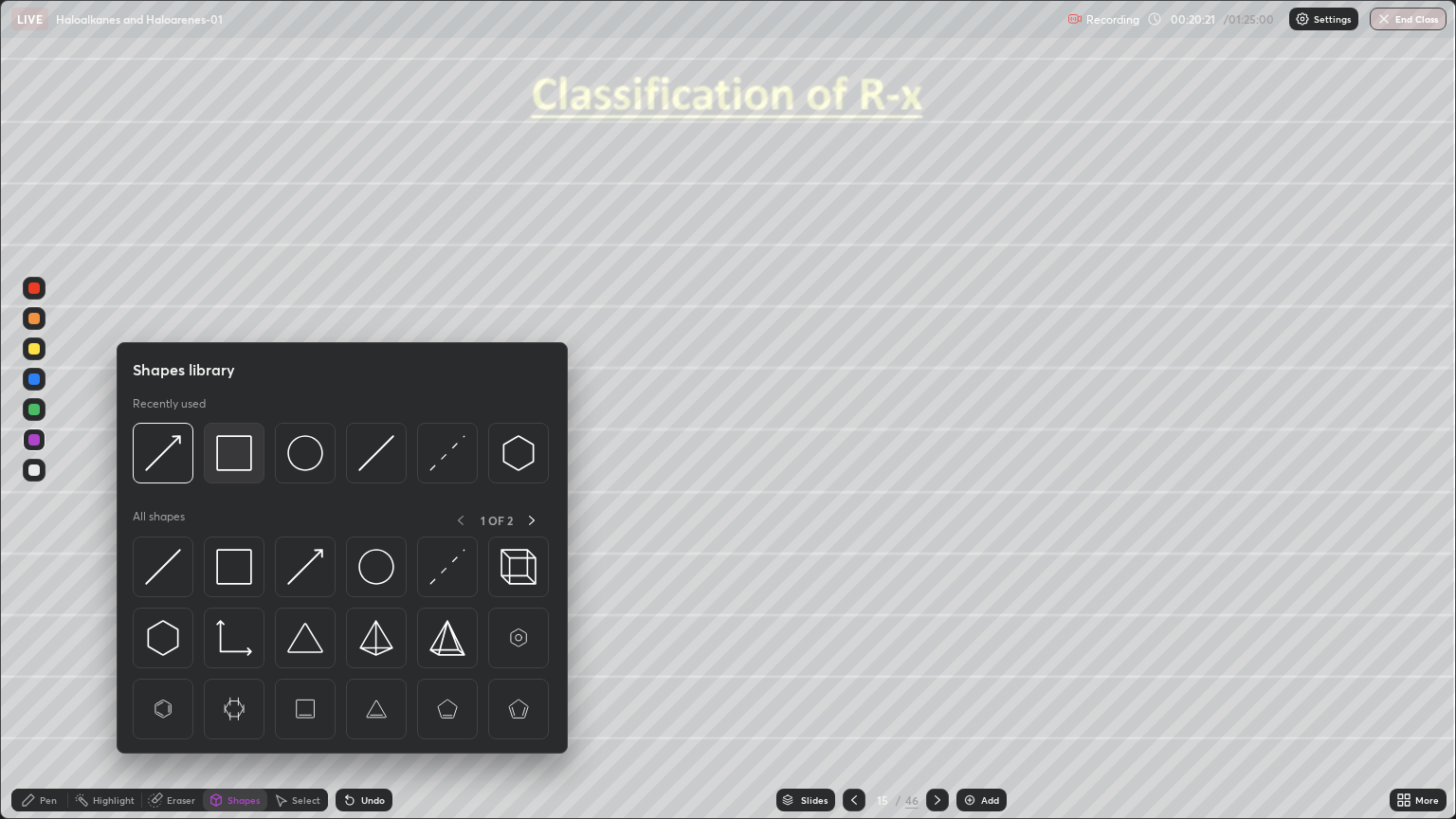click at bounding box center (234, 453) 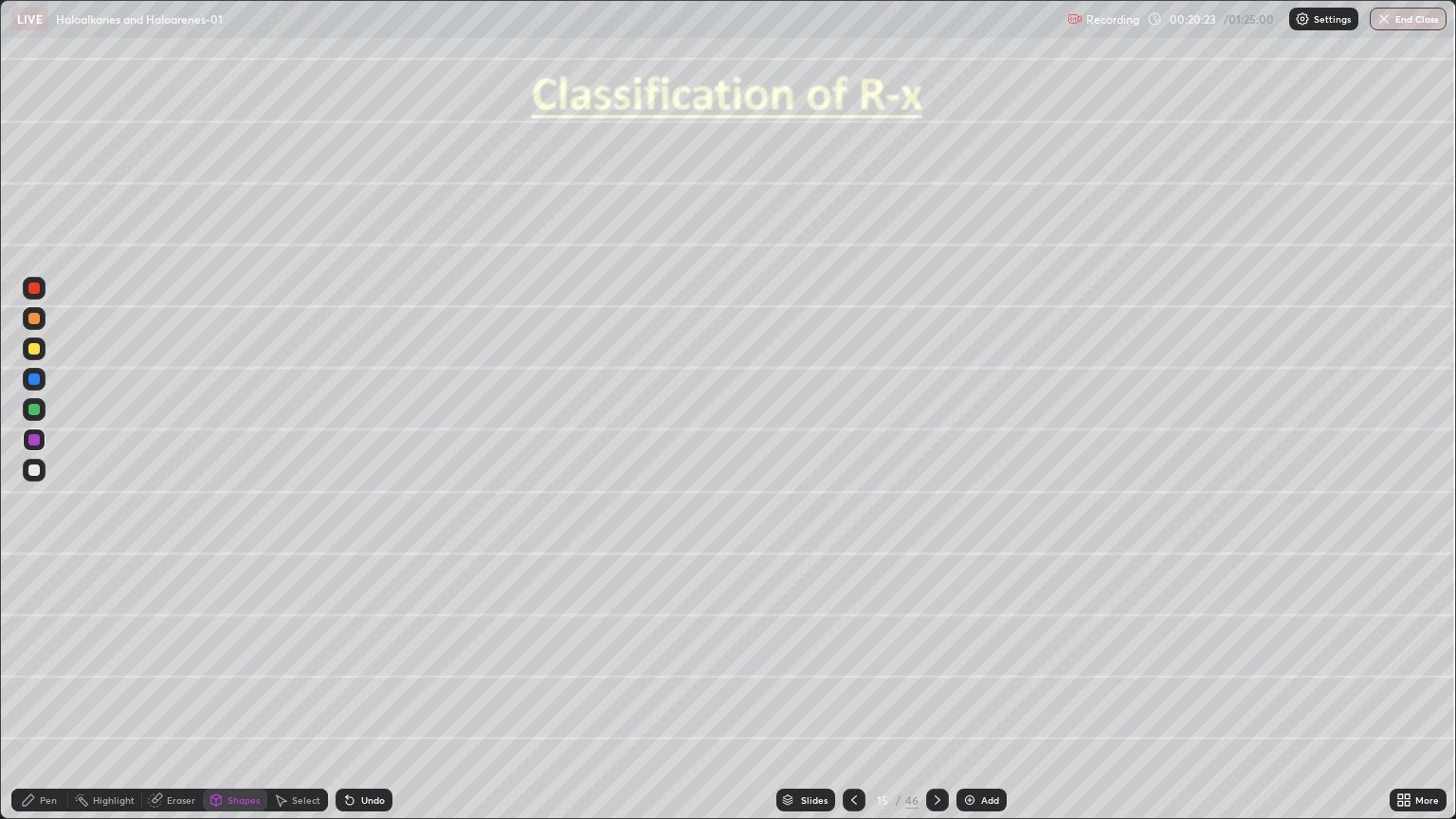 click on "Pen" at bounding box center [48, 800] 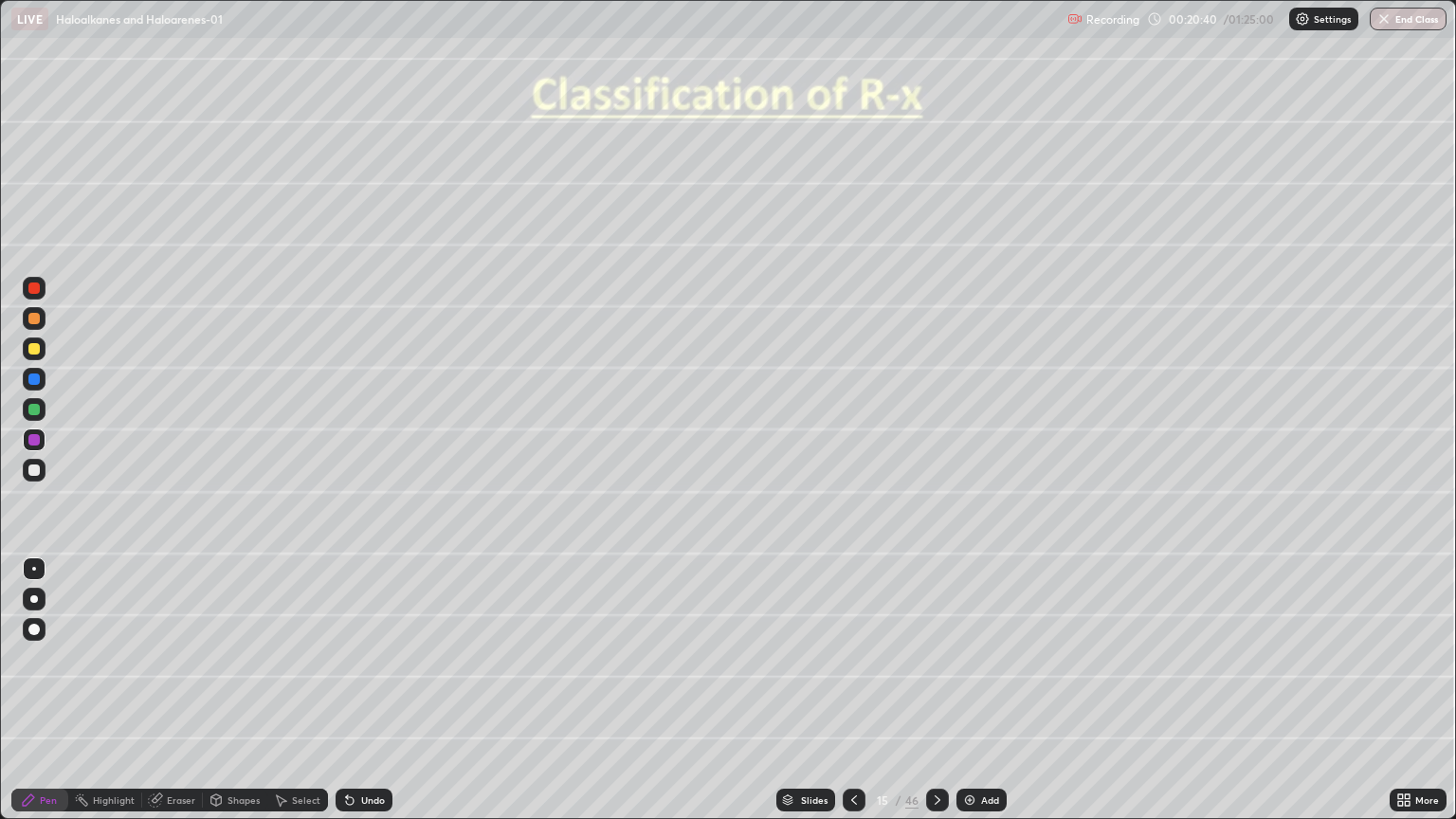 click on "Shapes" at bounding box center (244, 800) 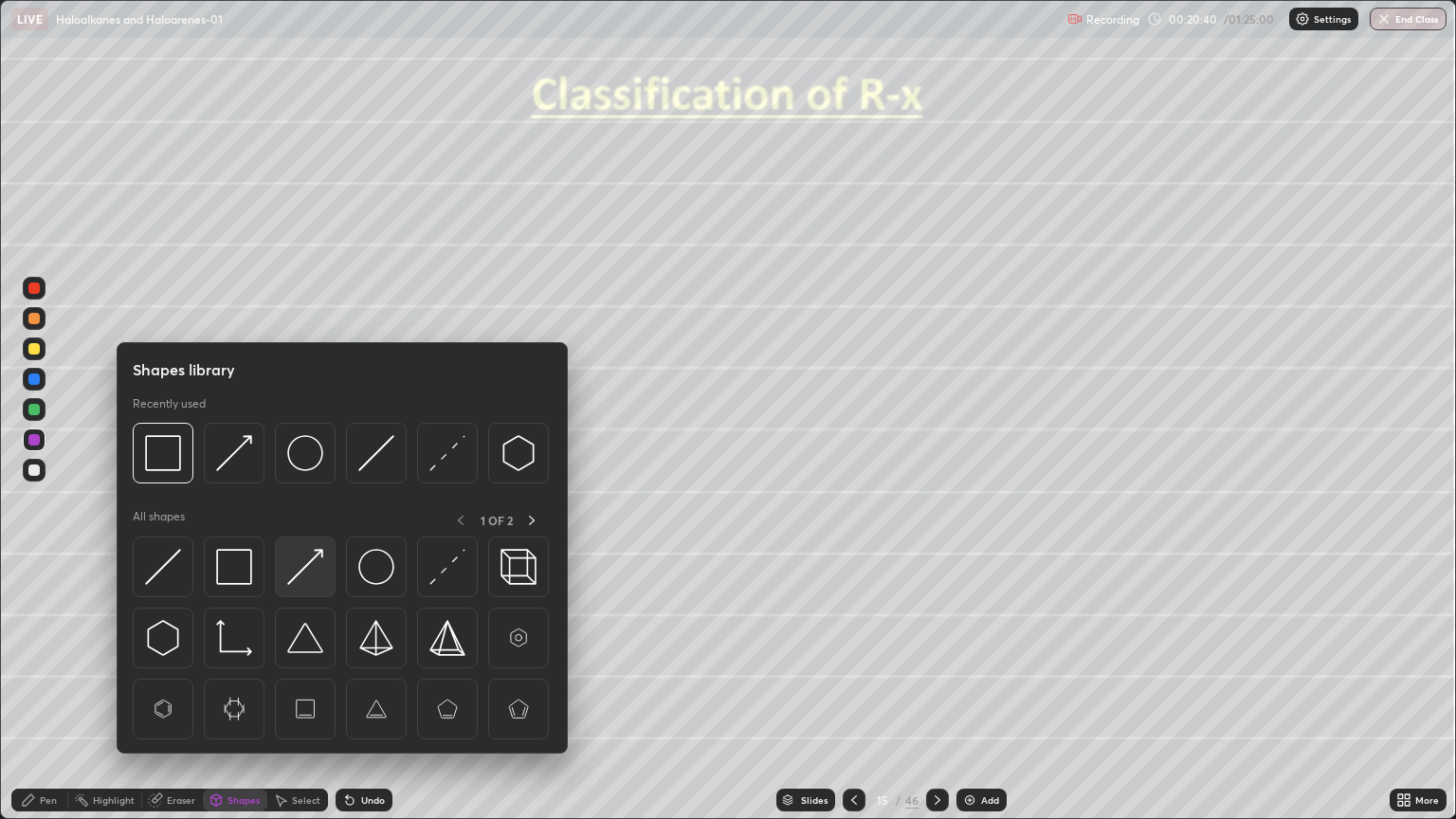 click at bounding box center (305, 567) 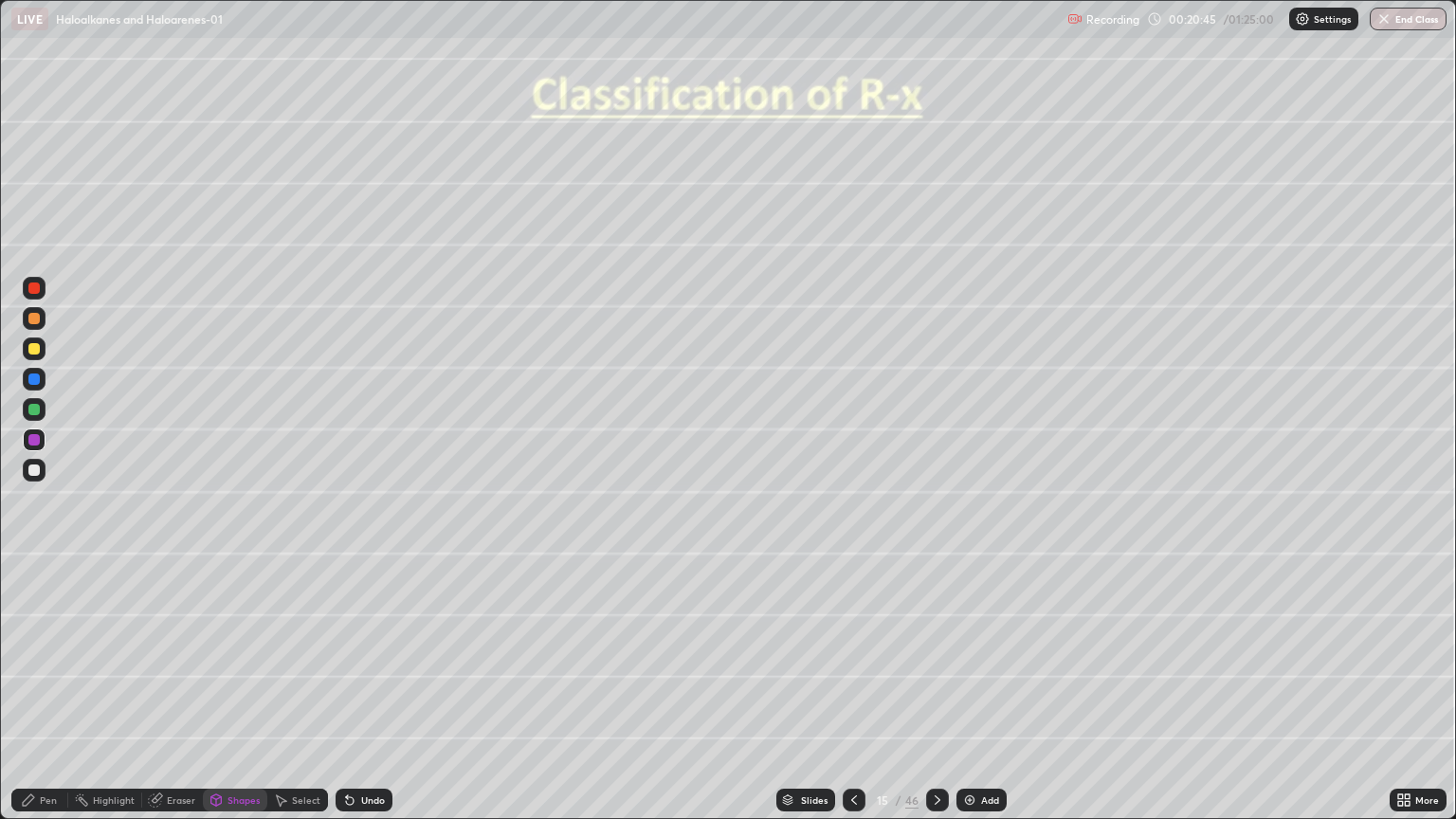 click 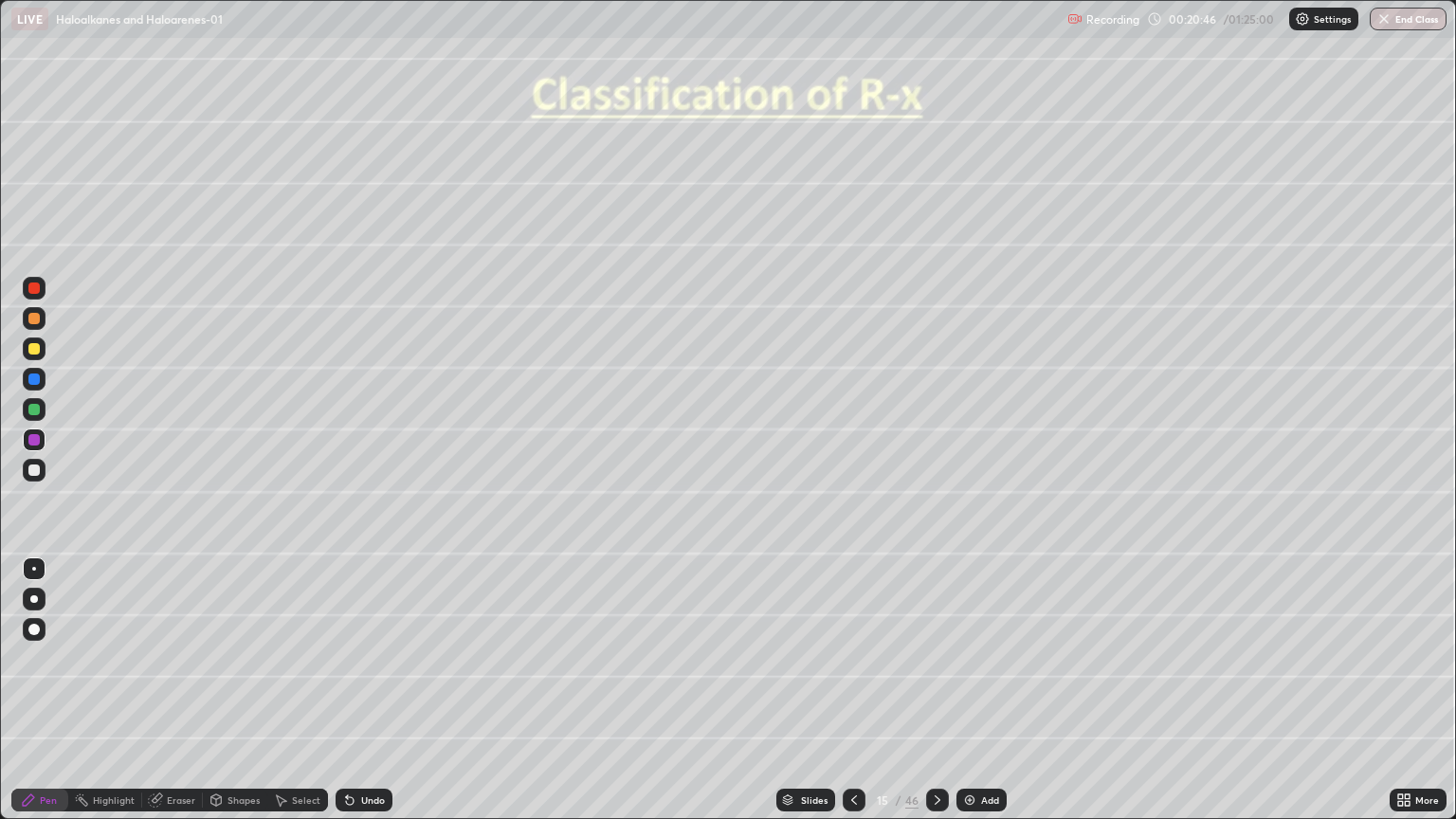 click at bounding box center (34, 410) 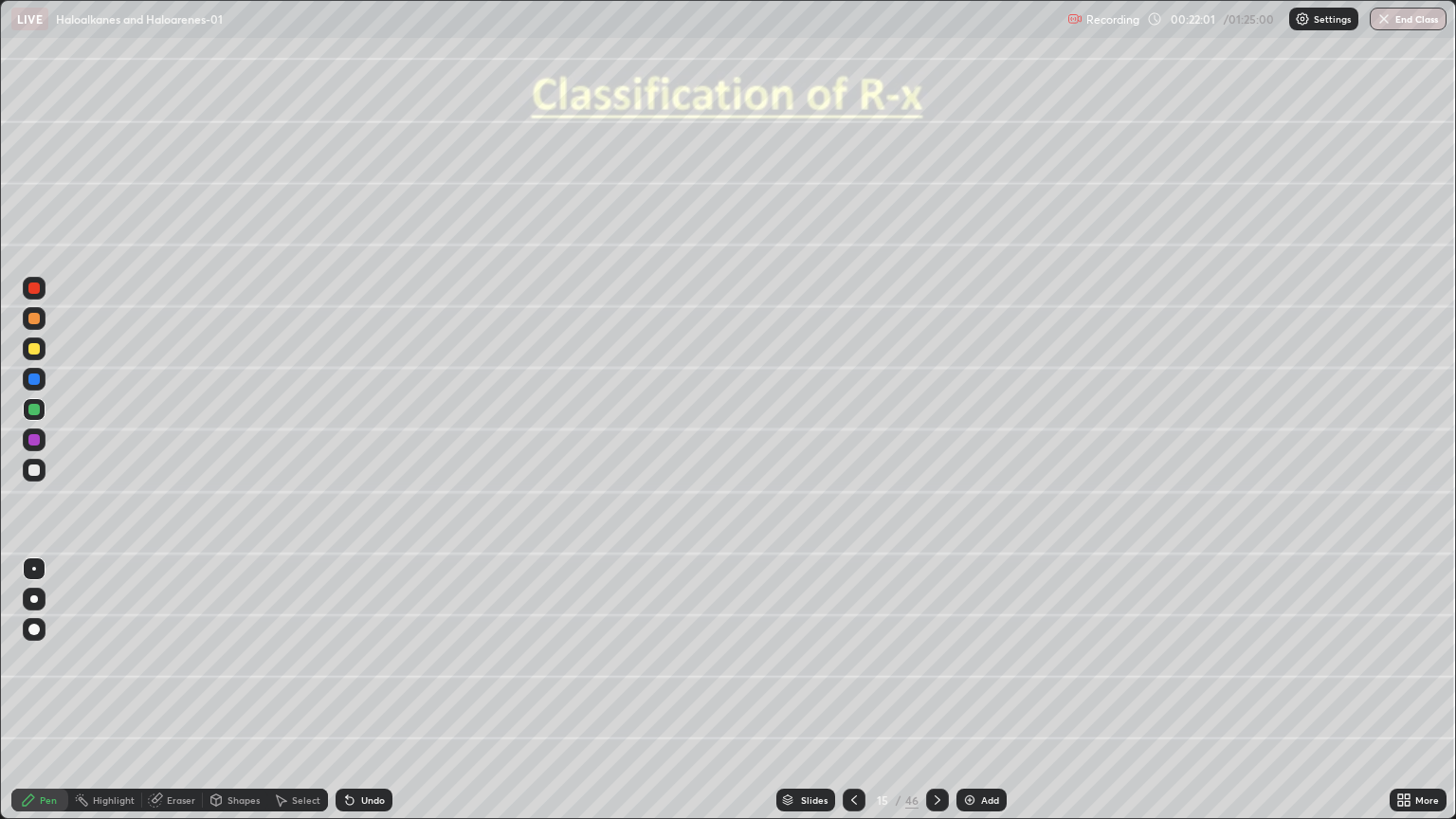 click at bounding box center [34, 440] 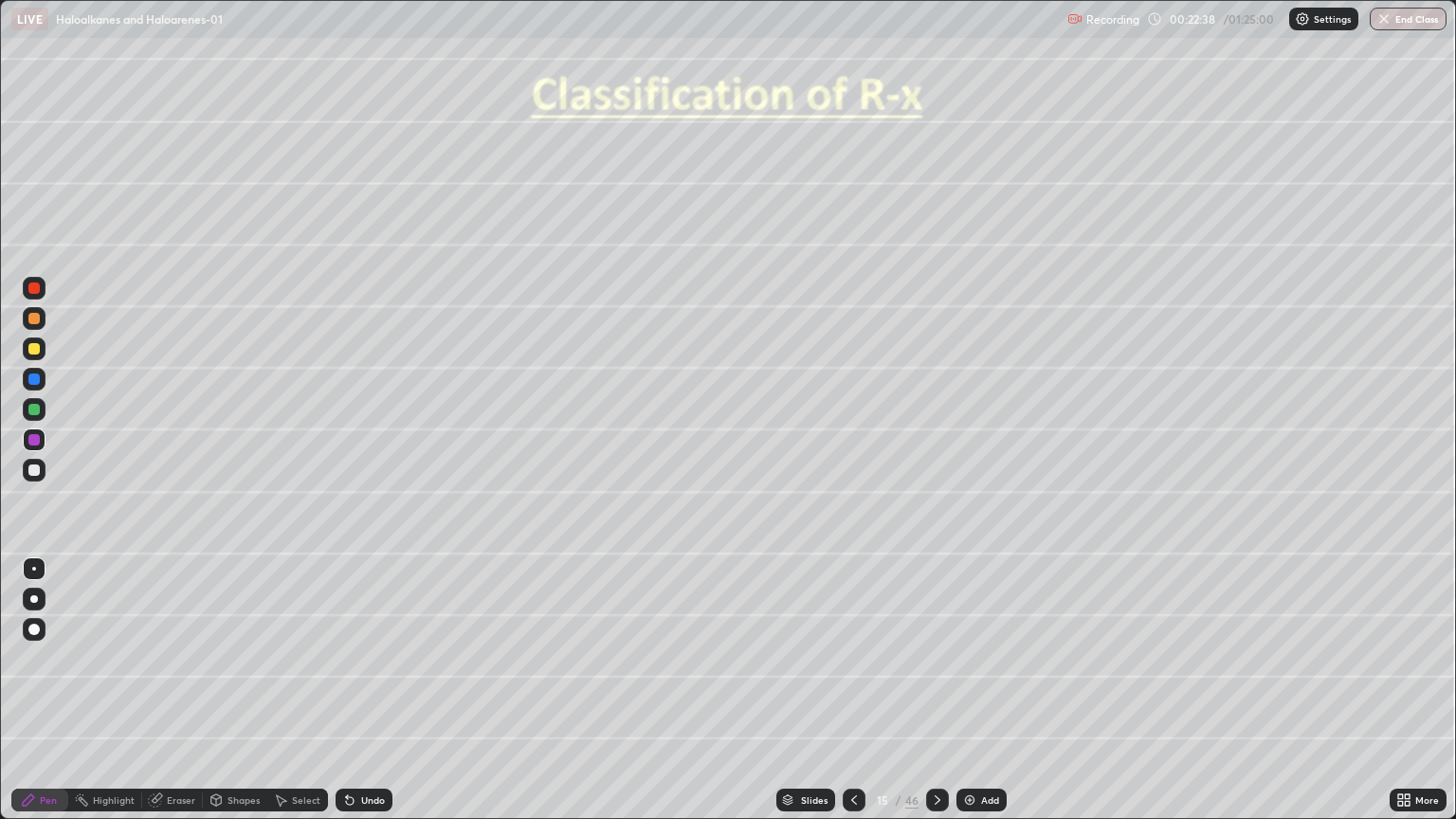 click at bounding box center (34, 470) 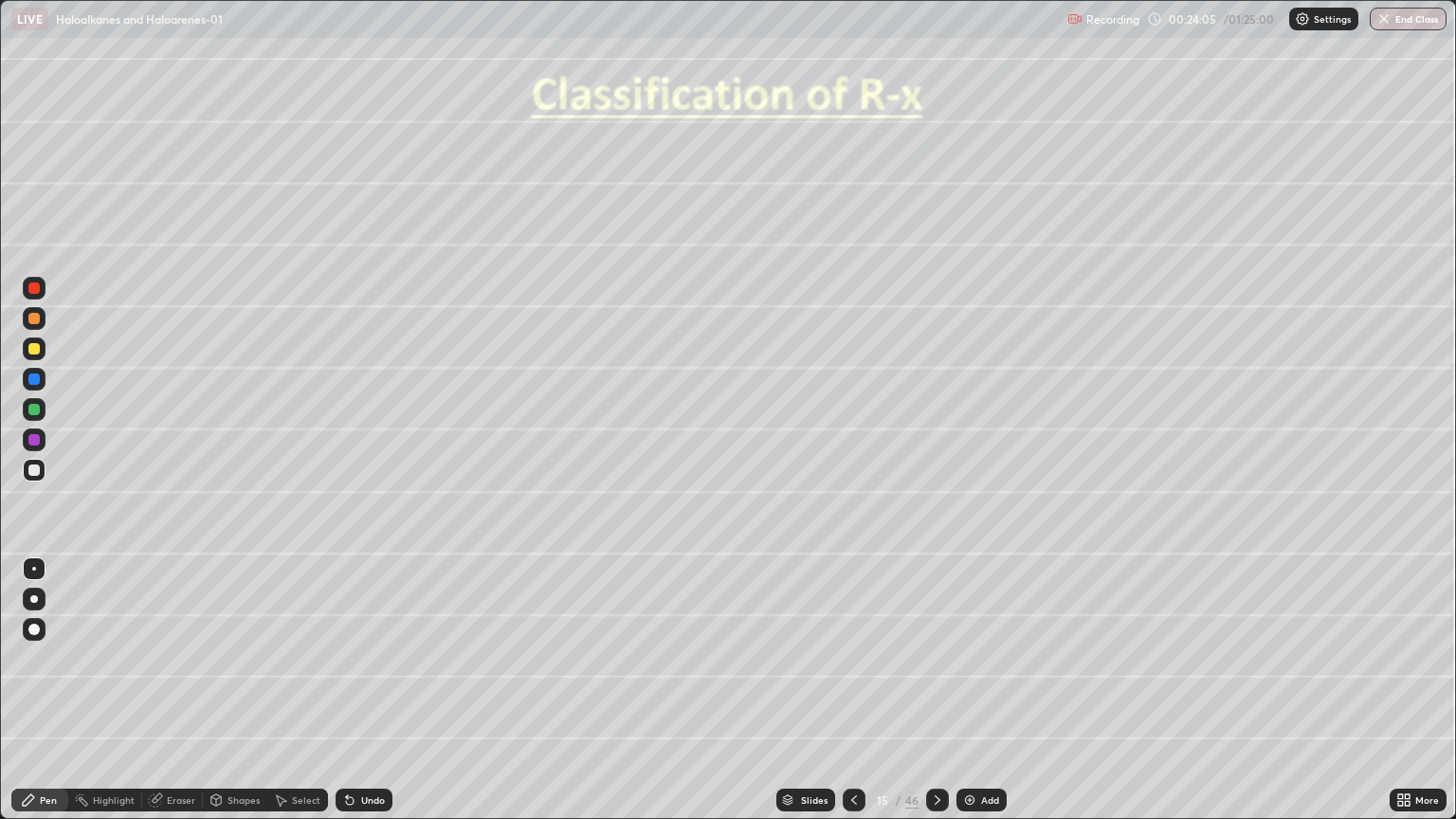 click on "Undo" at bounding box center (364, 800) 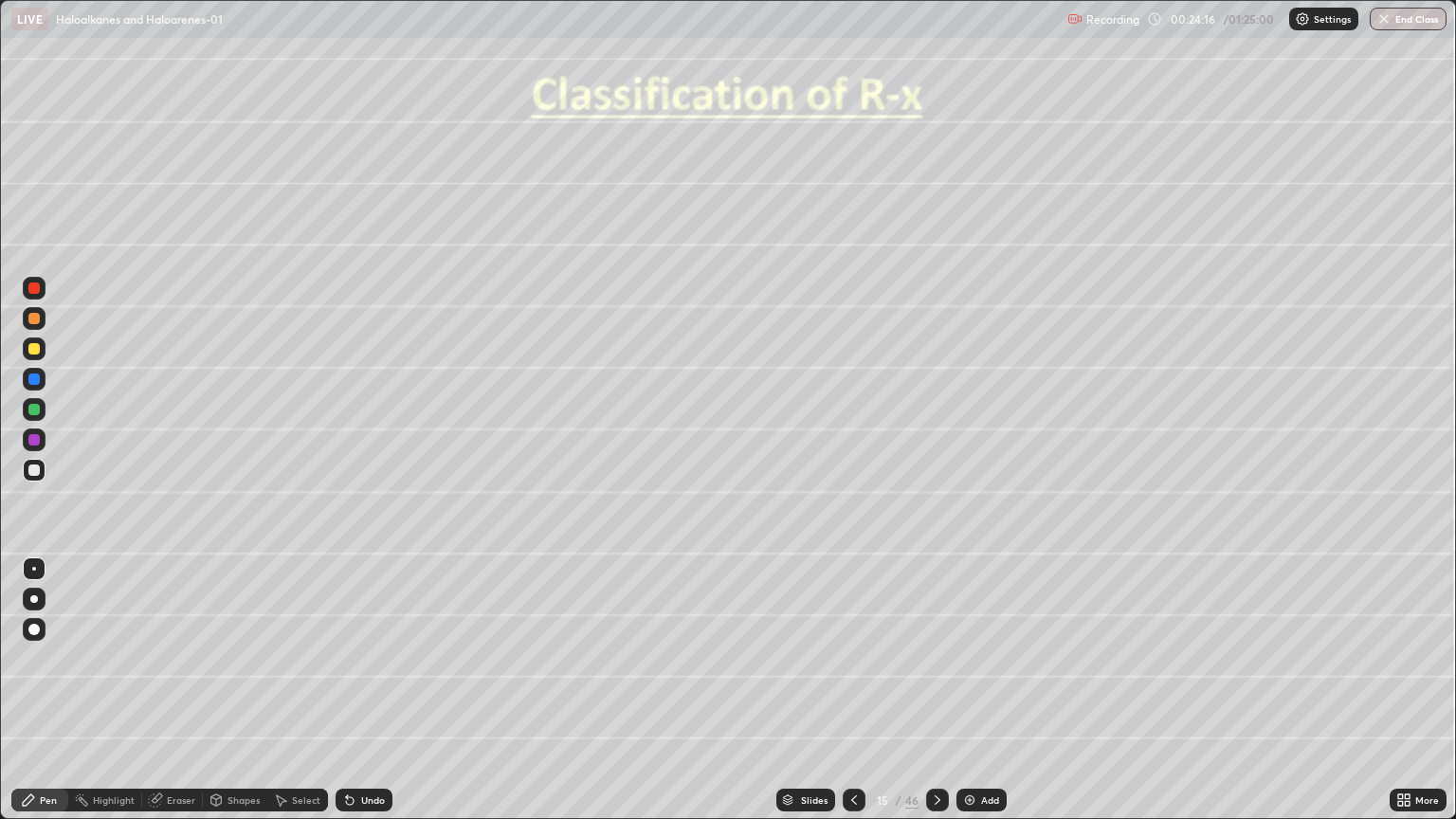 click at bounding box center (34, 349) 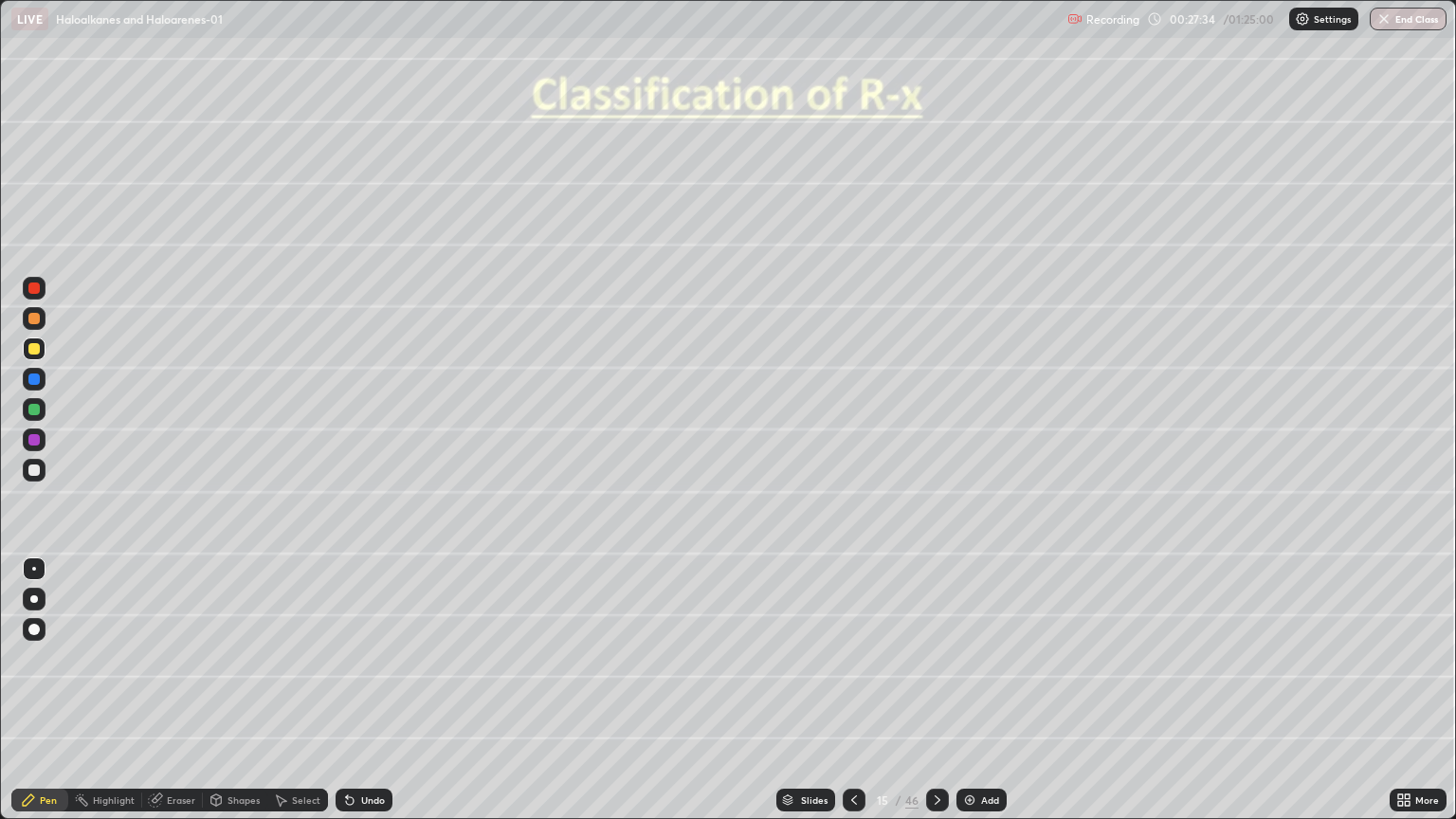 click at bounding box center [970, 800] 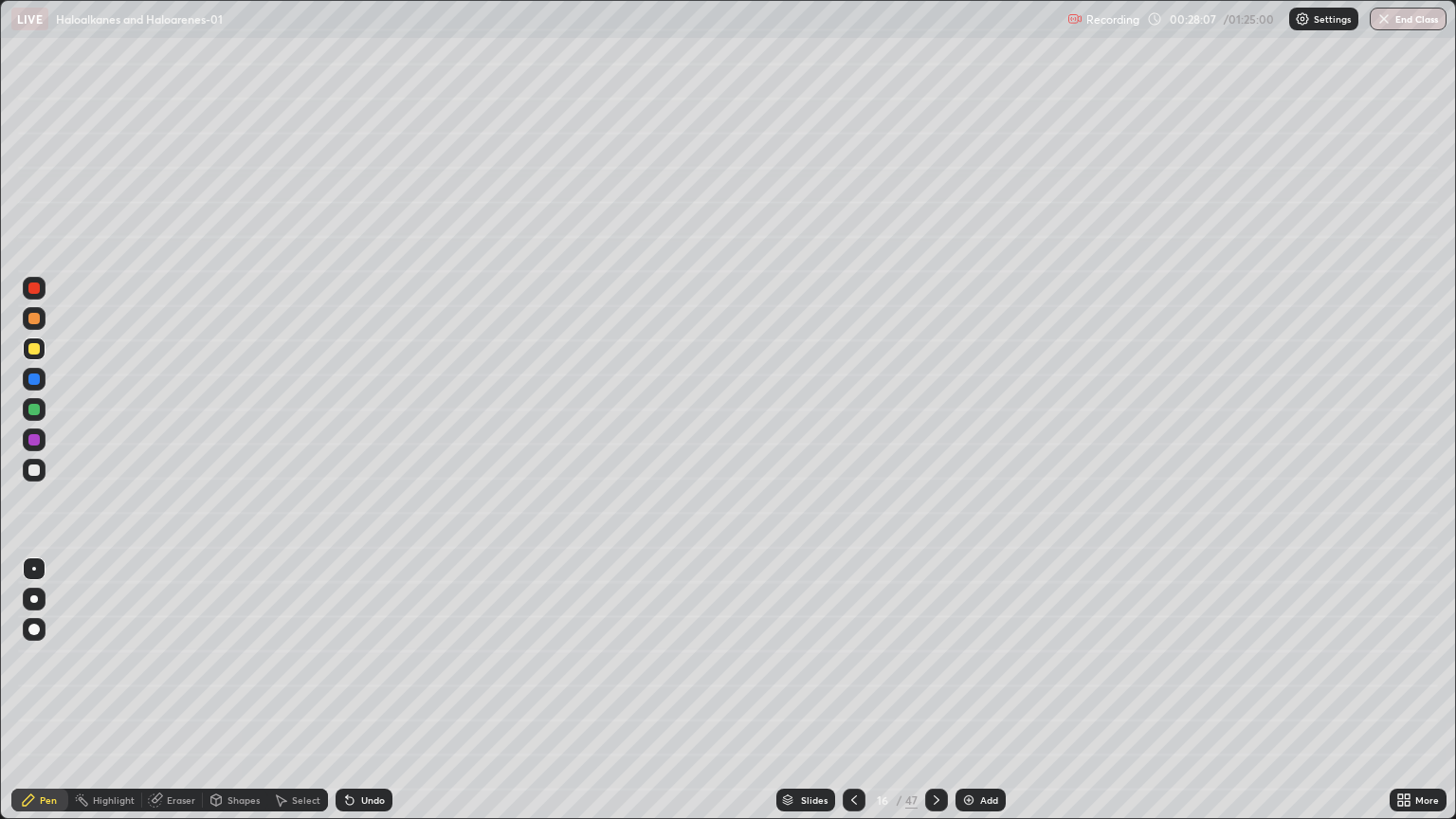 click on "Shapes" at bounding box center [244, 800] 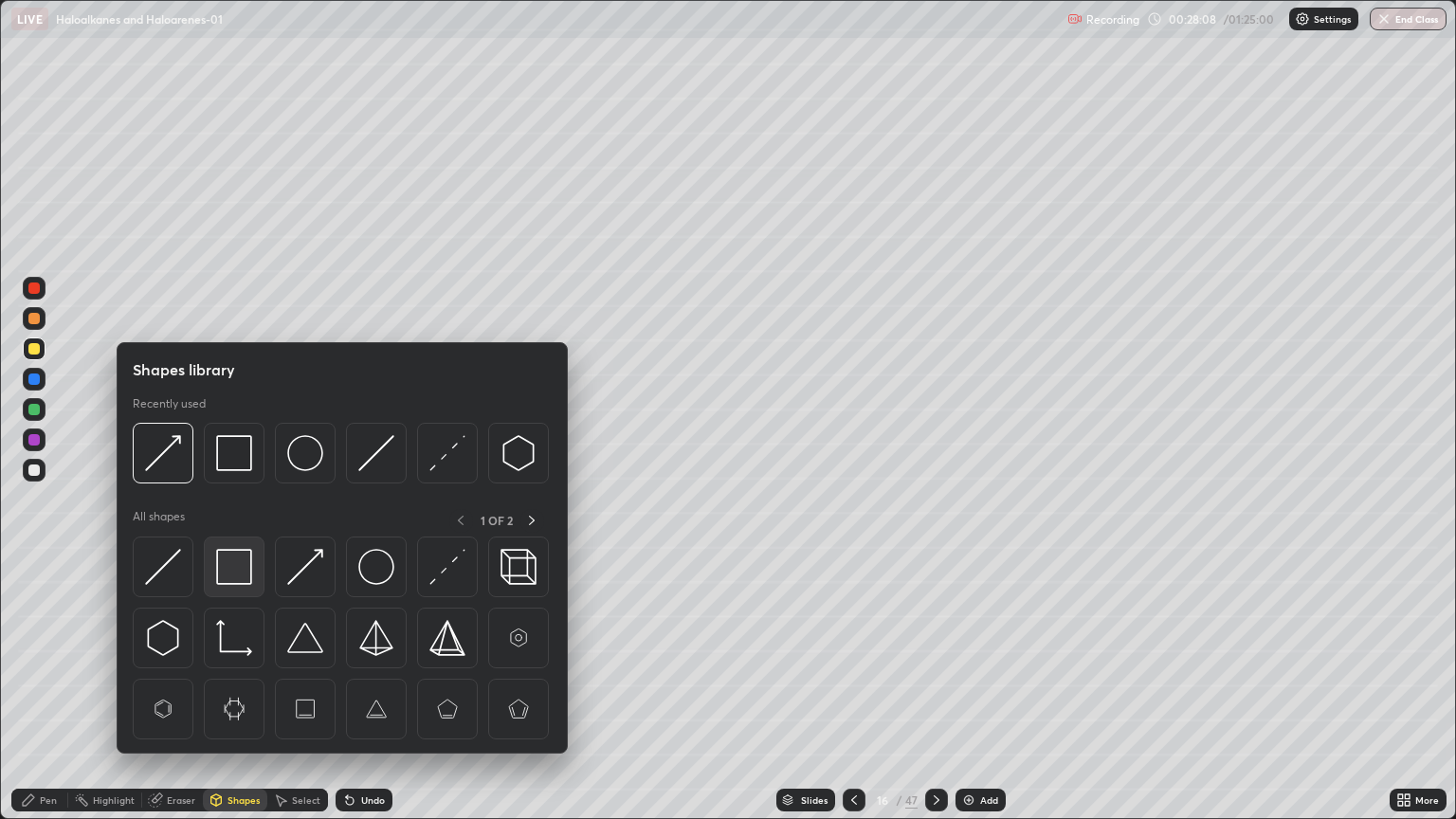 click at bounding box center (234, 567) 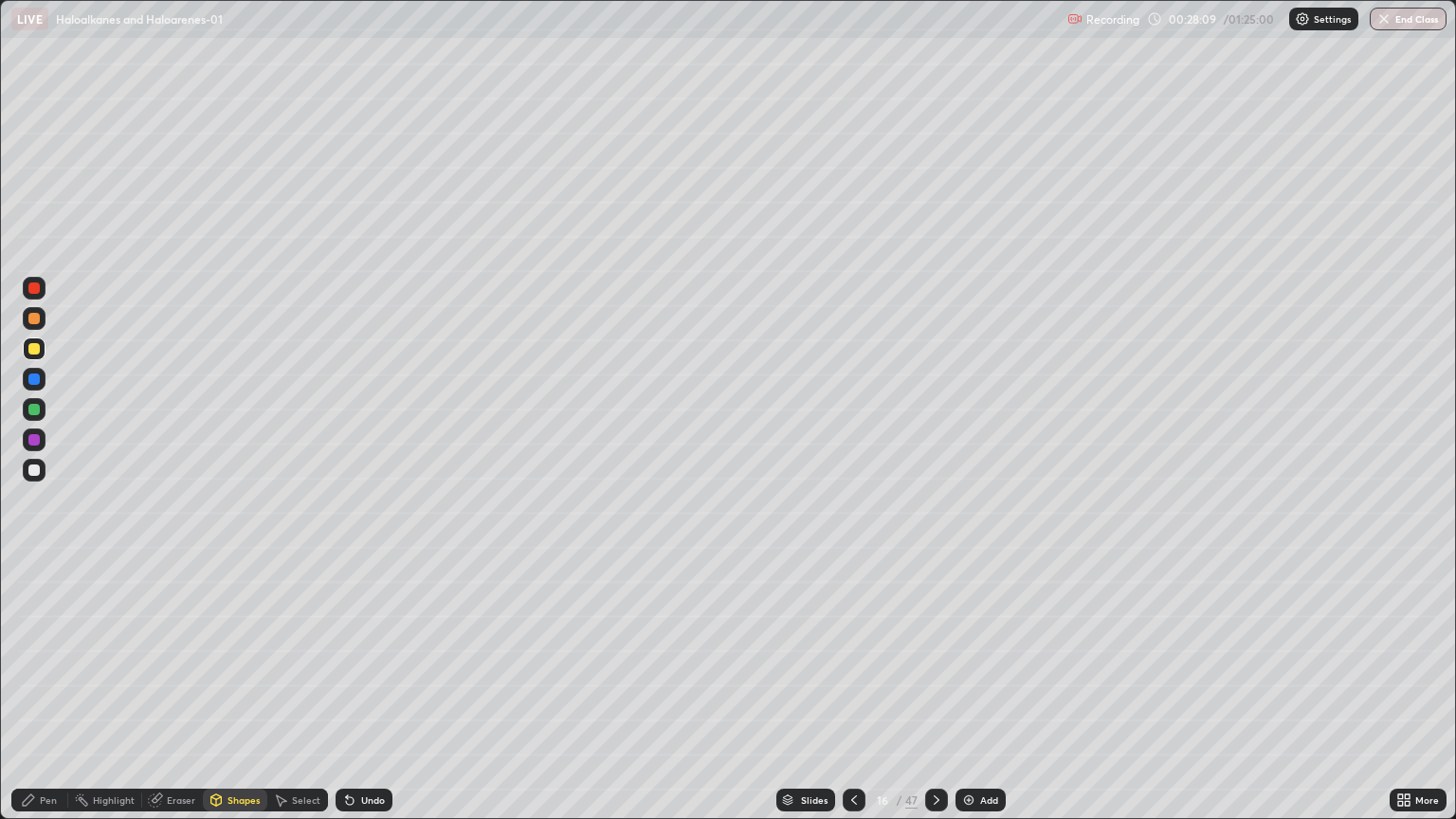 click at bounding box center [34, 440] 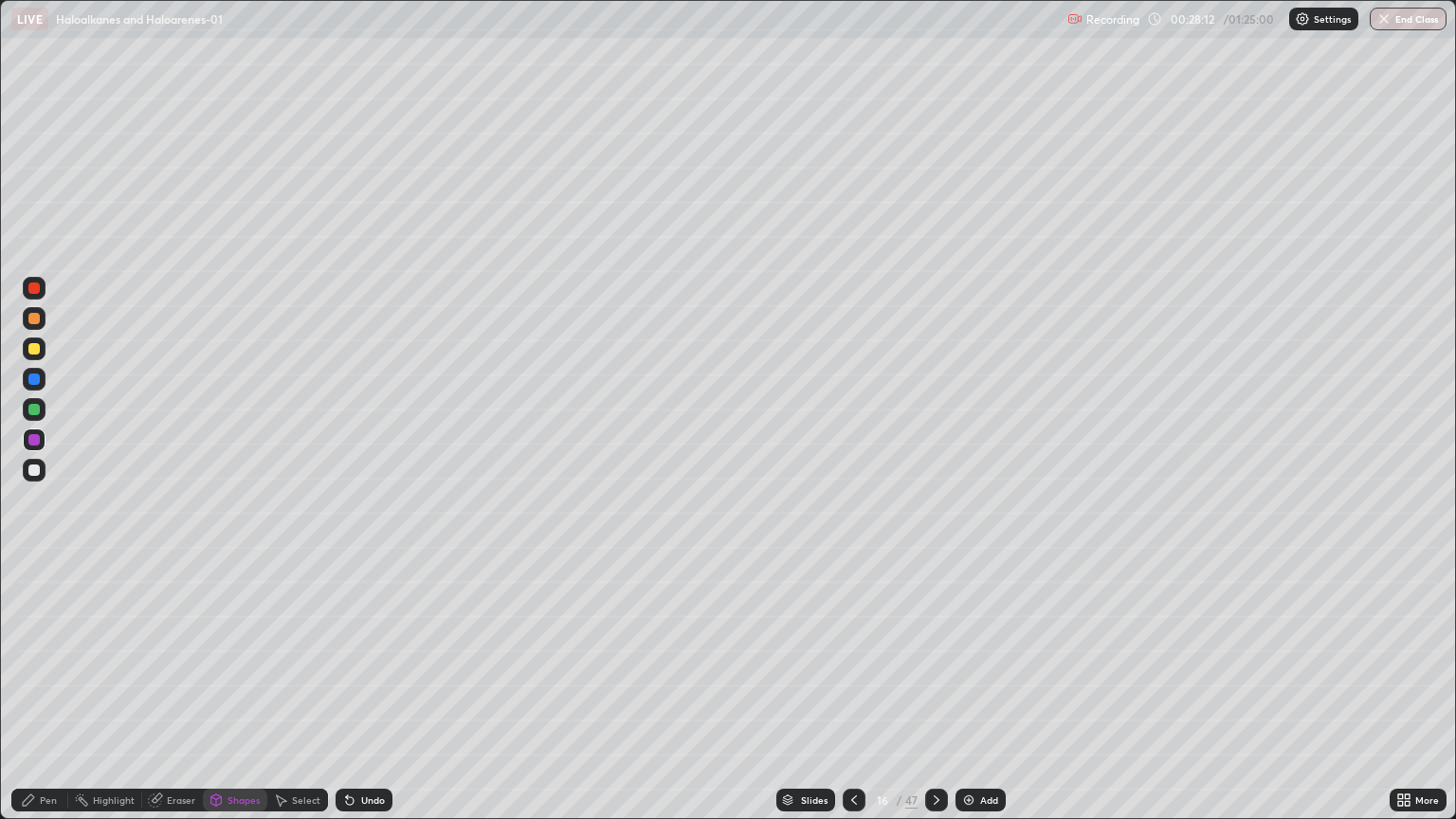 click on "Pen" at bounding box center [48, 800] 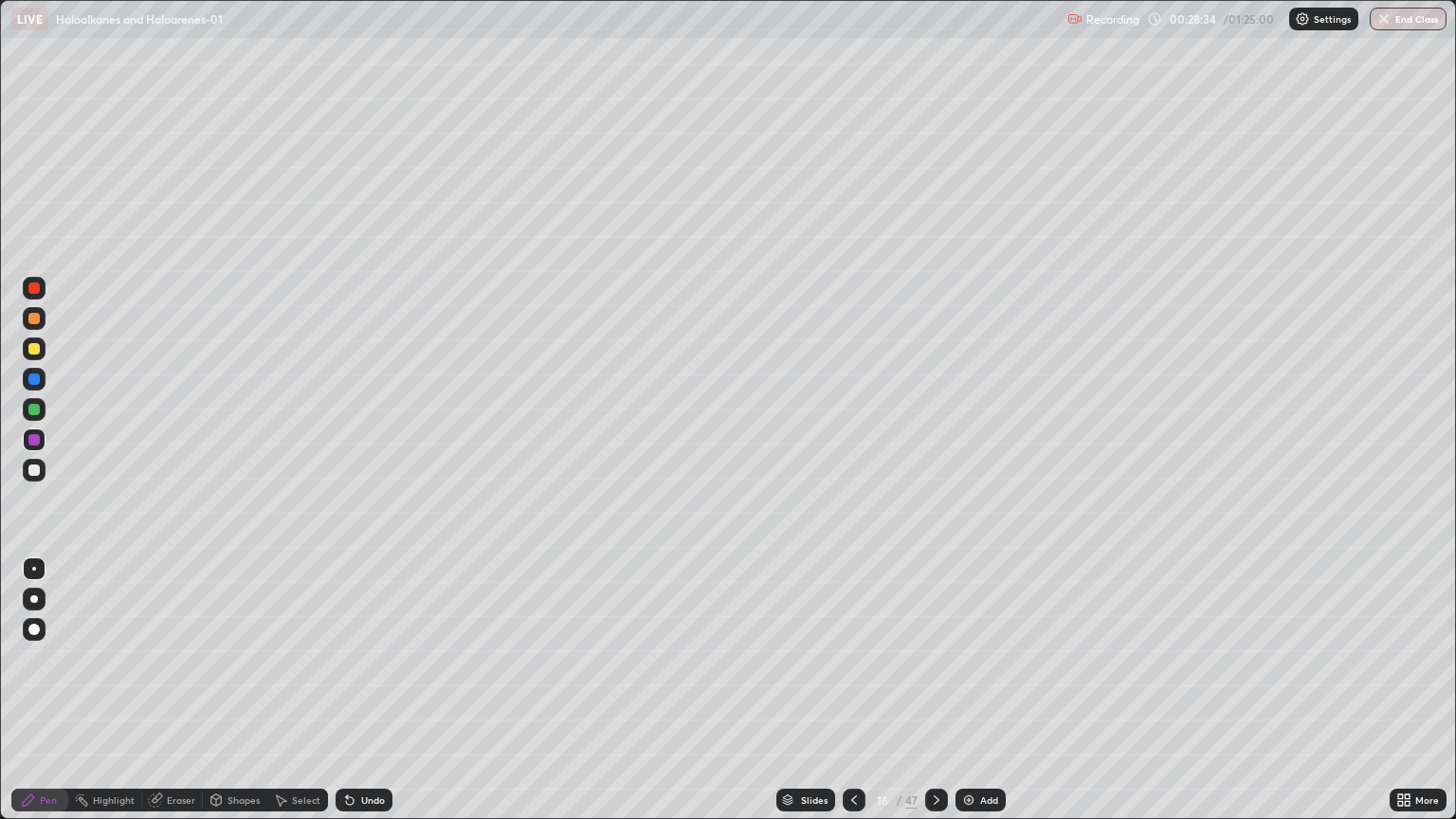click on "Shapes" at bounding box center [244, 800] 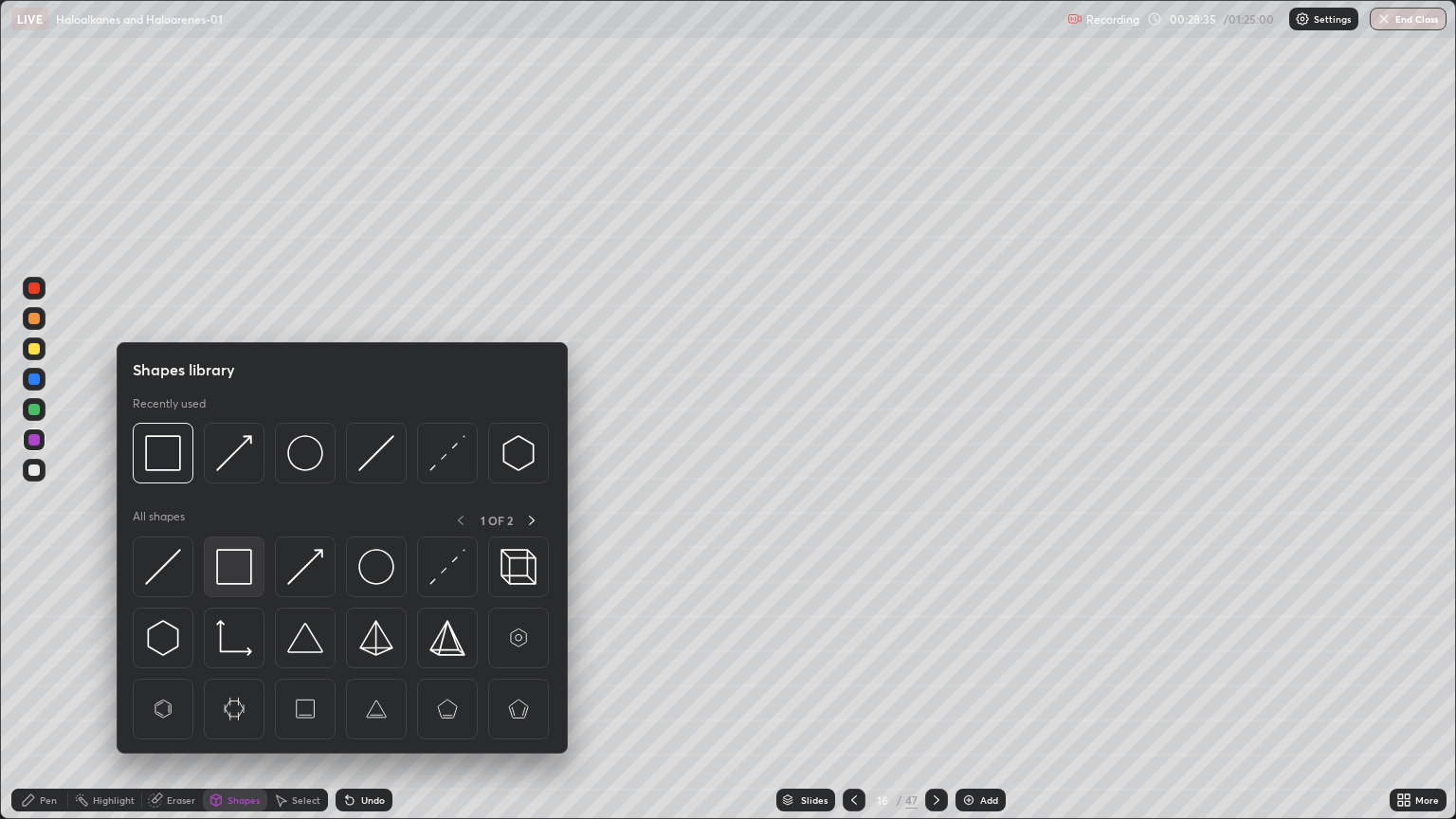 click at bounding box center [234, 567] 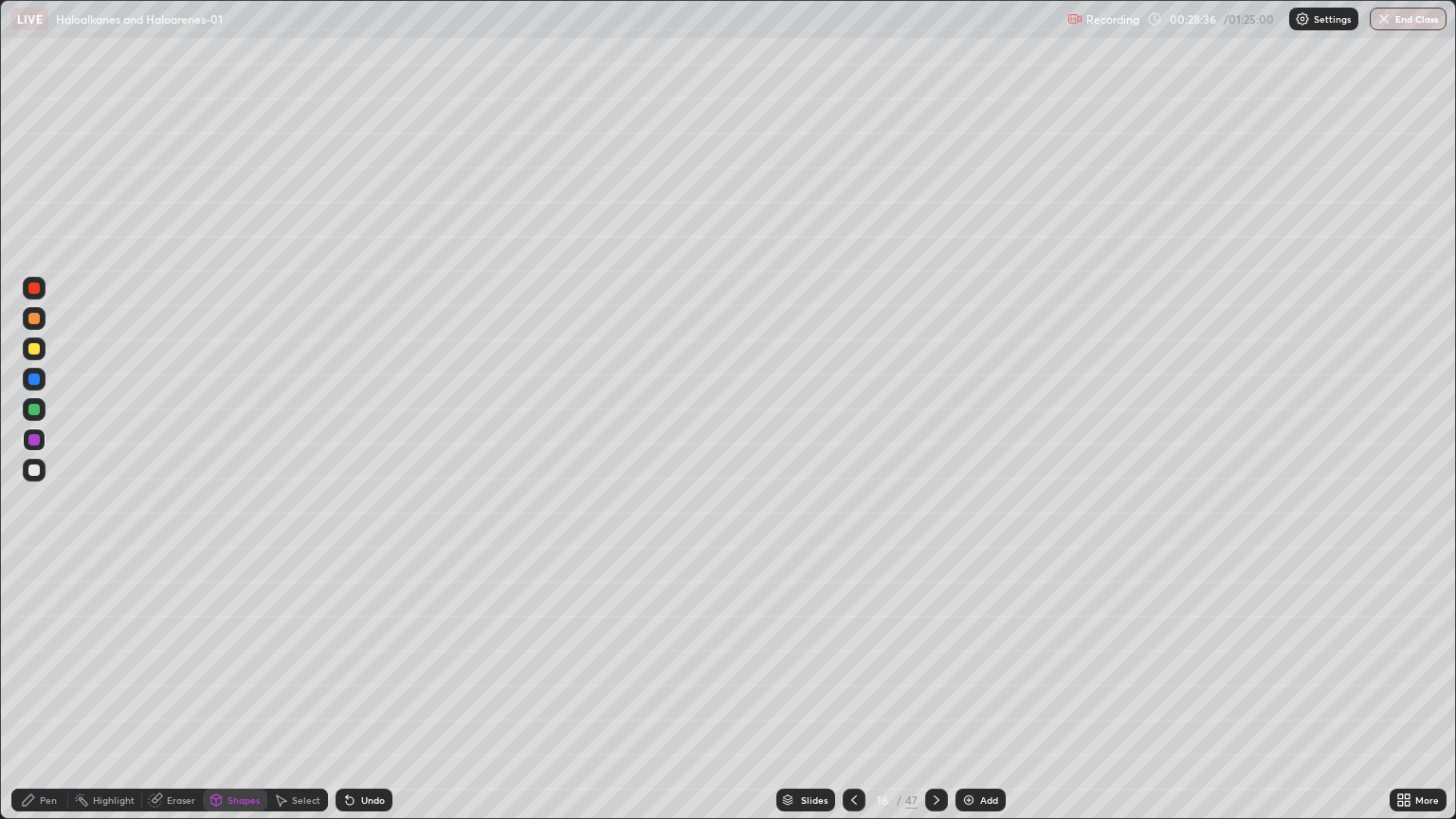 click at bounding box center (34, 410) 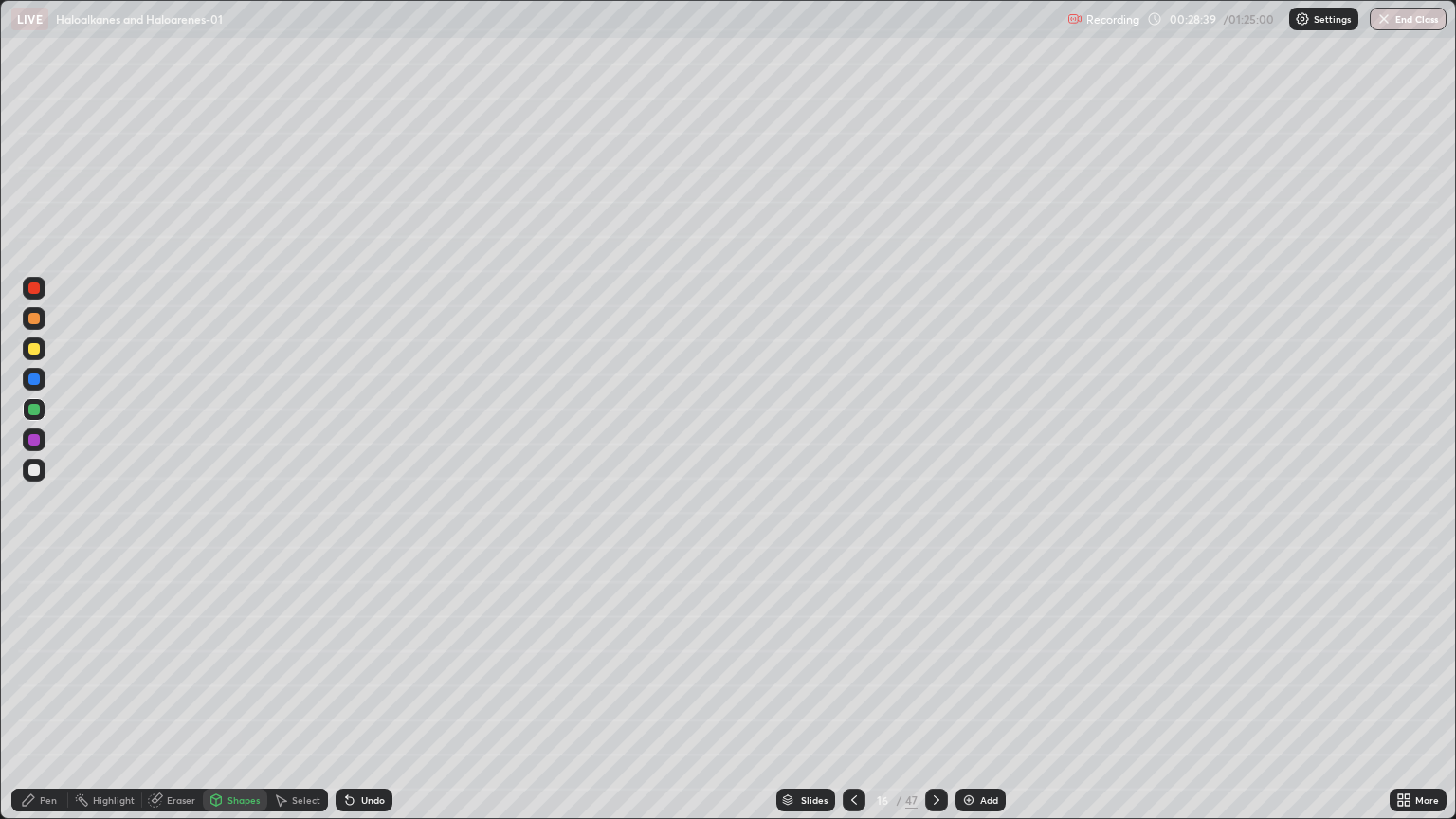 click on "Pen" at bounding box center [48, 800] 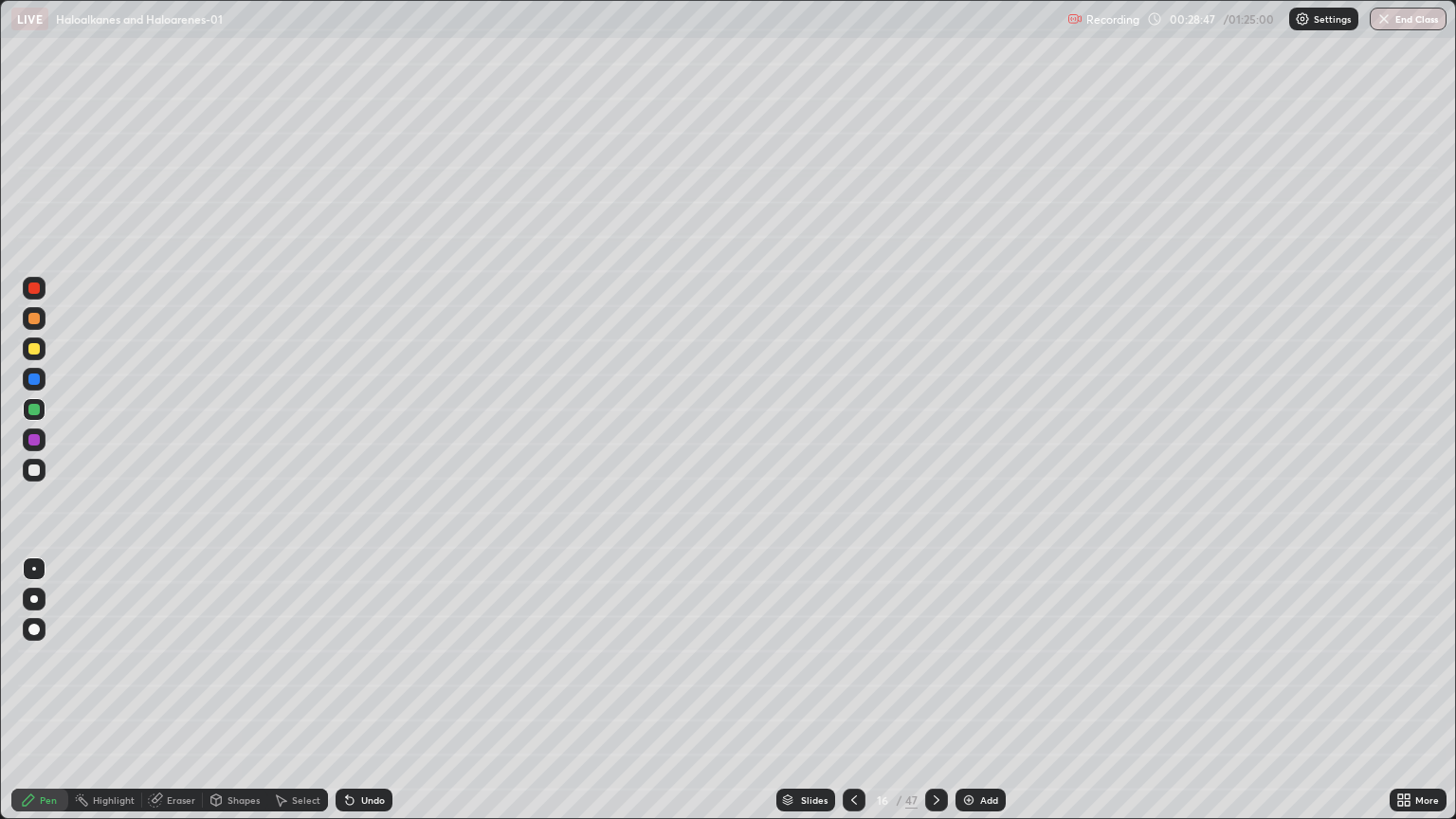 click at bounding box center (34, 318) 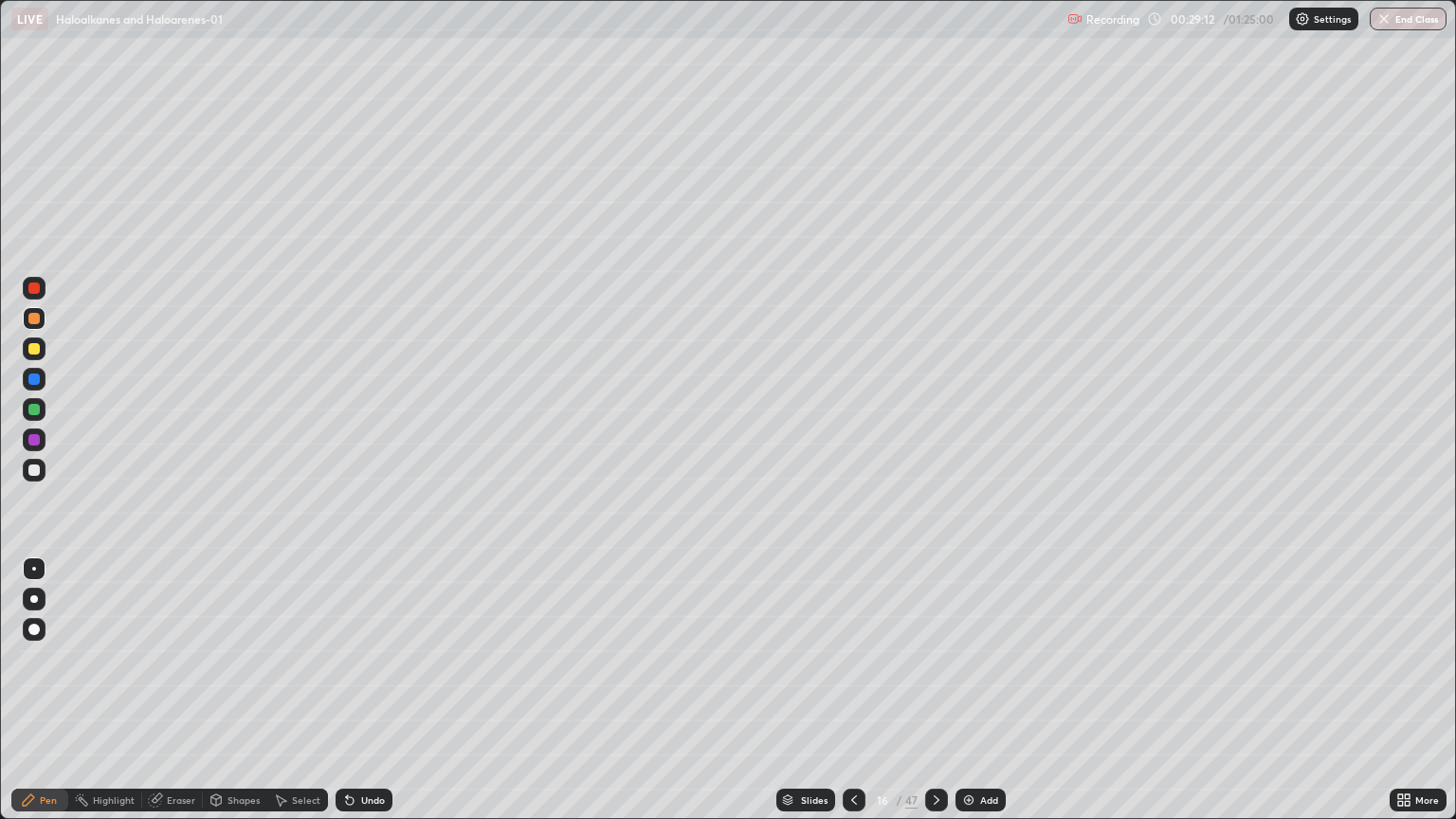 click at bounding box center (34, 288) 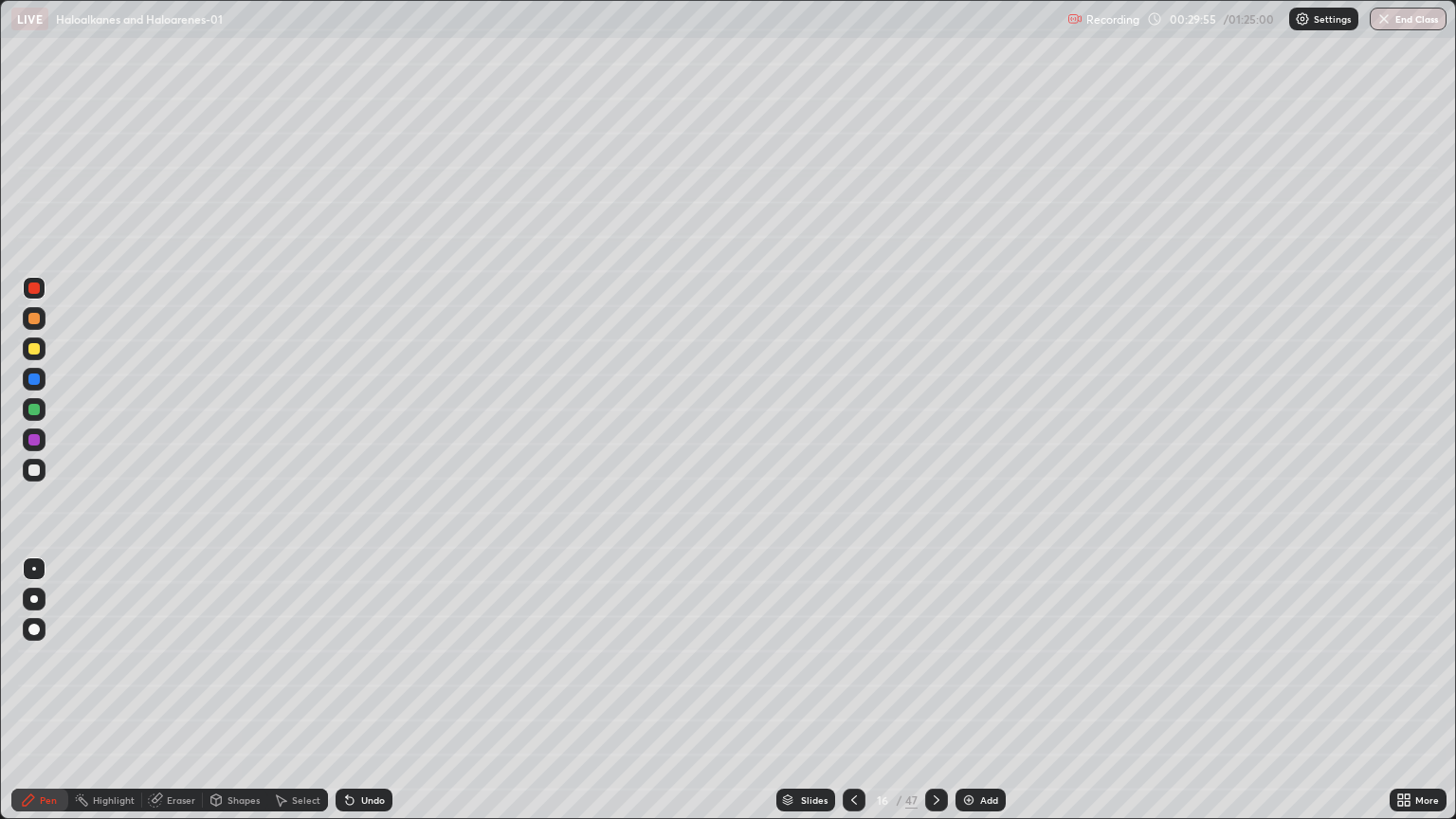 click at bounding box center [34, 318] 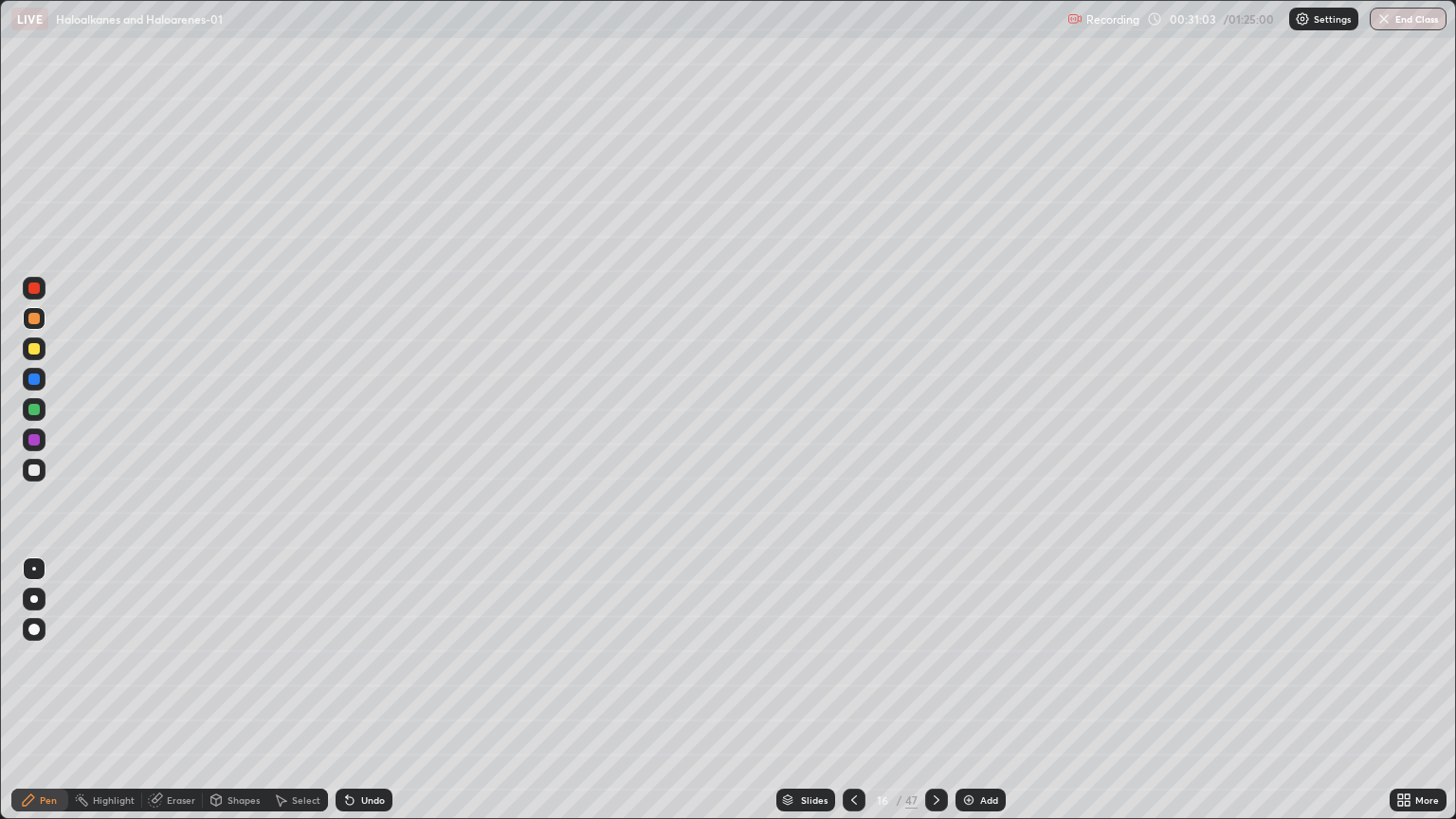 click on "Eraser" at bounding box center [181, 800] 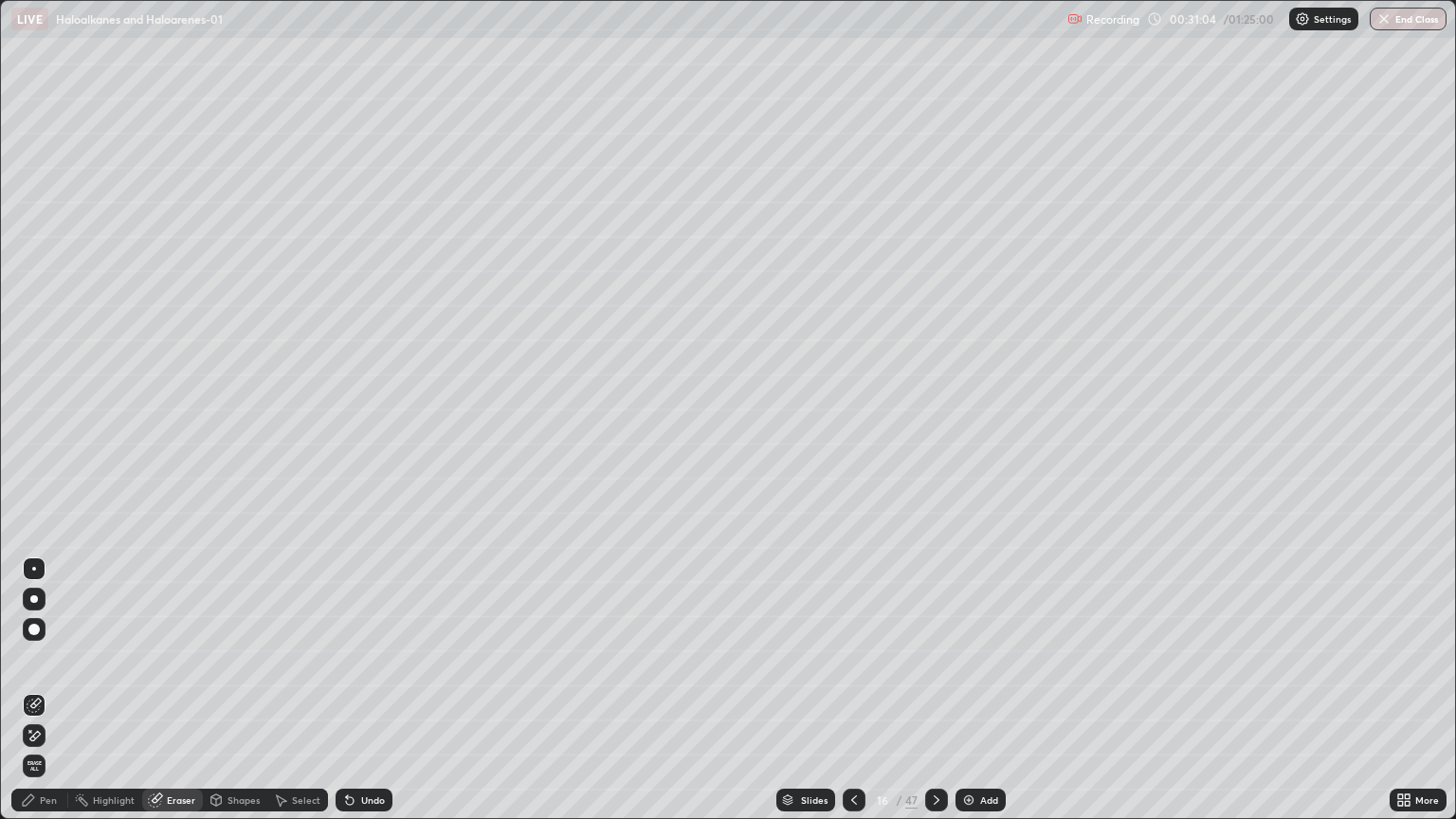 click at bounding box center (34, 736) 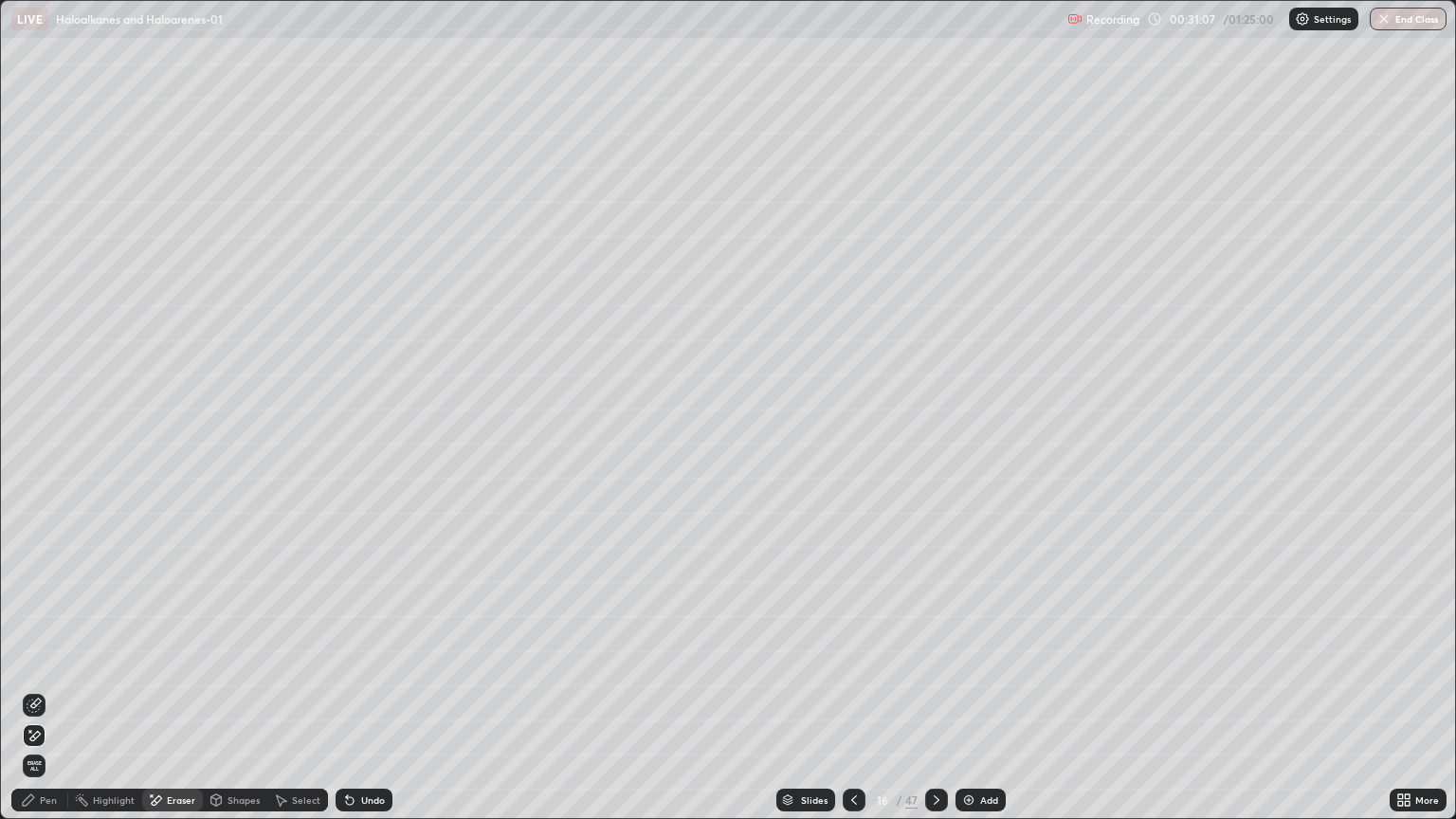 click on "Shapes" at bounding box center [244, 800] 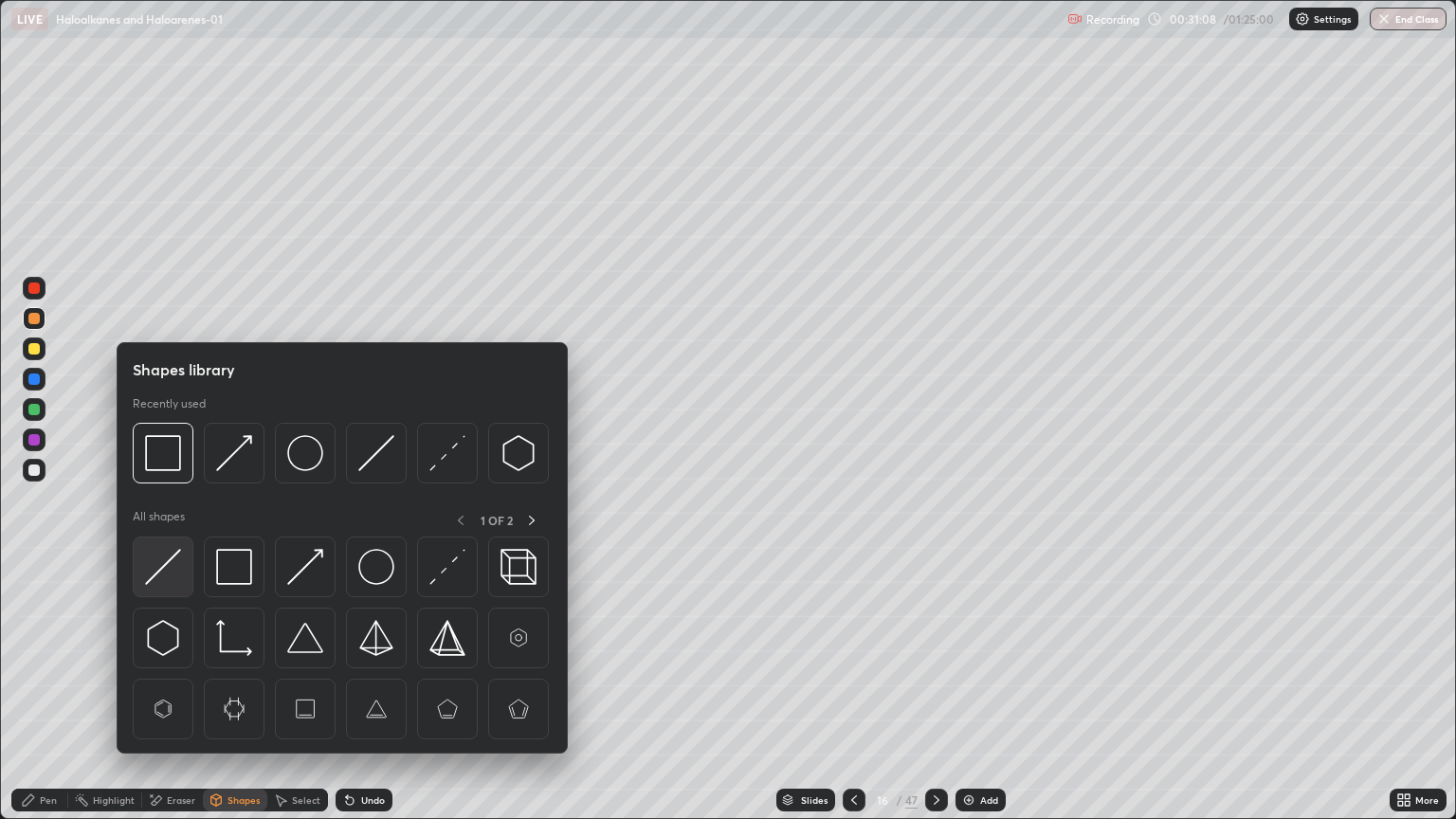 click at bounding box center [163, 567] 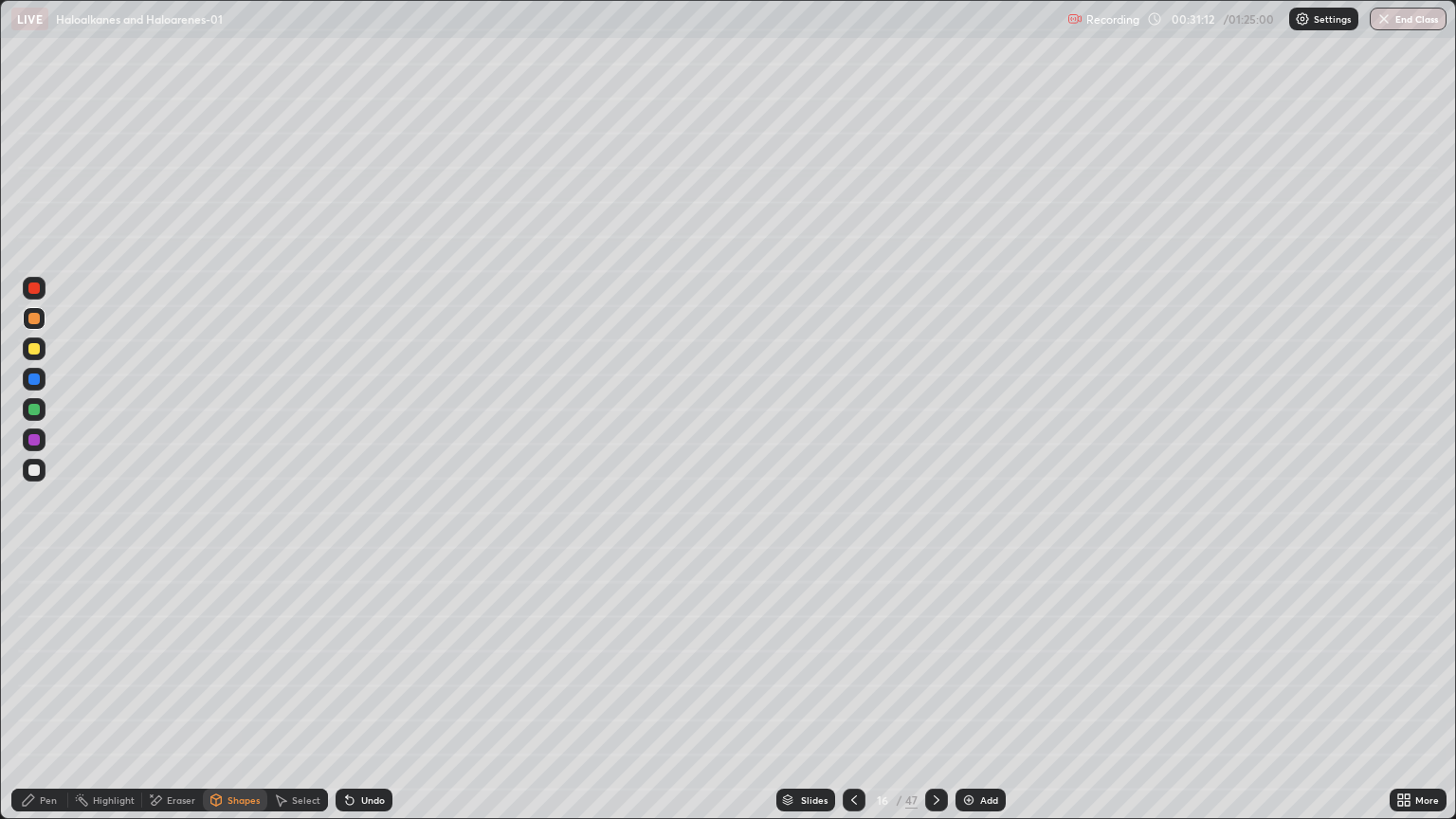 click on "Pen" at bounding box center [48, 800] 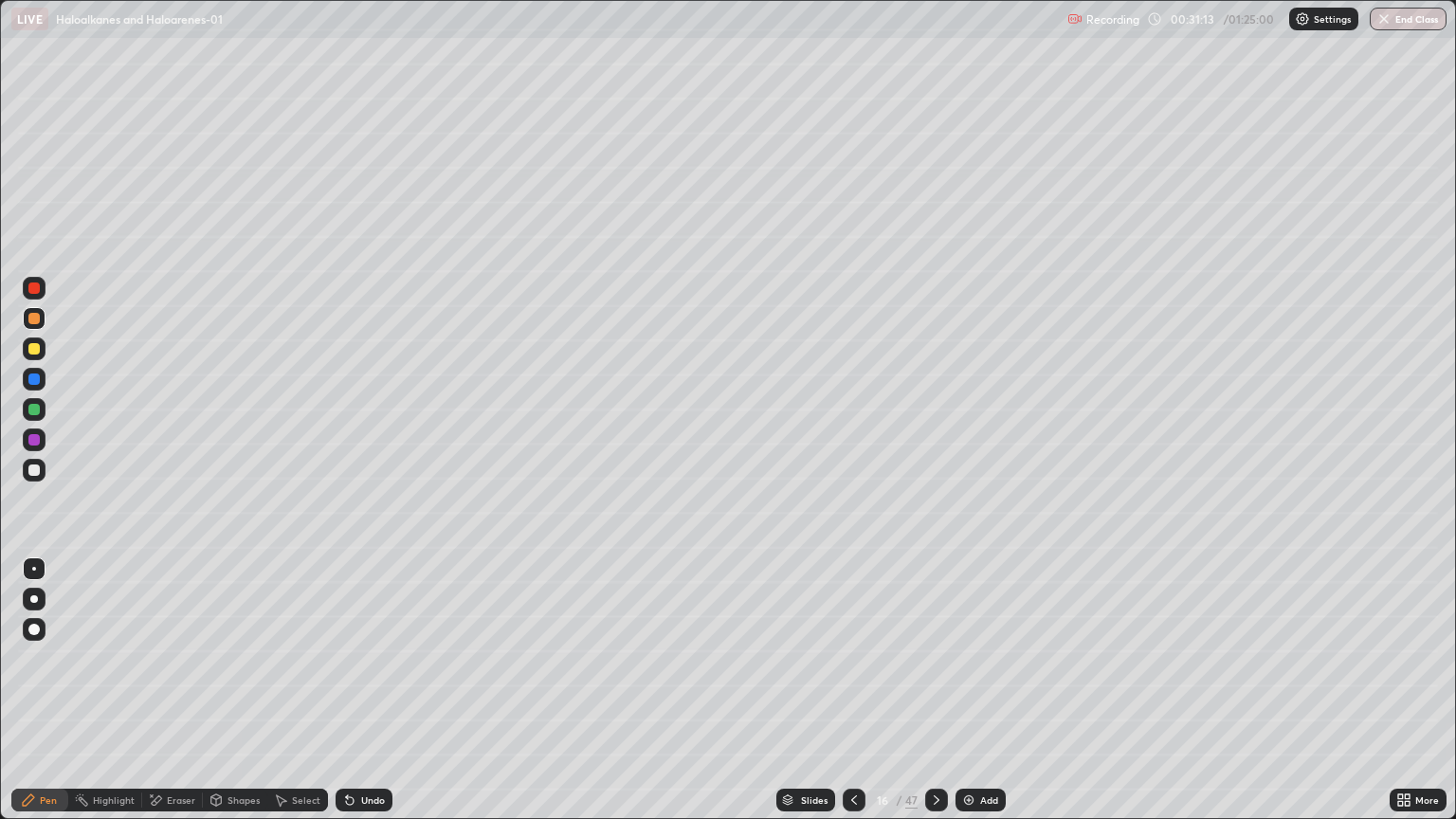 click at bounding box center [34, 440] 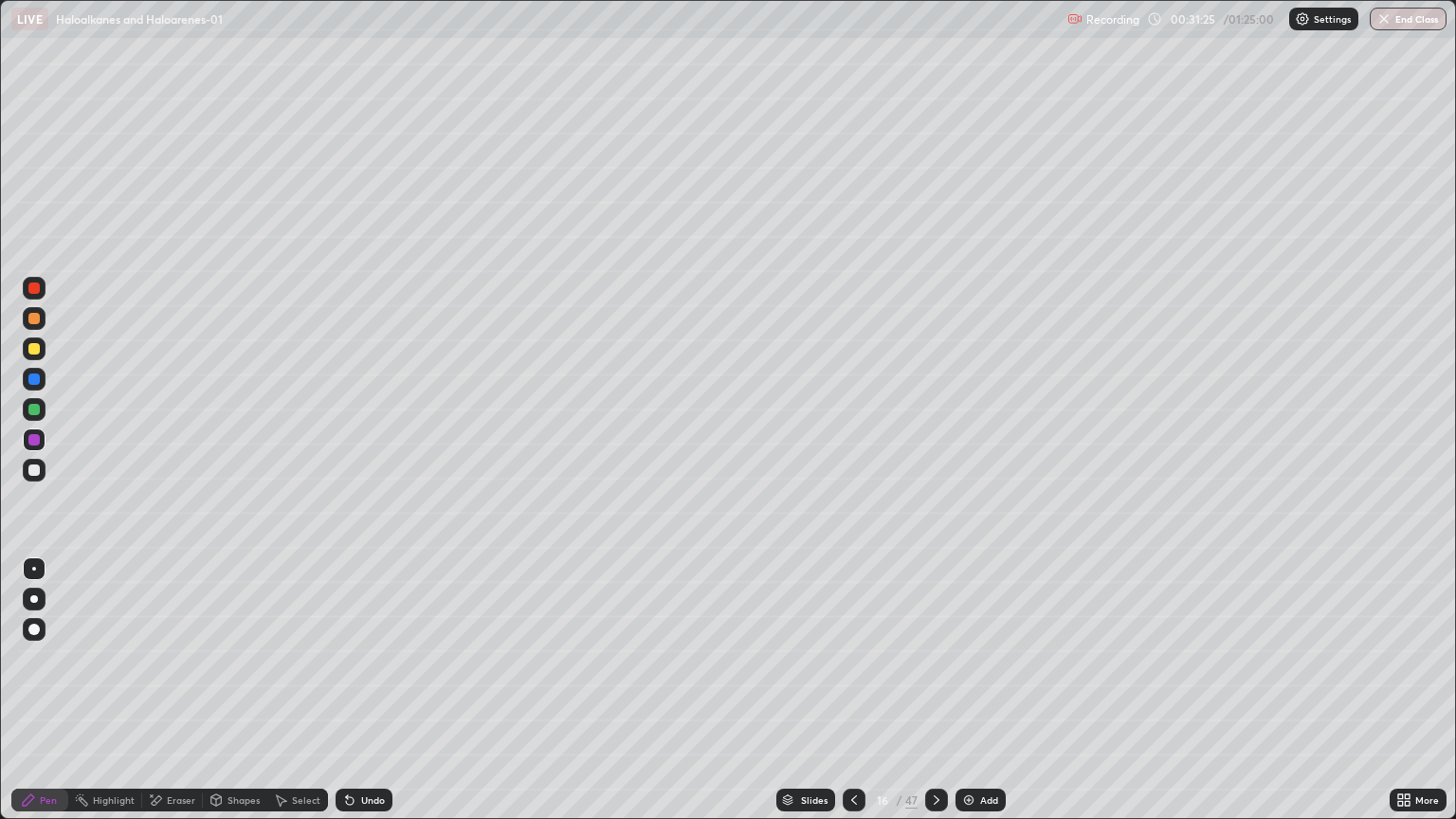 click on "Shapes" at bounding box center (235, 800) 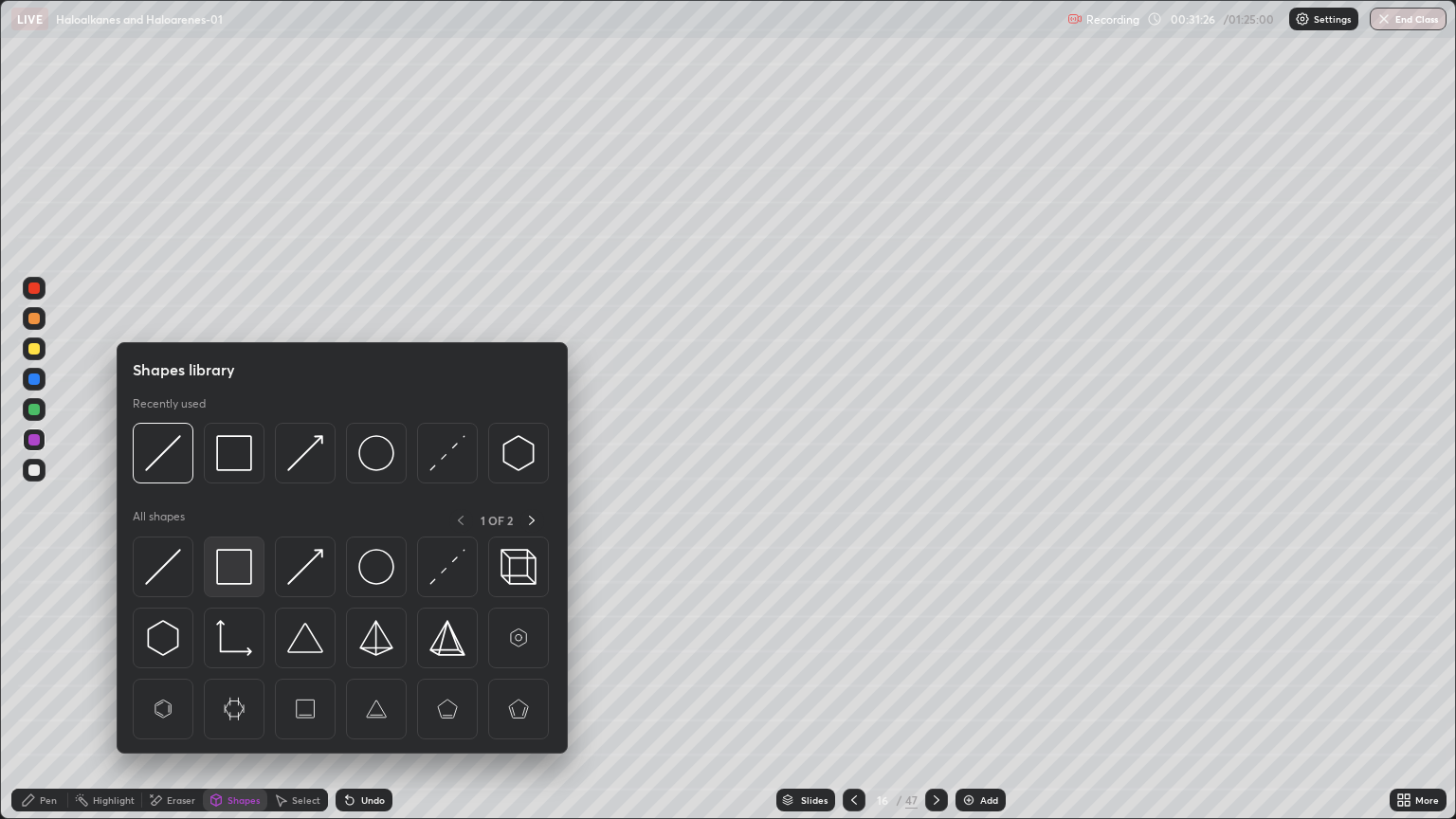 click at bounding box center (234, 567) 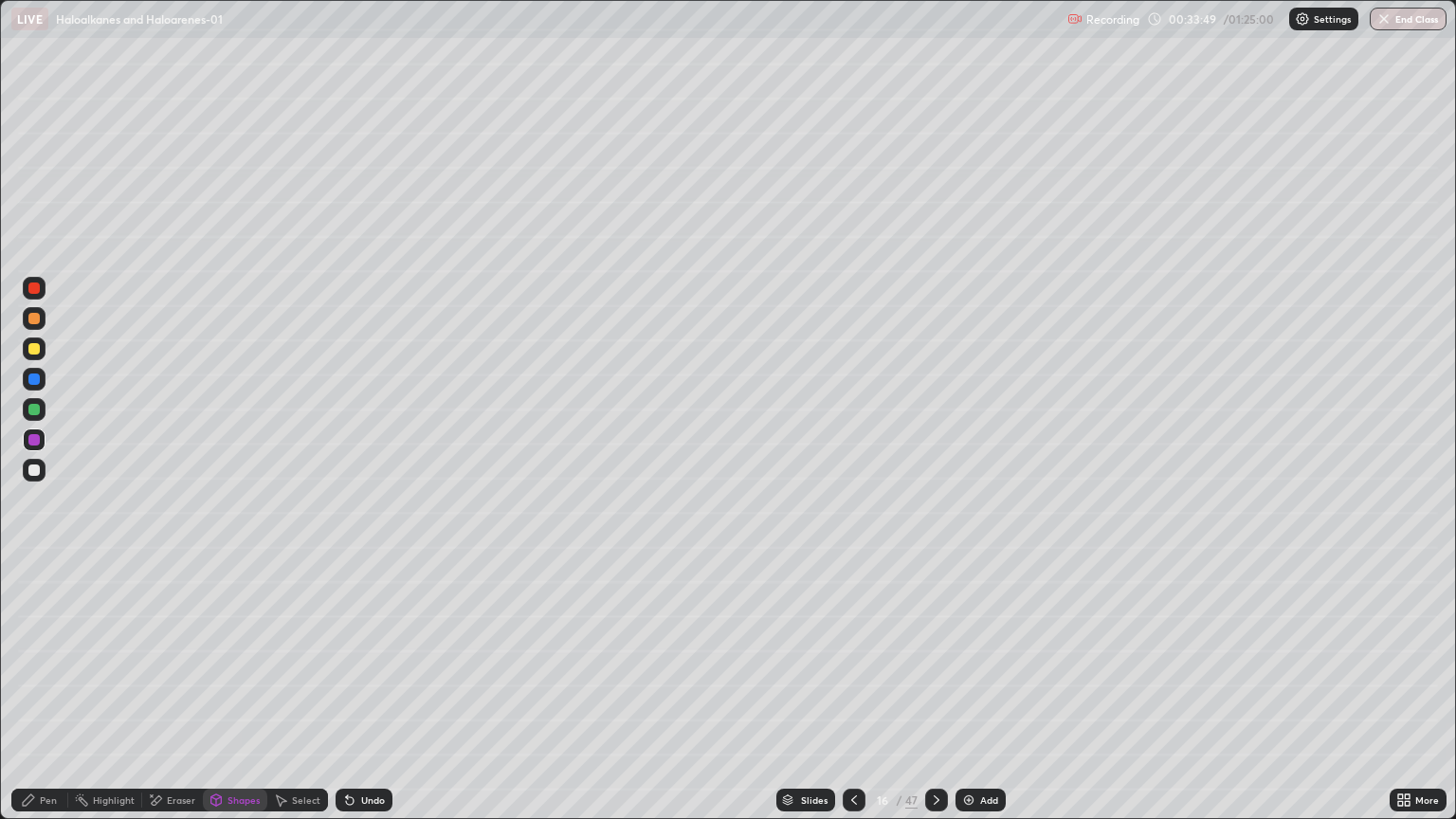 click at bounding box center [969, 800] 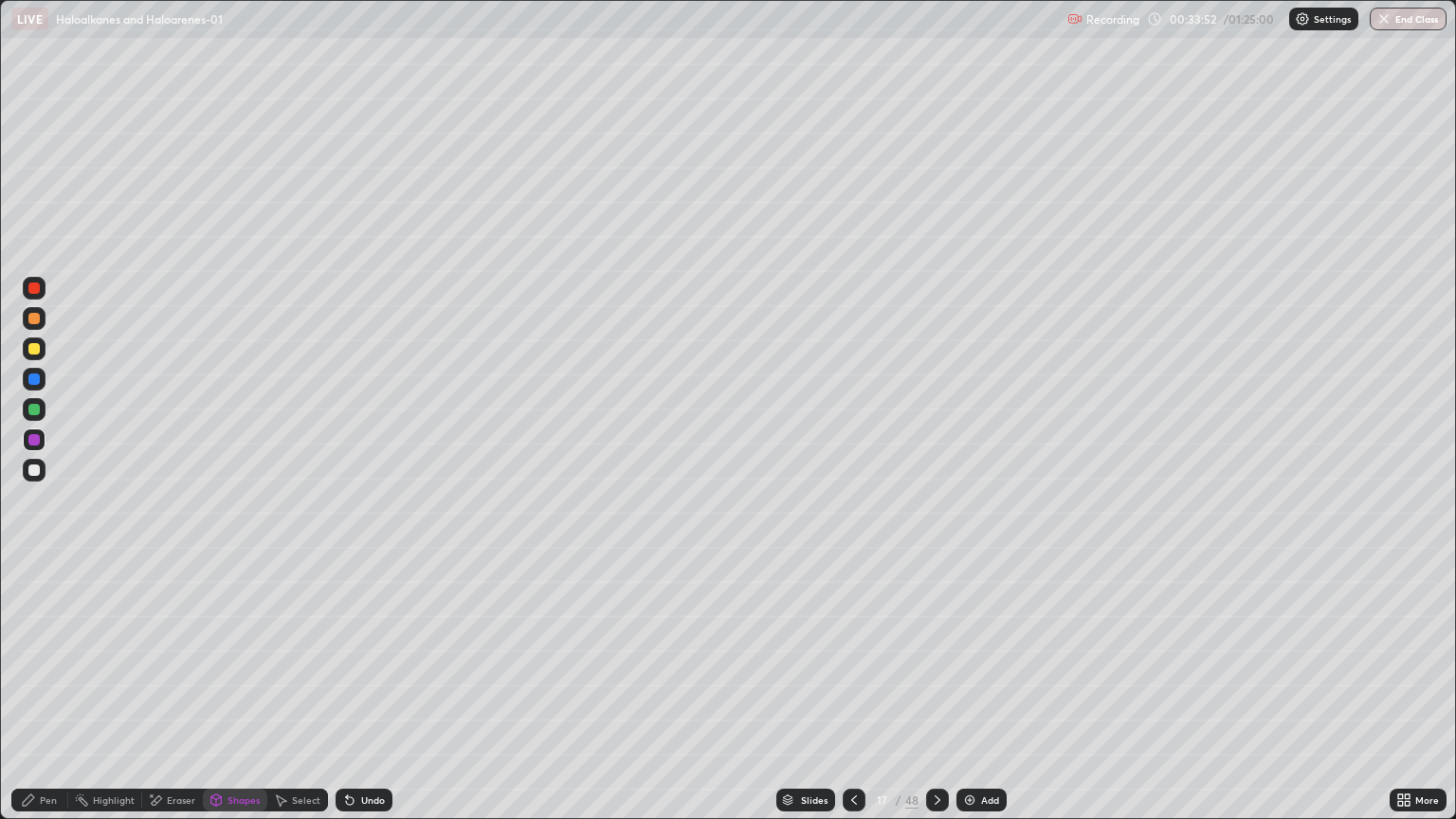click on "Pen" at bounding box center (48, 800) 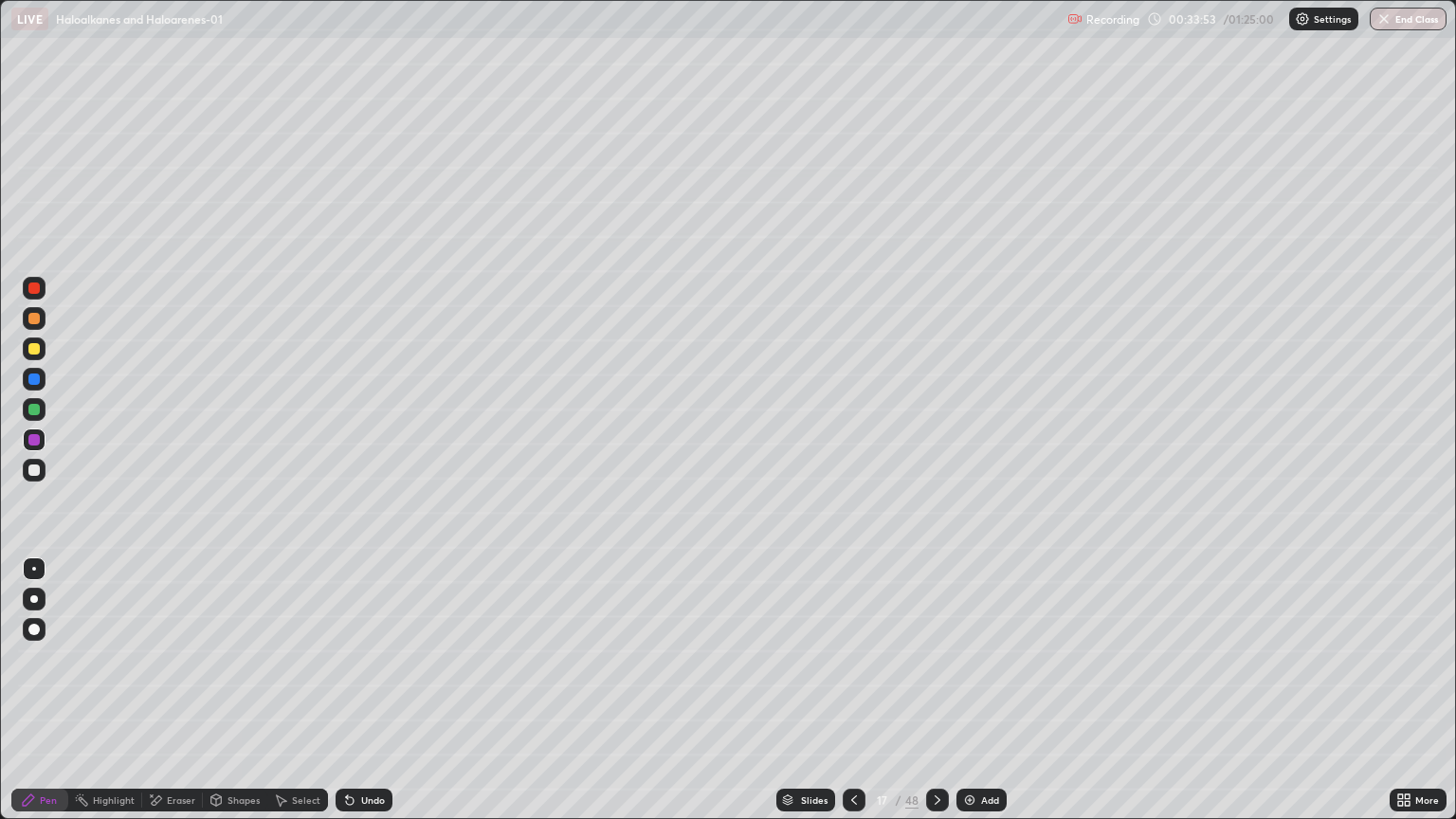 click at bounding box center (34, 470) 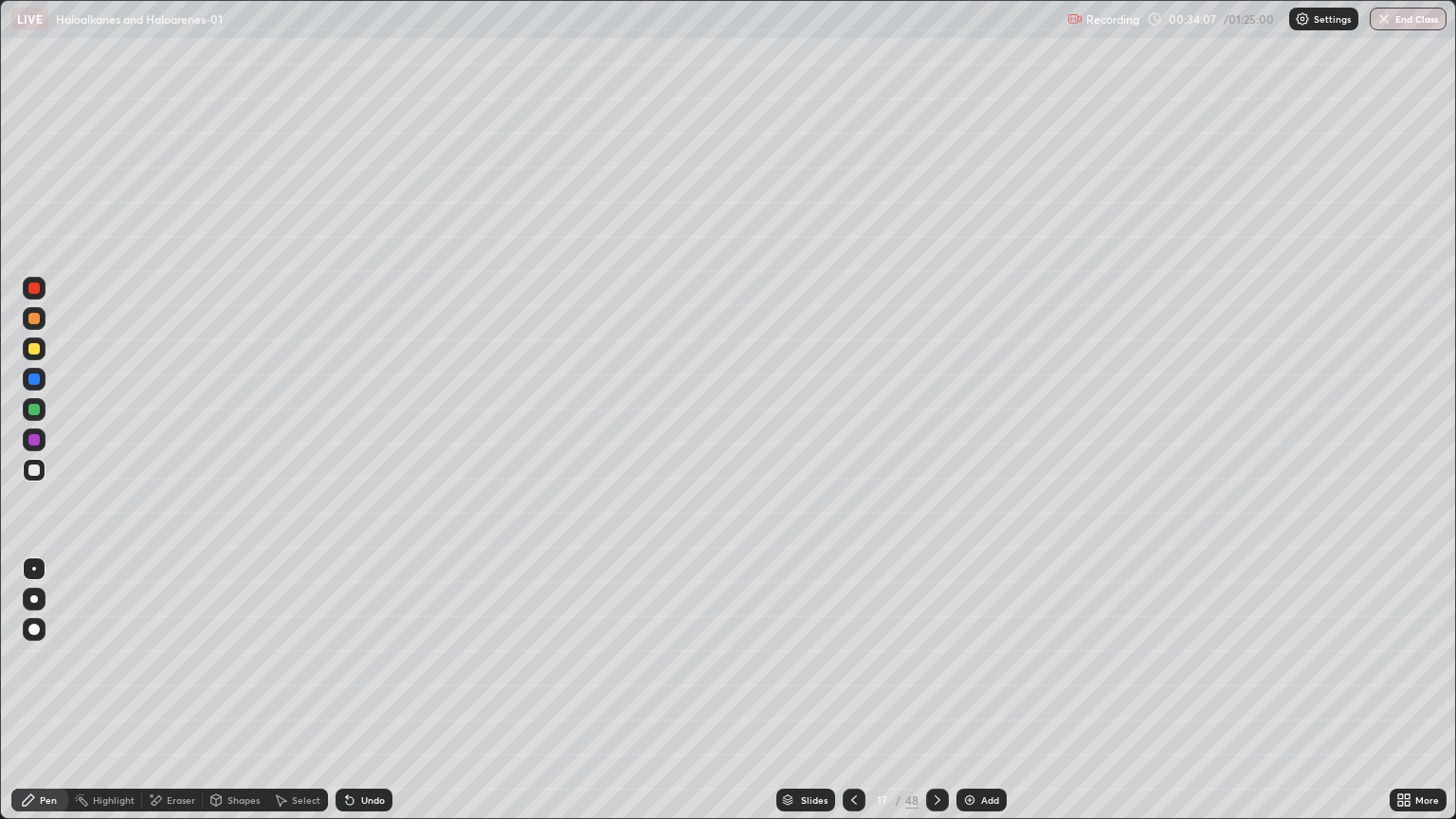 click on "Shapes" at bounding box center (244, 800) 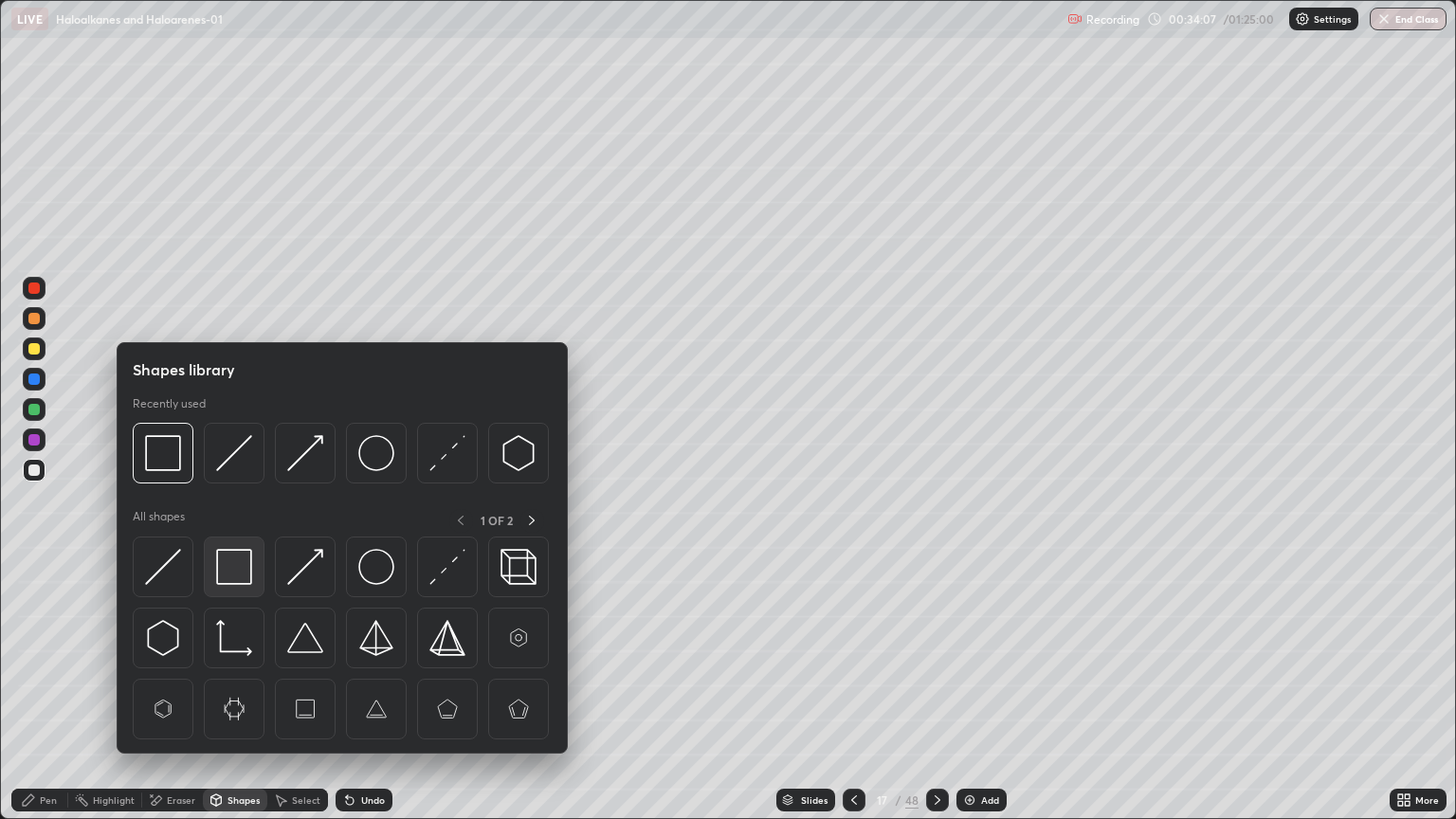 click at bounding box center (234, 567) 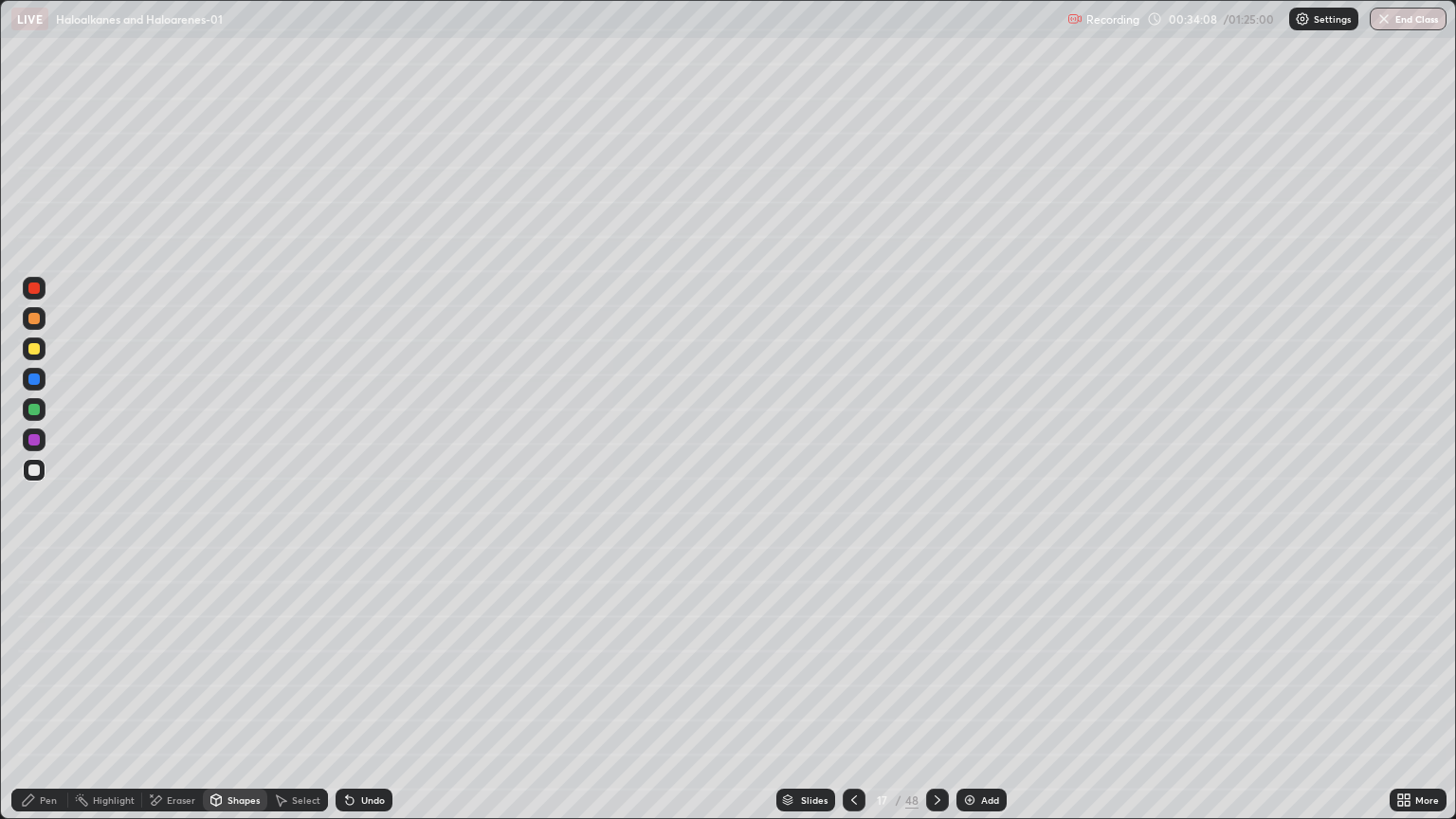 click at bounding box center (34, 440) 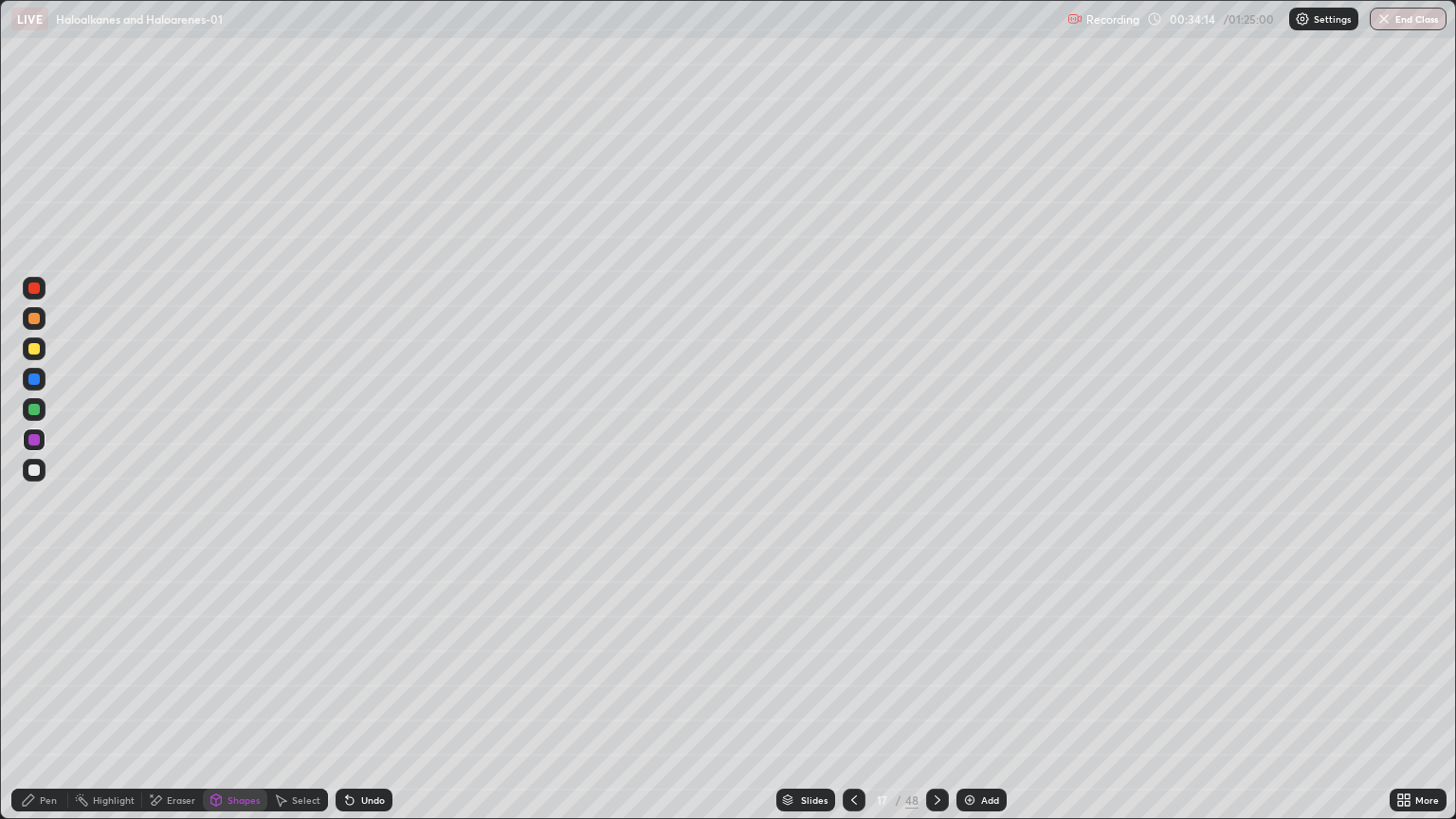 click on "Pen" at bounding box center [48, 800] 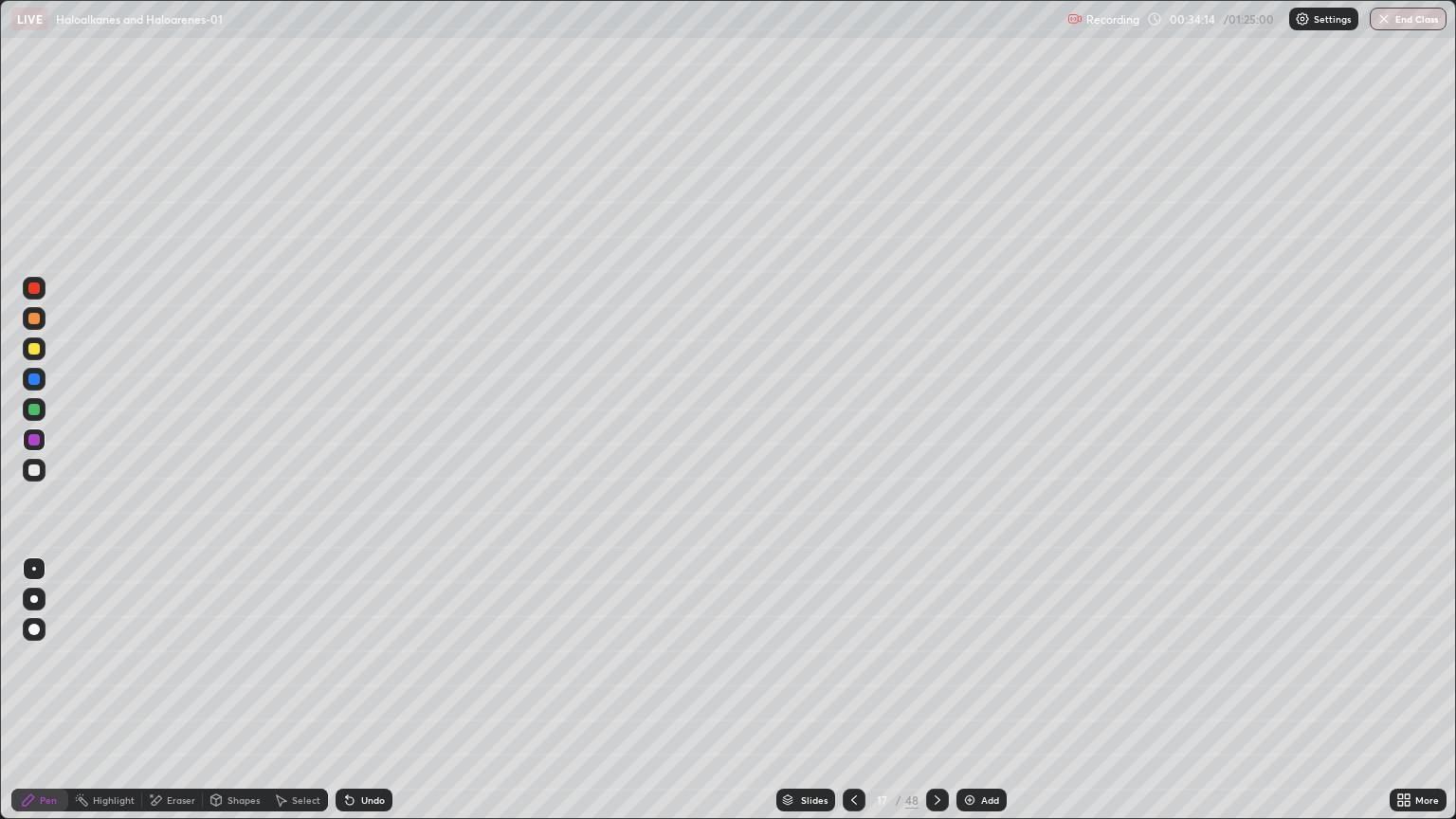 click at bounding box center [34, 349] 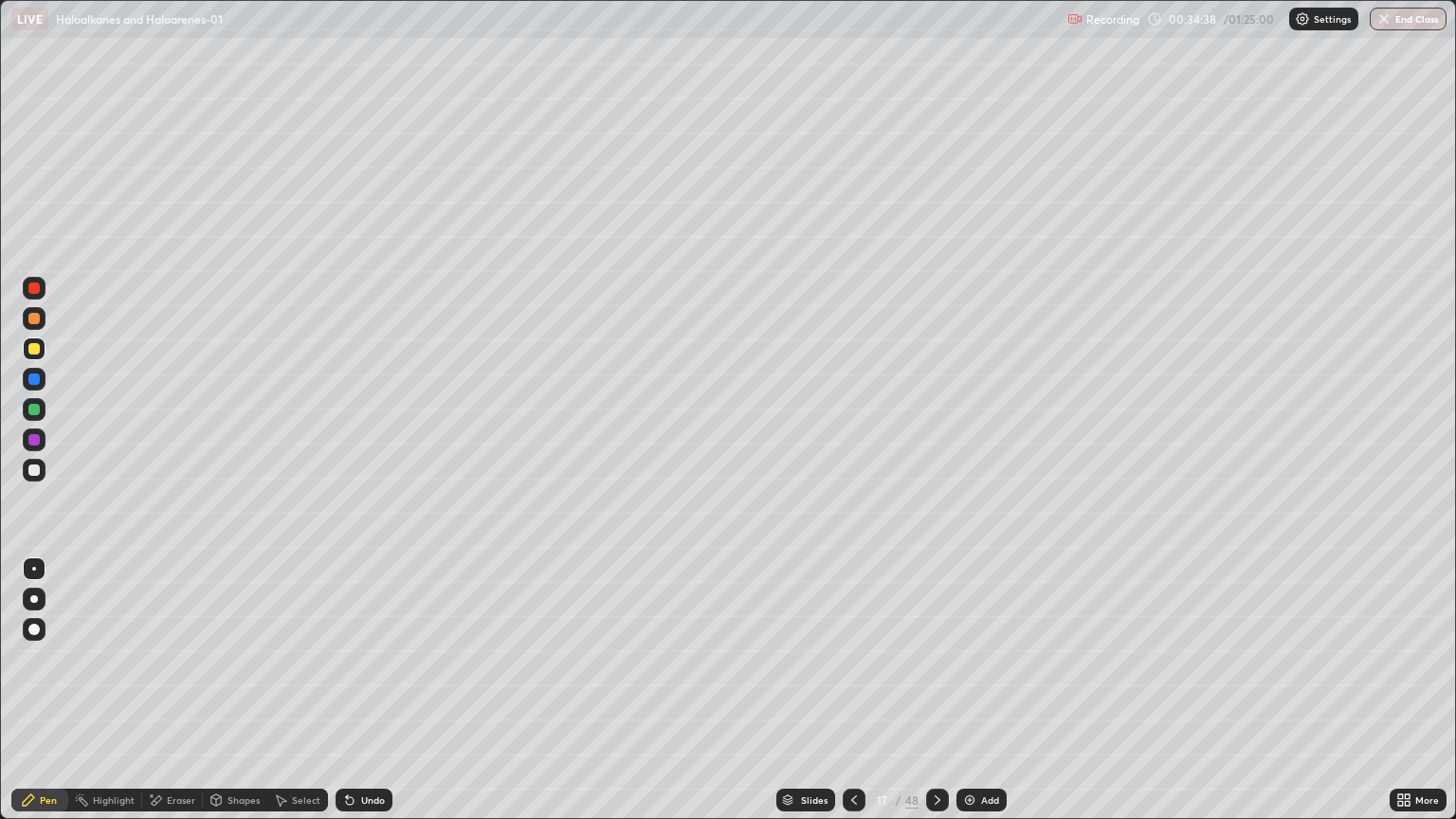 click on "Eraser" at bounding box center [181, 800] 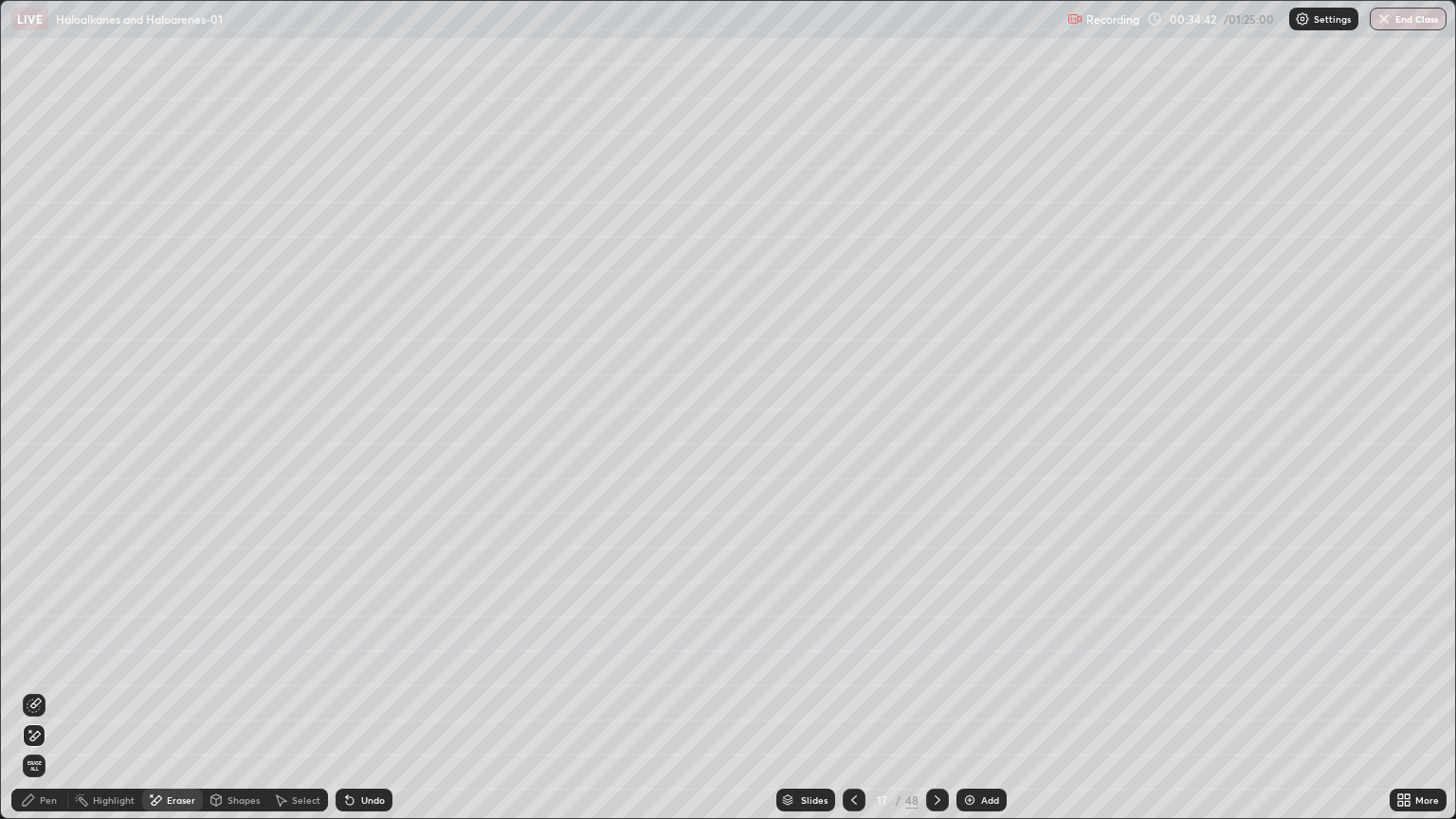 click on "Pen" at bounding box center (40, 800) 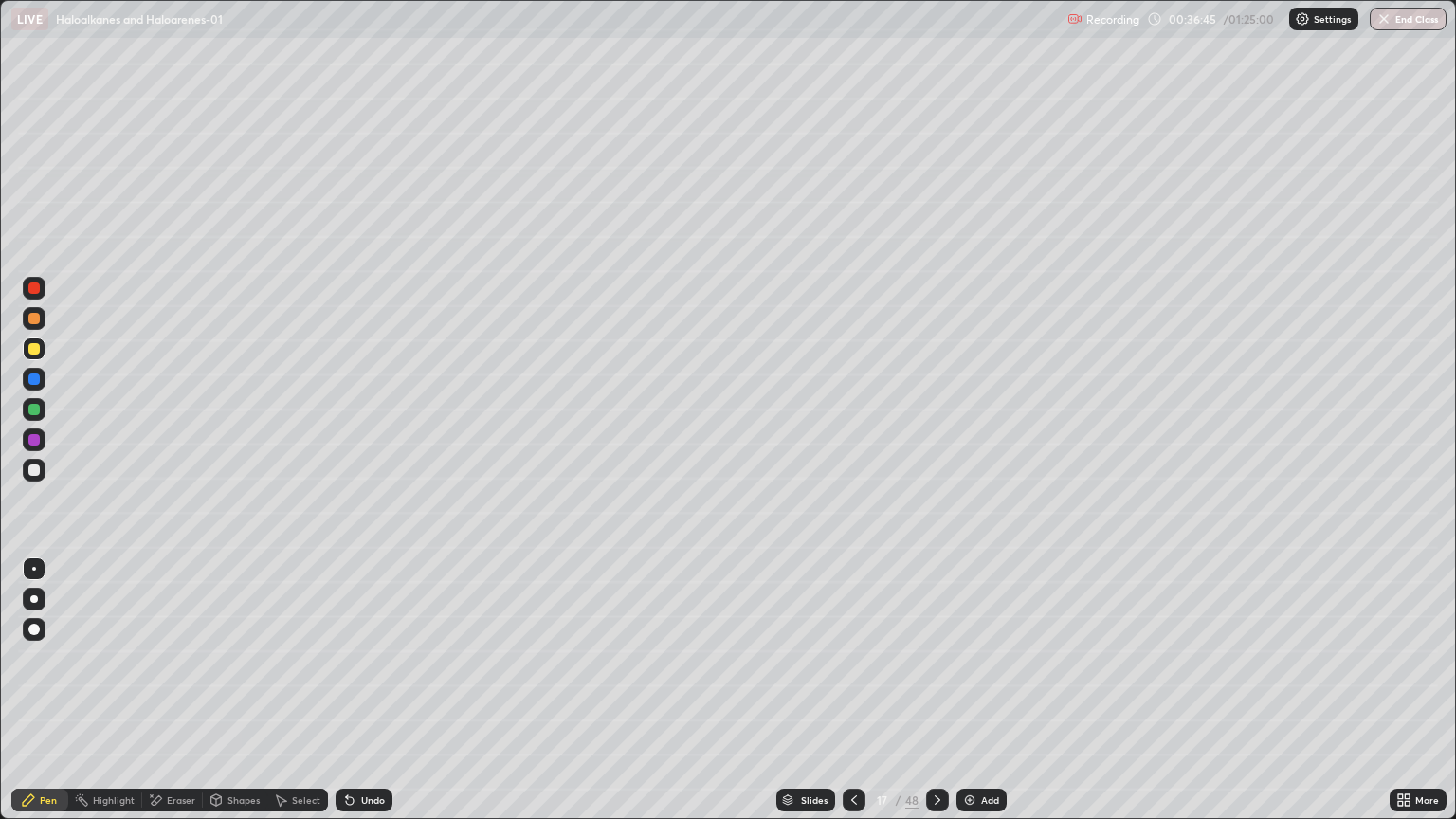 click at bounding box center (34, 440) 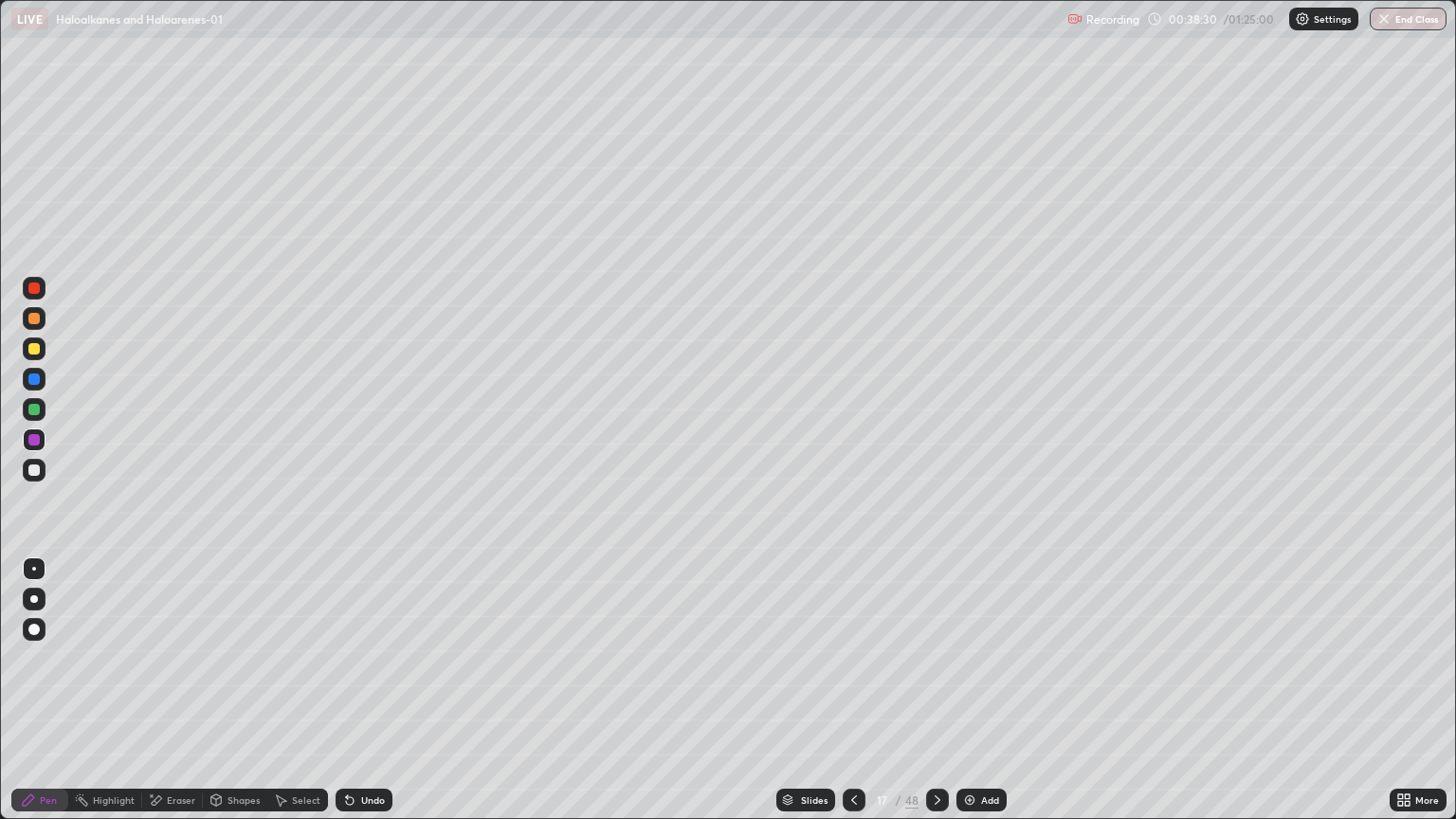 click at bounding box center (970, 800) 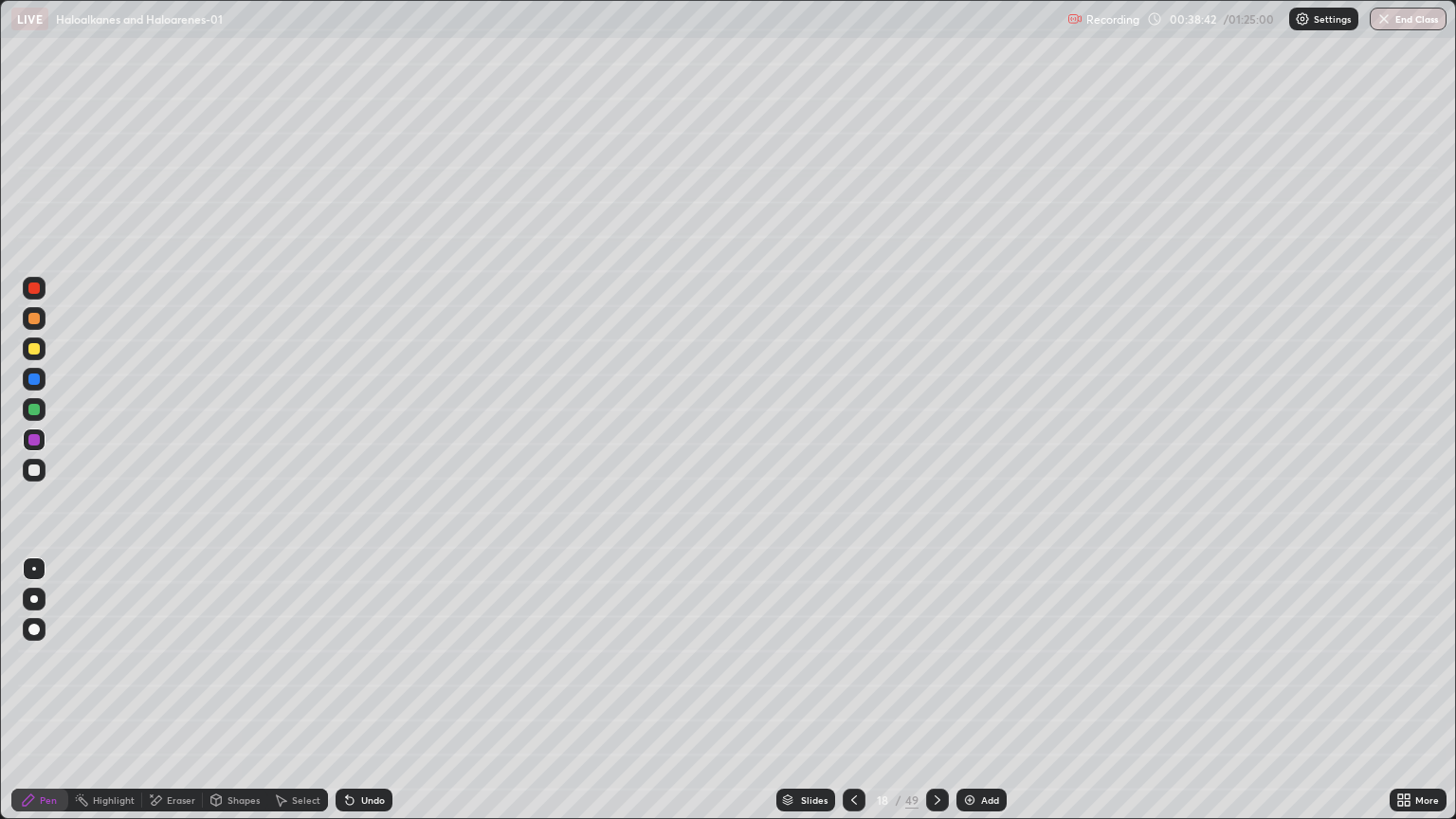 click on "Shapes" at bounding box center (244, 800) 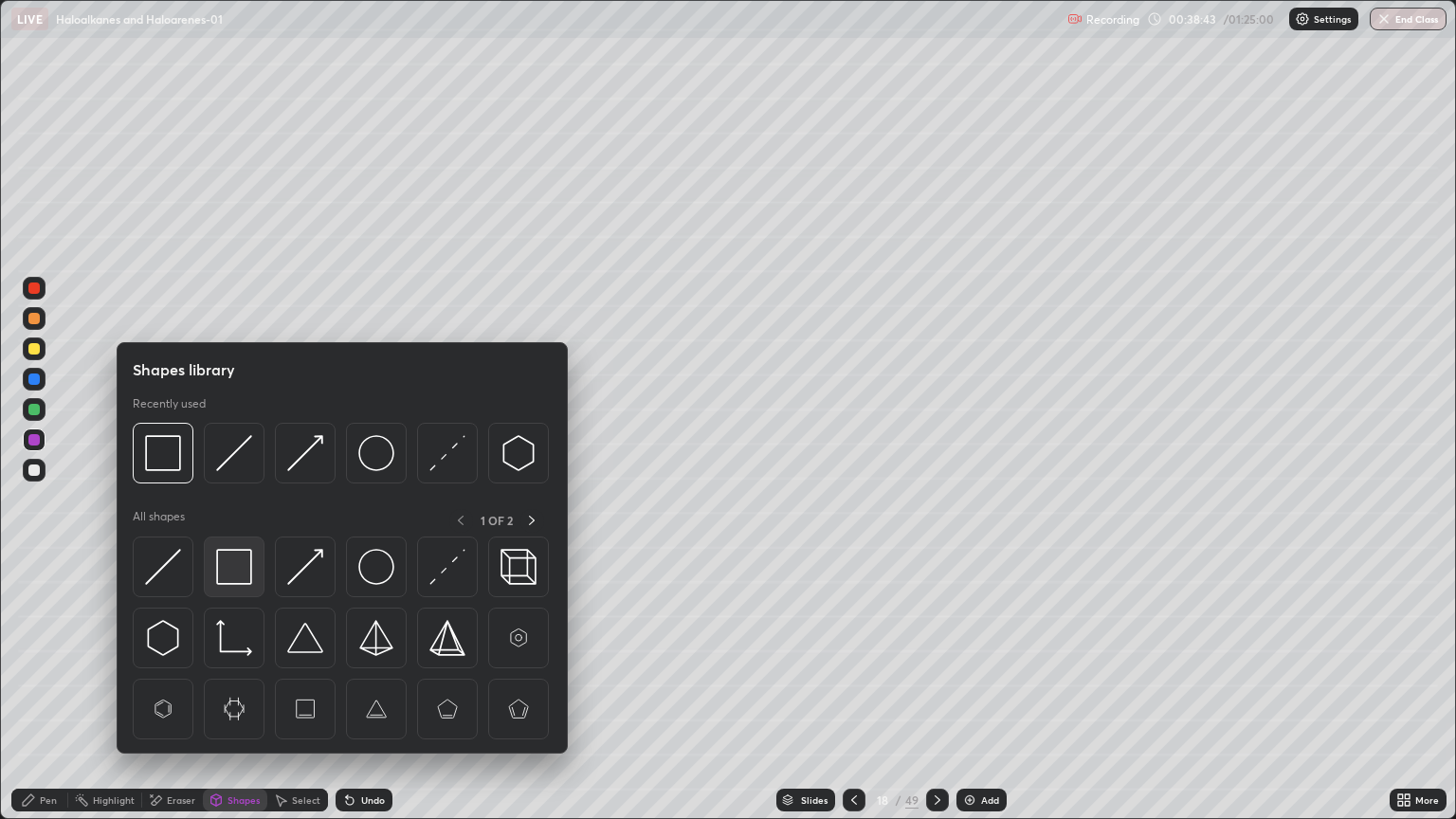 click at bounding box center (234, 567) 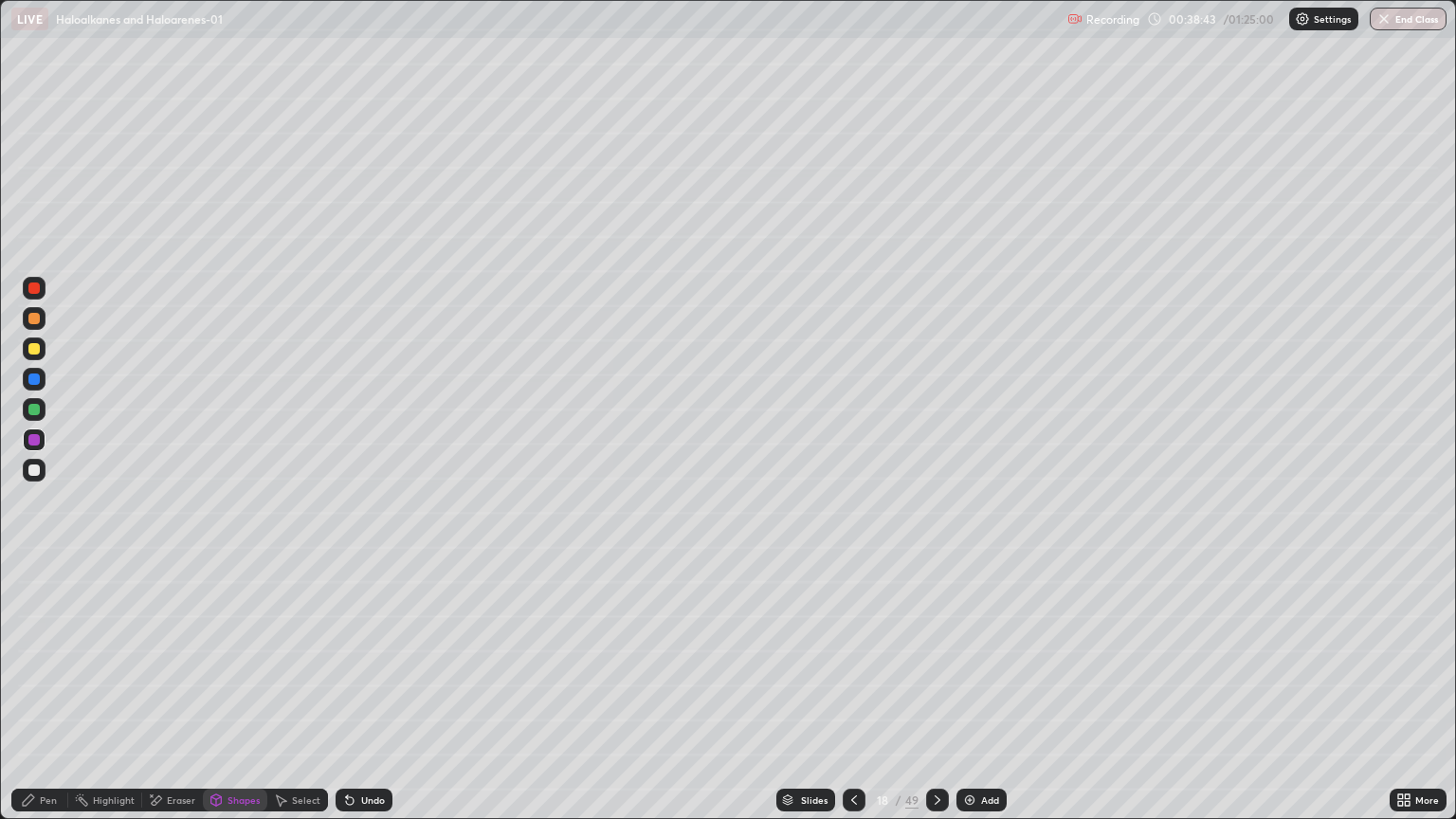 click at bounding box center (34, 410) 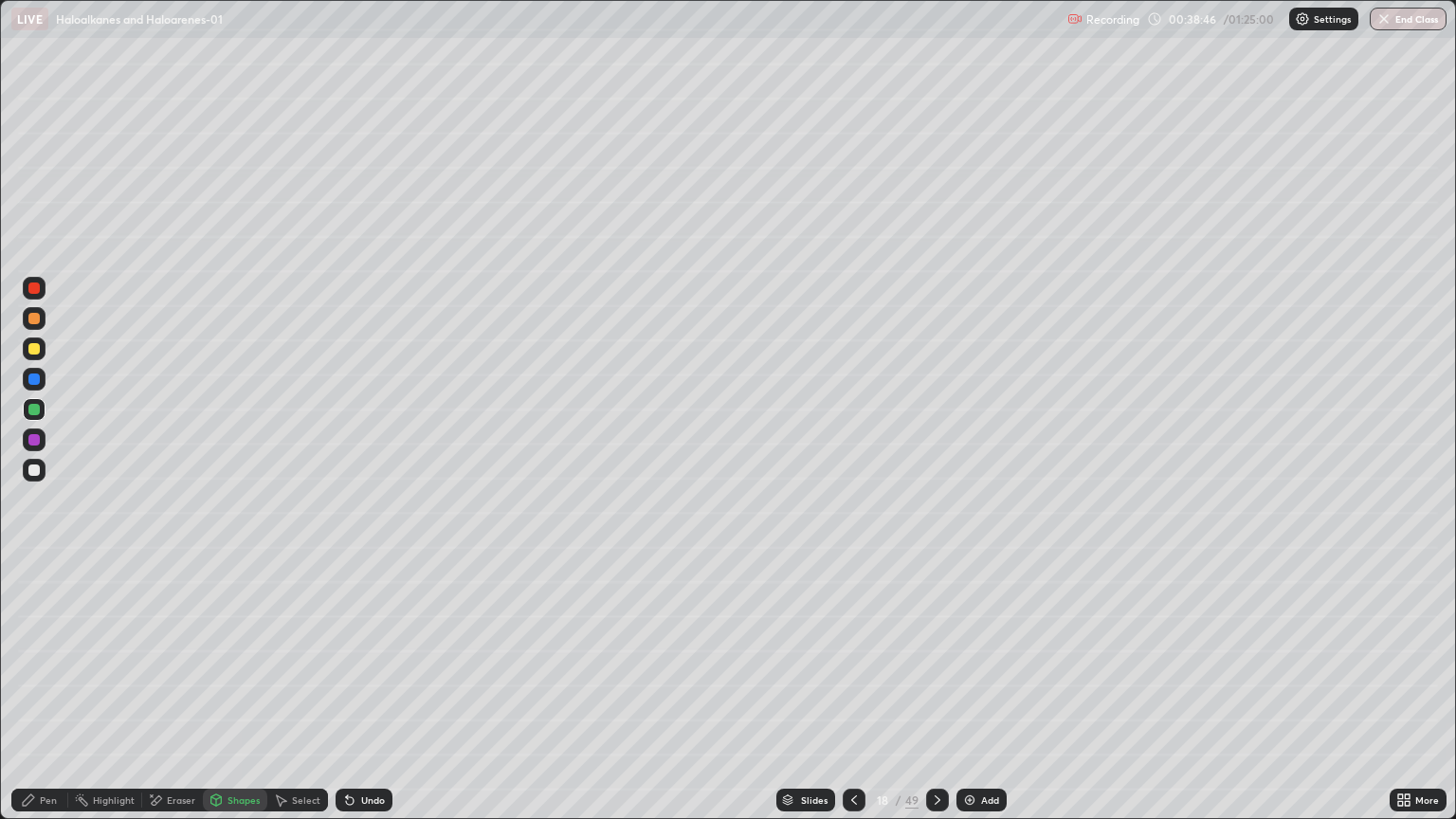 click on "Pen" at bounding box center [48, 800] 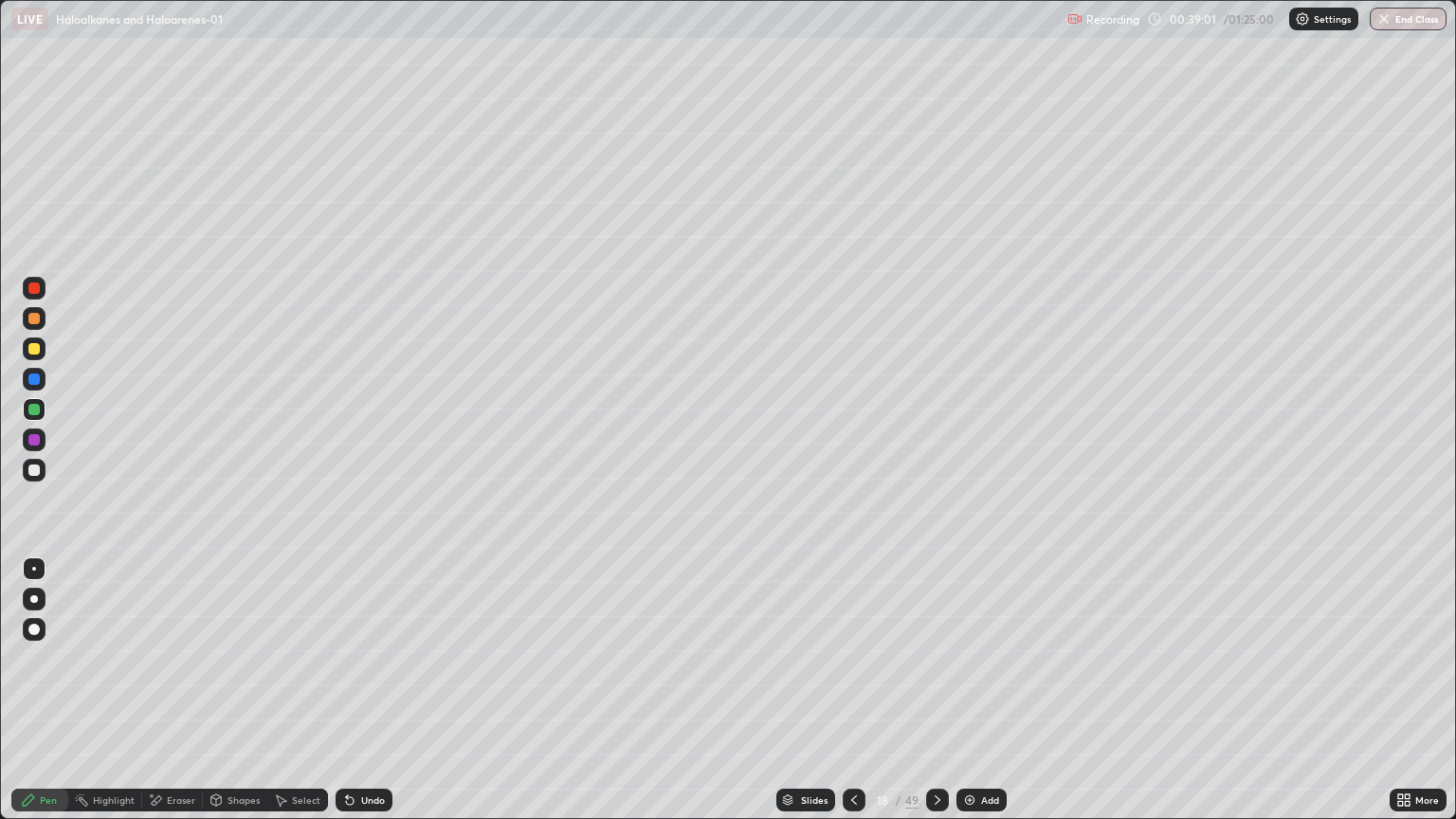 click on "Shapes" at bounding box center (244, 800) 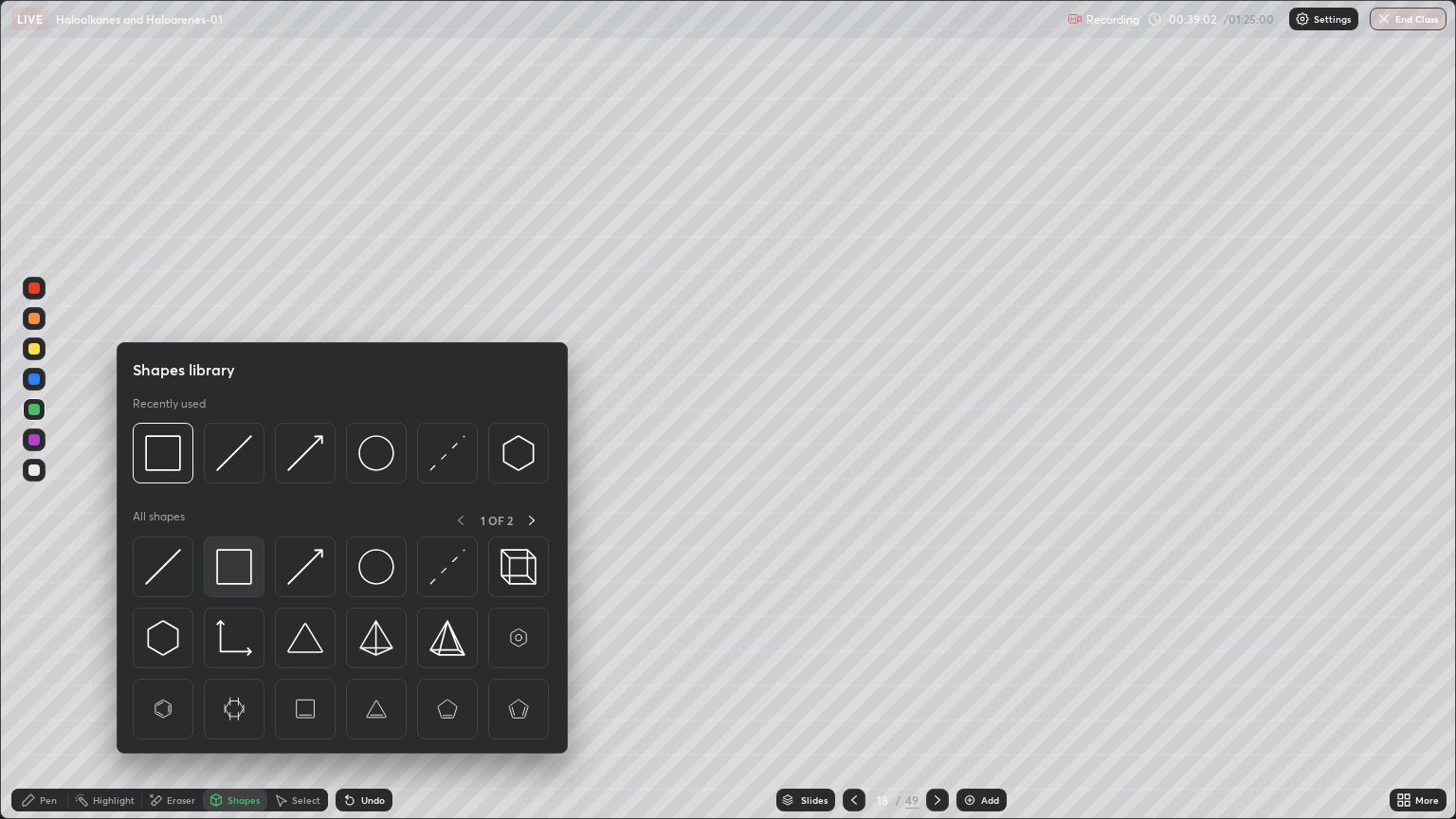 click at bounding box center [234, 567] 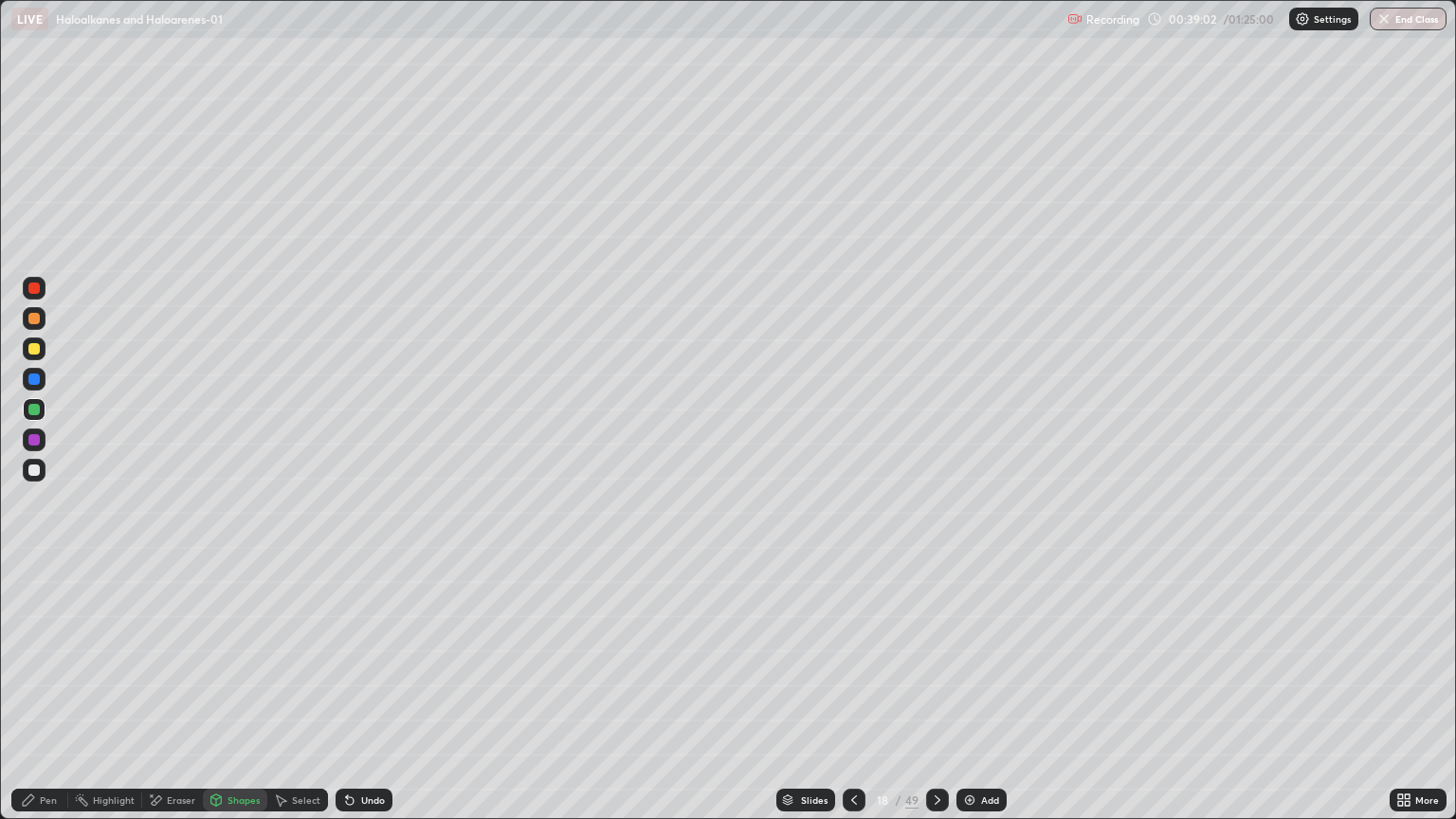 click at bounding box center [34, 470] 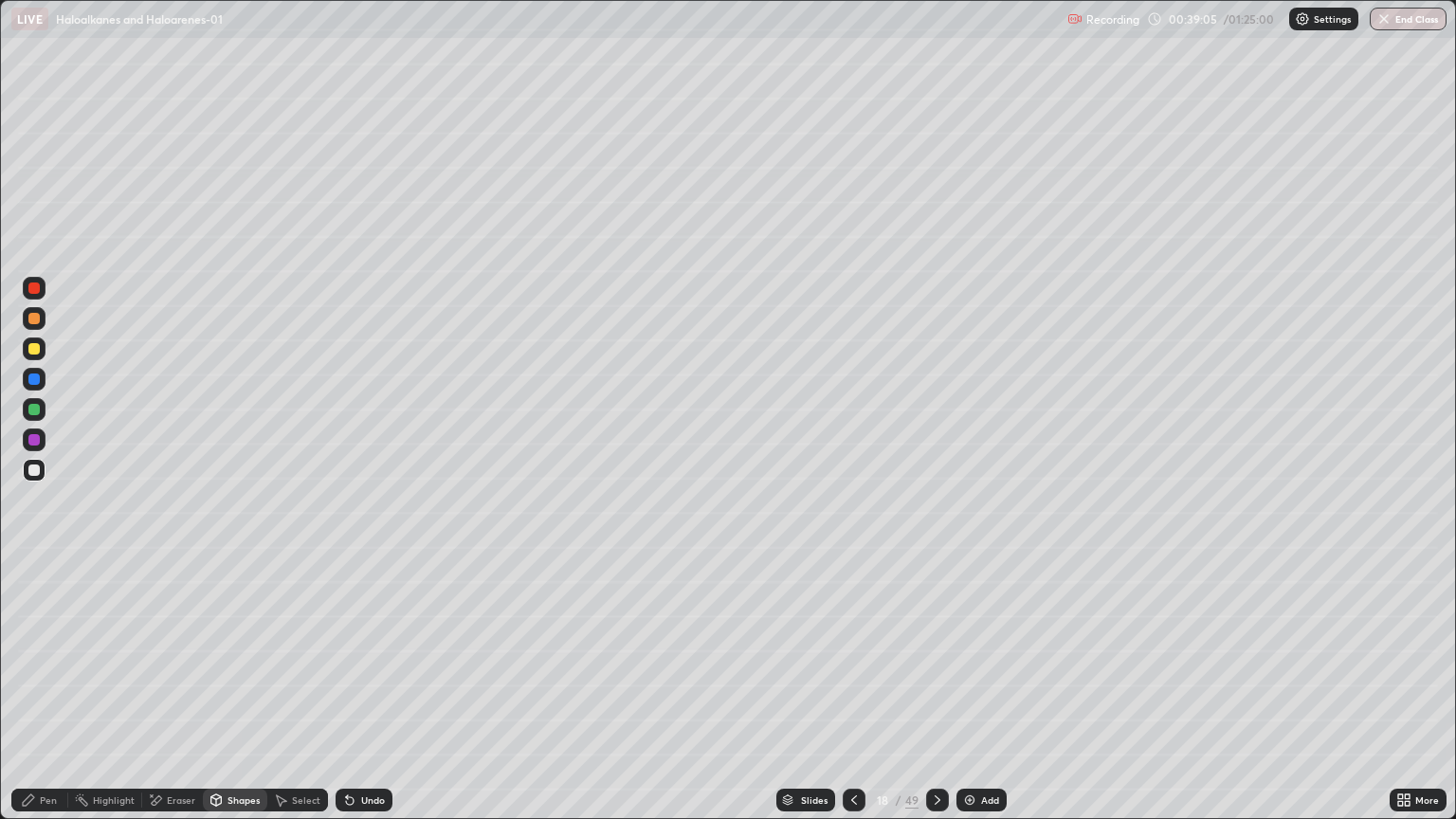 click on "Pen" at bounding box center [40, 800] 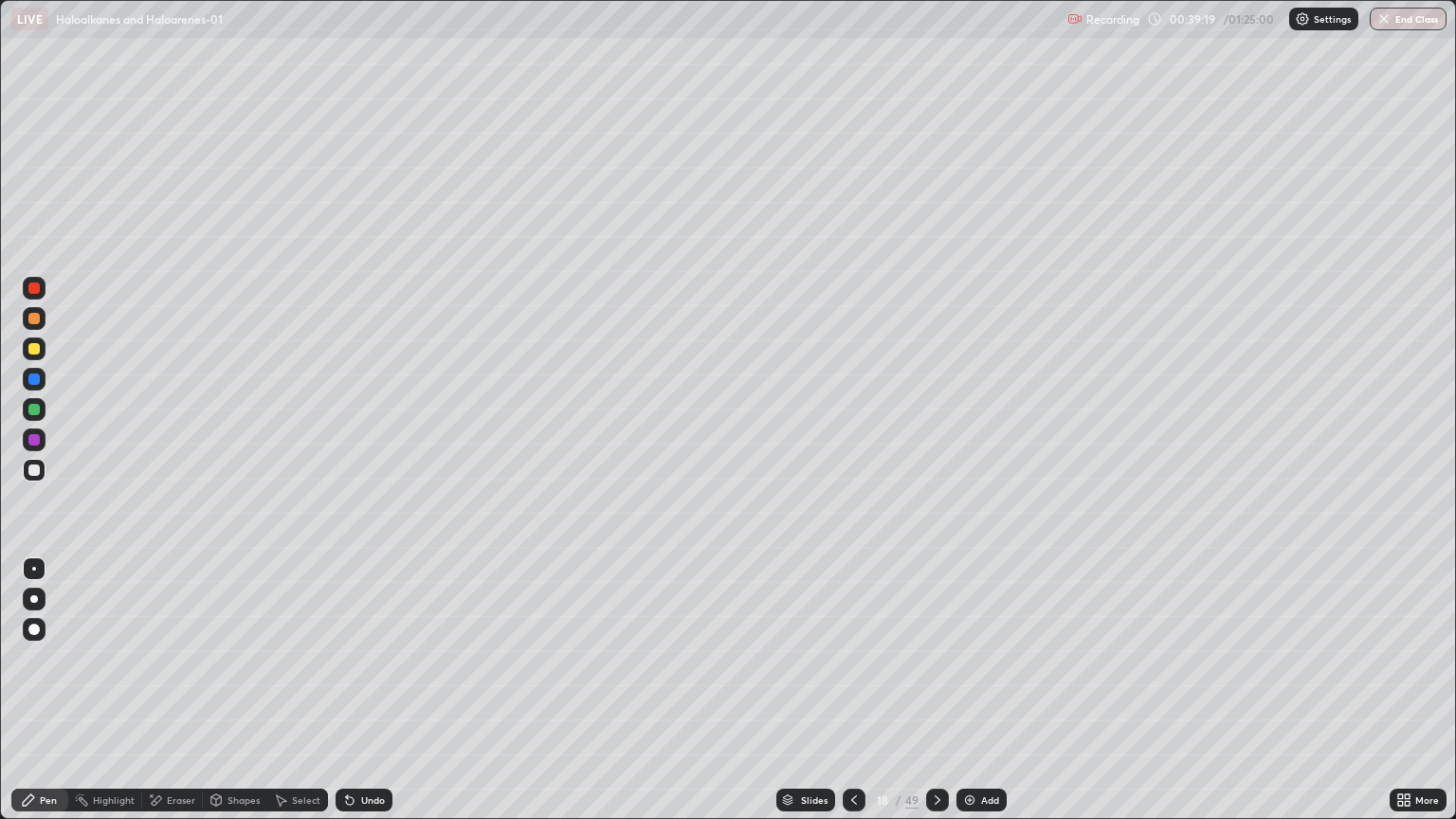 click at bounding box center [34, 288] 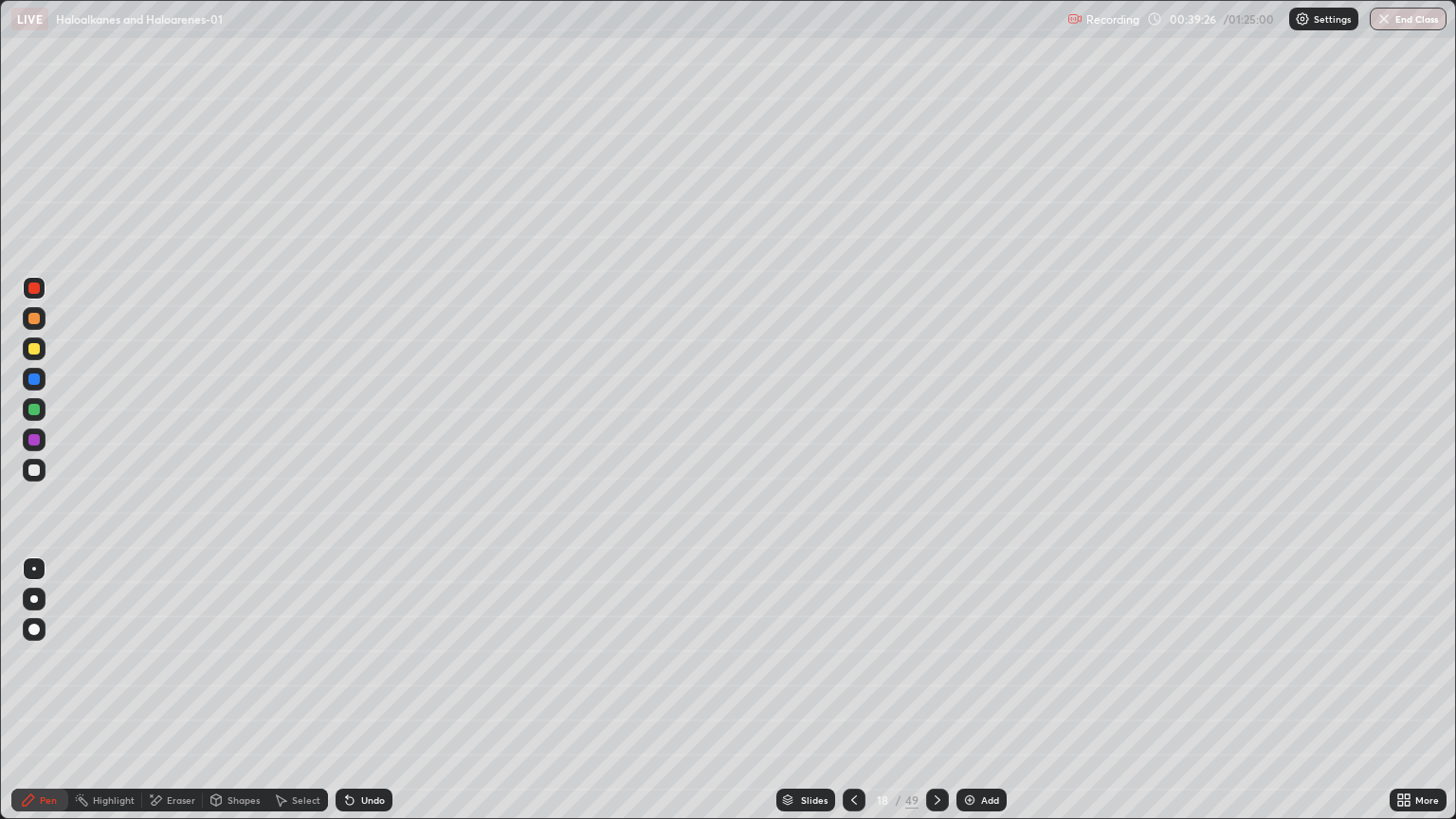click on "Shapes" at bounding box center [244, 800] 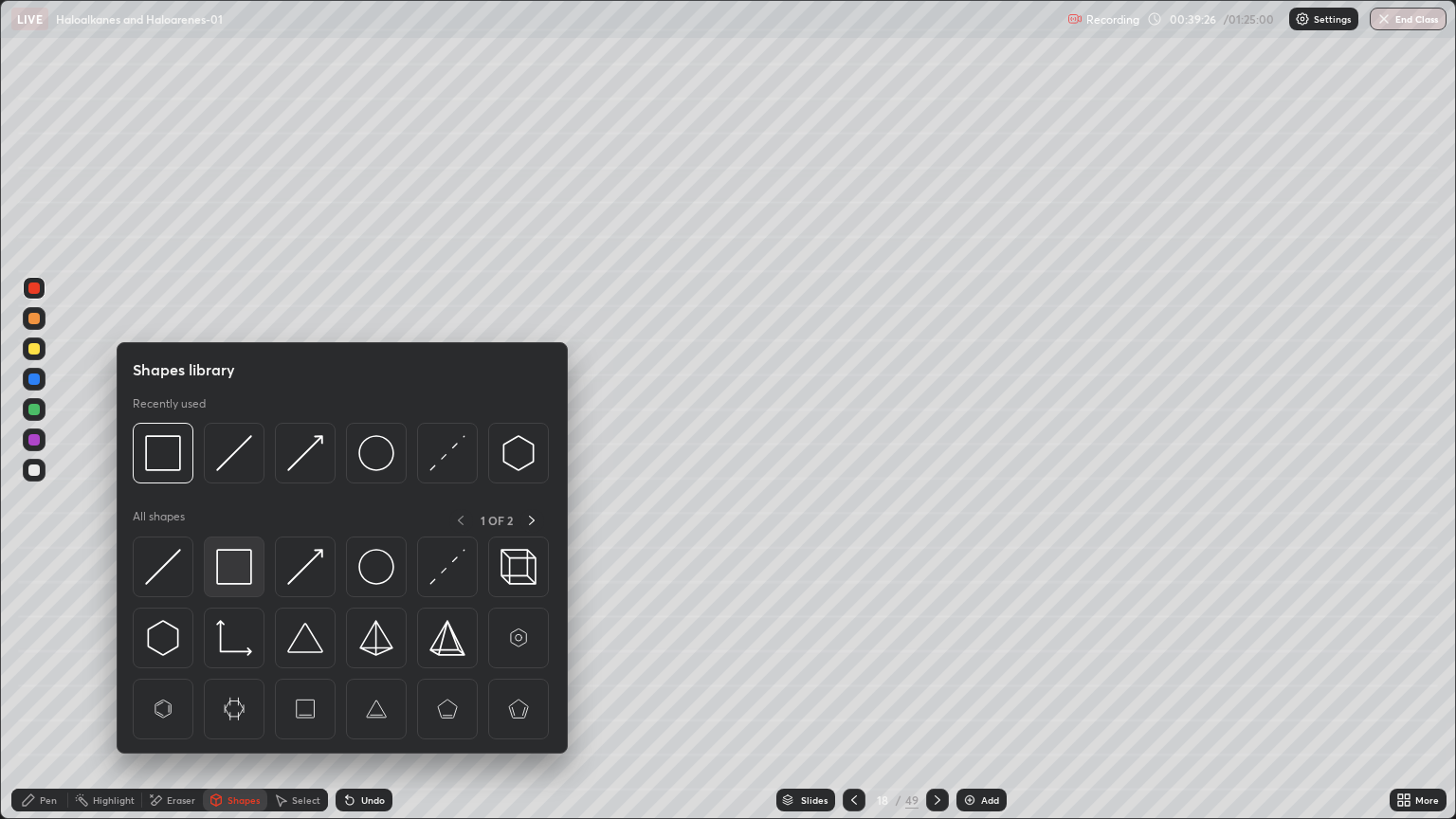 click at bounding box center [234, 567] 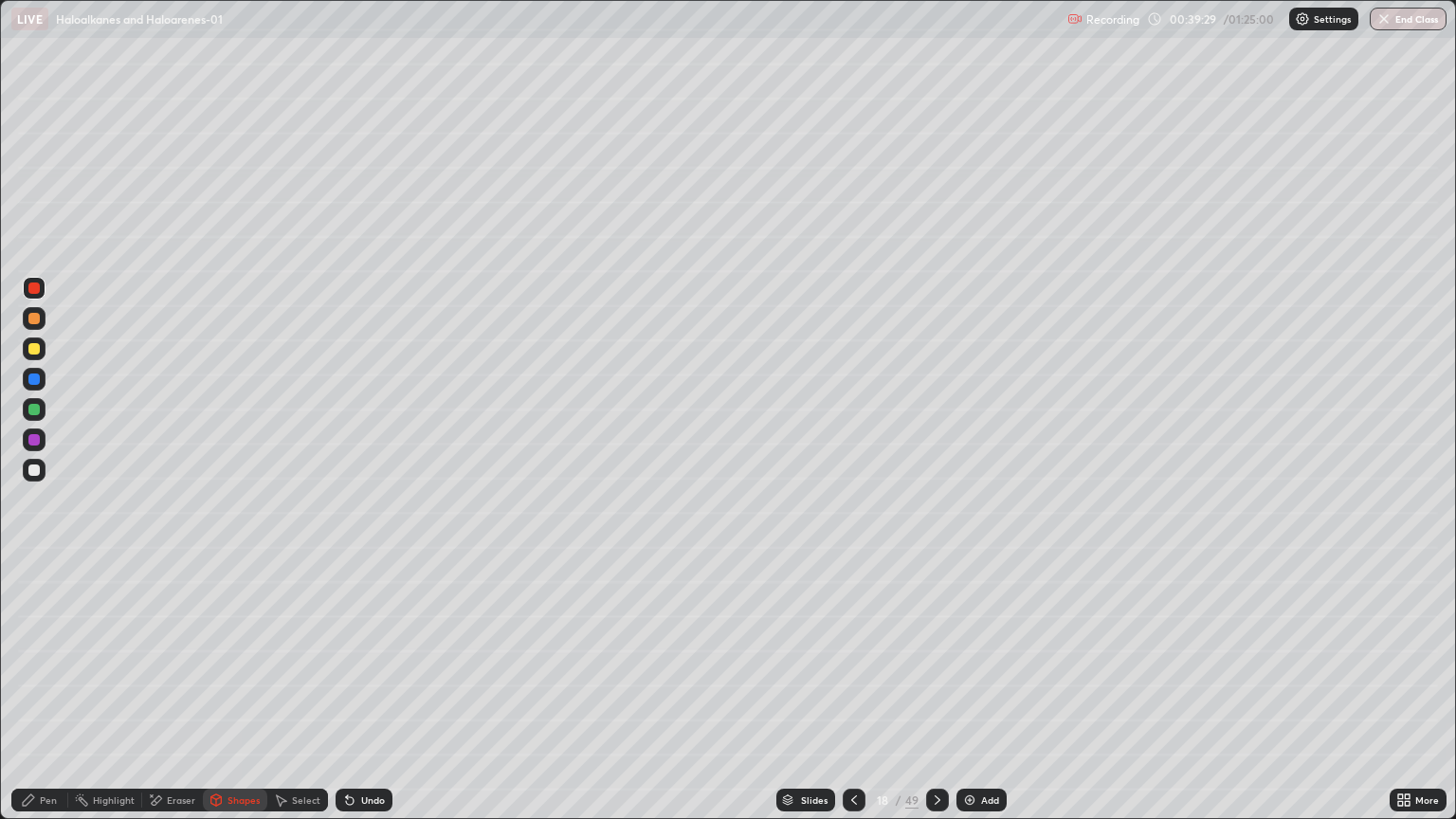 click on "Undo" at bounding box center [364, 800] 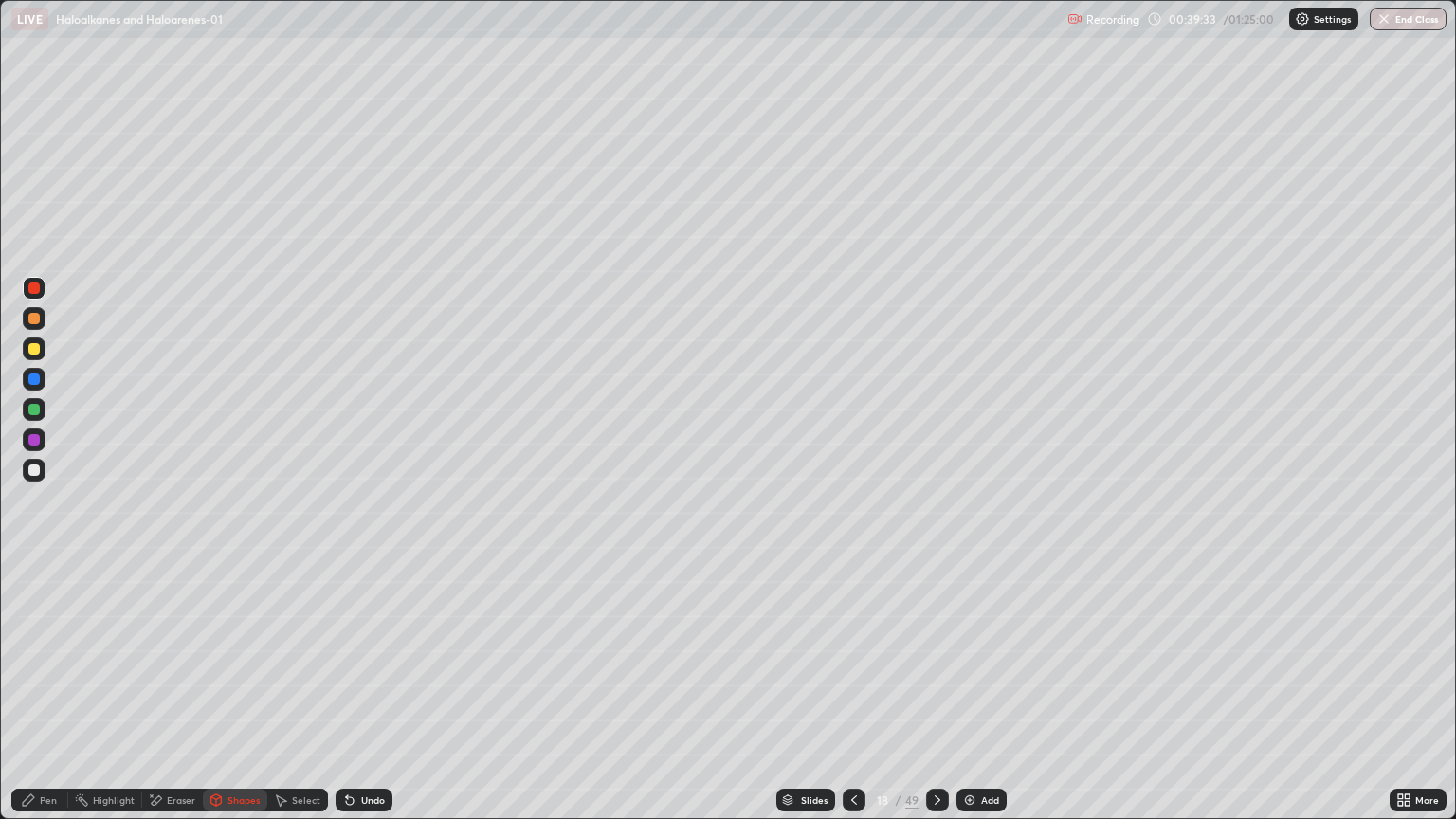 click at bounding box center [34, 349] 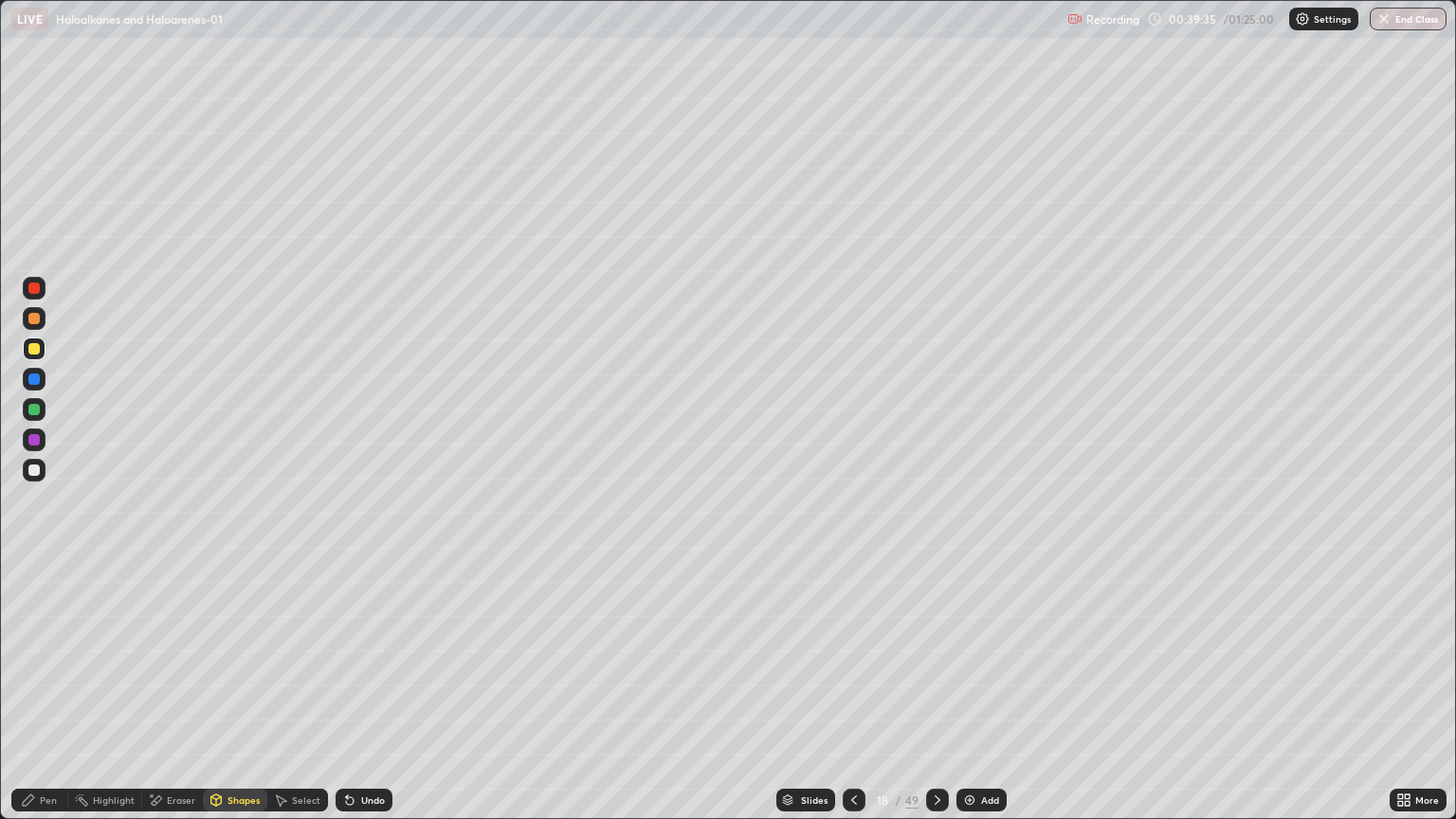 click on "Undo" at bounding box center (364, 800) 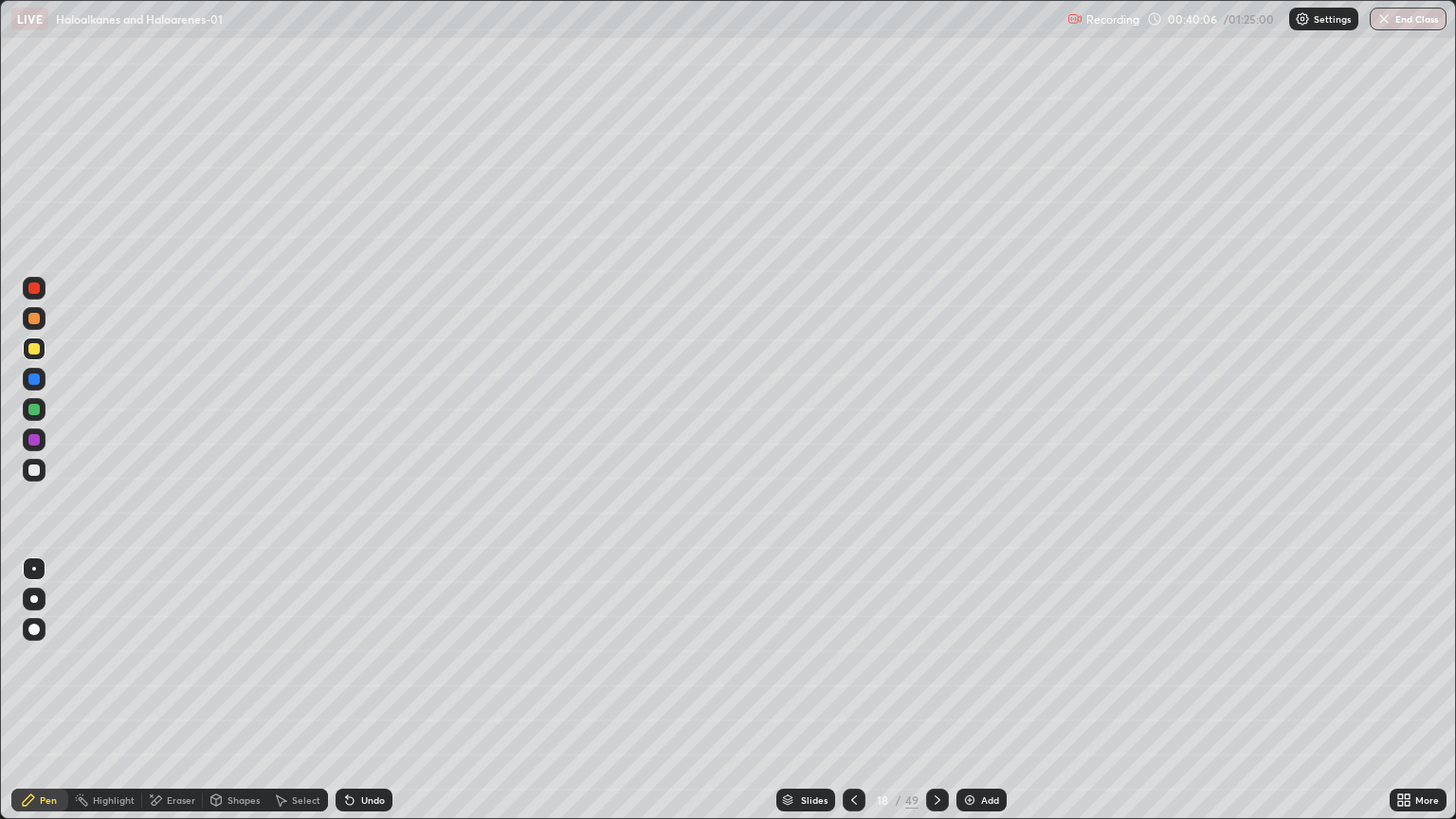 click on "Eraser" at bounding box center [181, 800] 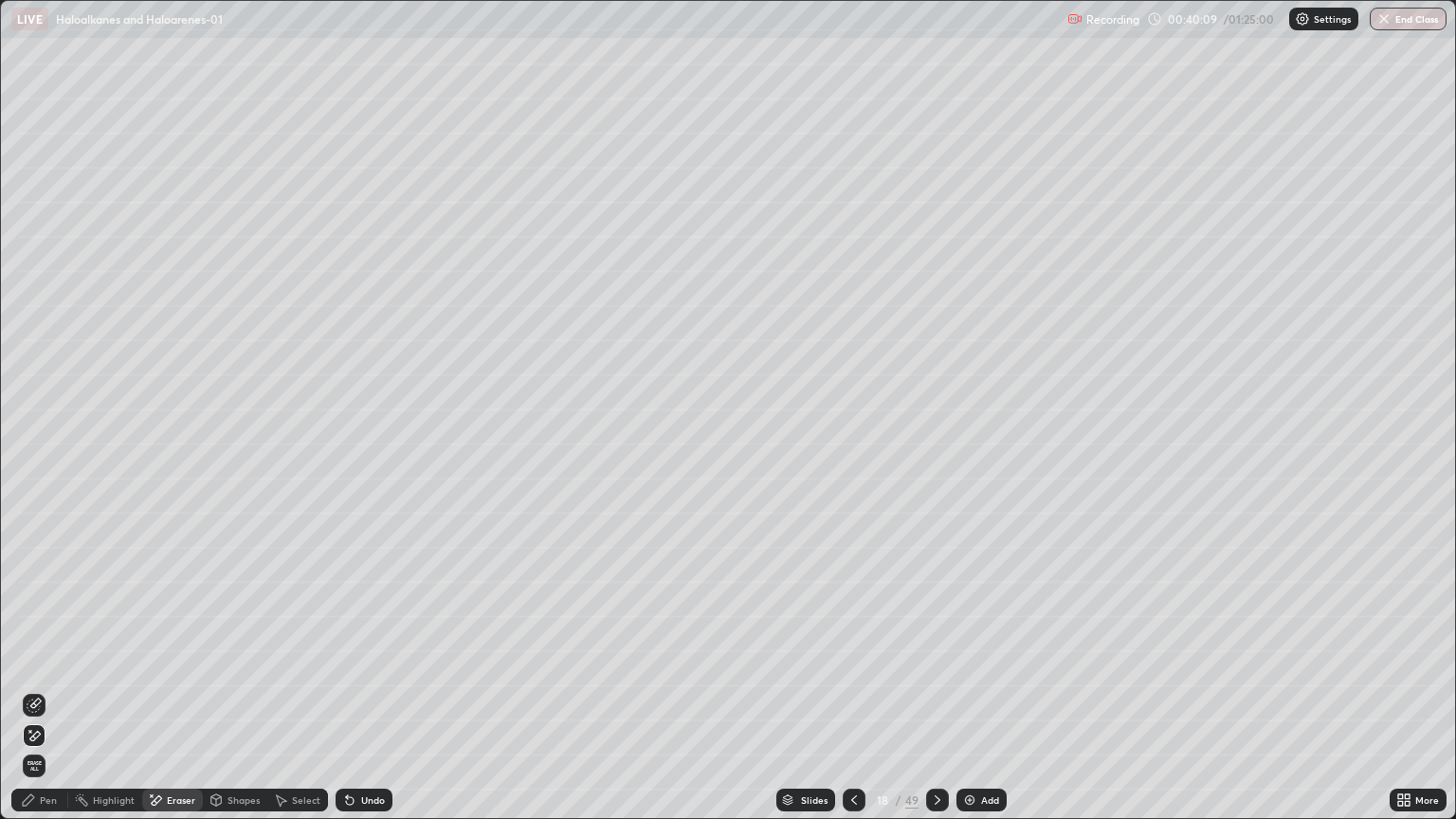 click on "Pen" at bounding box center (48, 800) 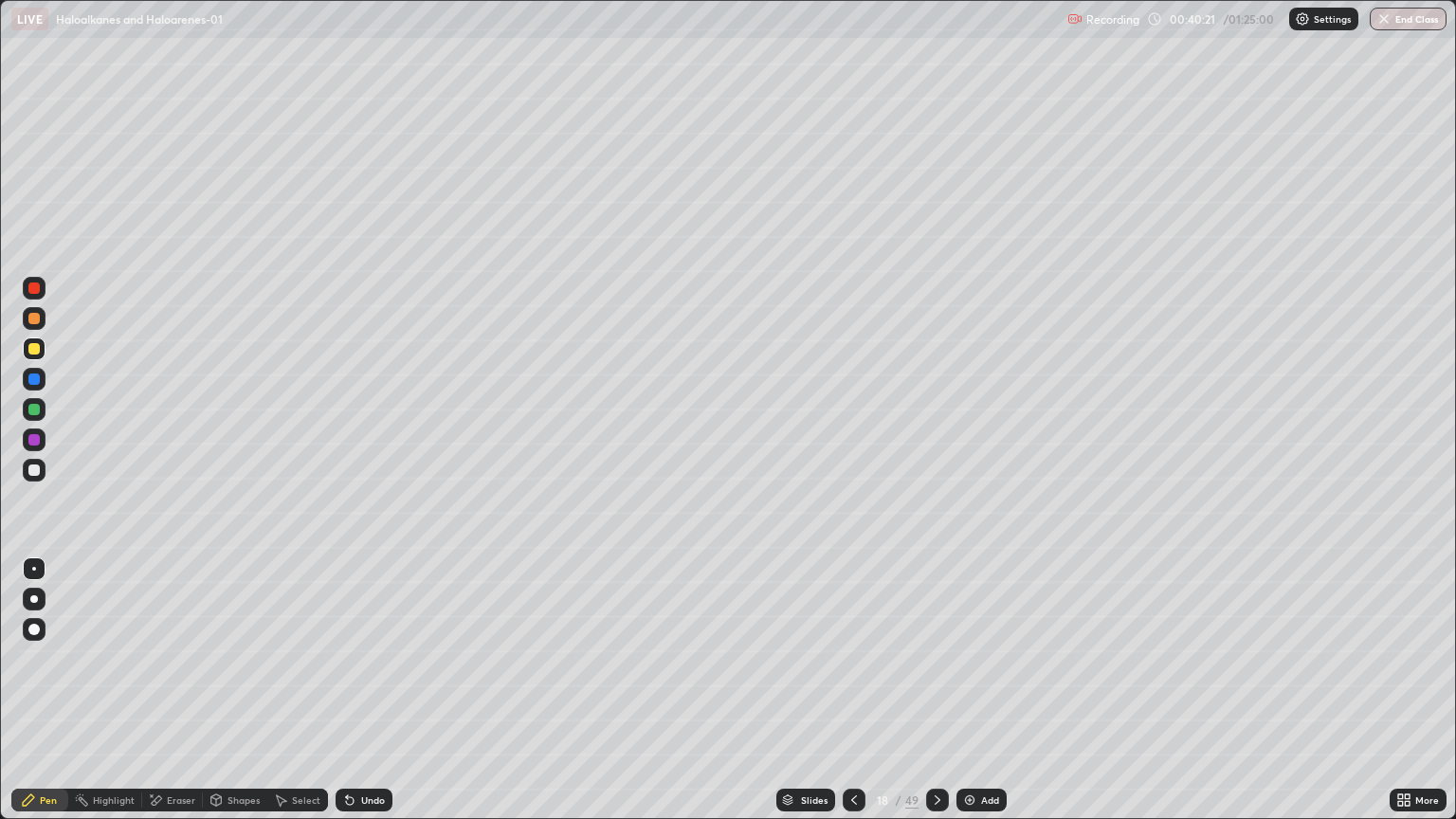 click at bounding box center [34, 410] 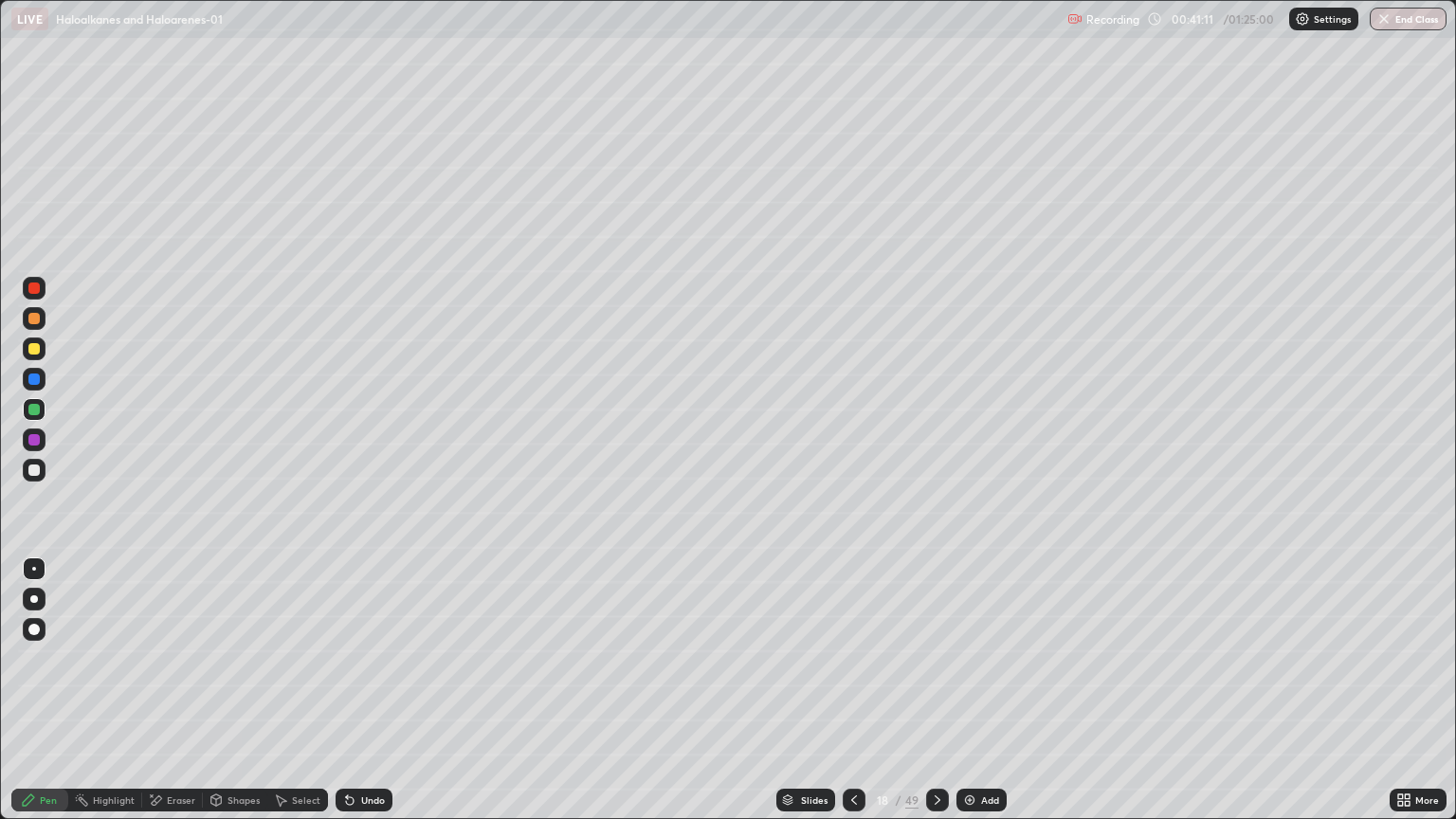 click on "Shapes" at bounding box center (244, 800) 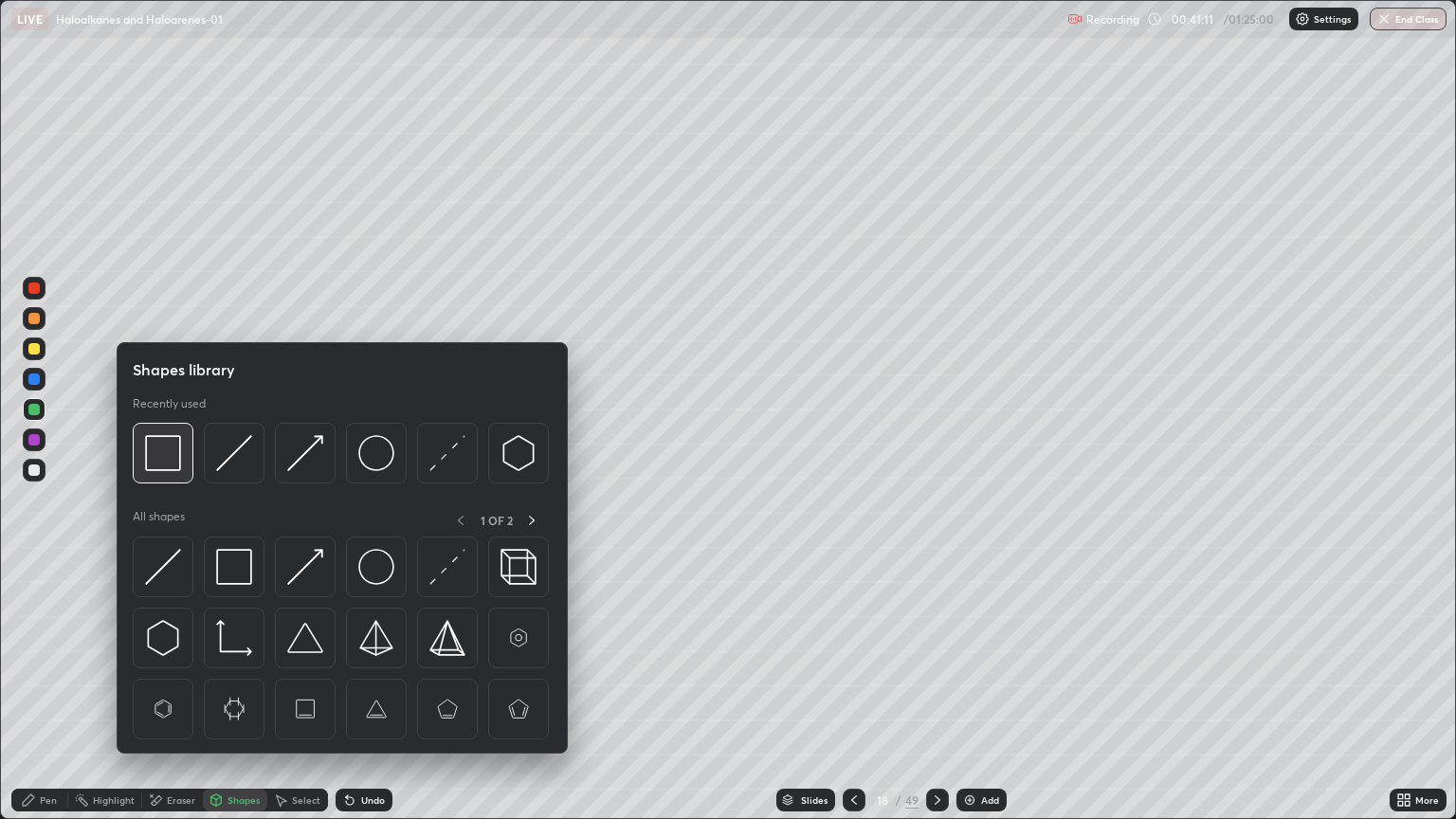 click at bounding box center [163, 453] 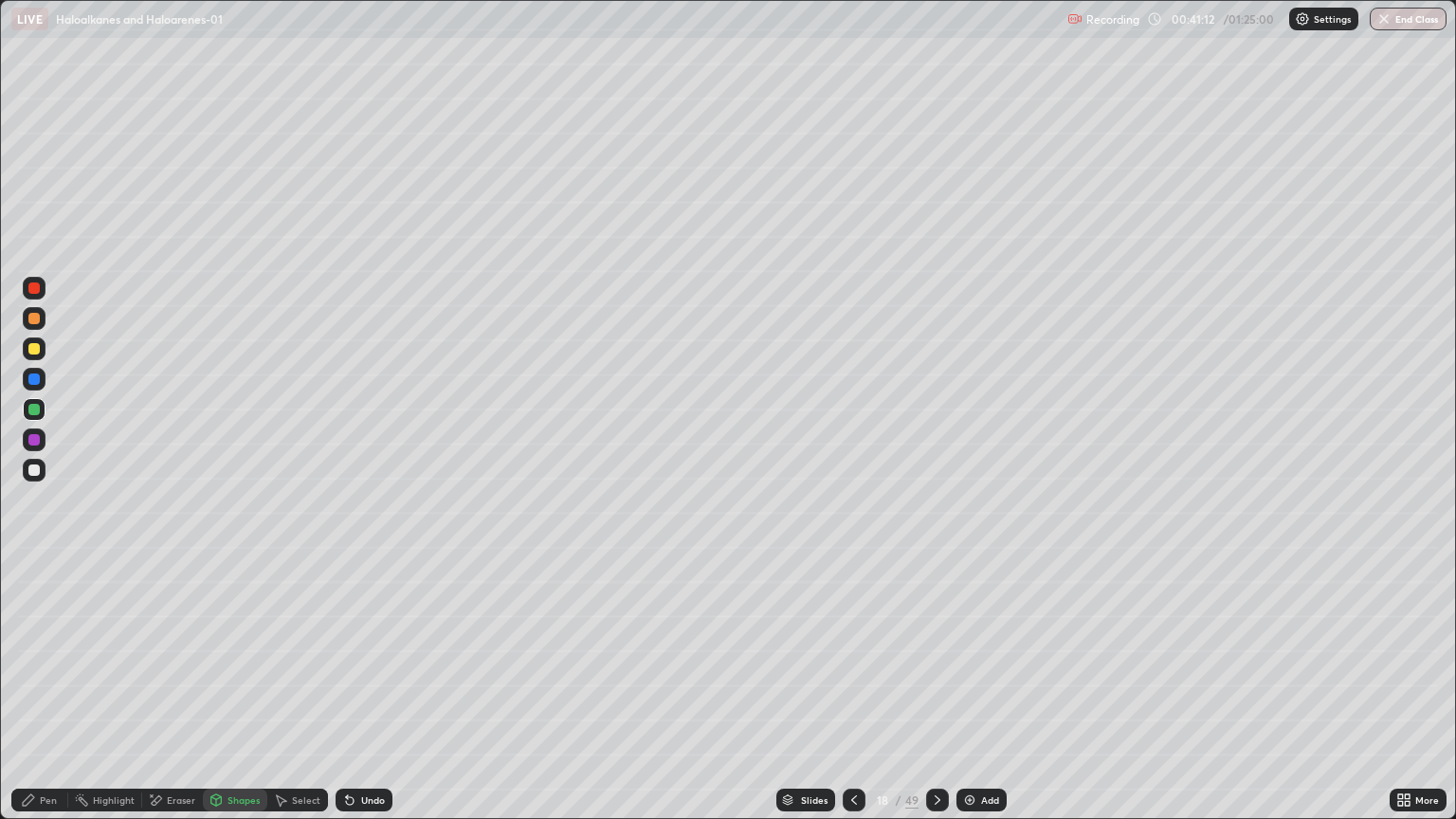 click at bounding box center [34, 349] 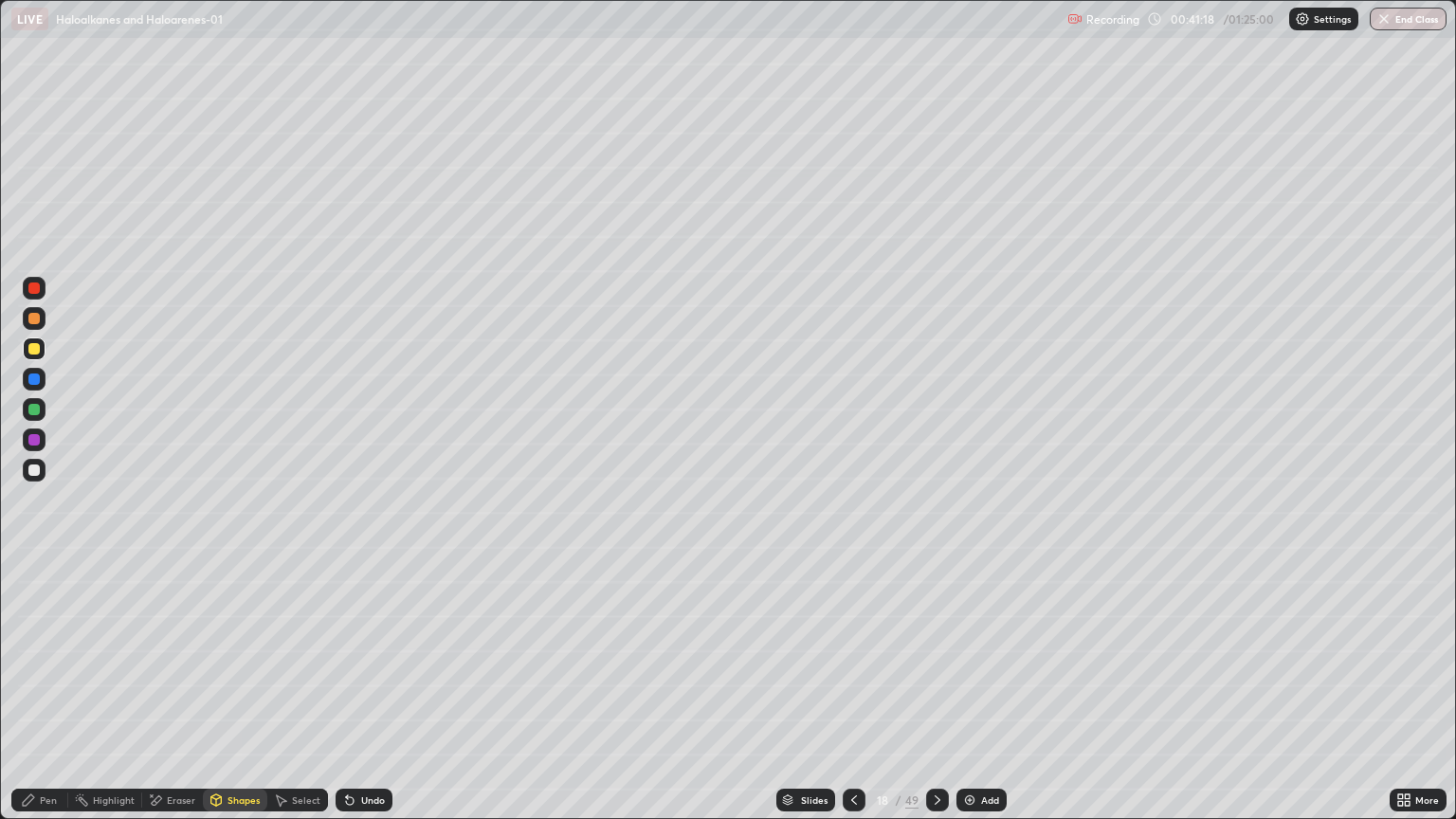 click on "Pen" at bounding box center (48, 800) 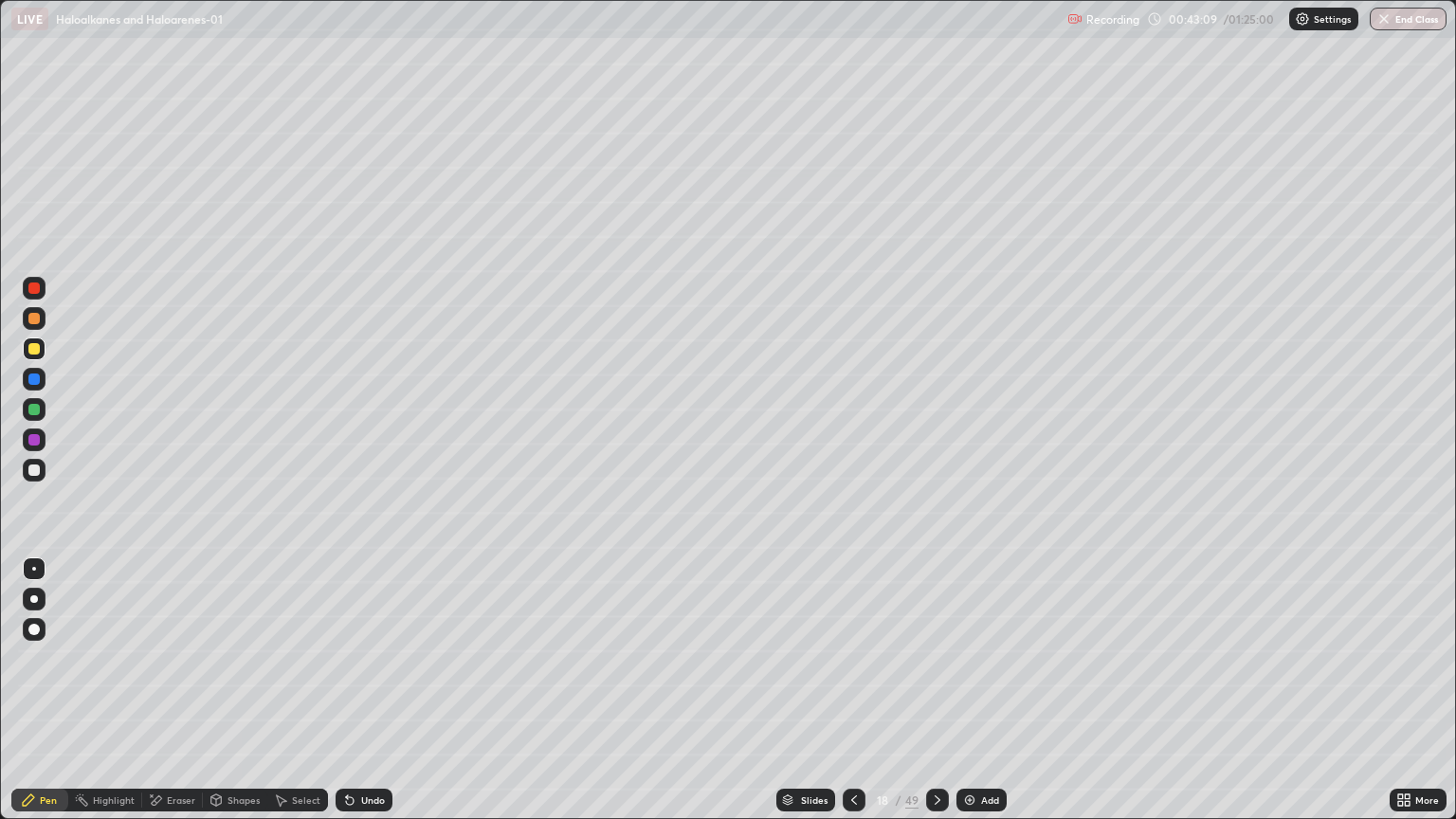 click at bounding box center [34, 288] 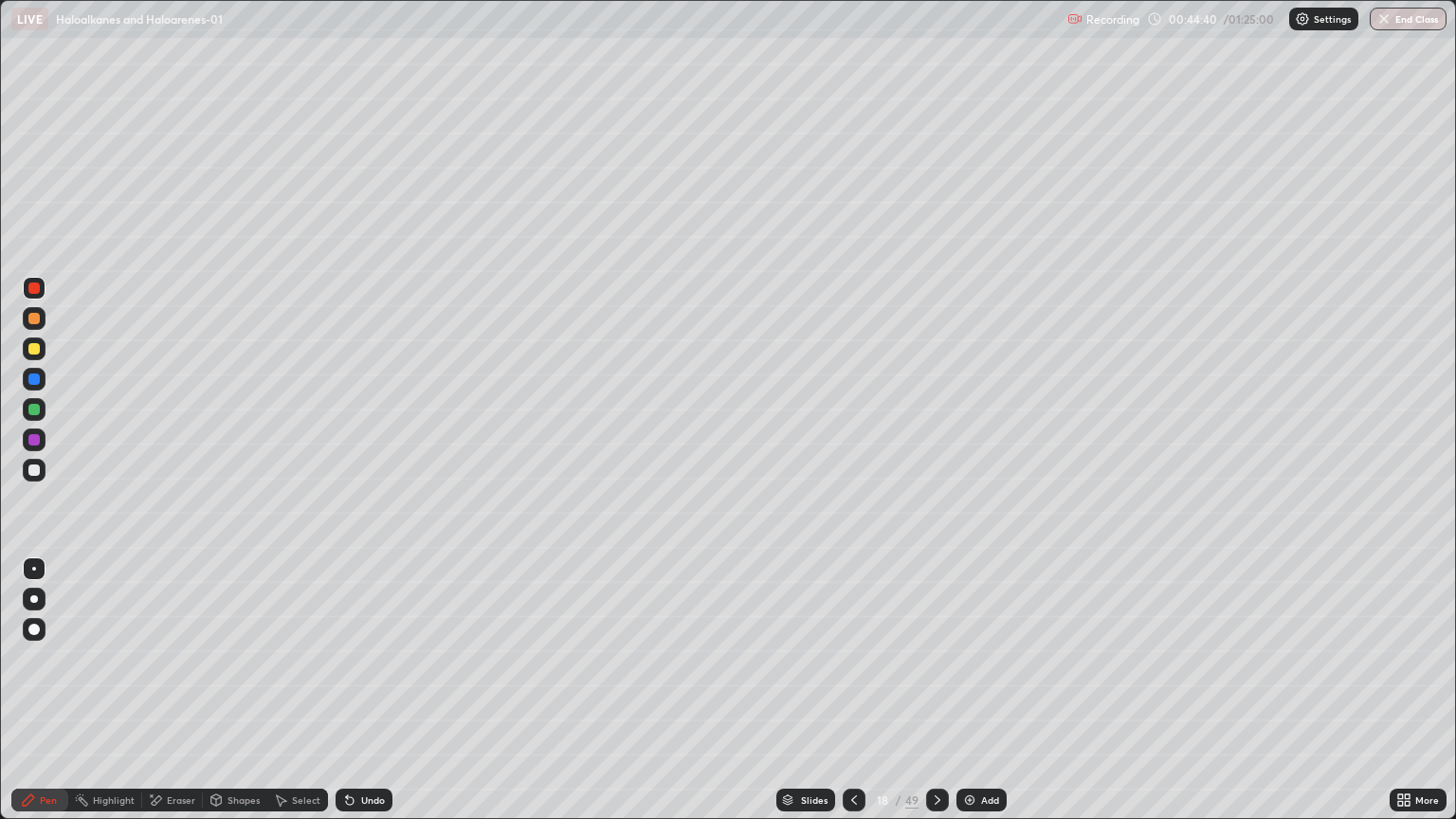 click at bounding box center [970, 800] 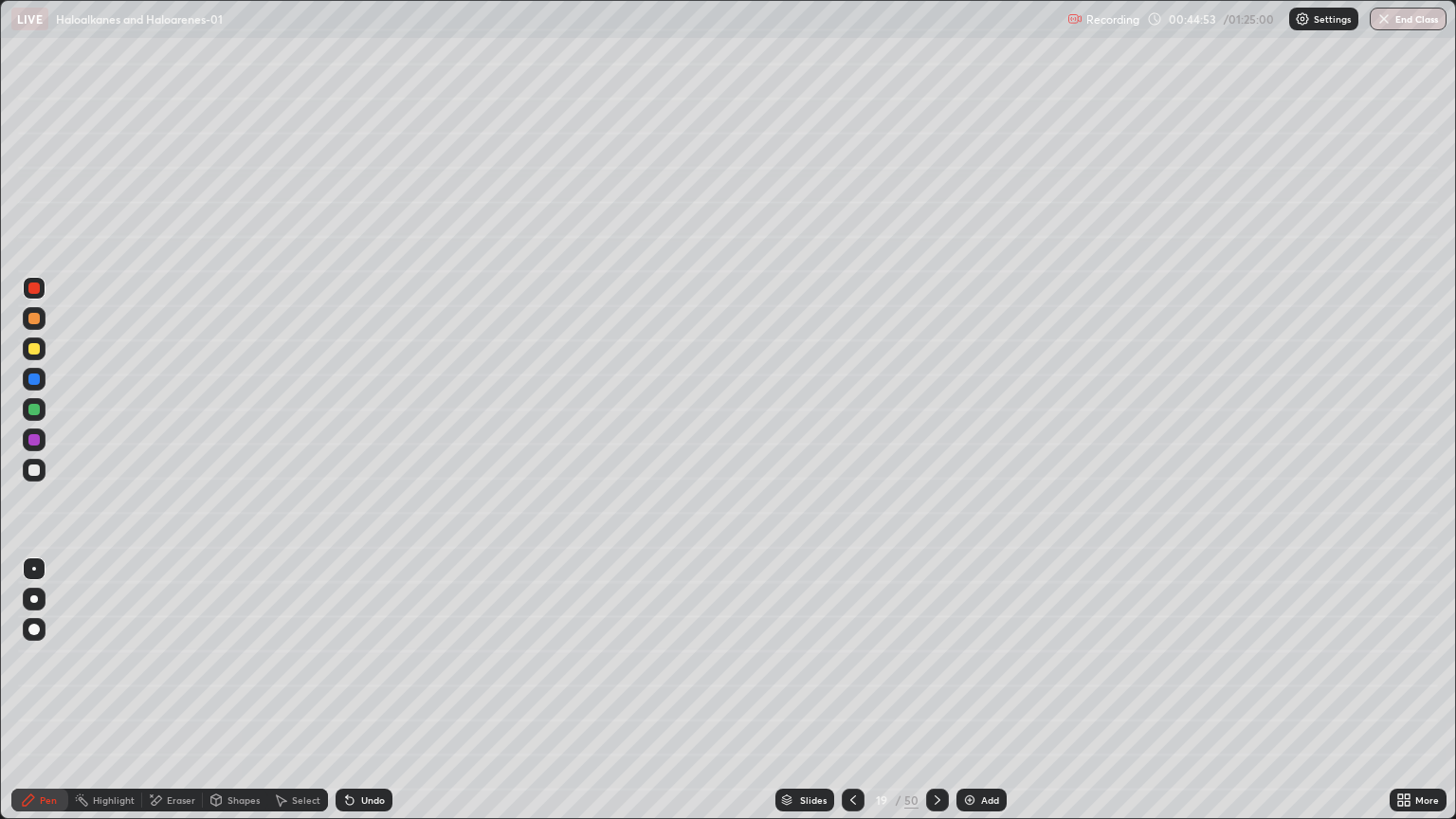 click on "Shapes" at bounding box center [244, 800] 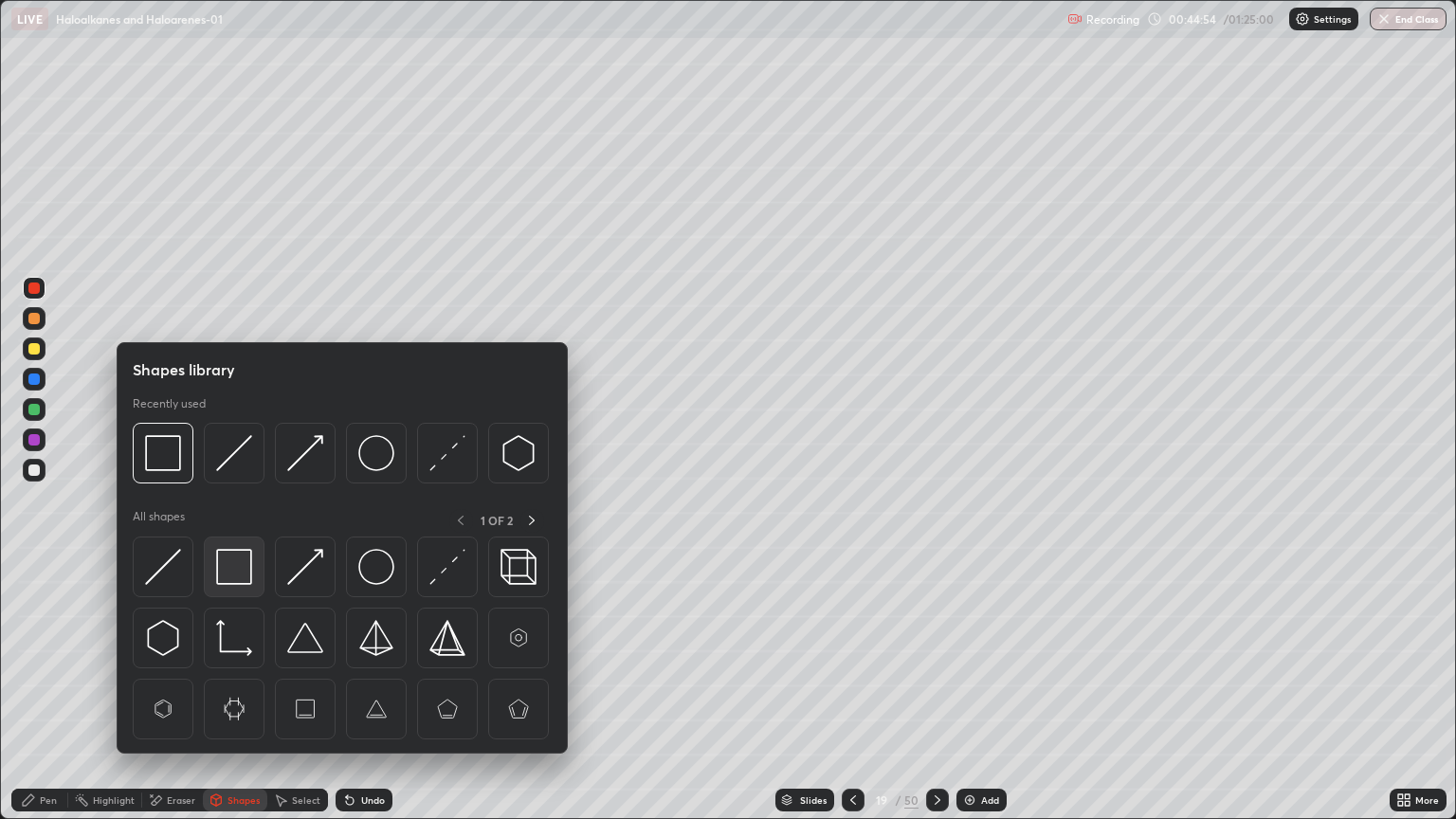 click at bounding box center (234, 567) 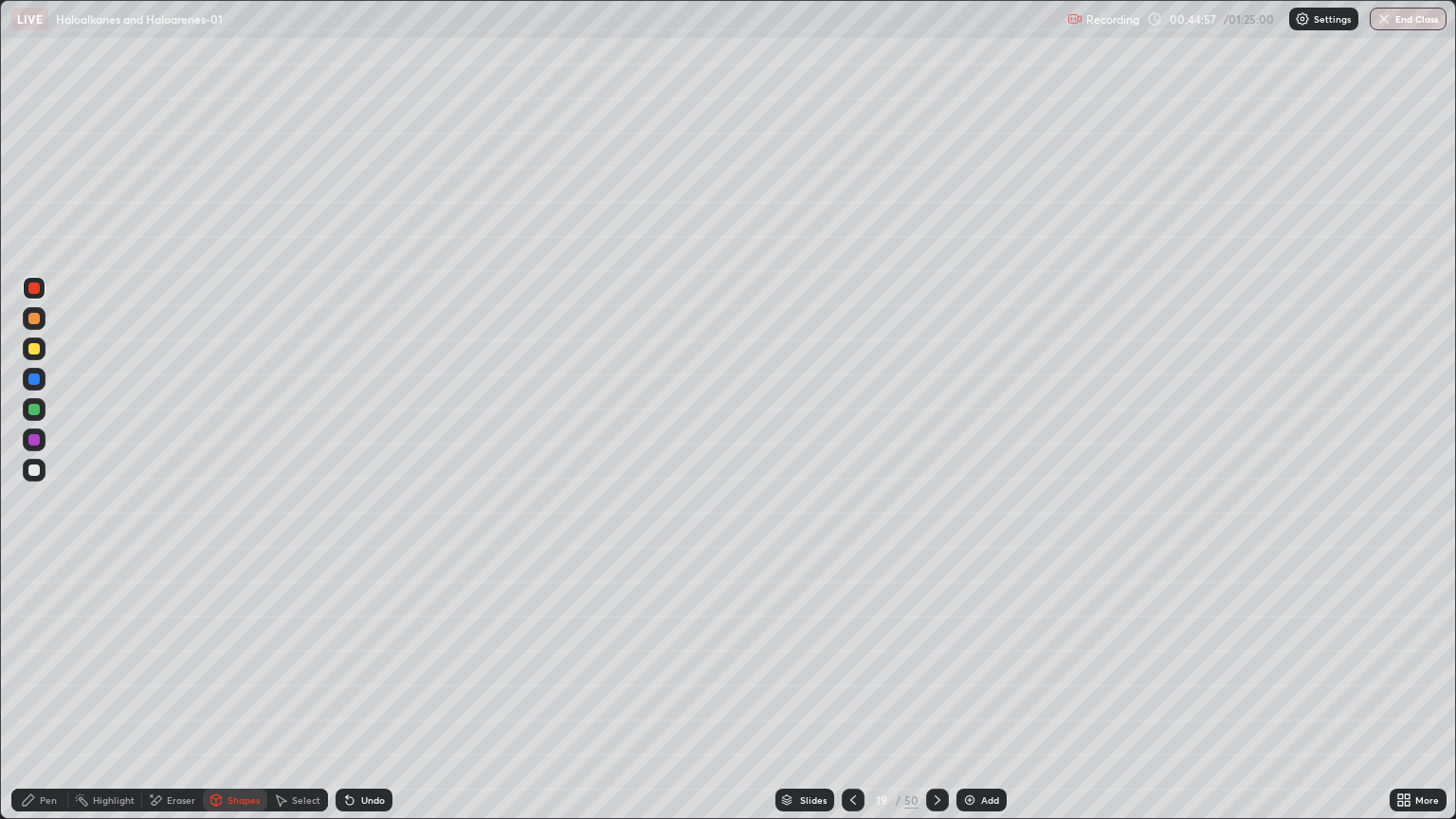click on "Pen" at bounding box center [48, 800] 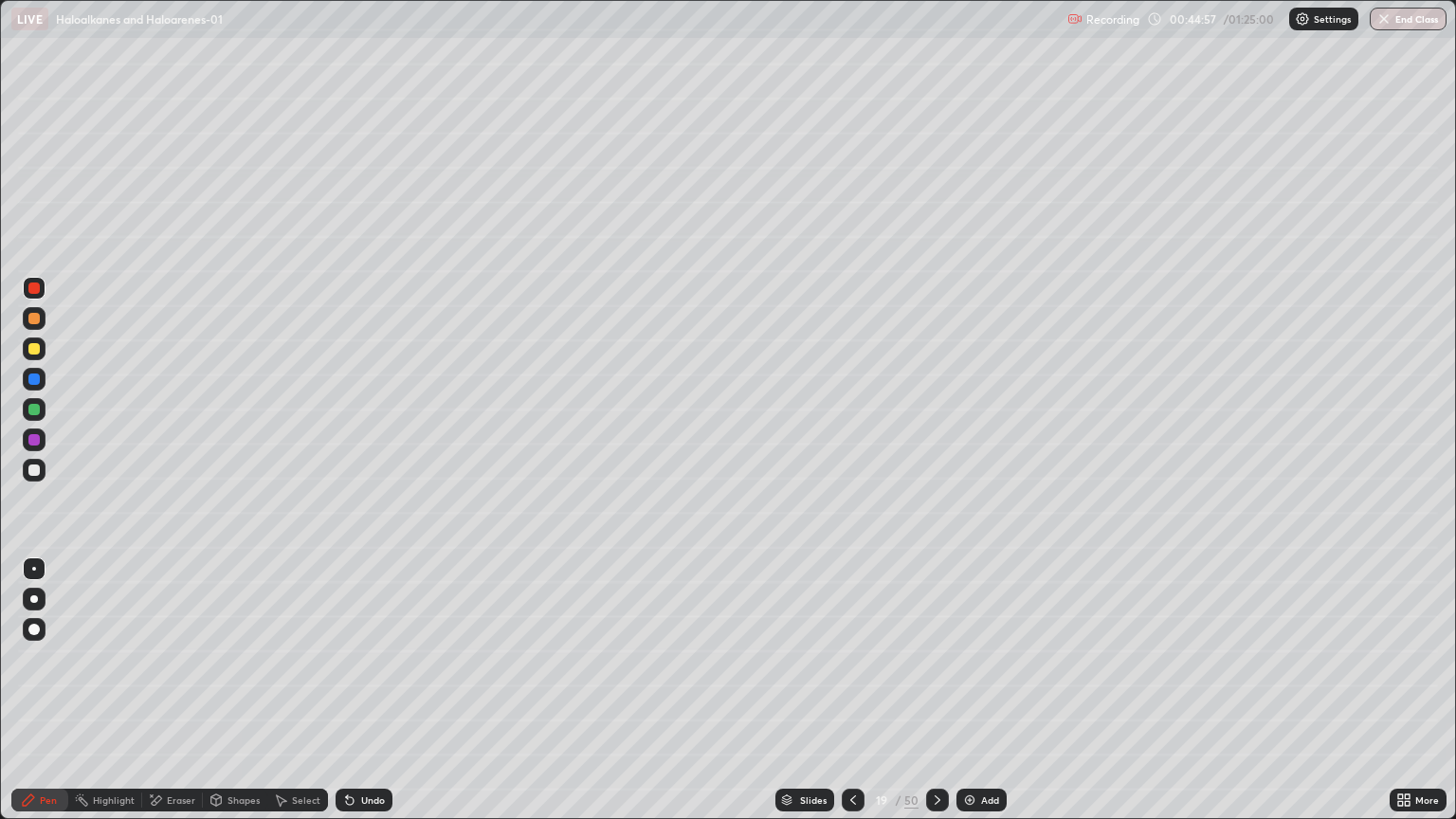 click at bounding box center [34, 440] 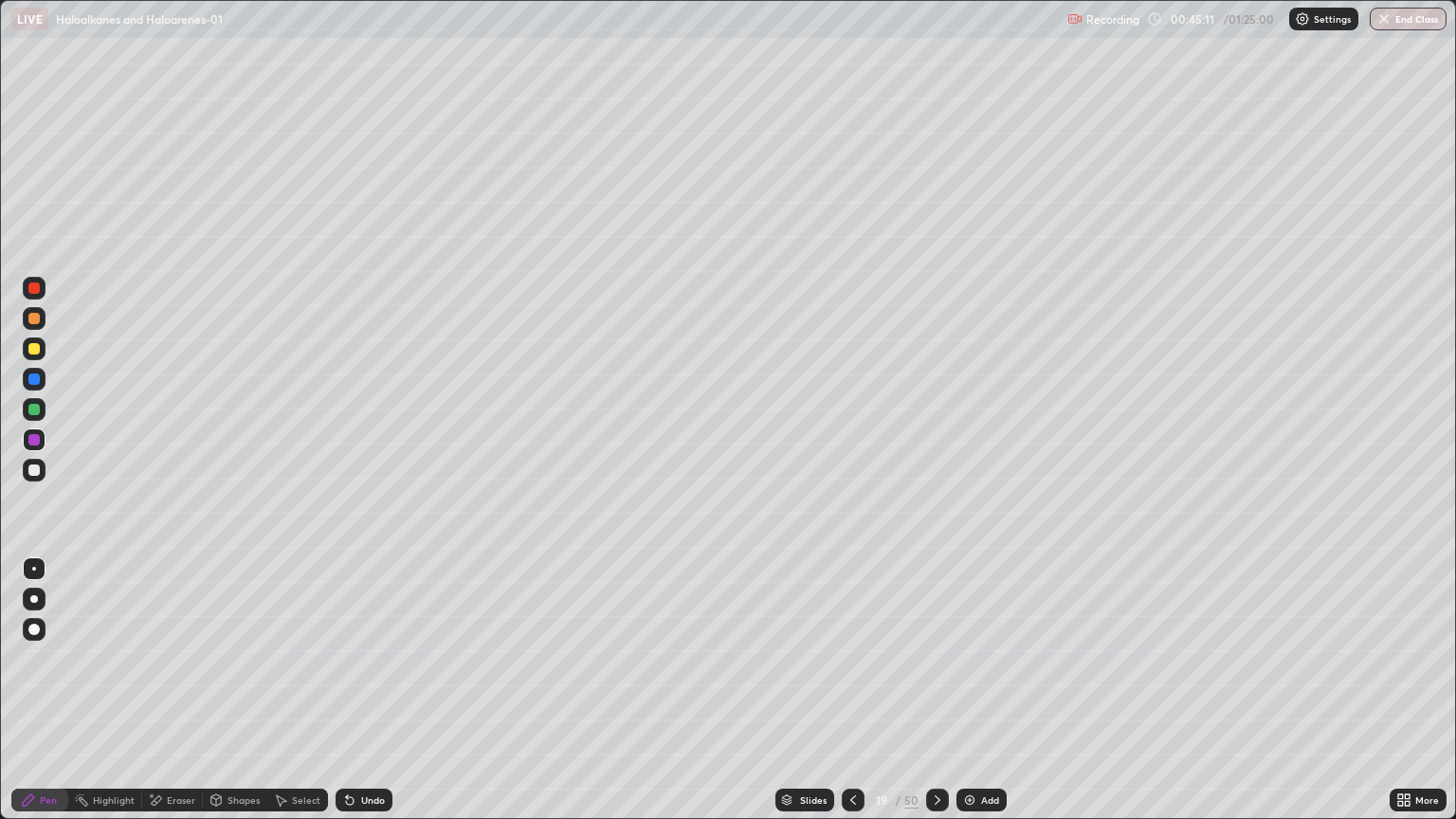 click at bounding box center (34, 349) 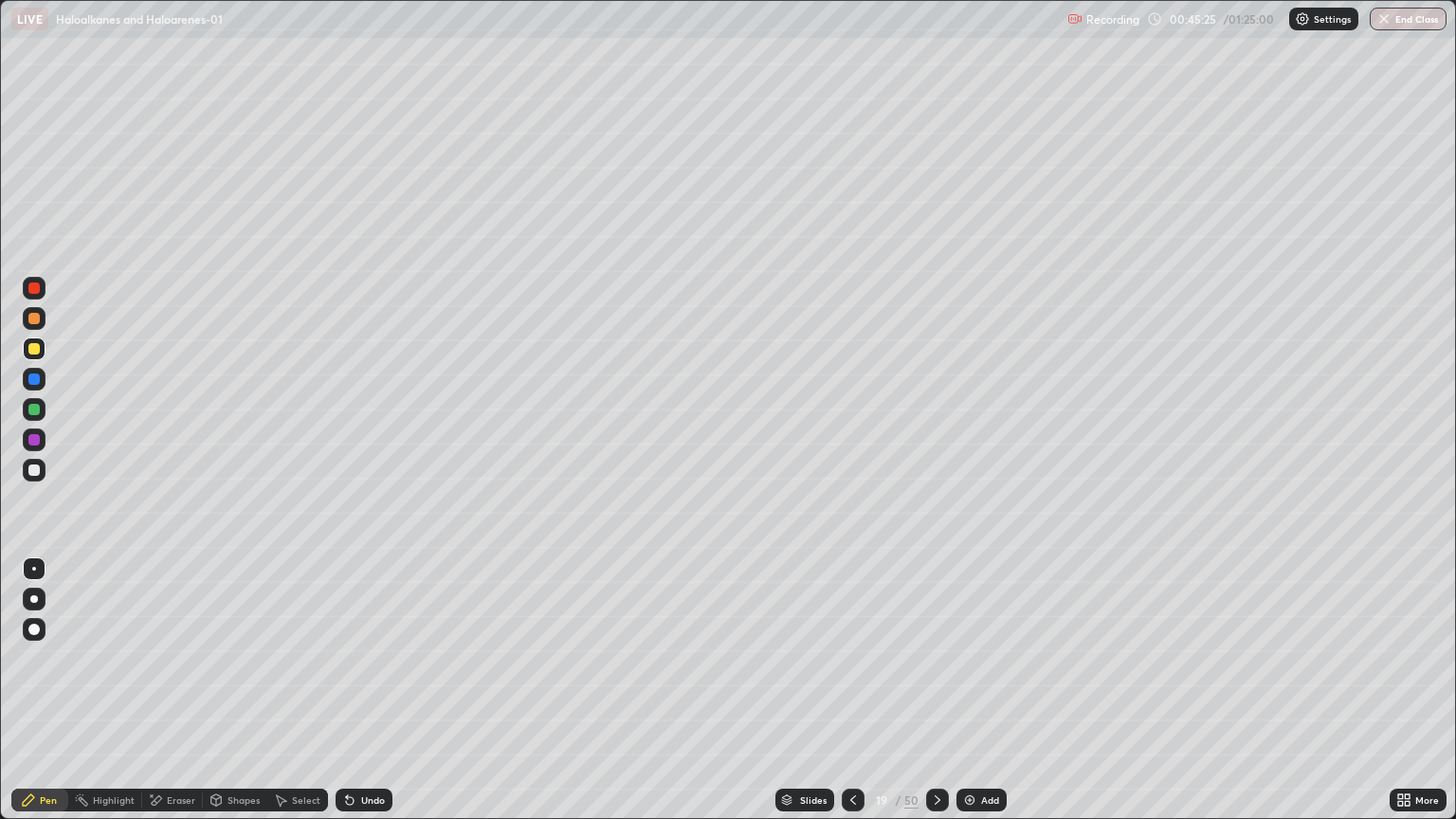 click at bounding box center [34, 288] 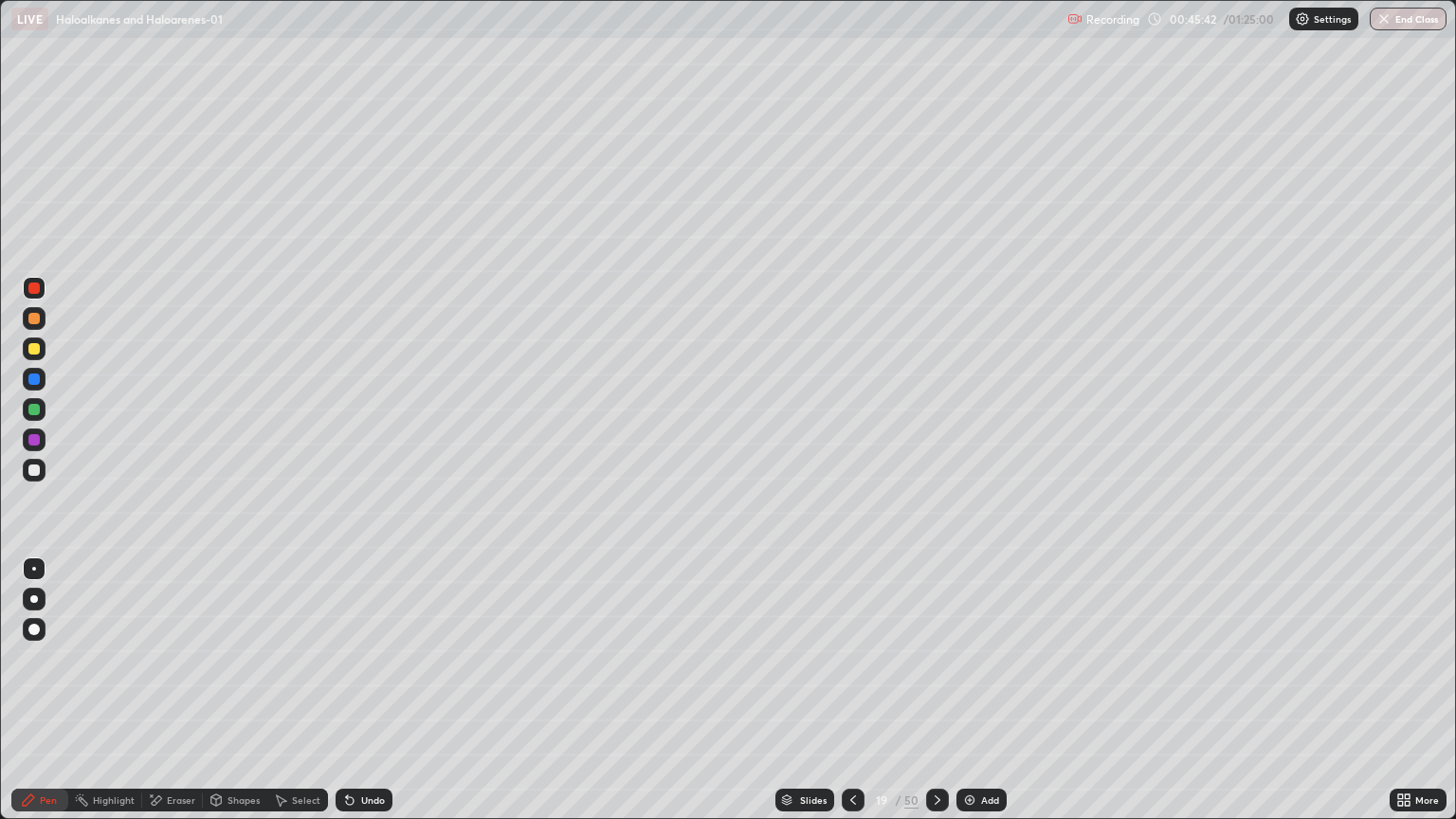 click at bounding box center [34, 349] 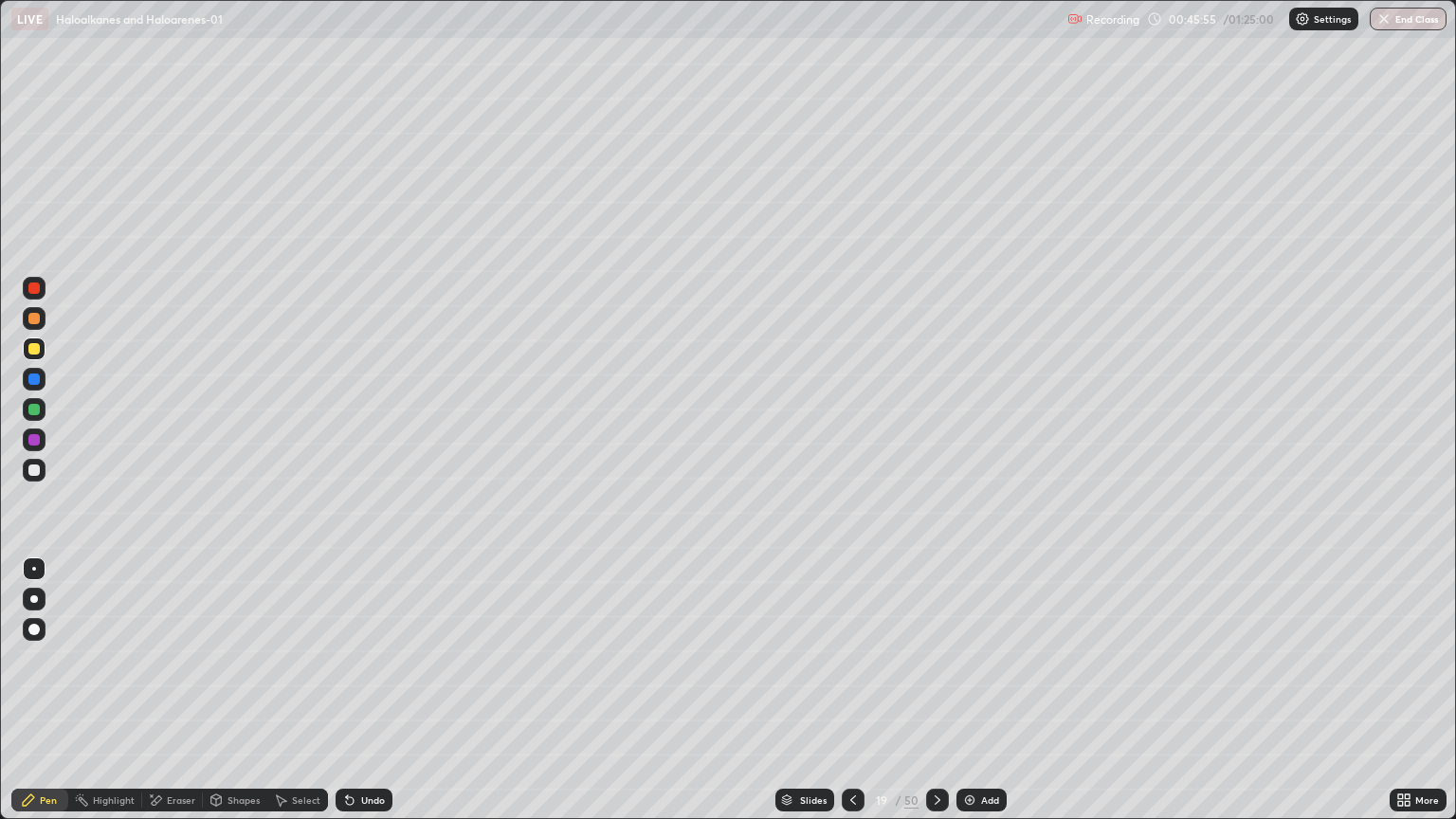 click on "Undo" at bounding box center (364, 800) 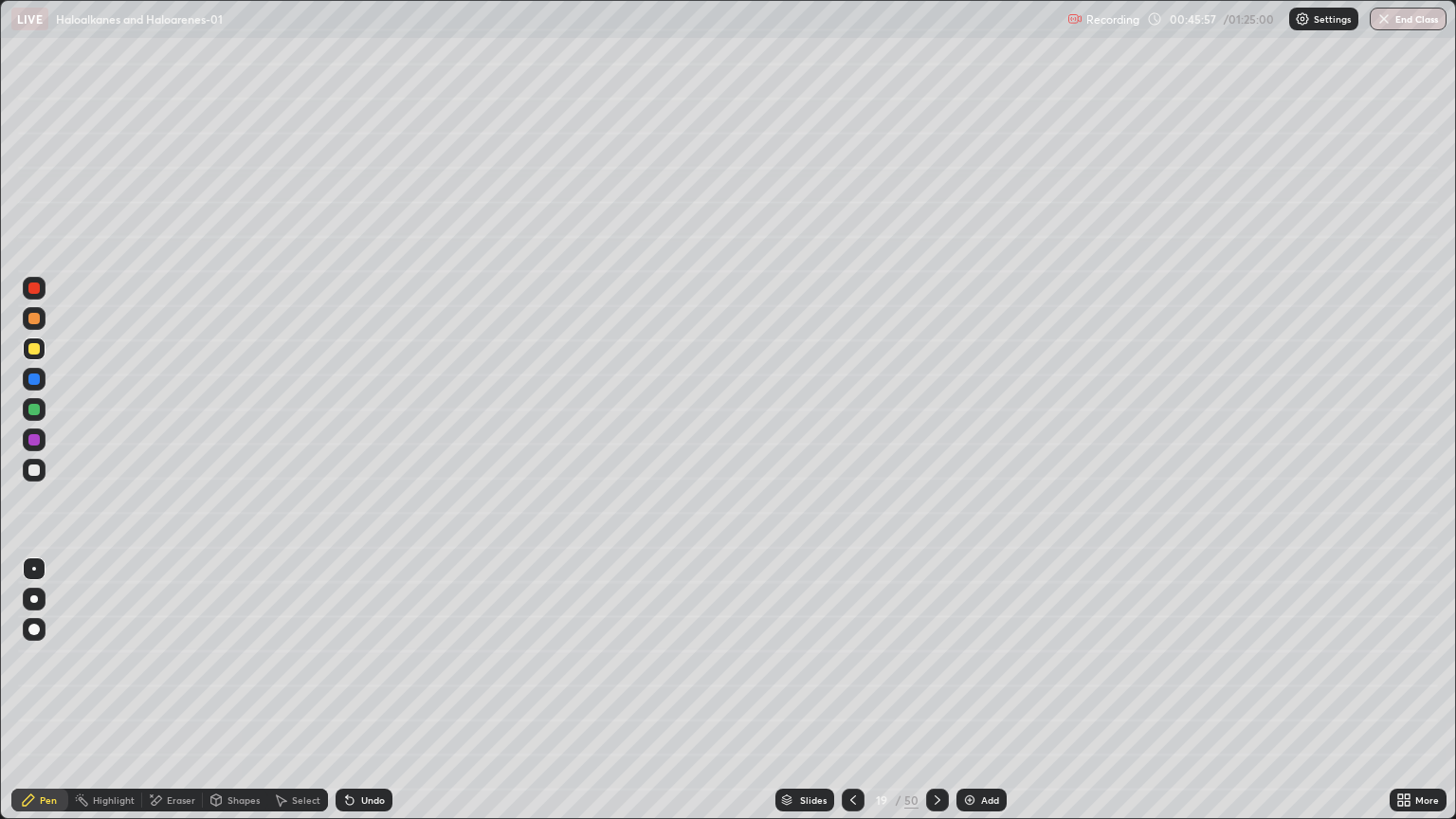 click on "Undo" at bounding box center [373, 800] 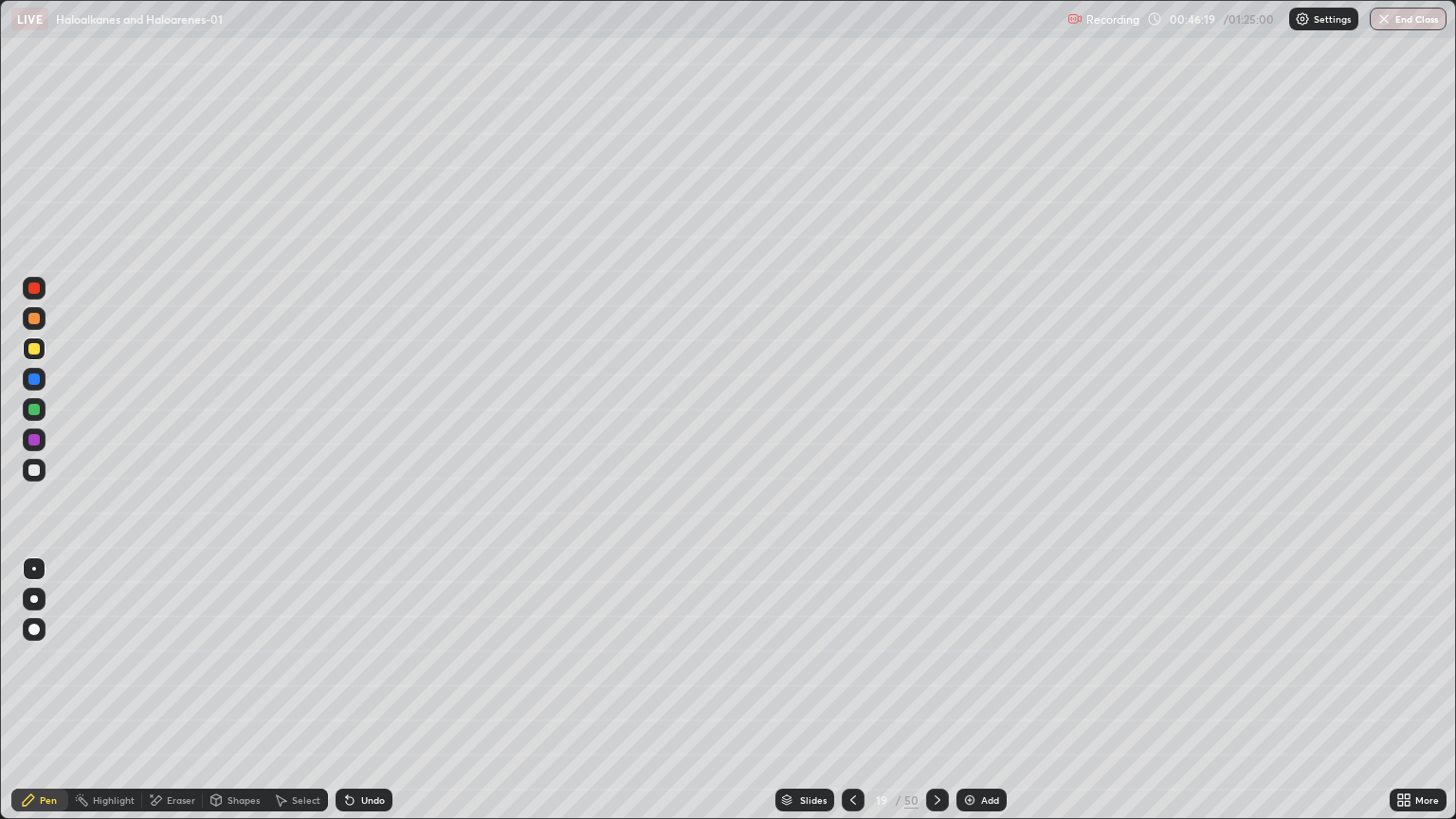 click on "Shapes" at bounding box center (244, 800) 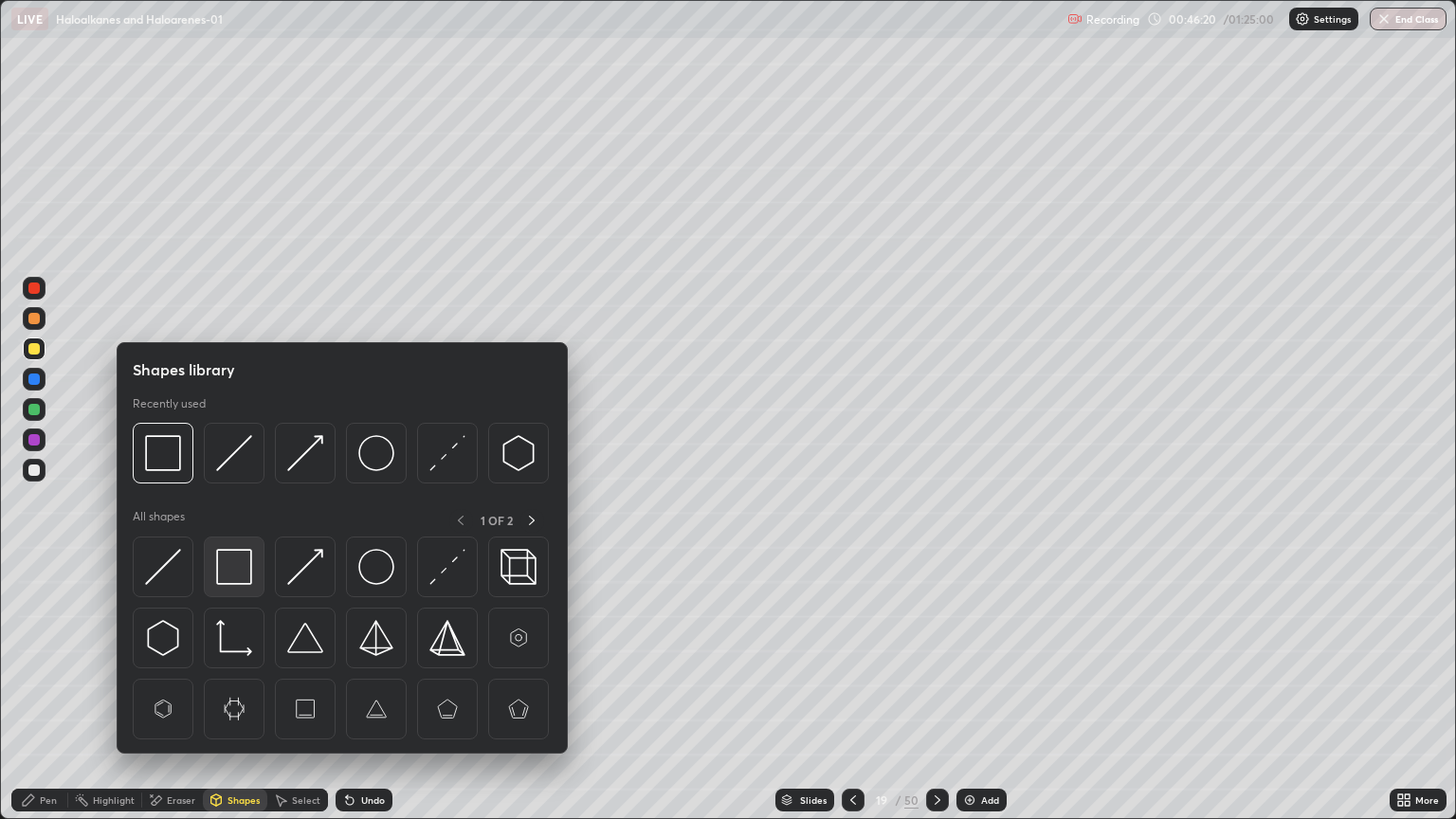 click at bounding box center [234, 567] 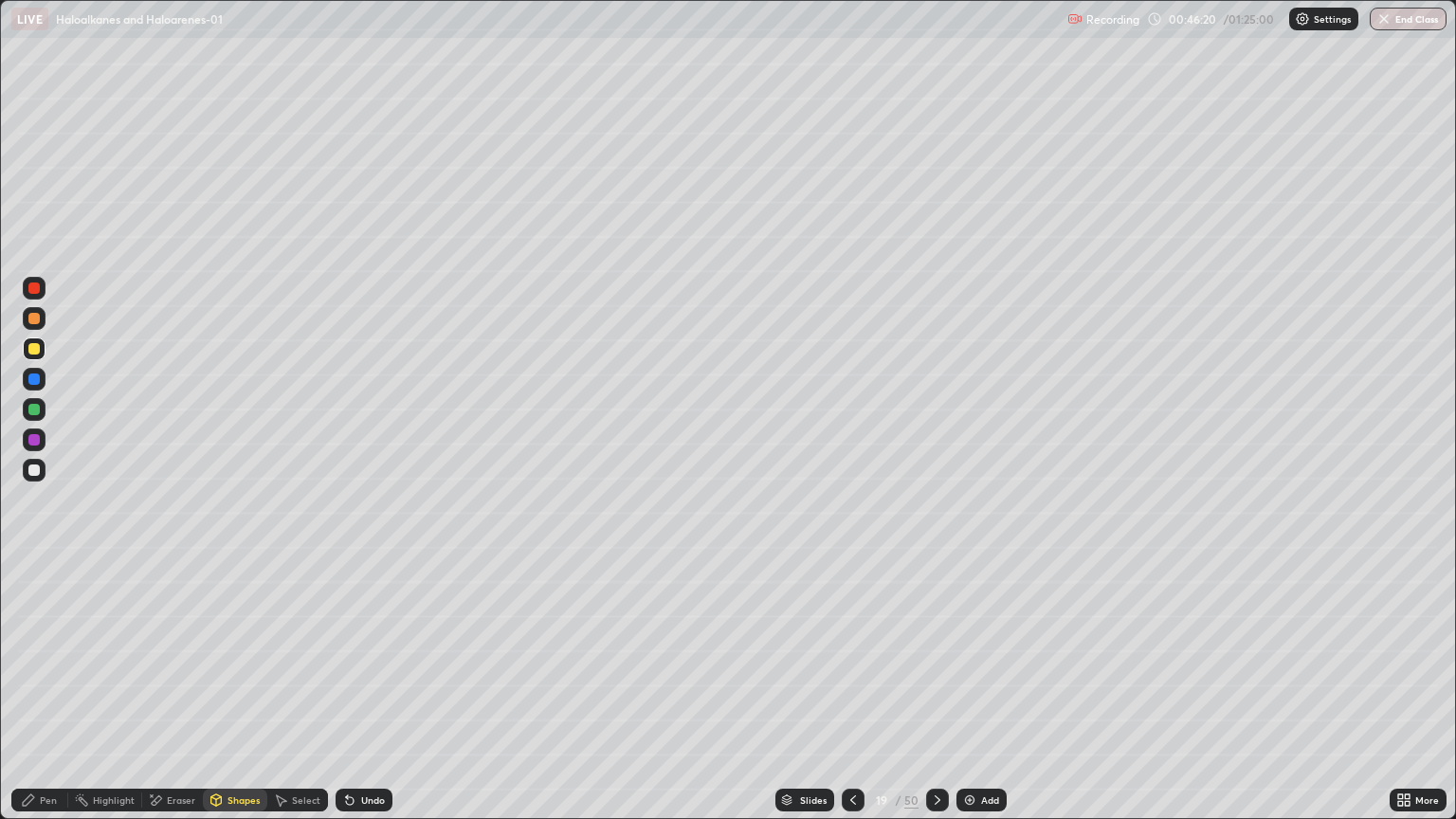 click at bounding box center [34, 470] 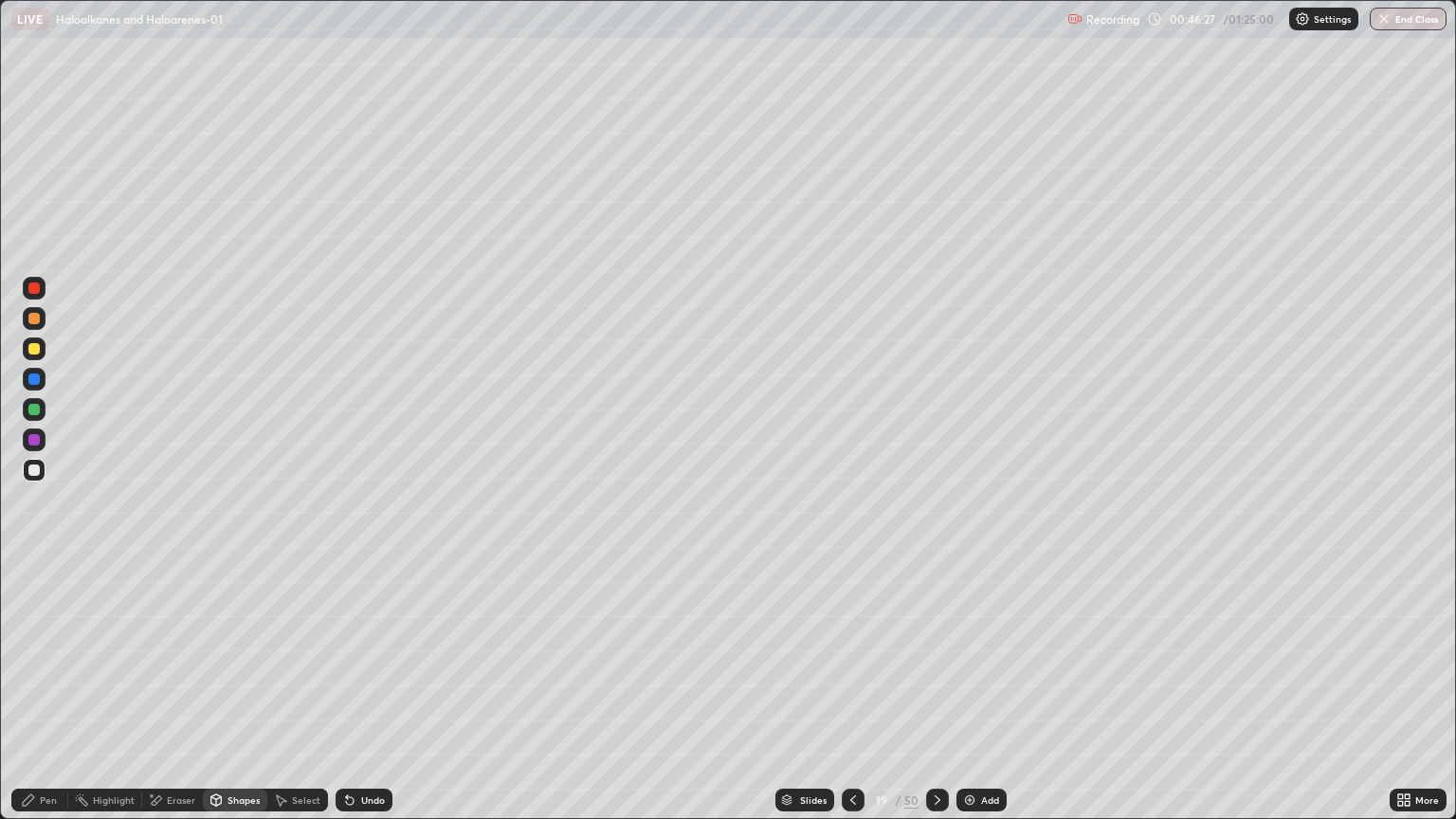 click at bounding box center (34, 288) 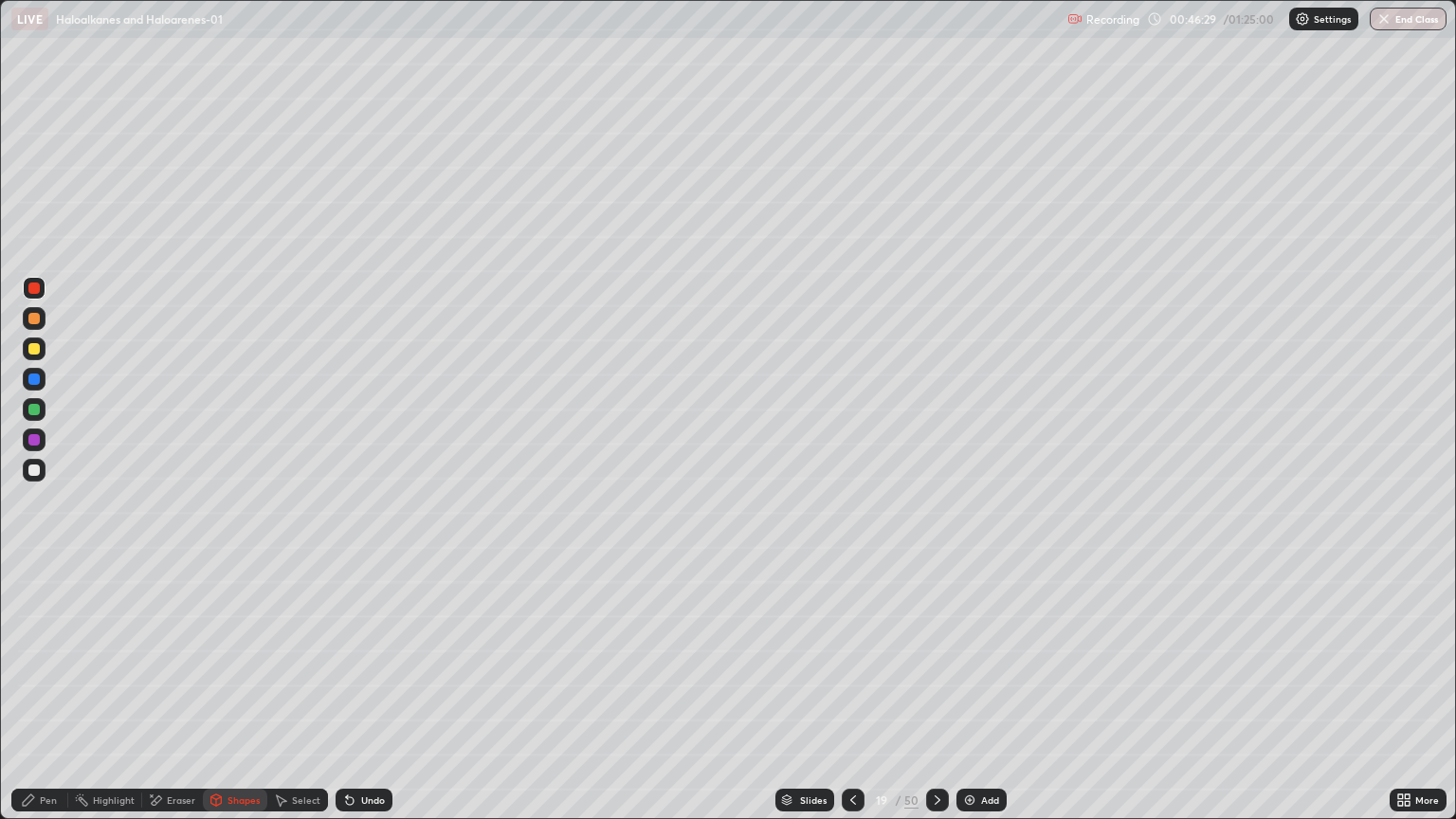 click at bounding box center [34, 288] 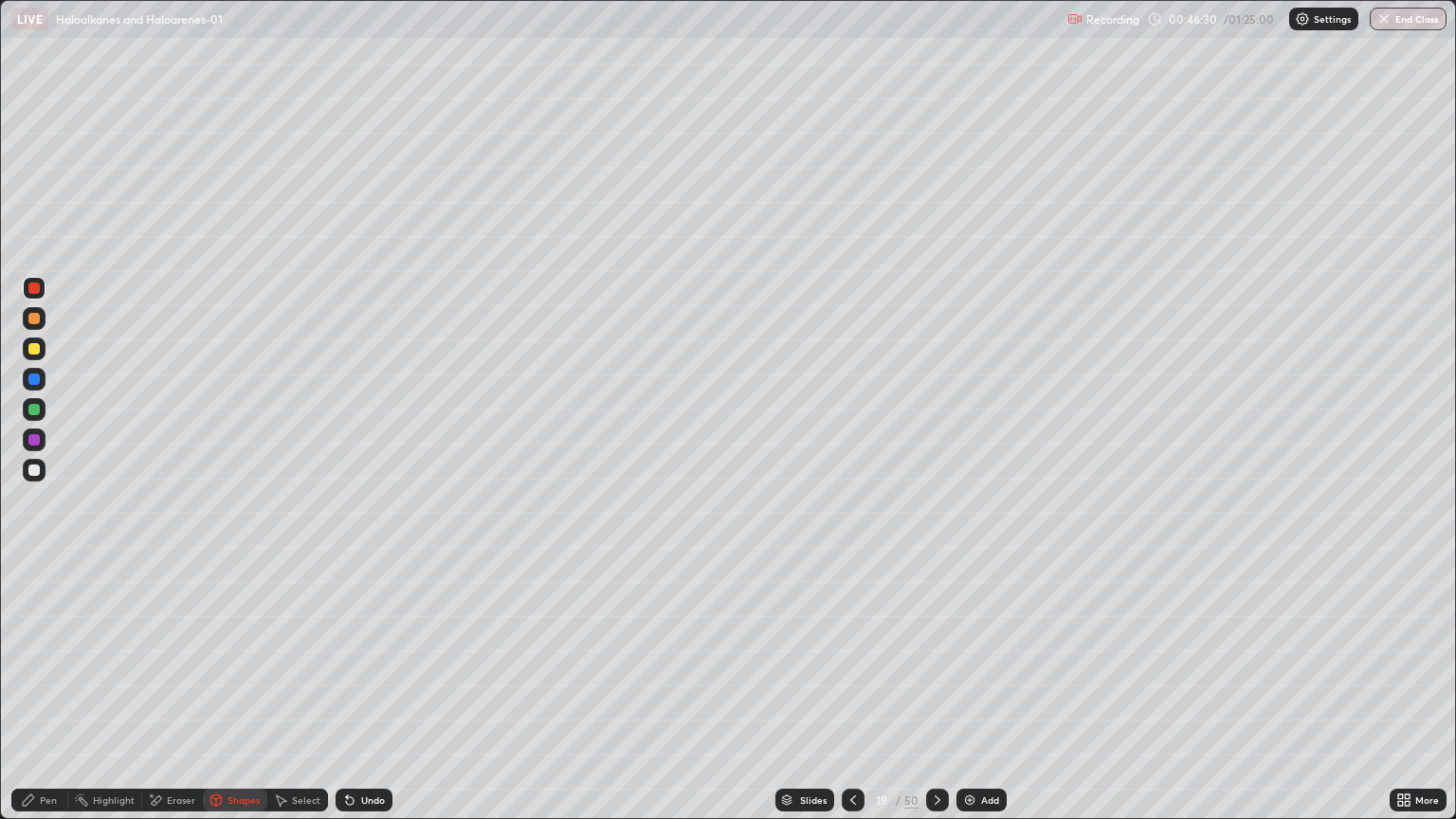 click on "Pen" at bounding box center (40, 800) 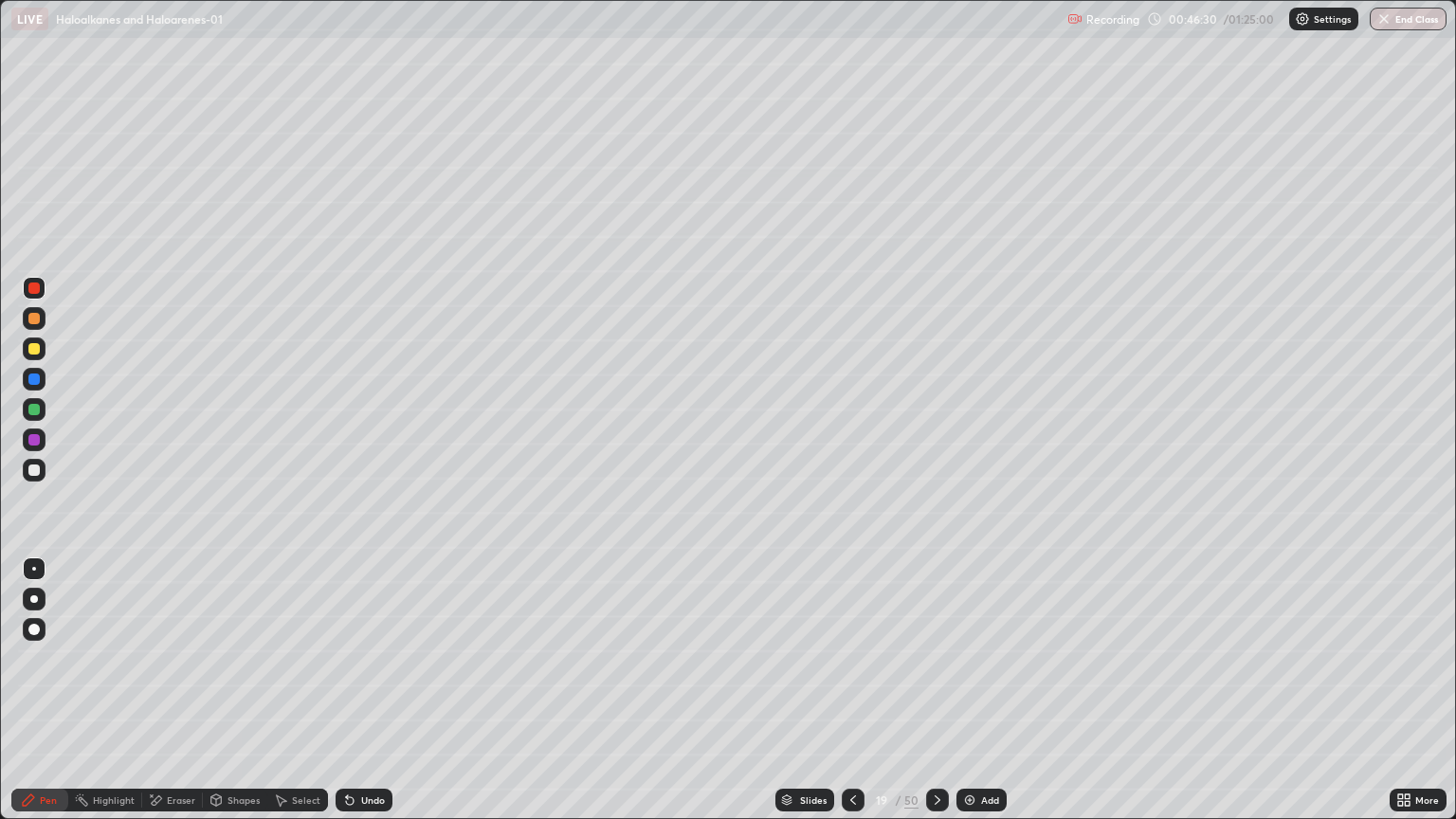click at bounding box center (34, 599) 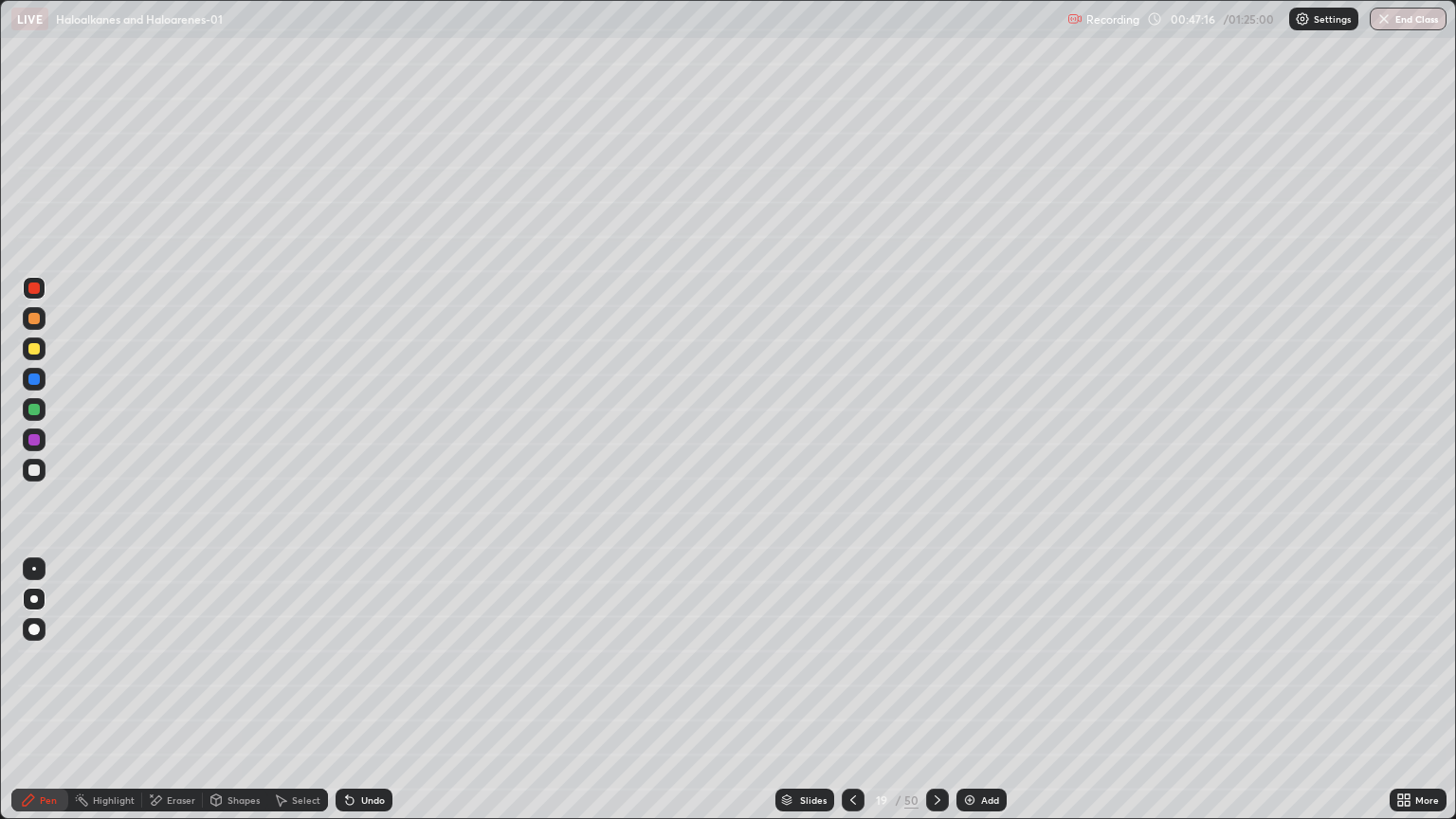 click on "Eraser" at bounding box center (181, 800) 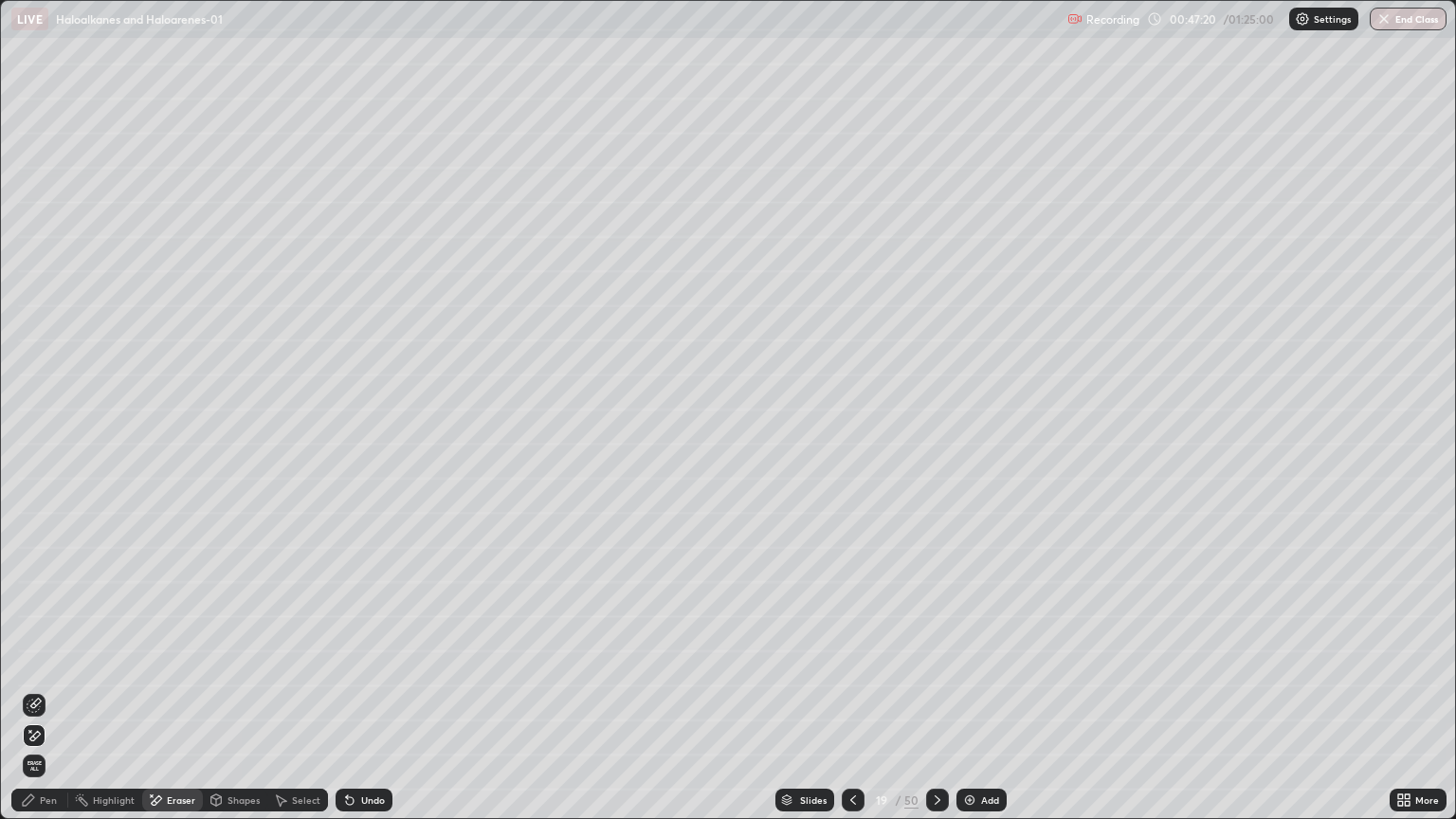 click on "Pen" at bounding box center [48, 800] 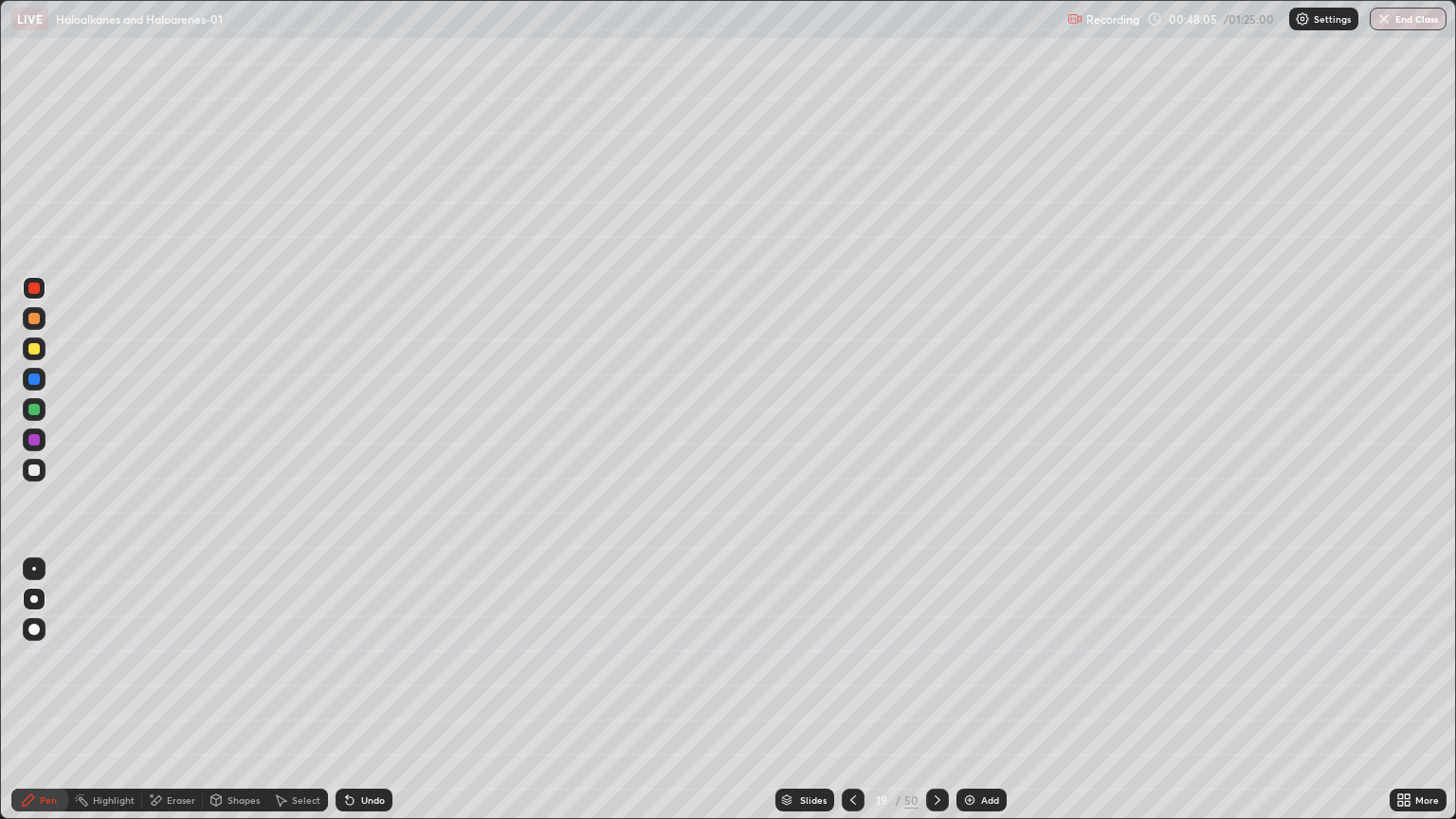 click at bounding box center (34, 410) 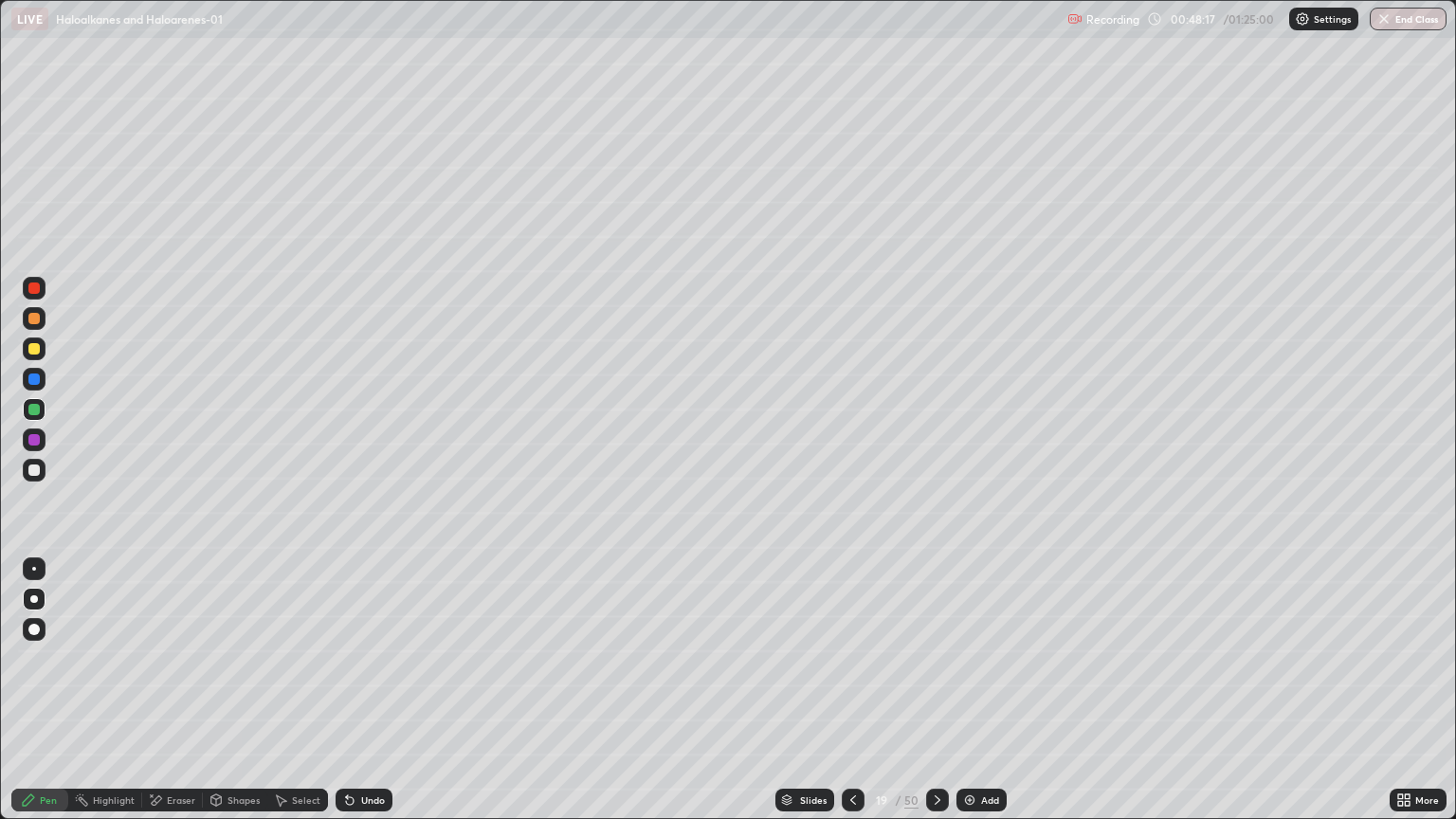 click at bounding box center [34, 349] 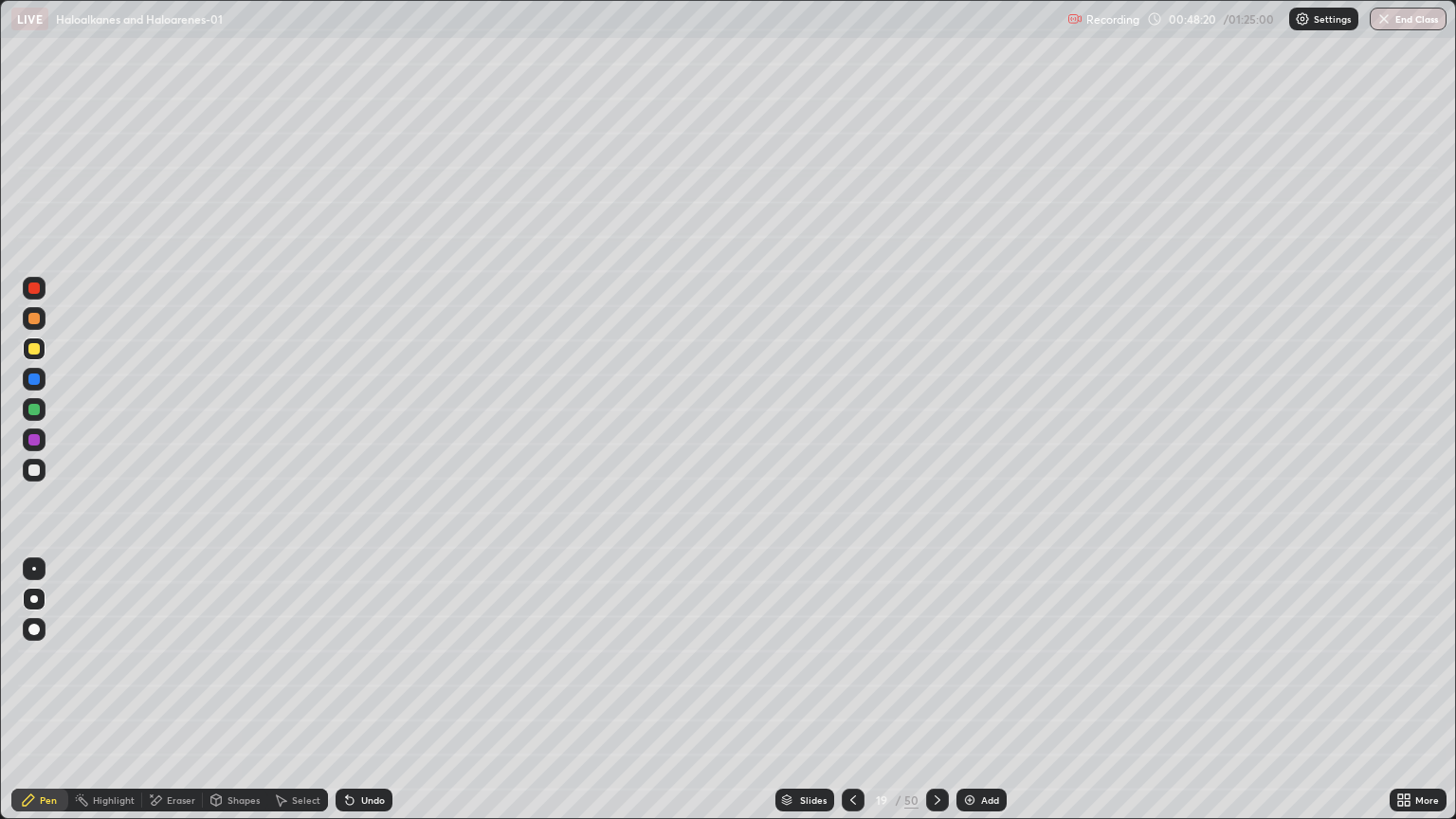 click at bounding box center (34, 569) 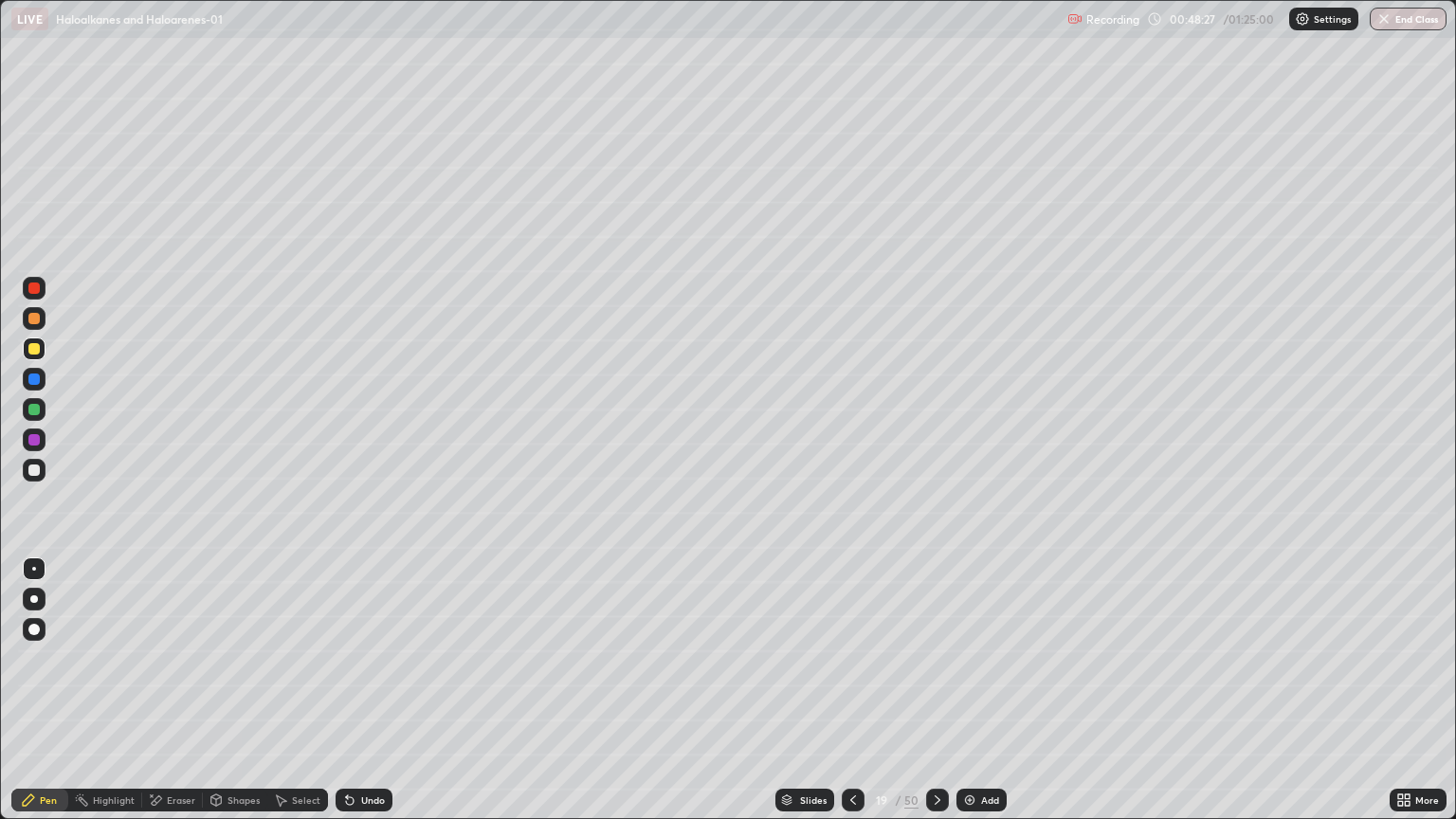 click on "Shapes" at bounding box center [244, 800] 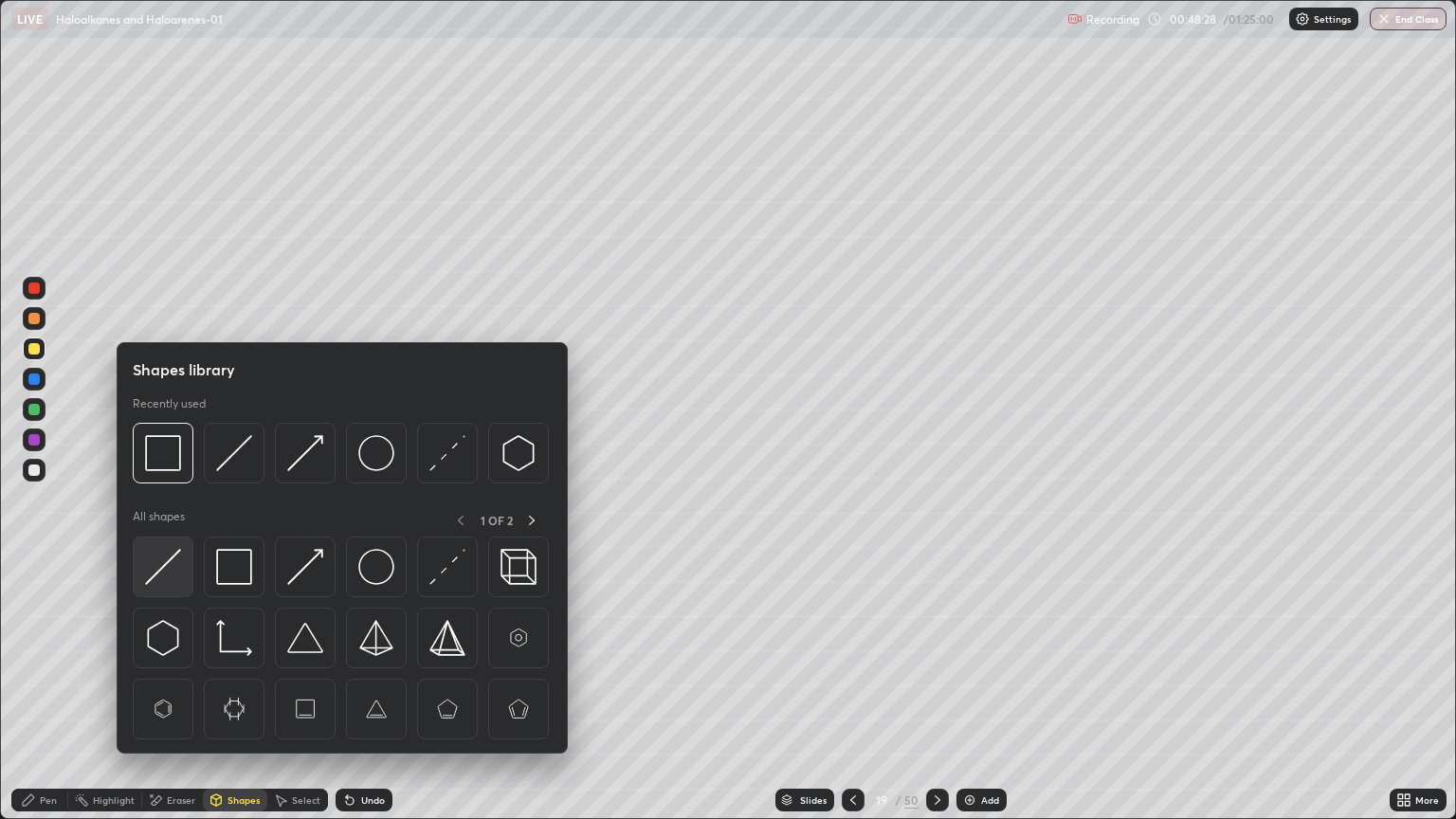 click at bounding box center [163, 567] 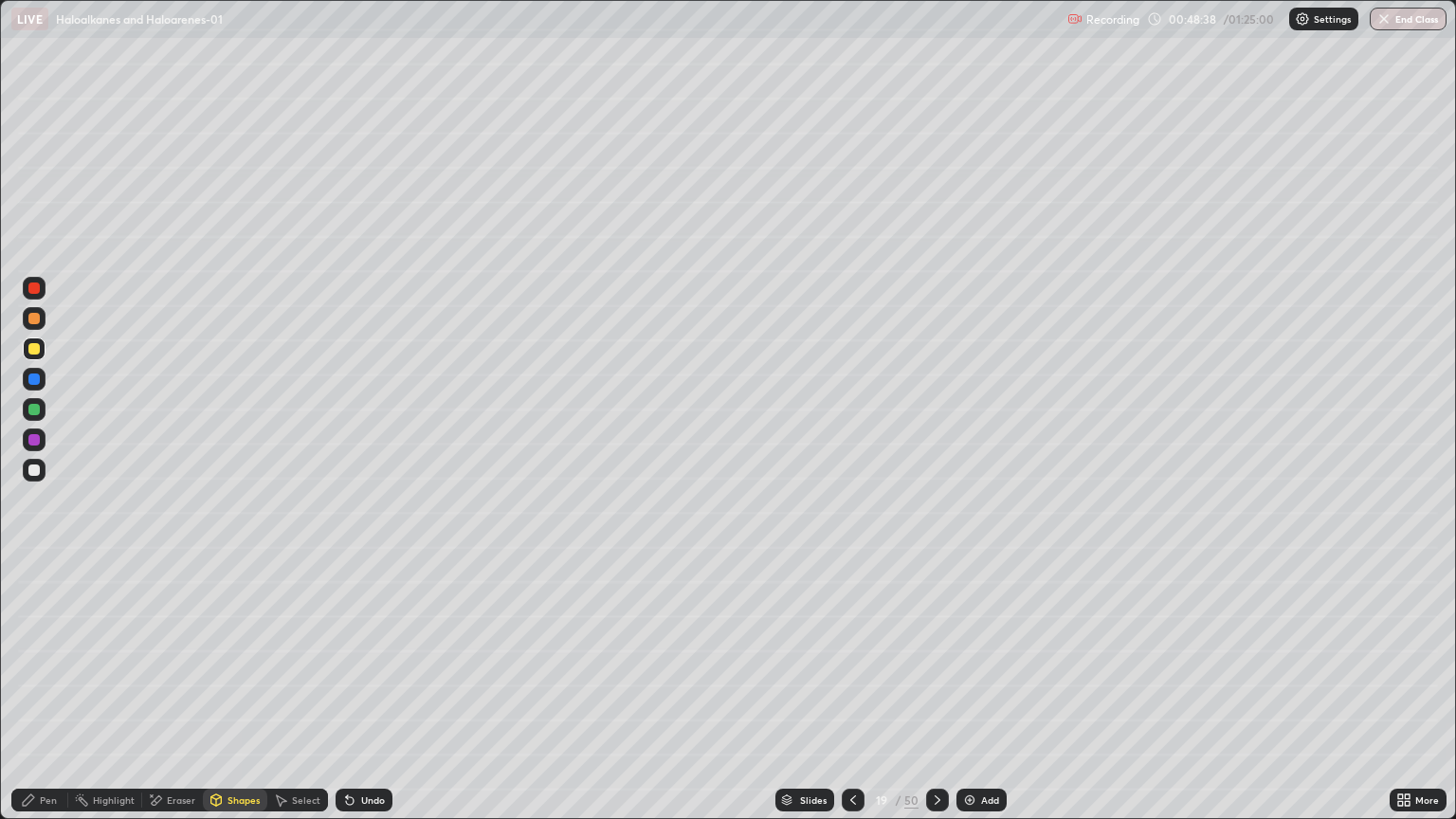 click at bounding box center (34, 288) 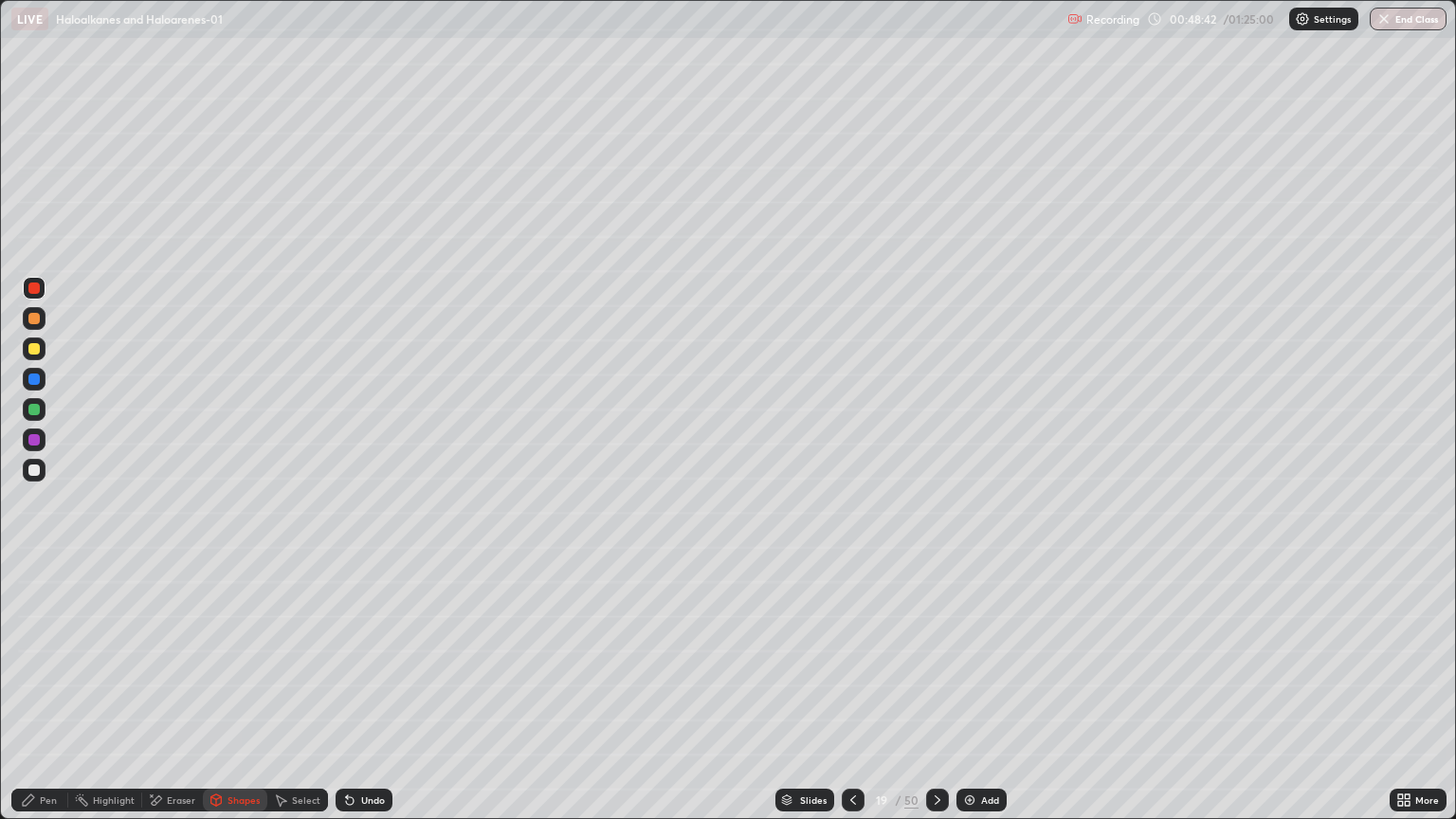 click on "Undo" at bounding box center [373, 800] 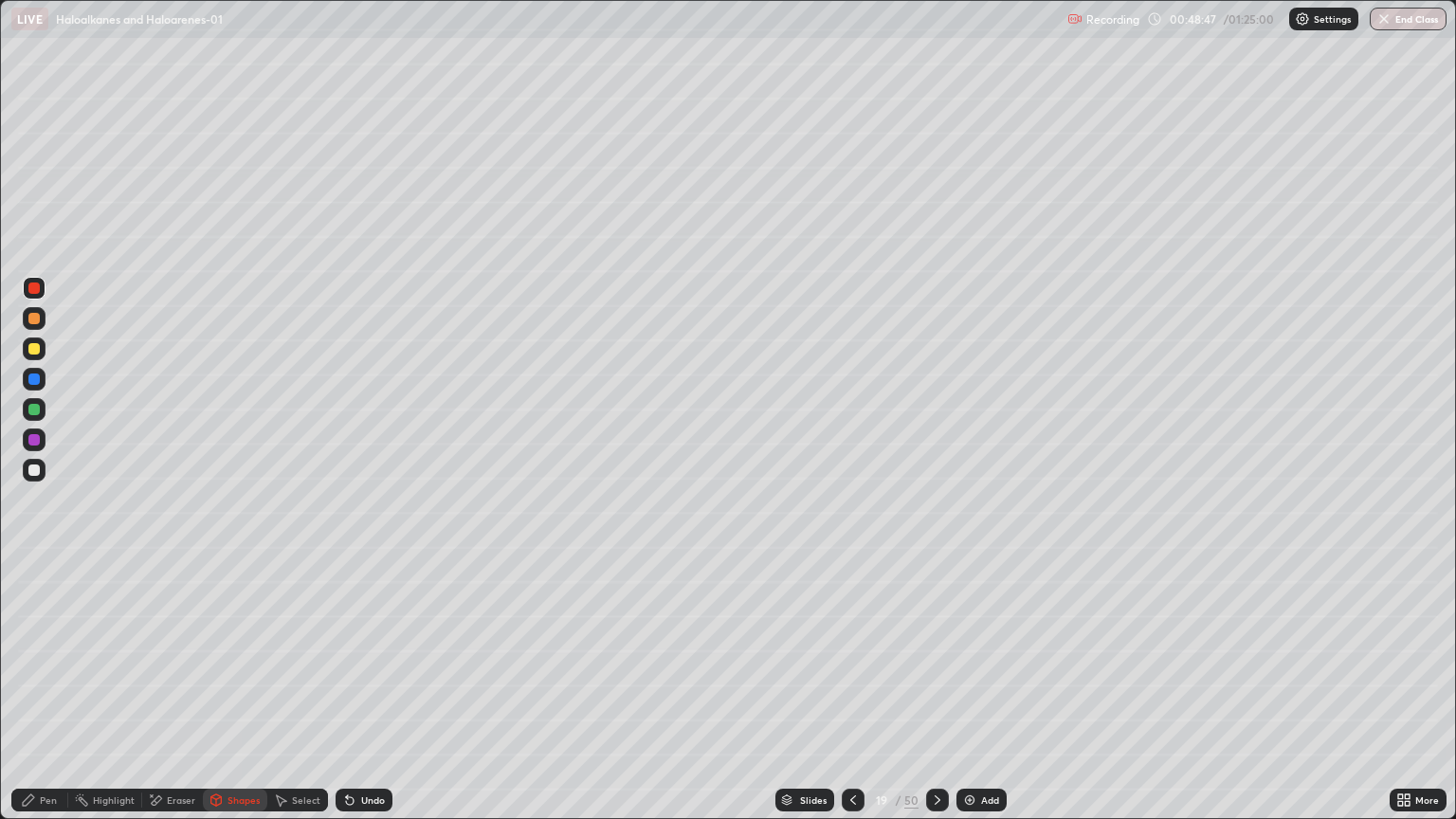 click at bounding box center [34, 288] 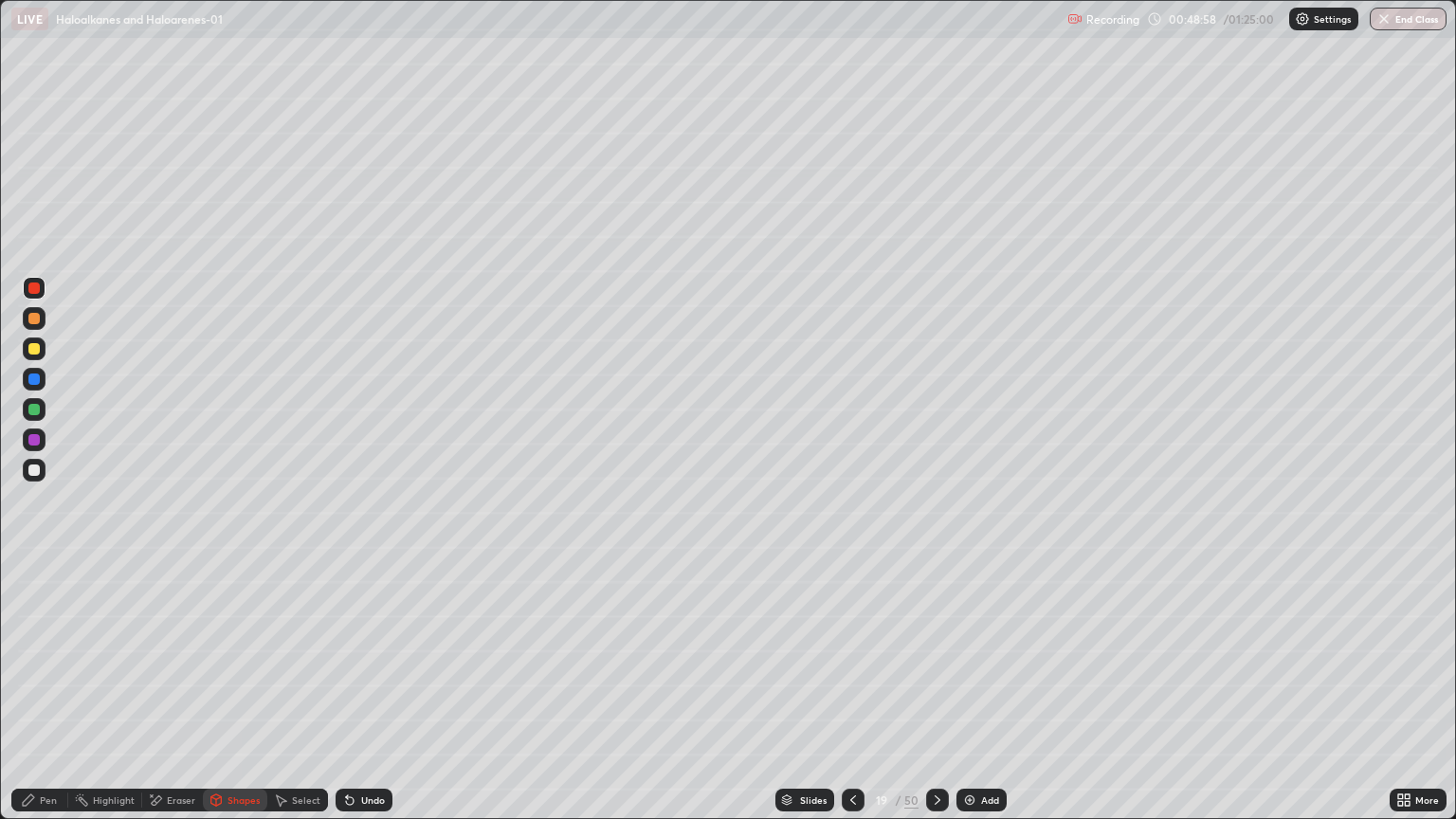 click at bounding box center [34, 288] 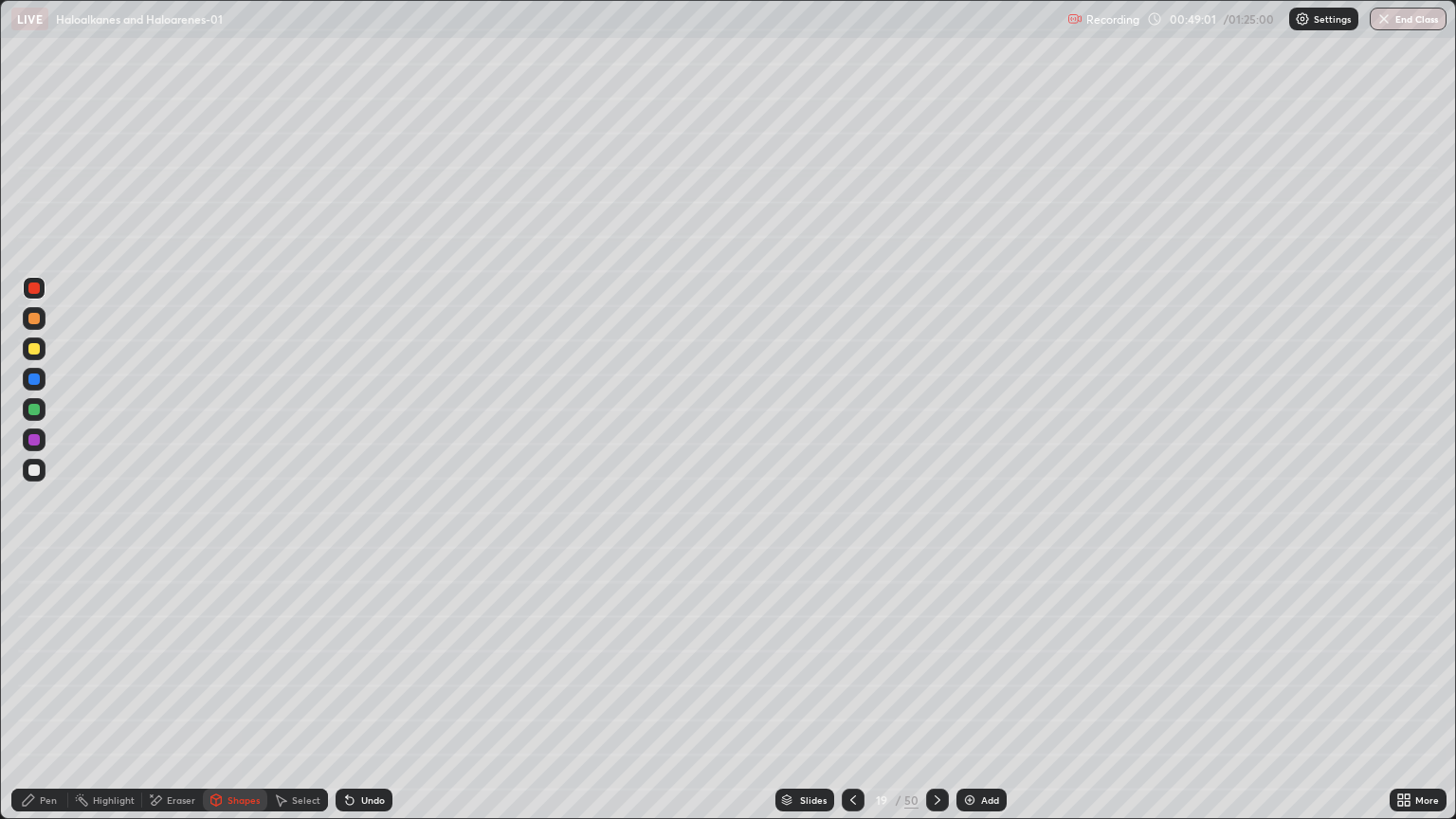 click on "Undo" at bounding box center (364, 800) 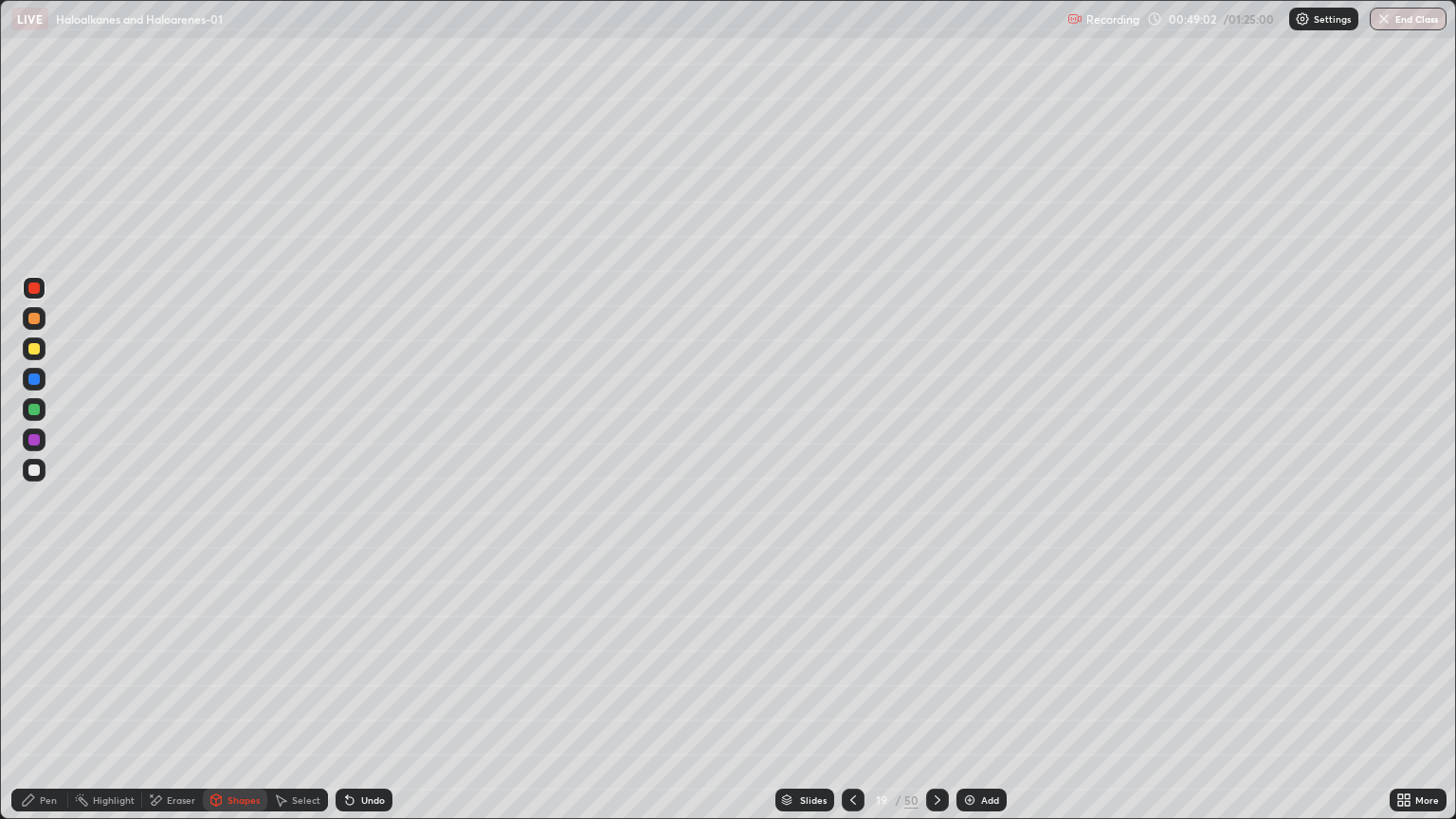 click on "Pen" at bounding box center [40, 800] 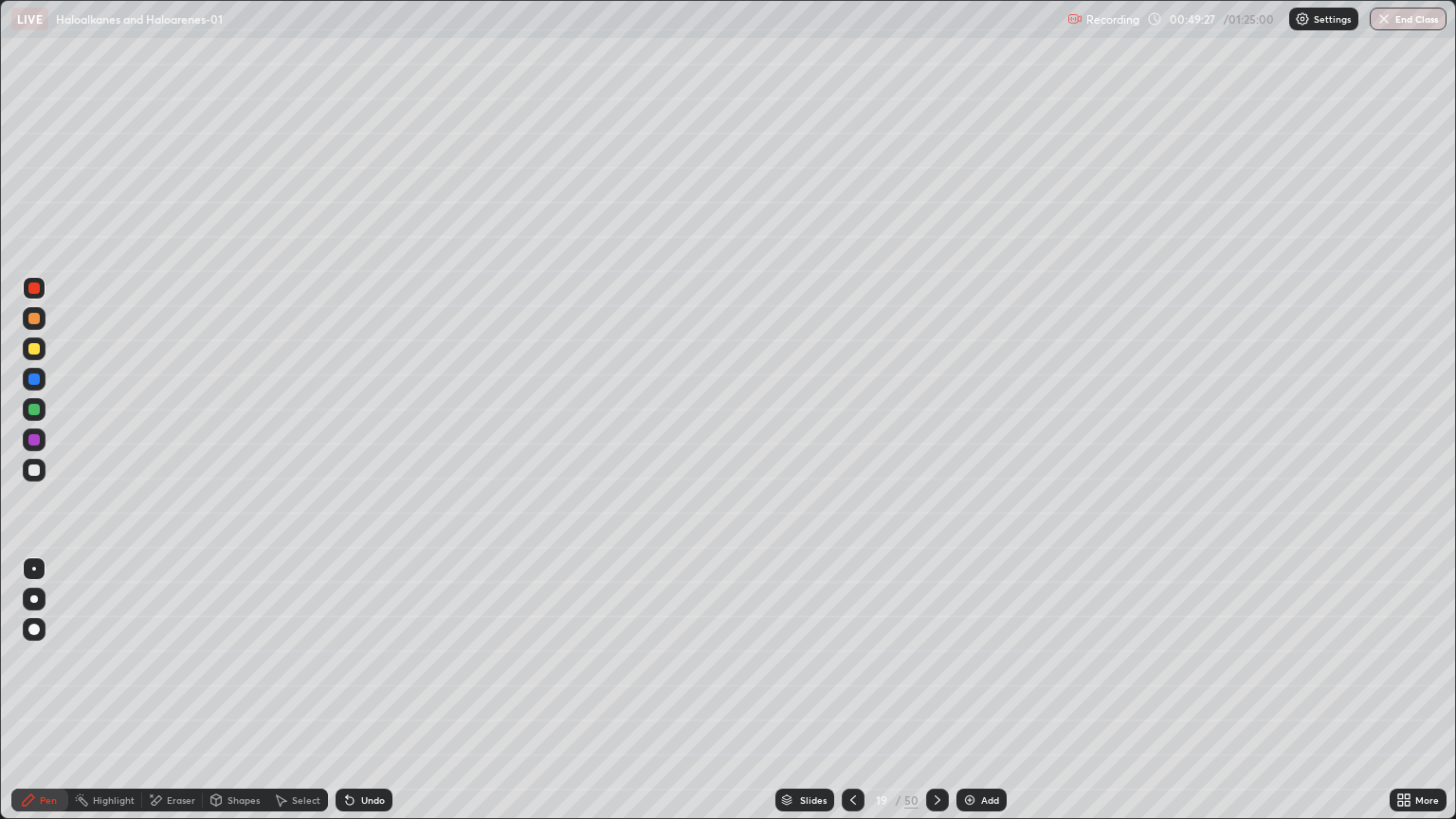click on "Add" at bounding box center [990, 800] 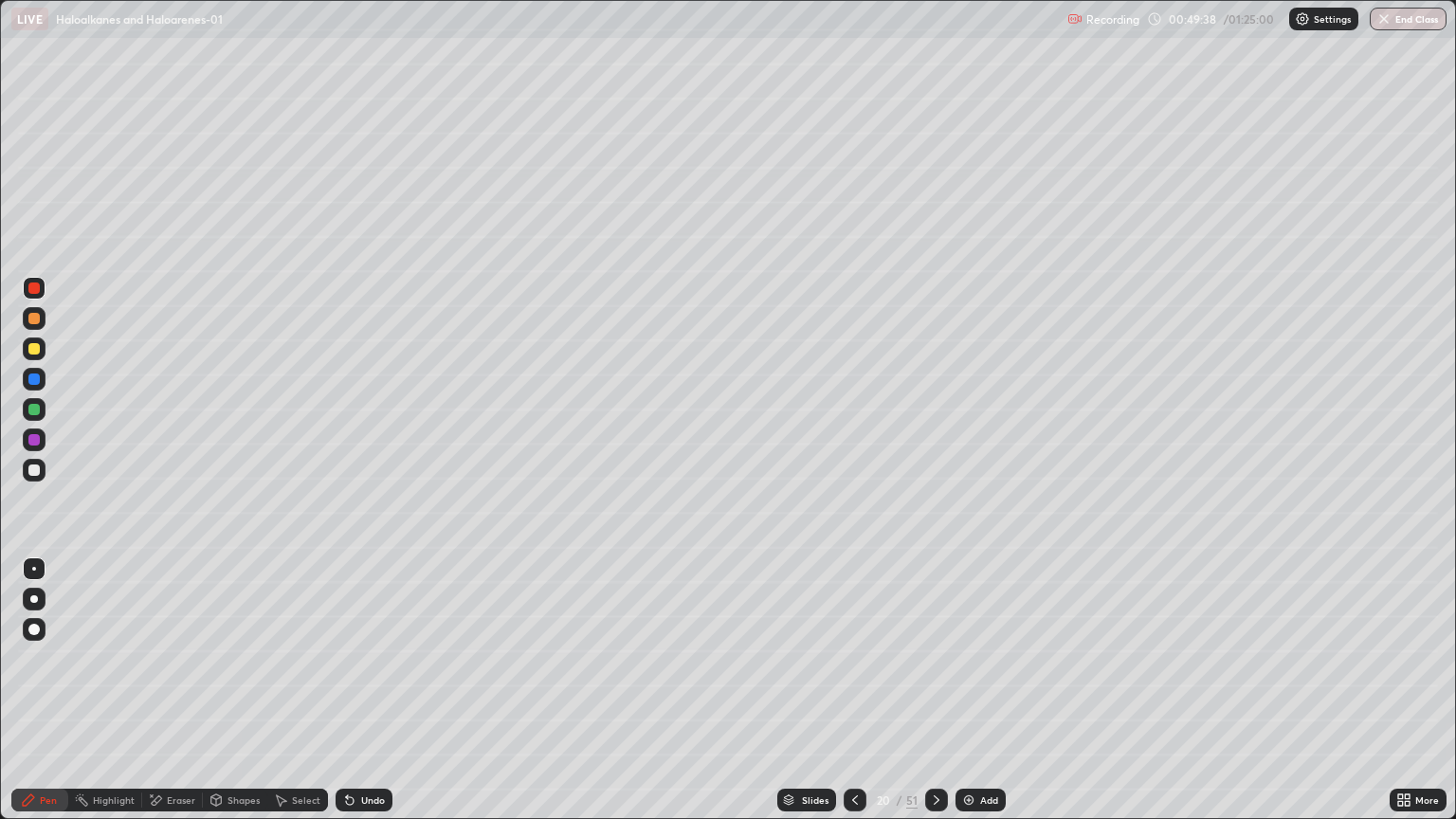 click on "Shapes" at bounding box center (244, 800) 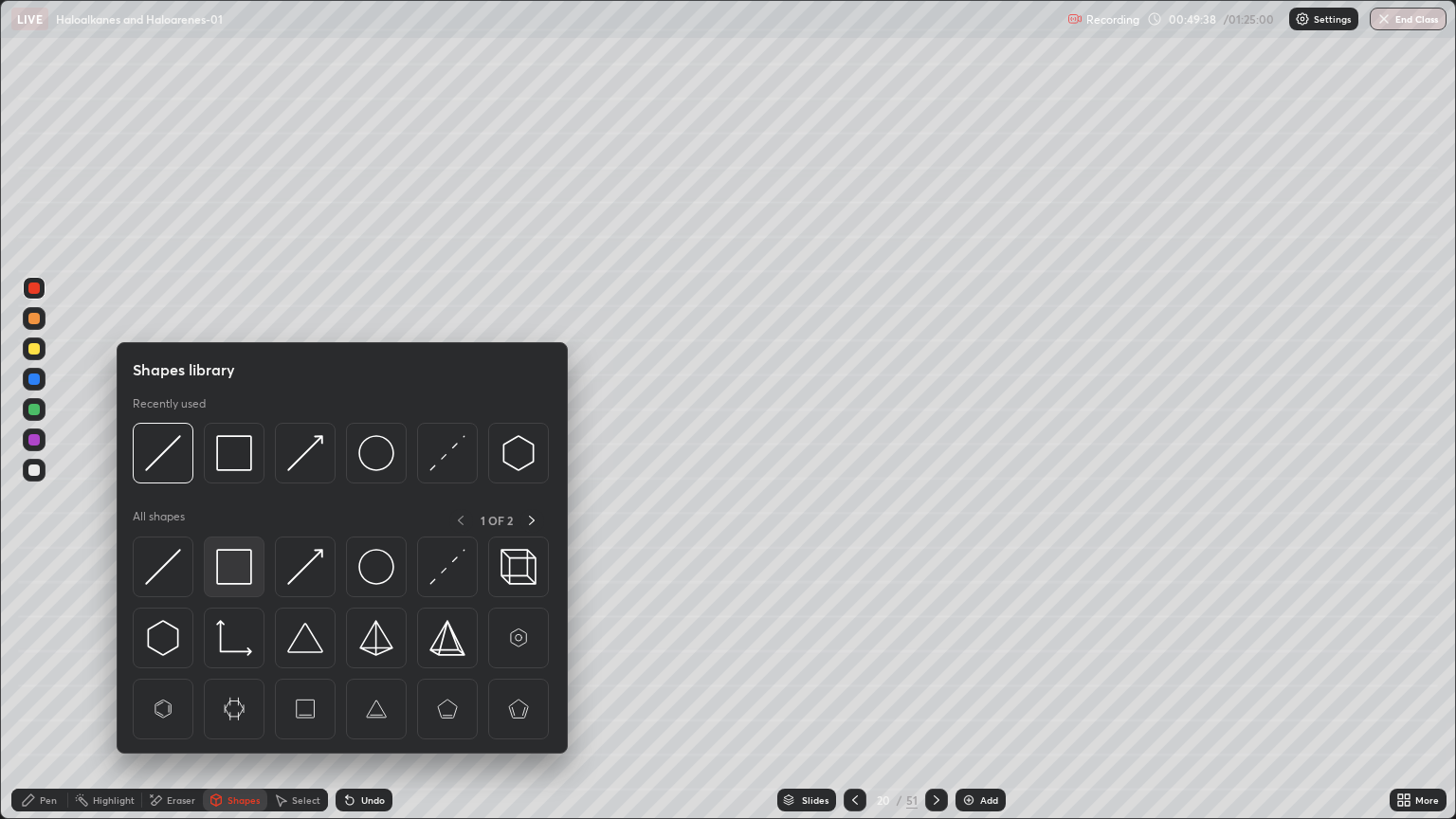 click at bounding box center [234, 567] 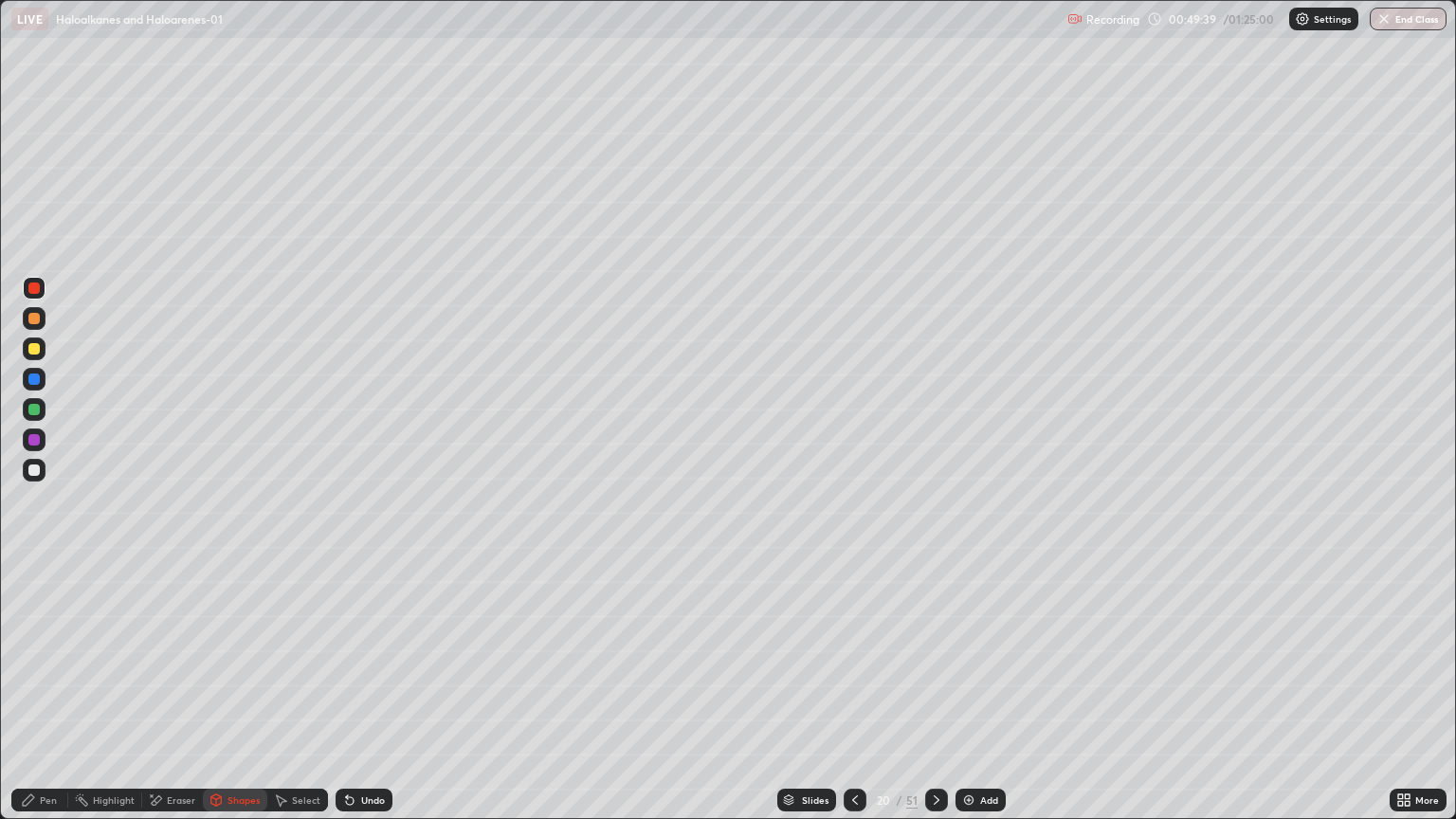 click at bounding box center [34, 440] 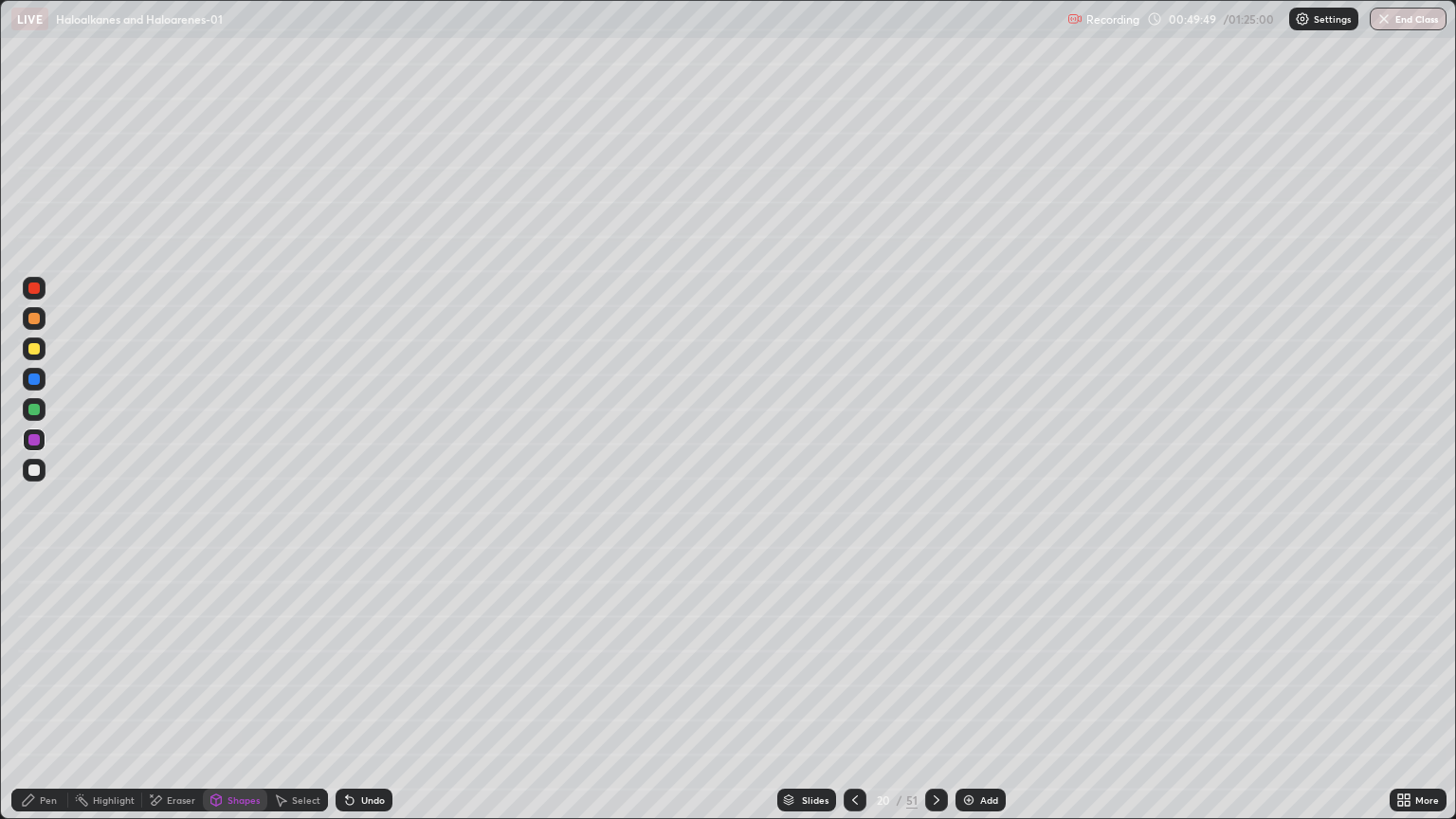 click on "Pen" at bounding box center [48, 800] 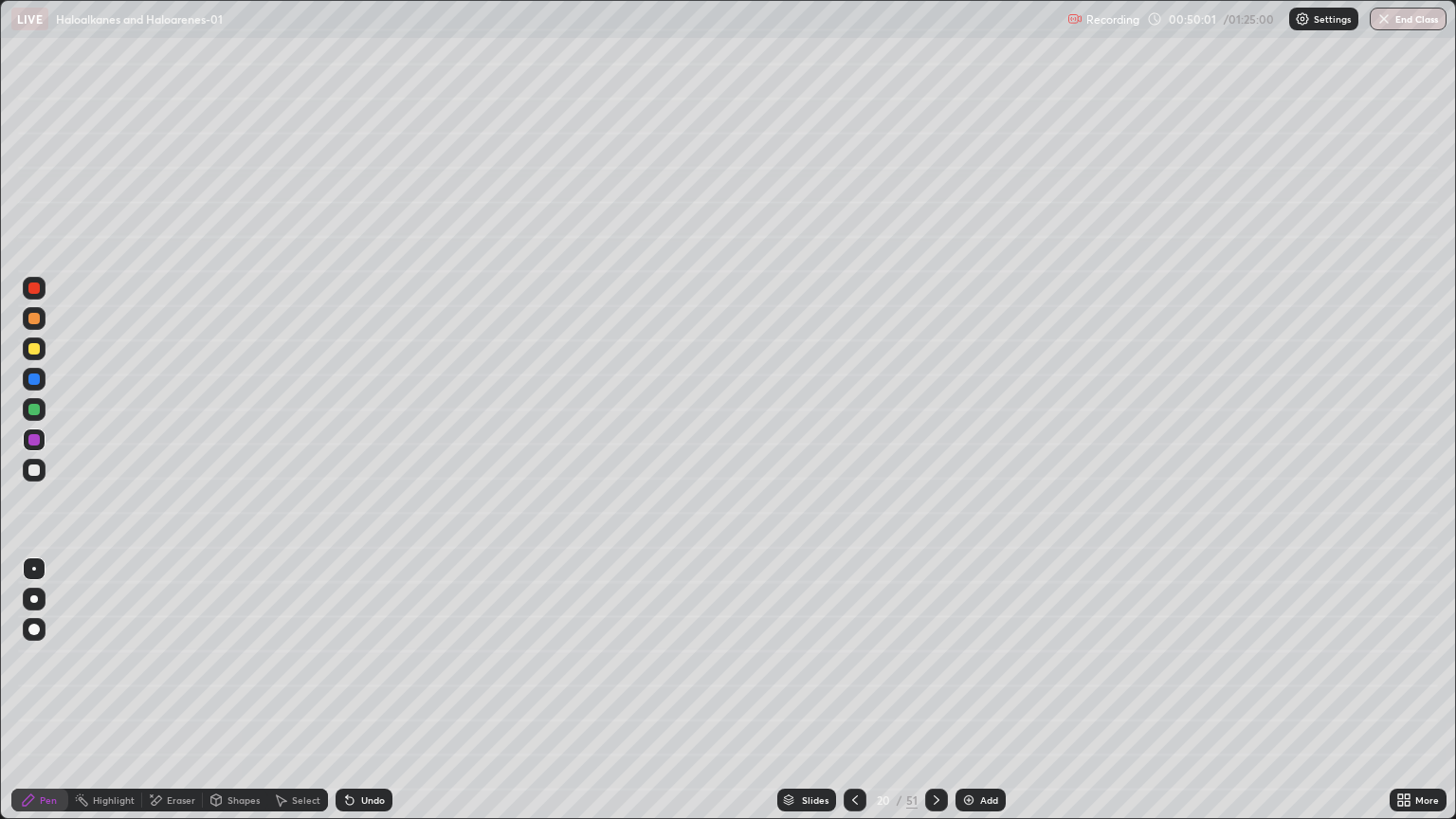click at bounding box center [34, 288] 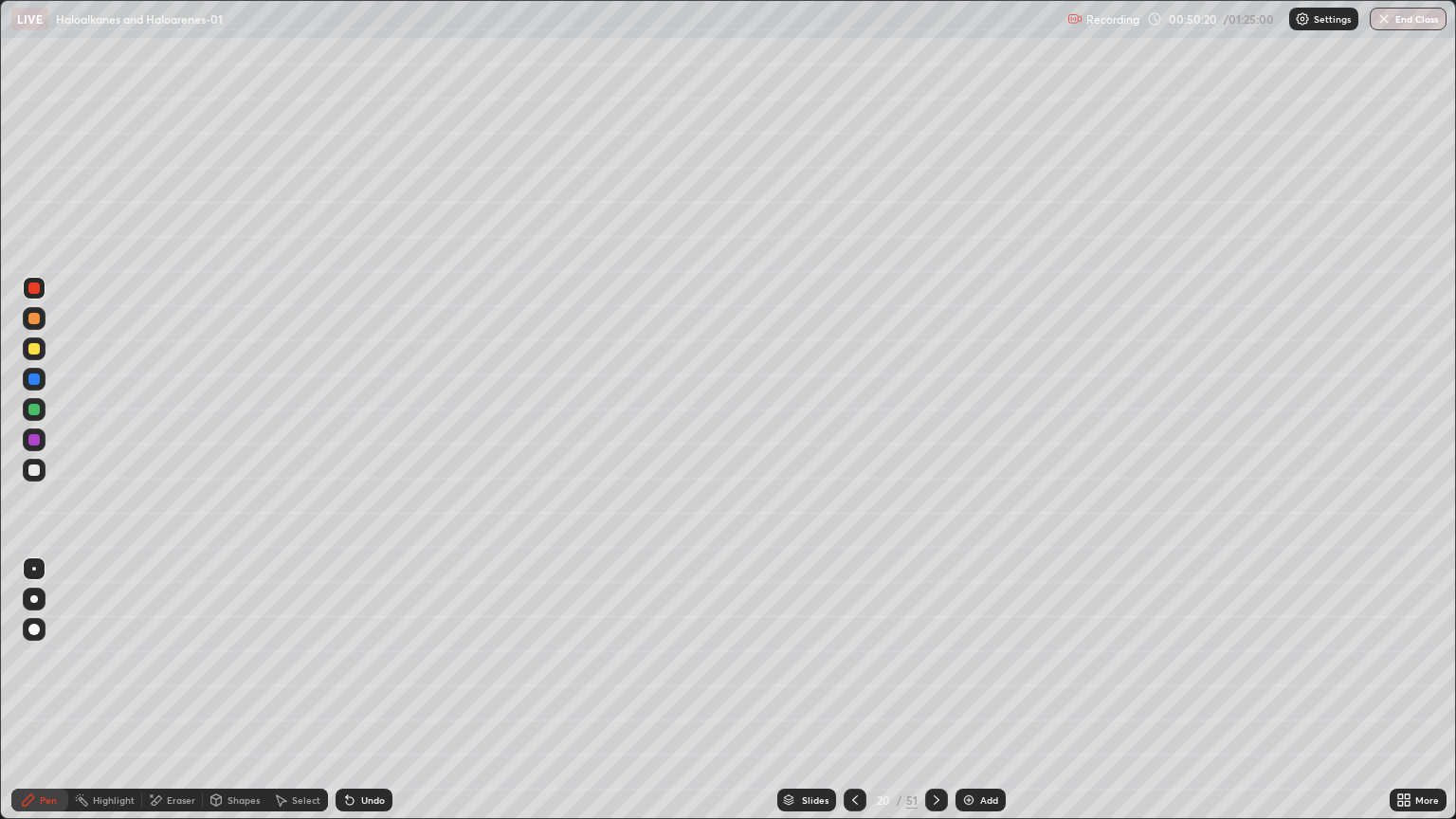 click at bounding box center (34, 349) 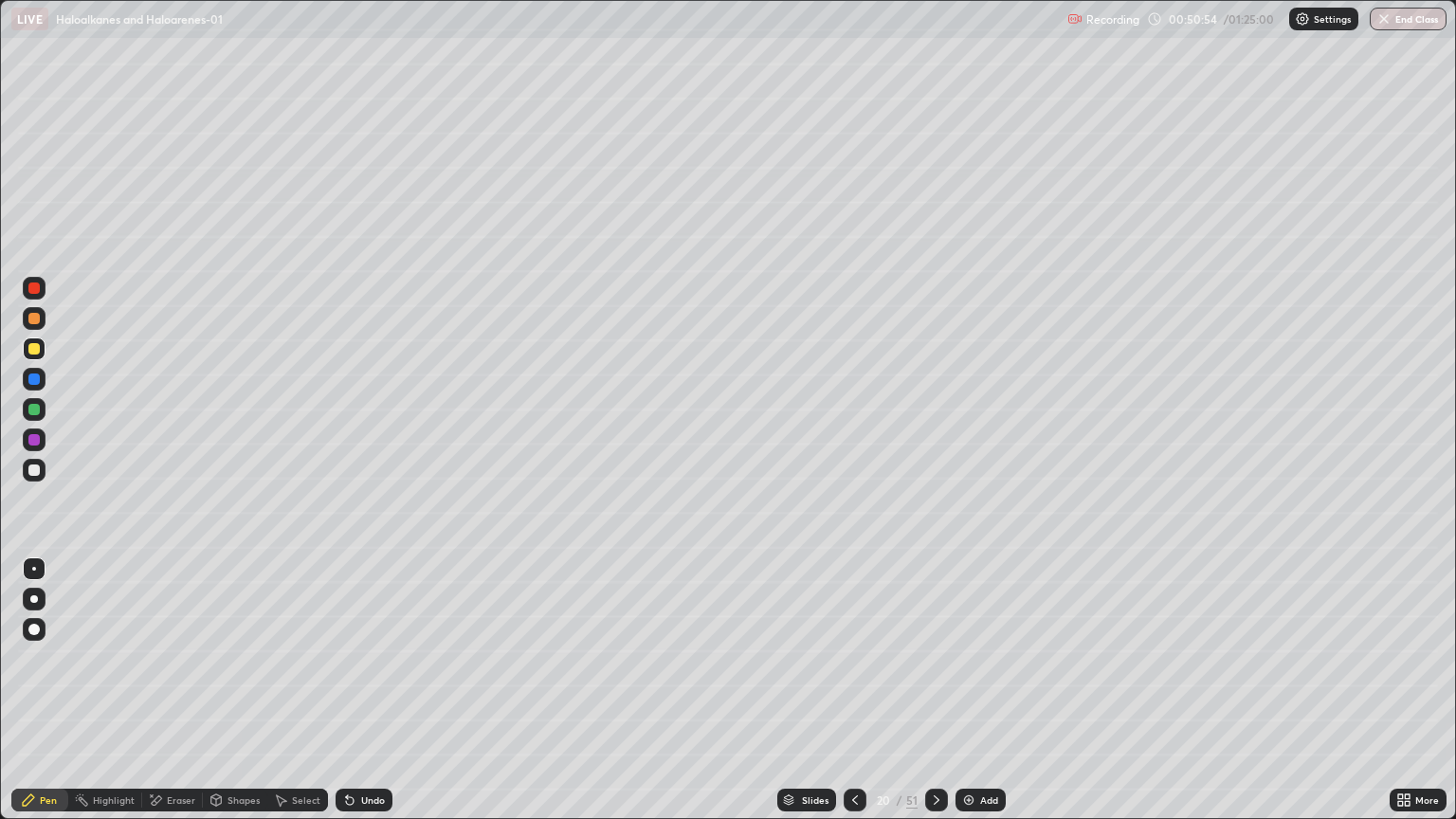 click on "Undo" at bounding box center (364, 800) 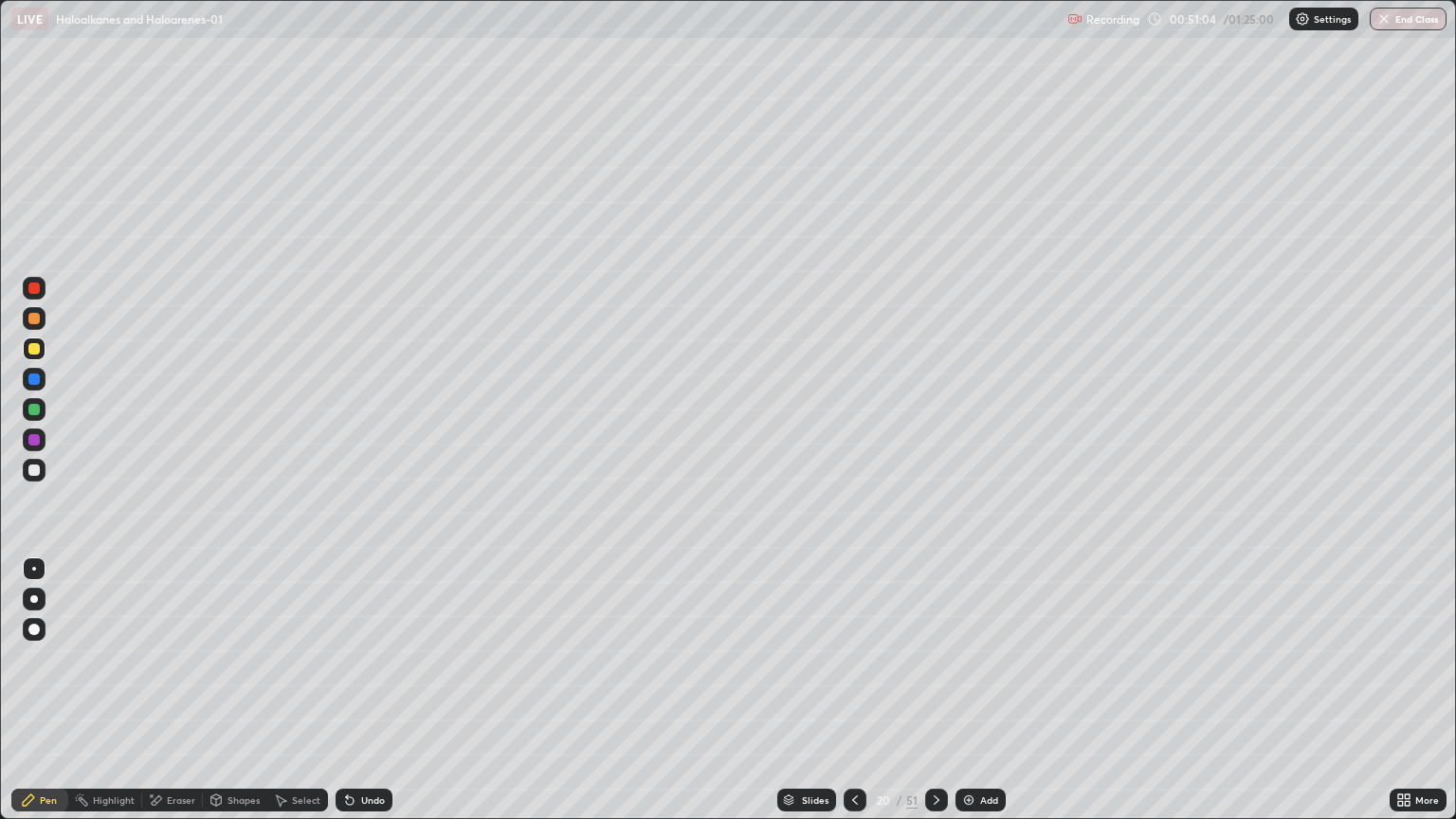 click at bounding box center (34, 440) 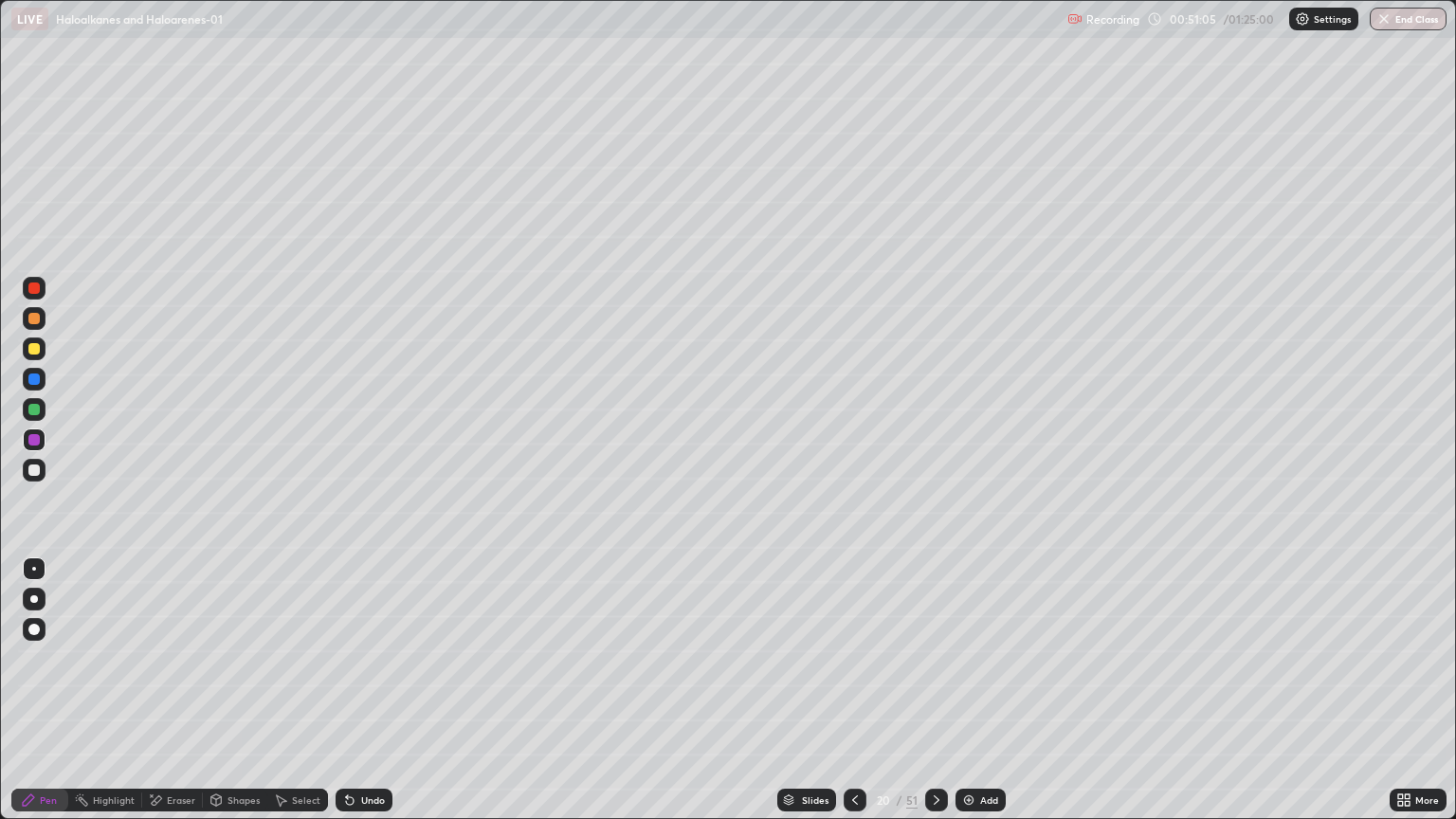click at bounding box center (34, 410) 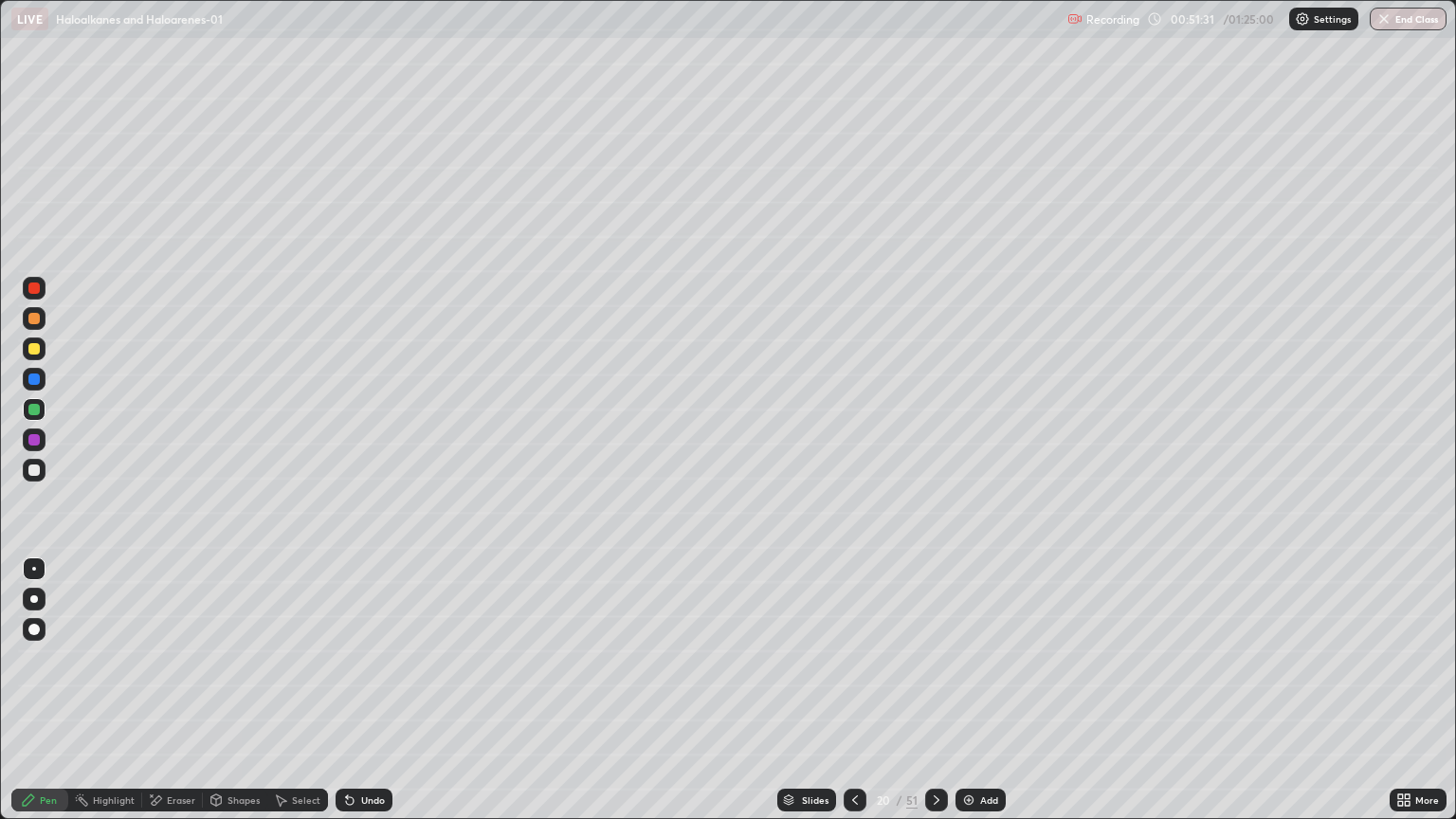 click at bounding box center (34, 288) 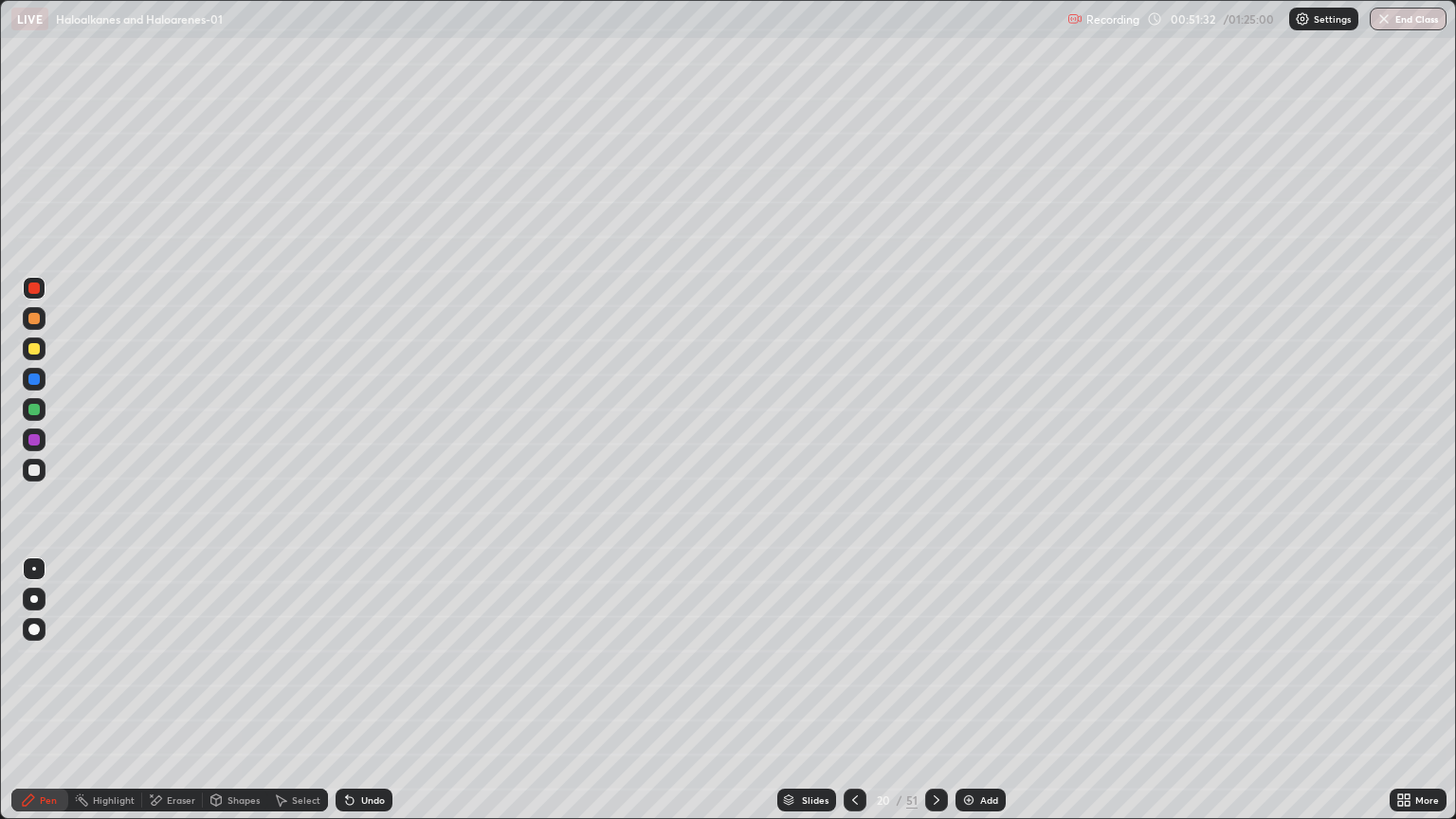 click on "Shapes" at bounding box center [244, 800] 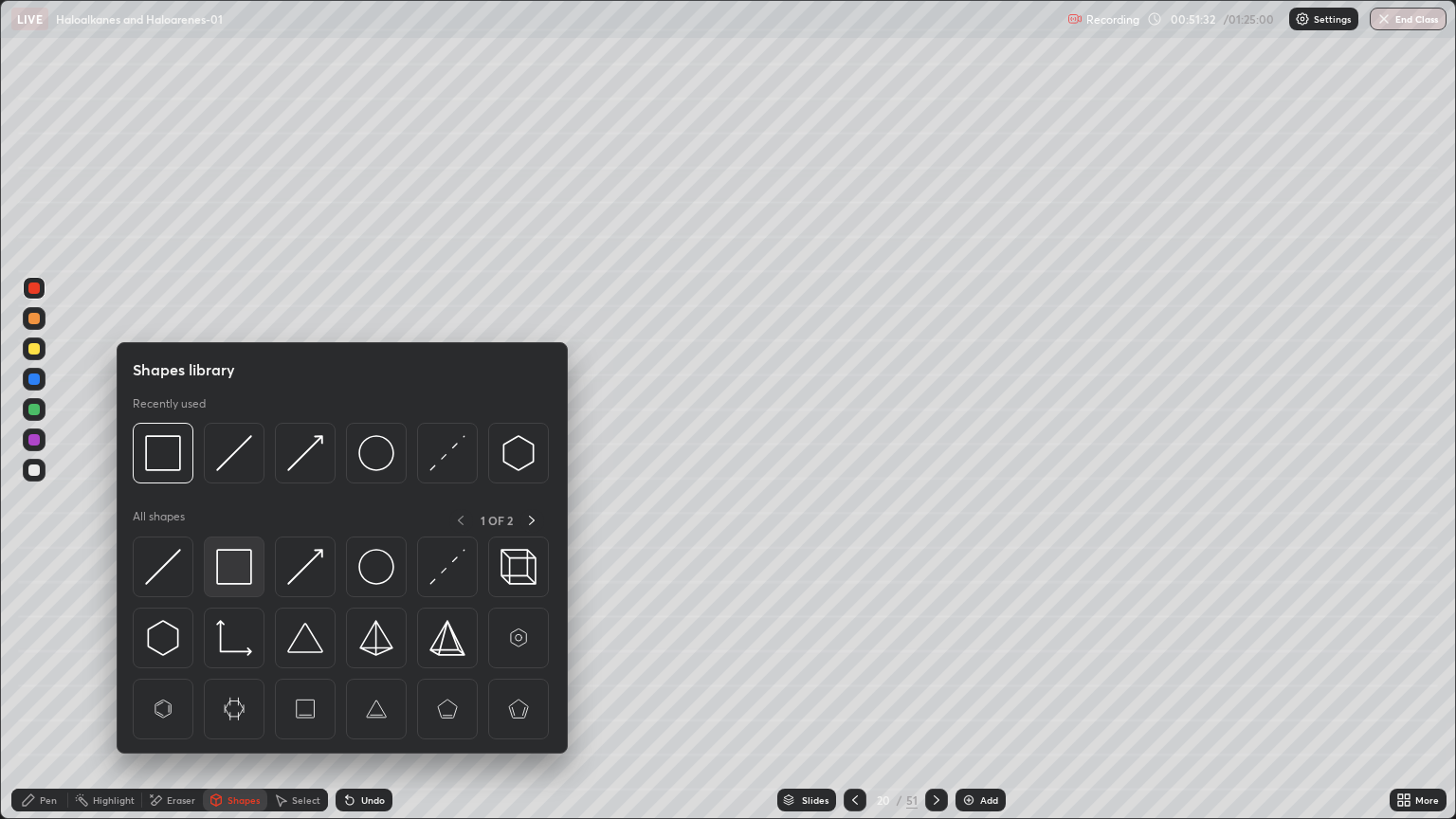 click at bounding box center (234, 567) 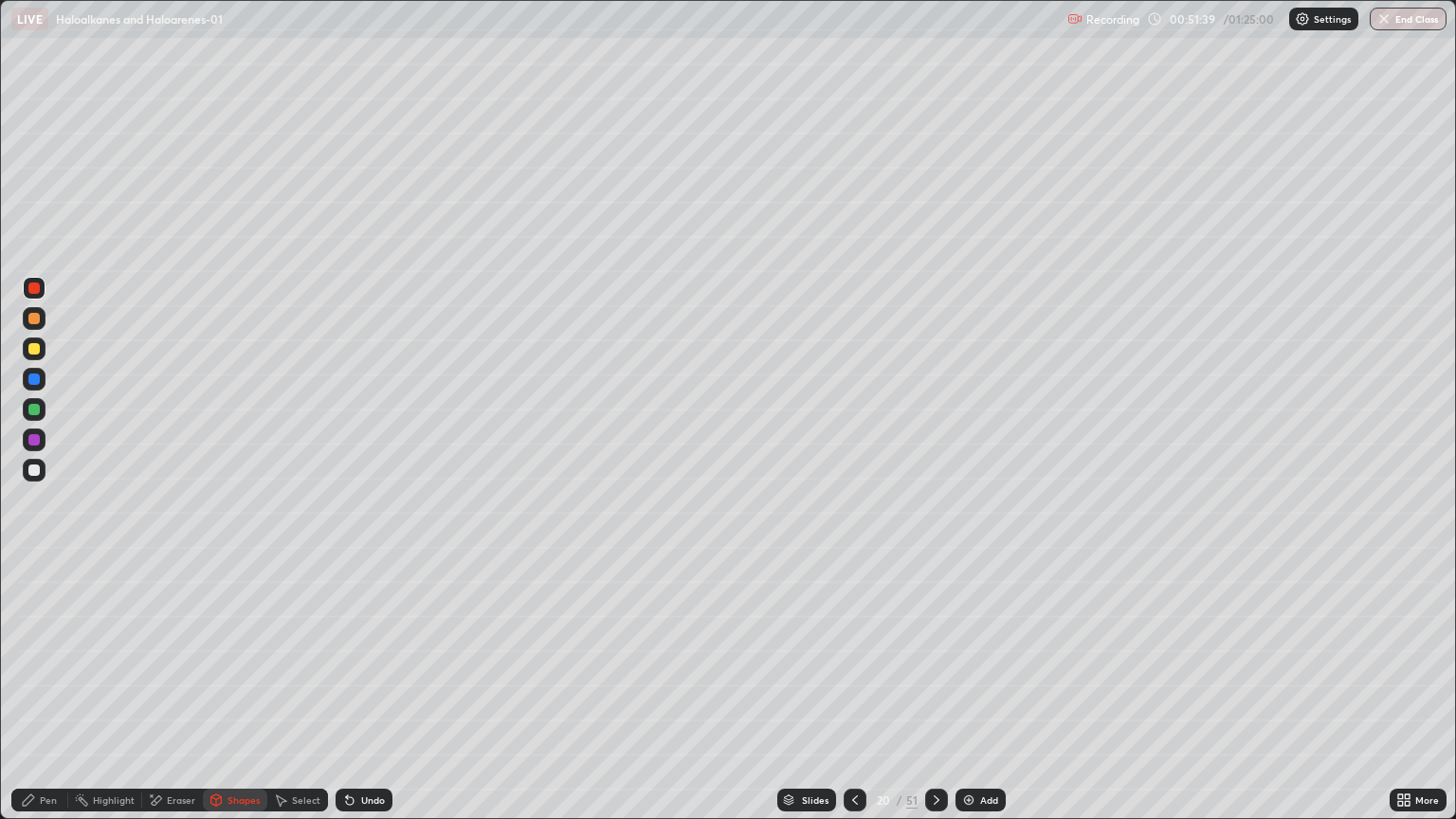click on "Pen" at bounding box center (48, 800) 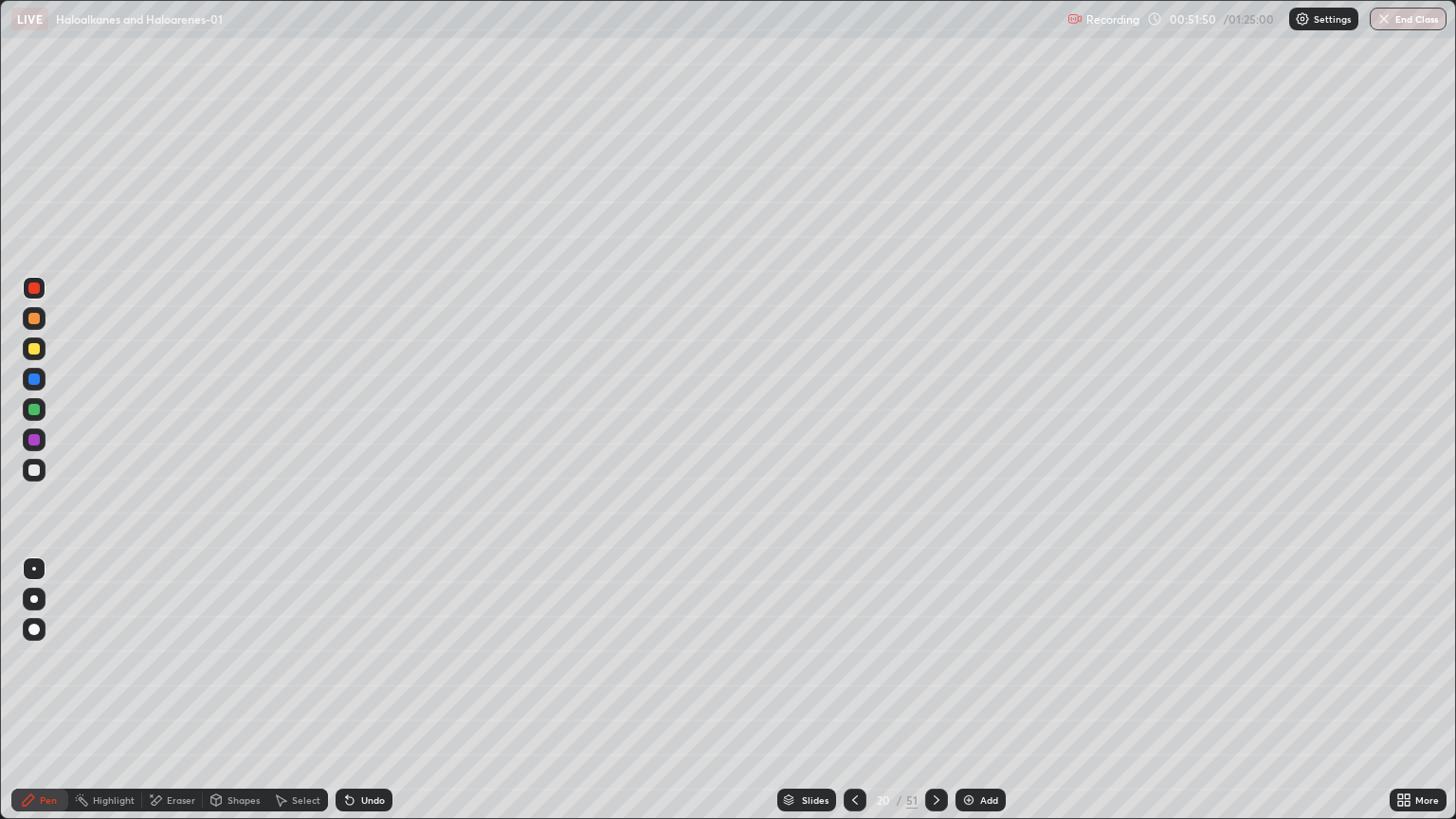 click at bounding box center (34, 470) 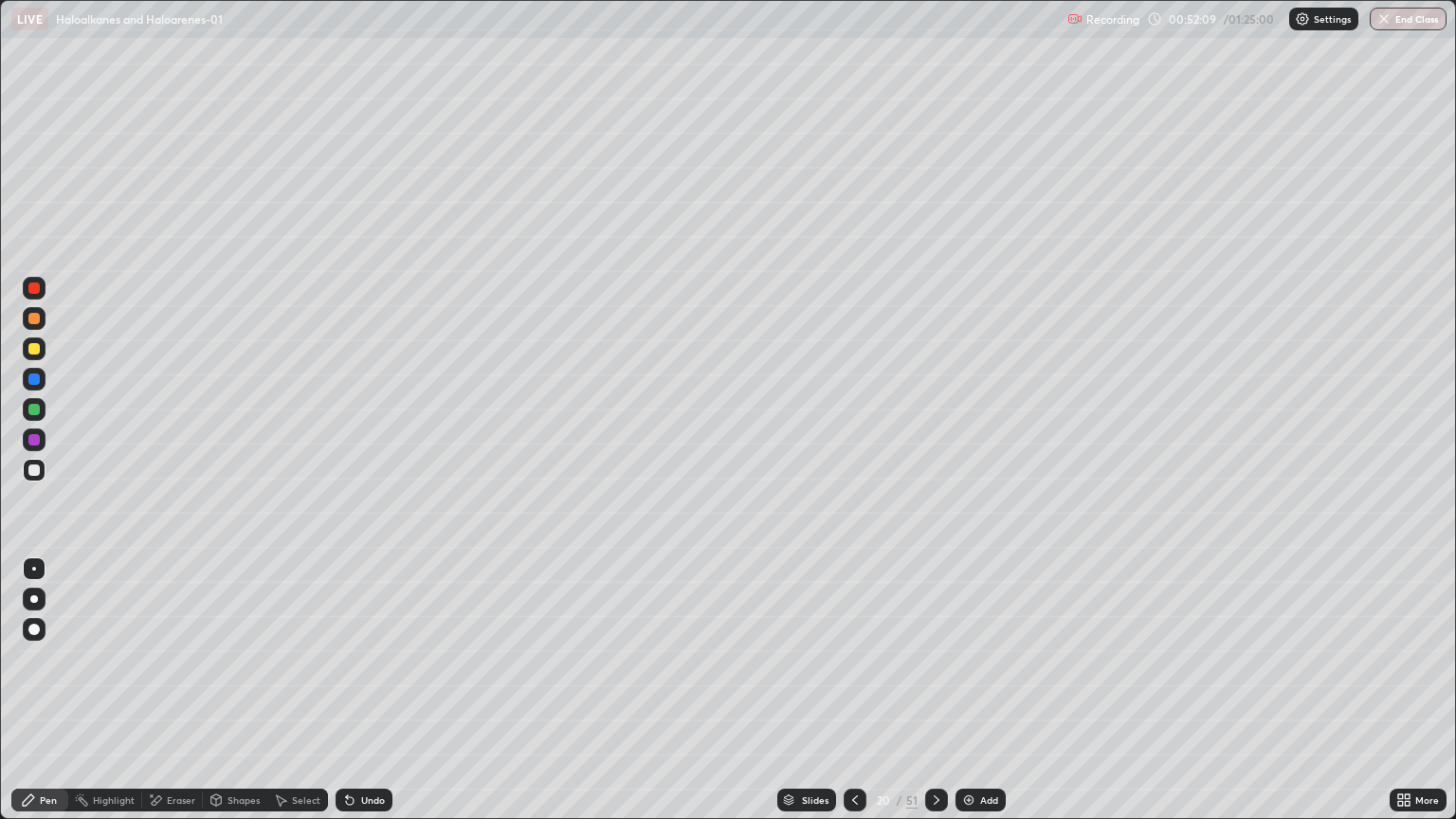 click on "Shapes" at bounding box center (235, 800) 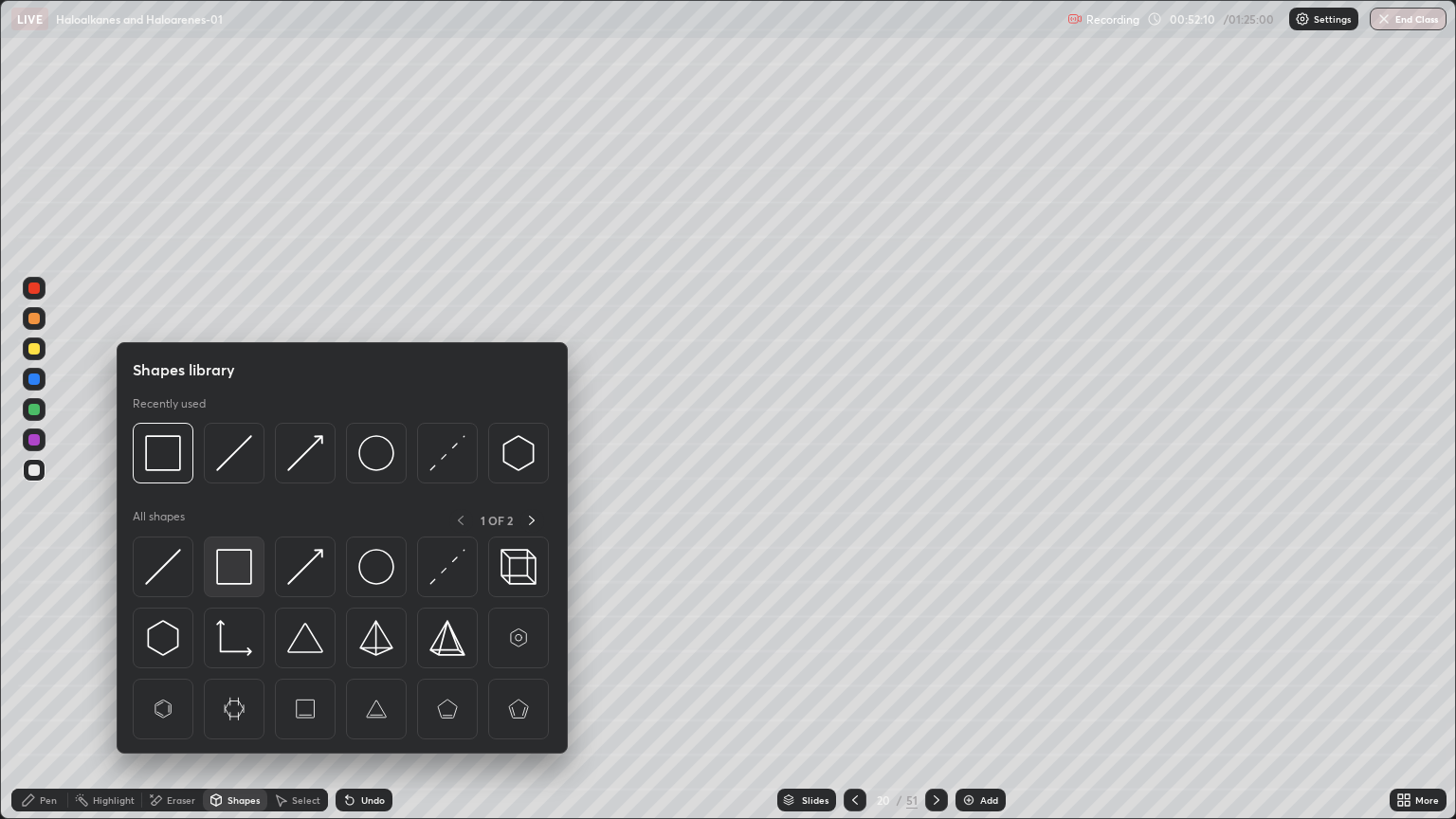 click at bounding box center [234, 567] 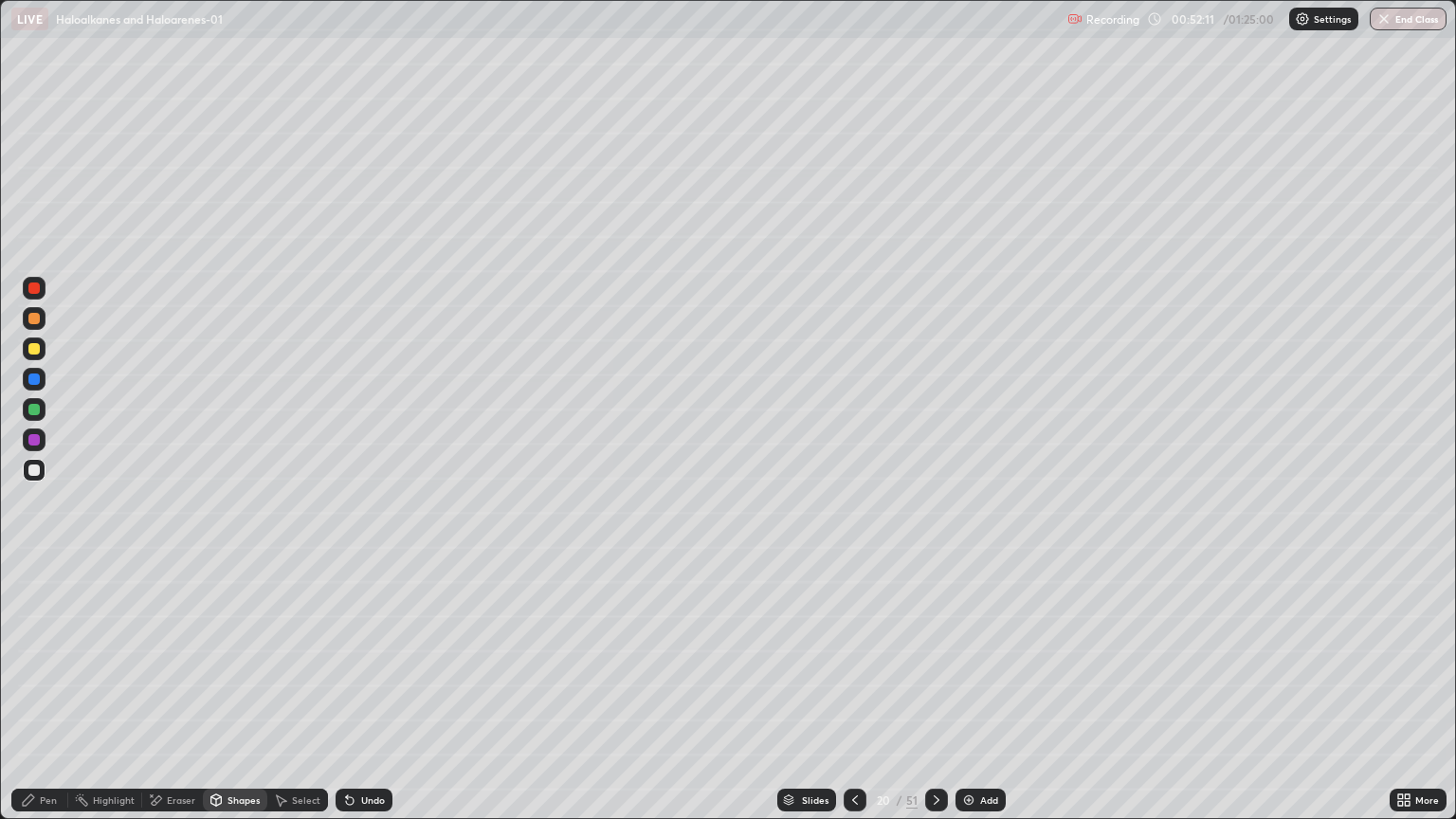 click at bounding box center (34, 288) 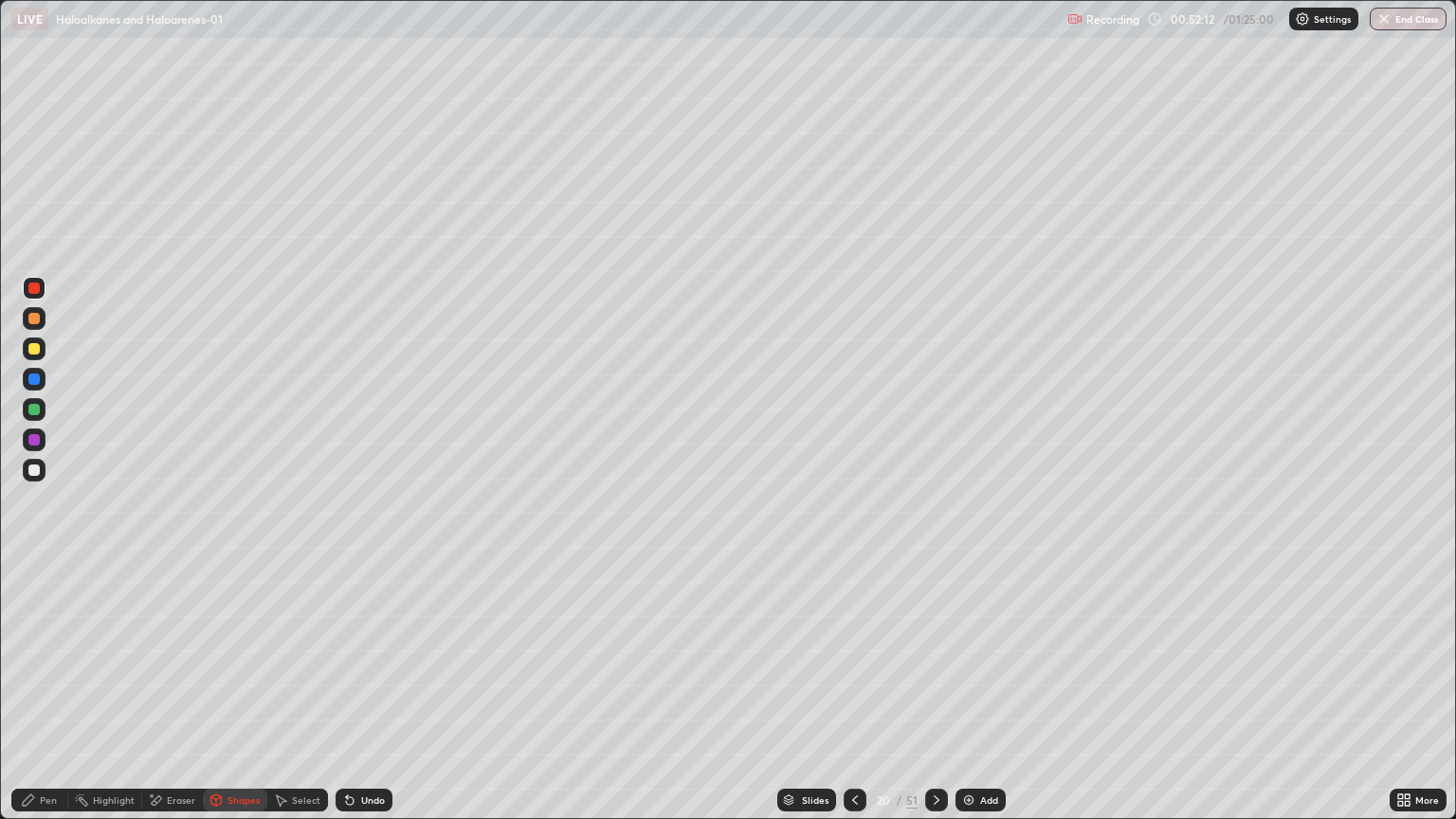 click at bounding box center (34, 318) 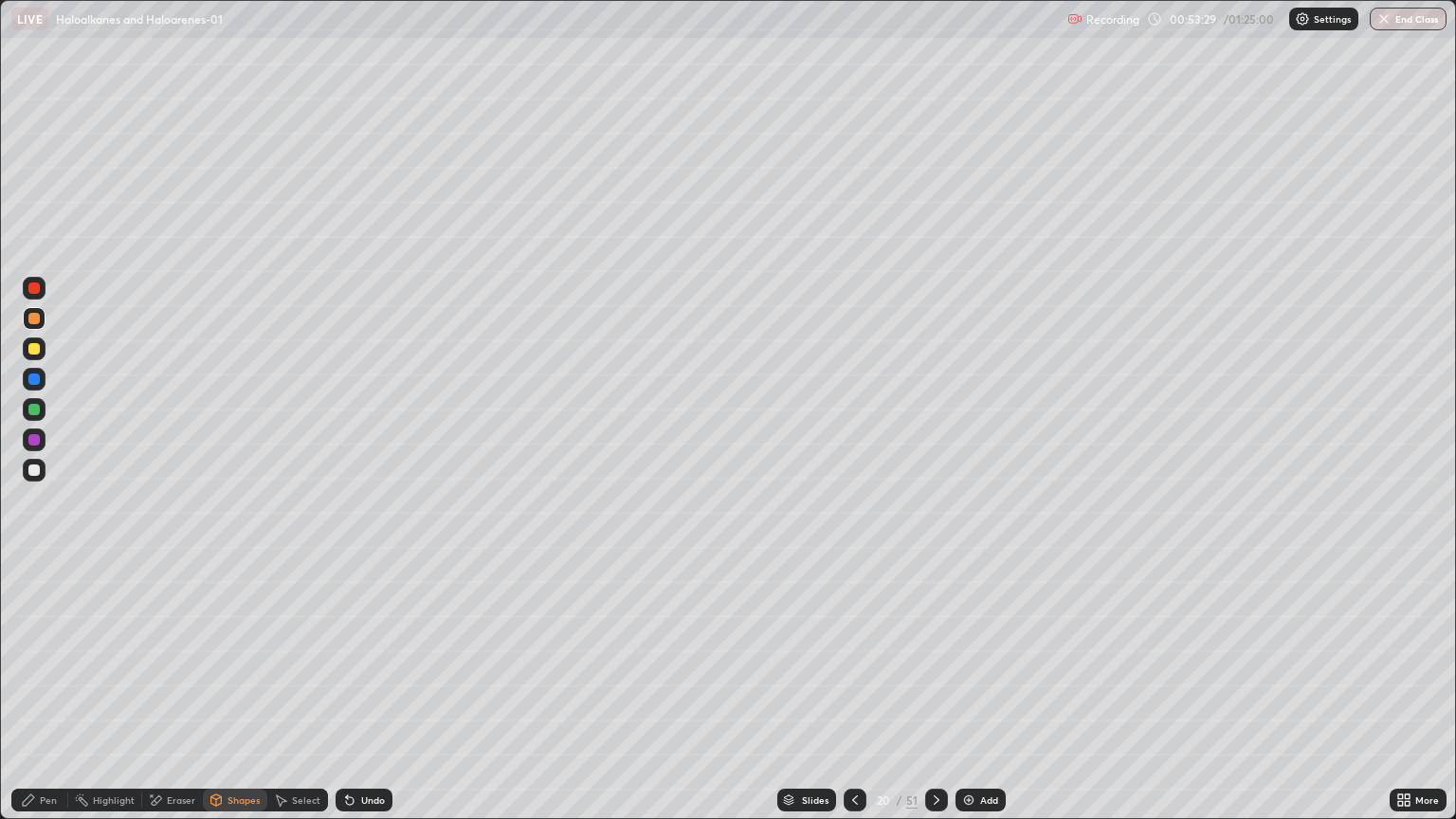click on "Add" at bounding box center [980, 800] 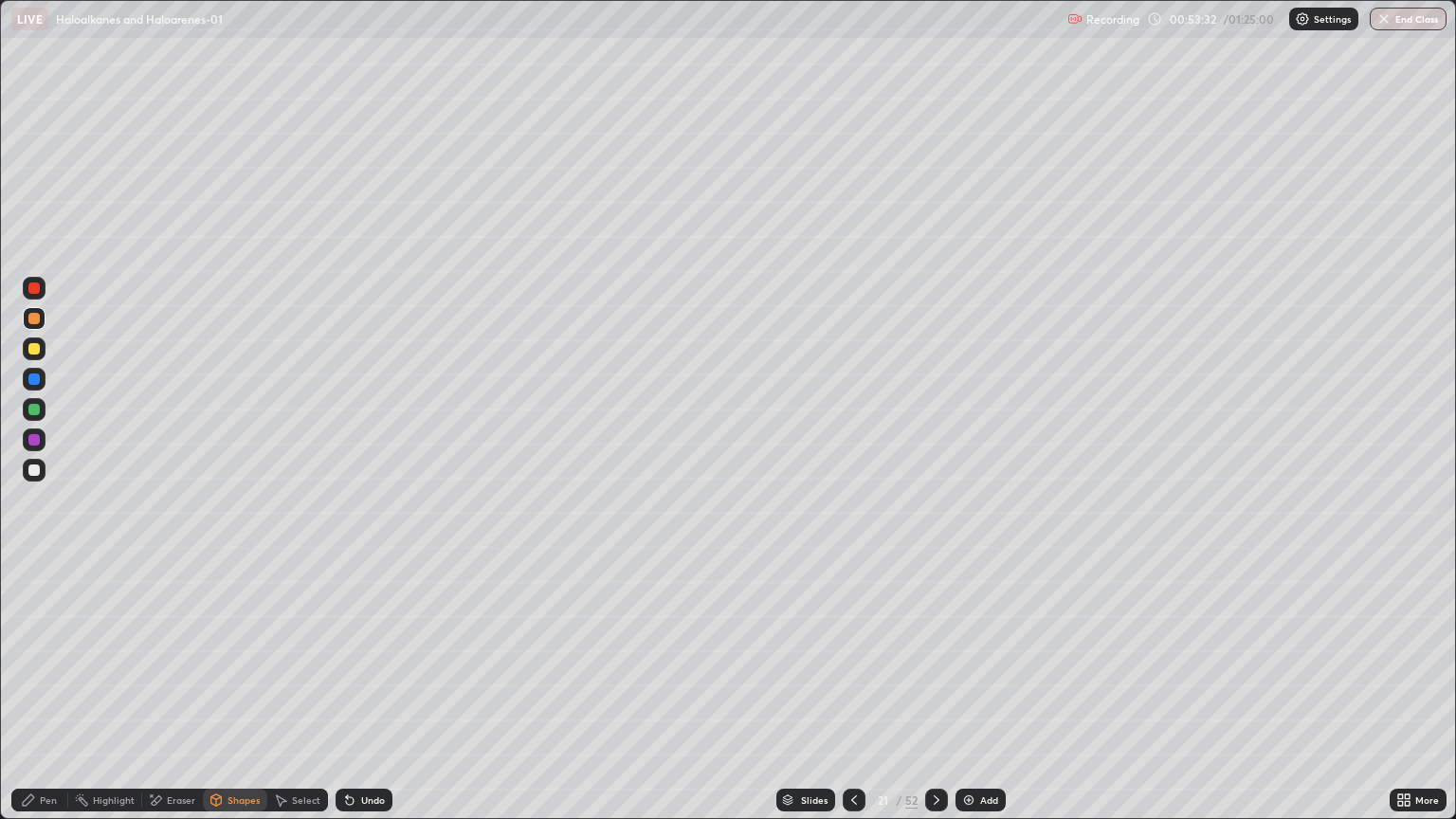 click 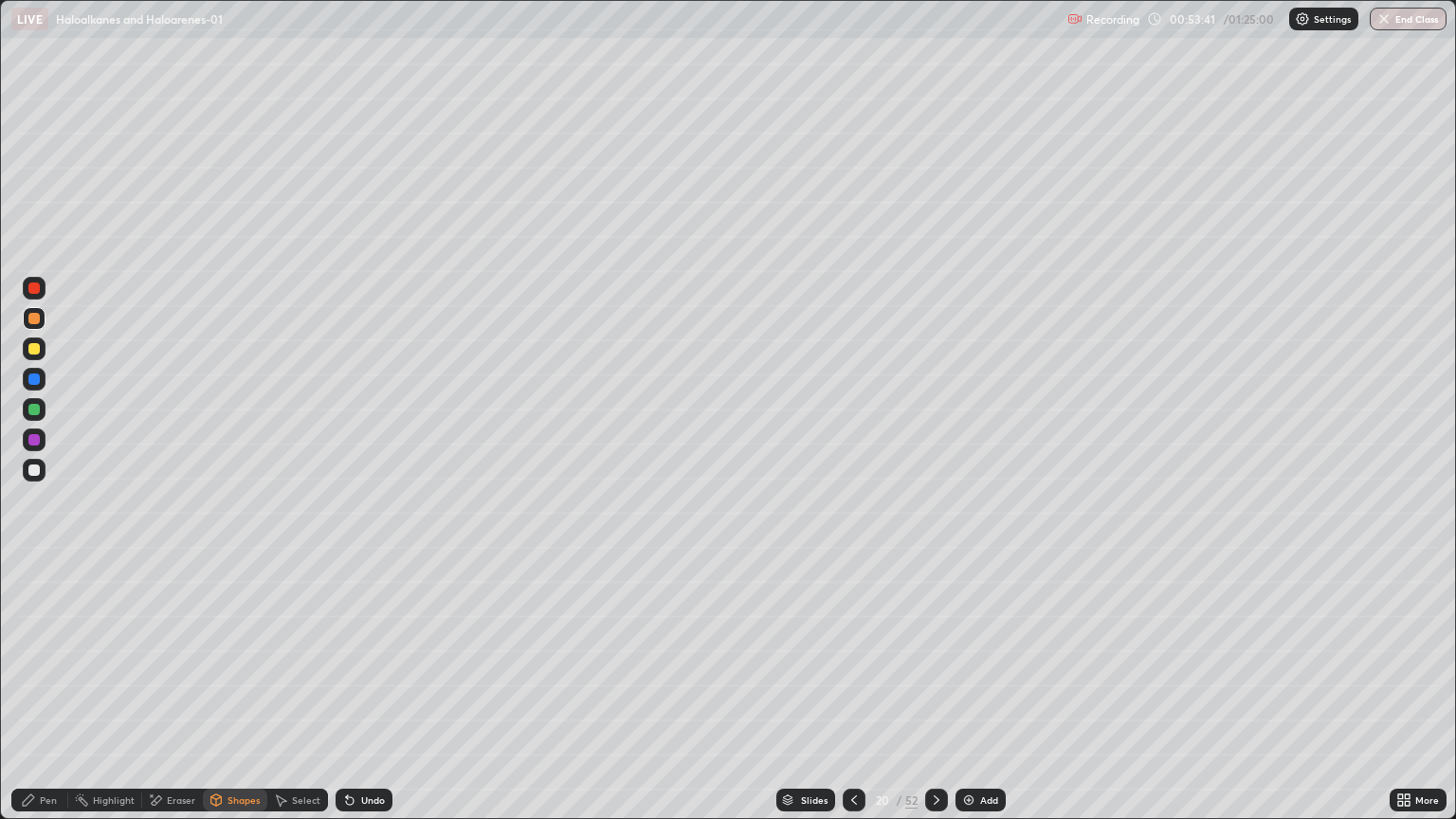 click on "Pen" at bounding box center [48, 800] 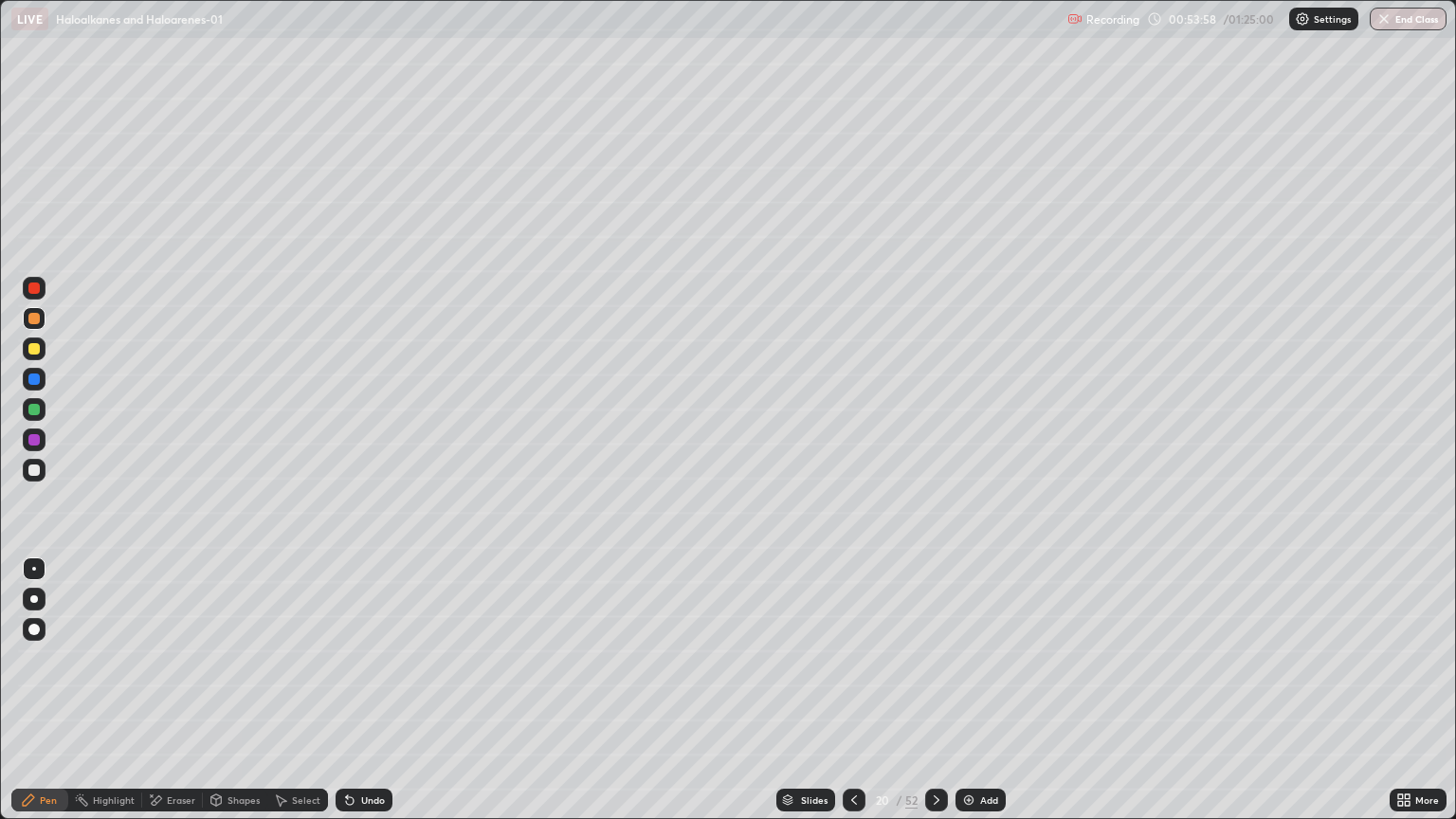 click at bounding box center [969, 800] 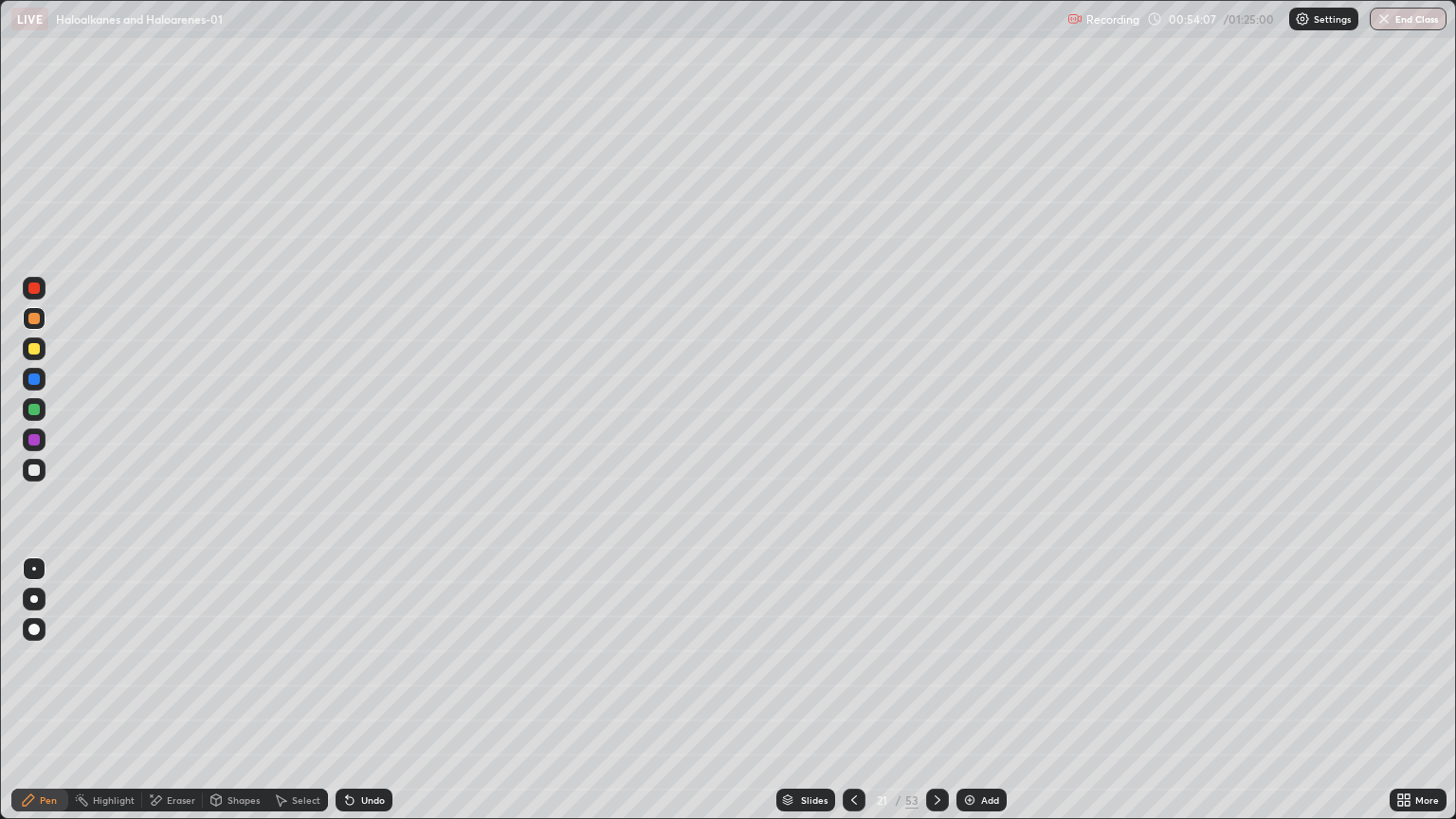 click on "Undo" at bounding box center (373, 800) 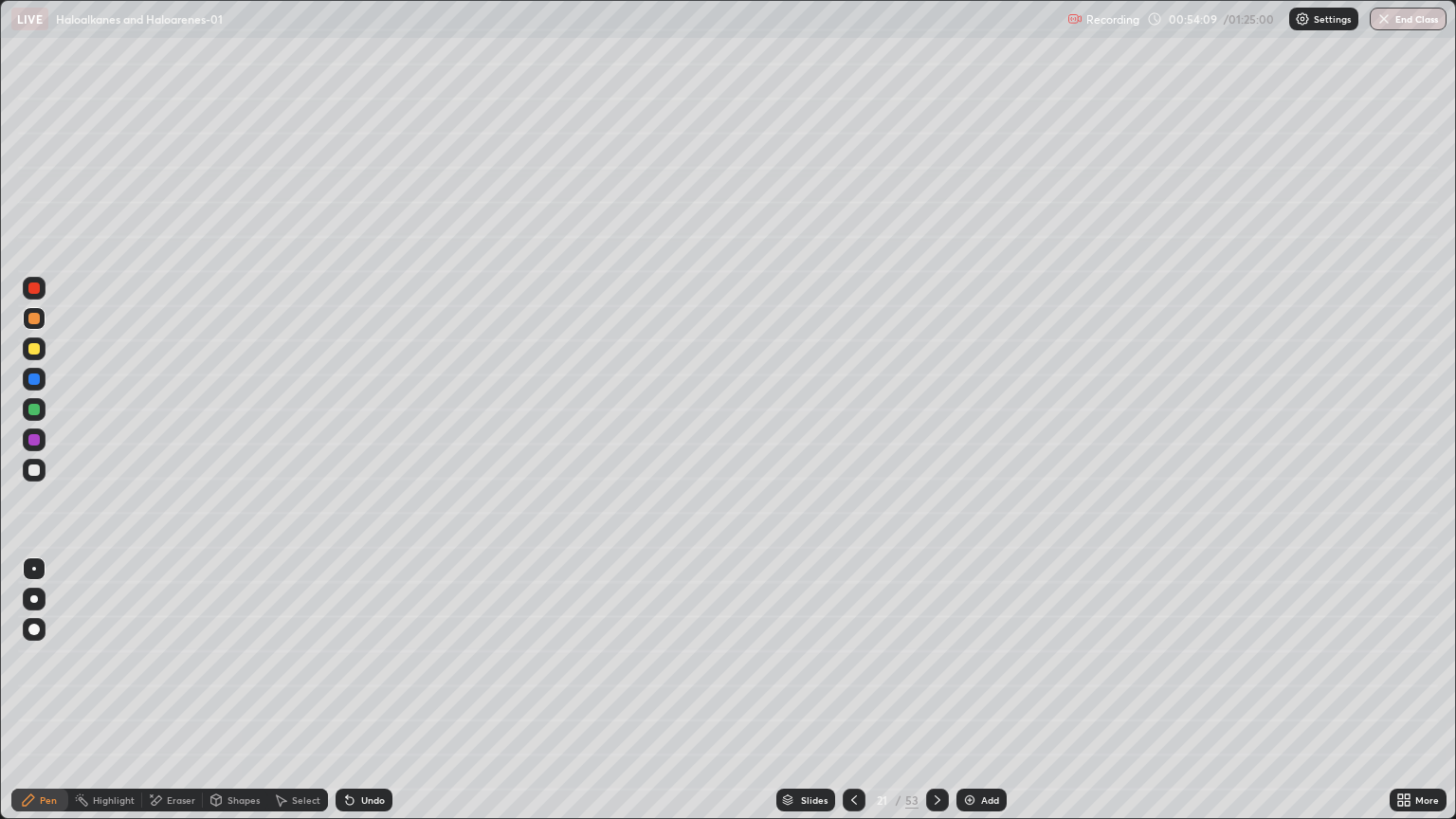 click on "Undo" at bounding box center (364, 800) 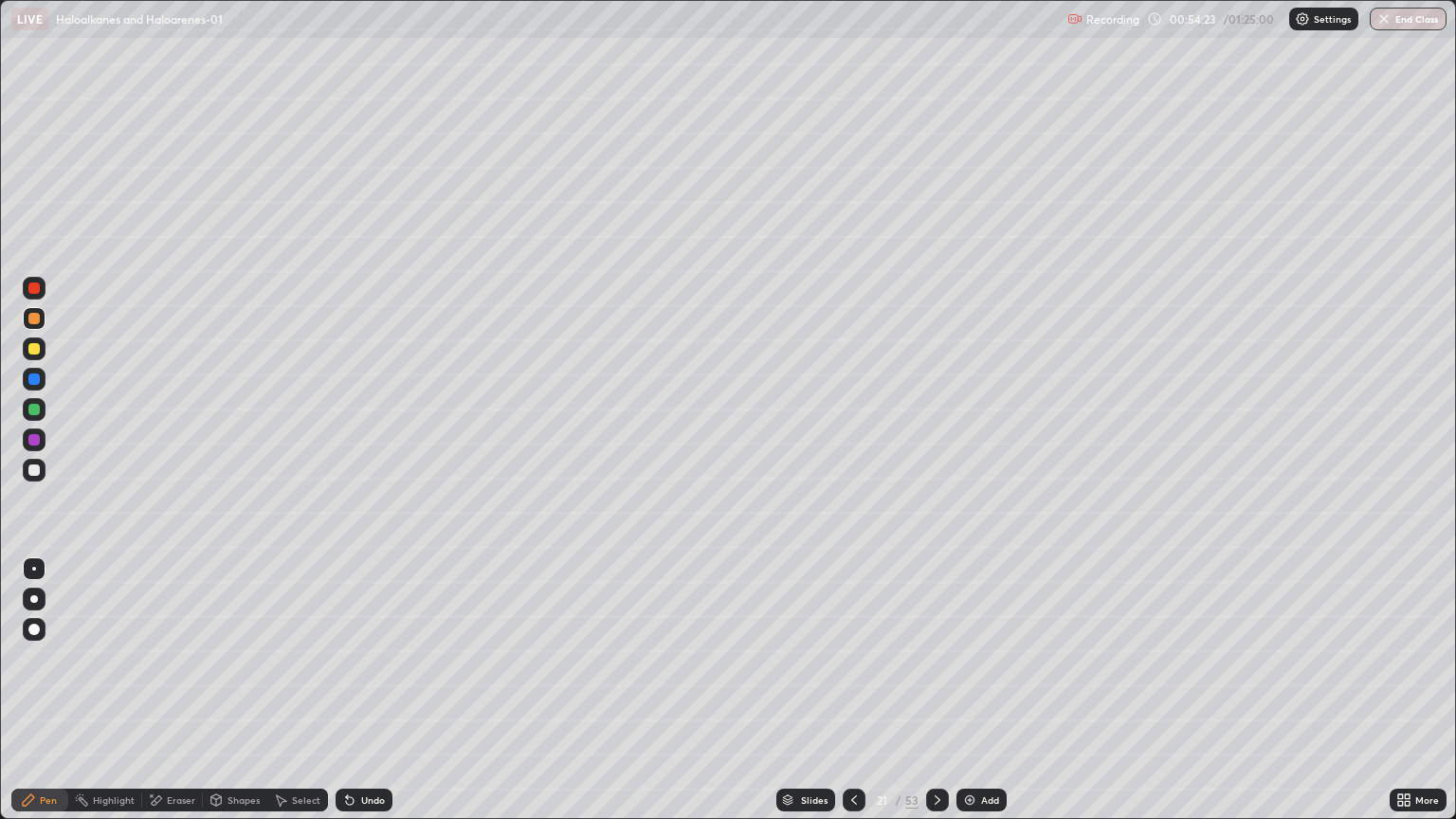 click on "Eraser" at bounding box center (181, 800) 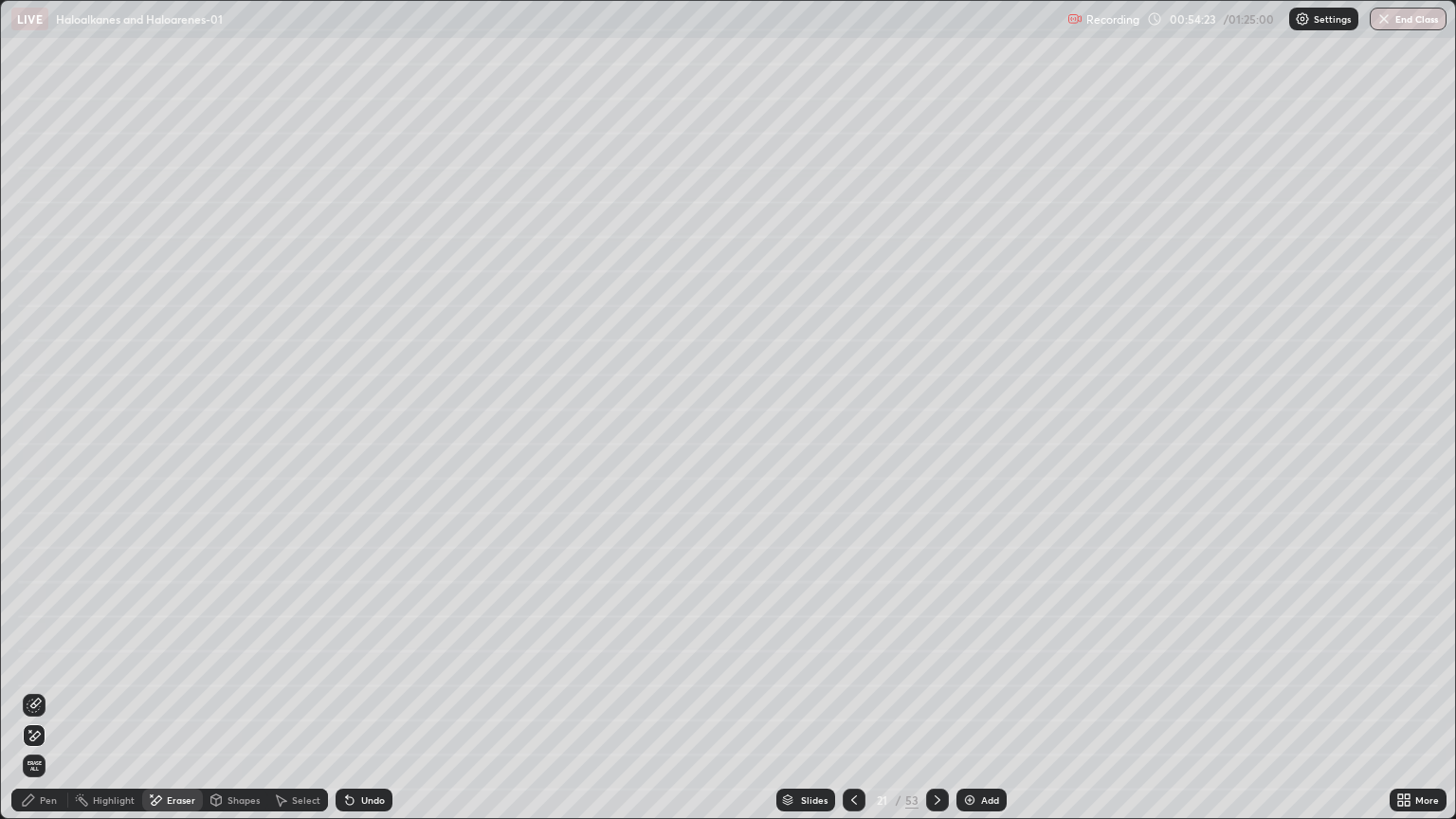 click on "Shapes" at bounding box center [235, 800] 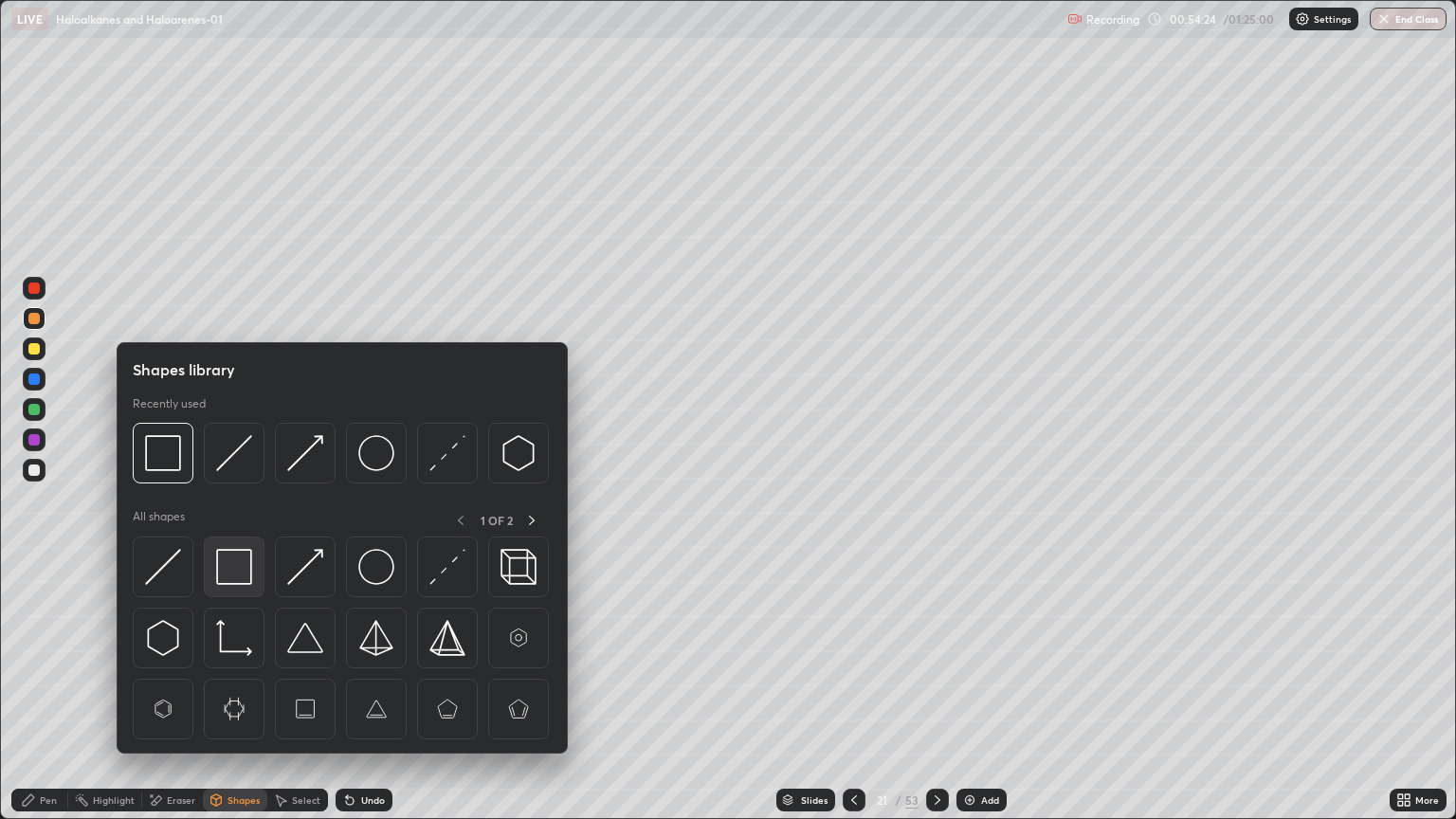 click at bounding box center [234, 567] 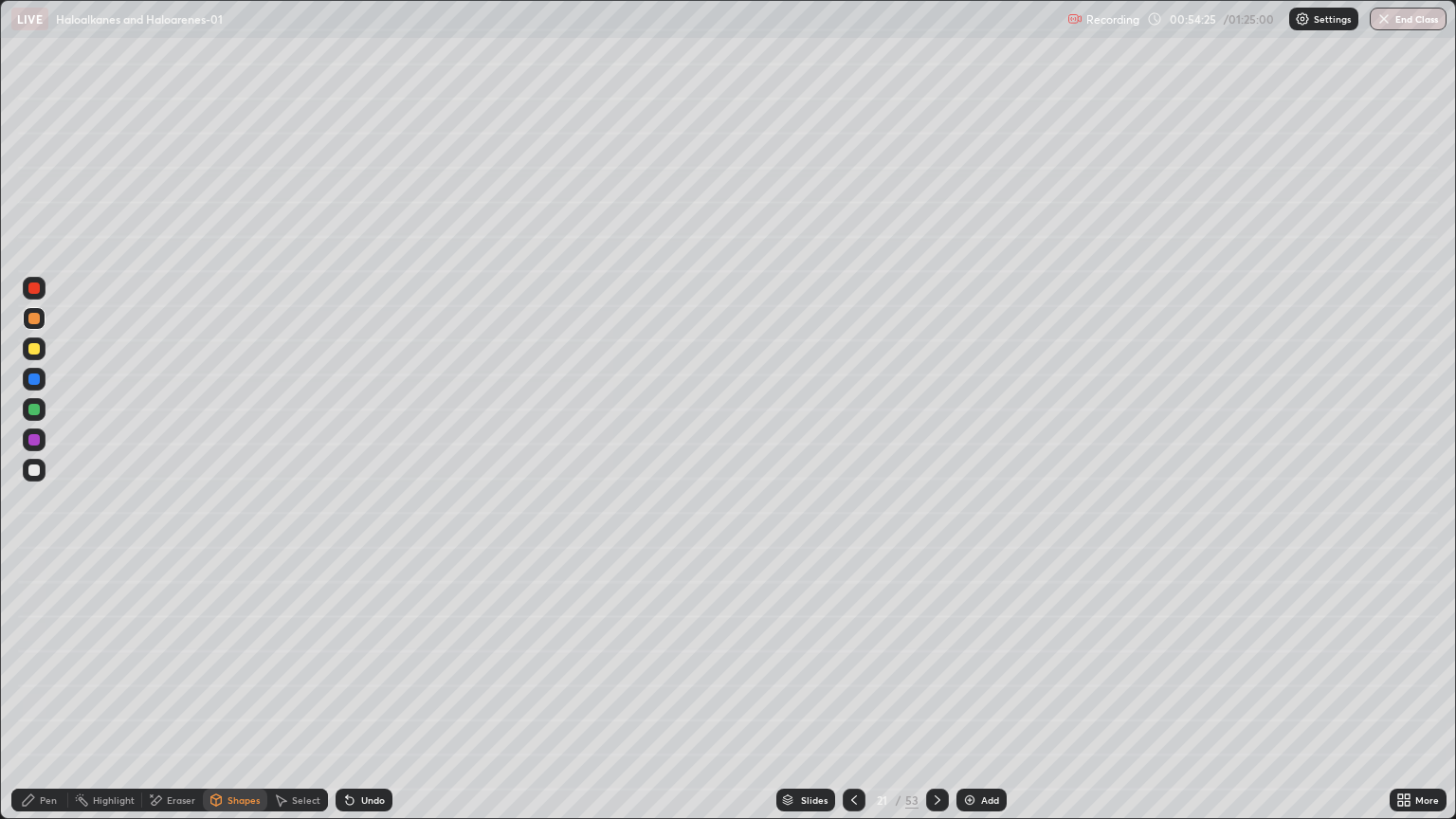 click at bounding box center [34, 440] 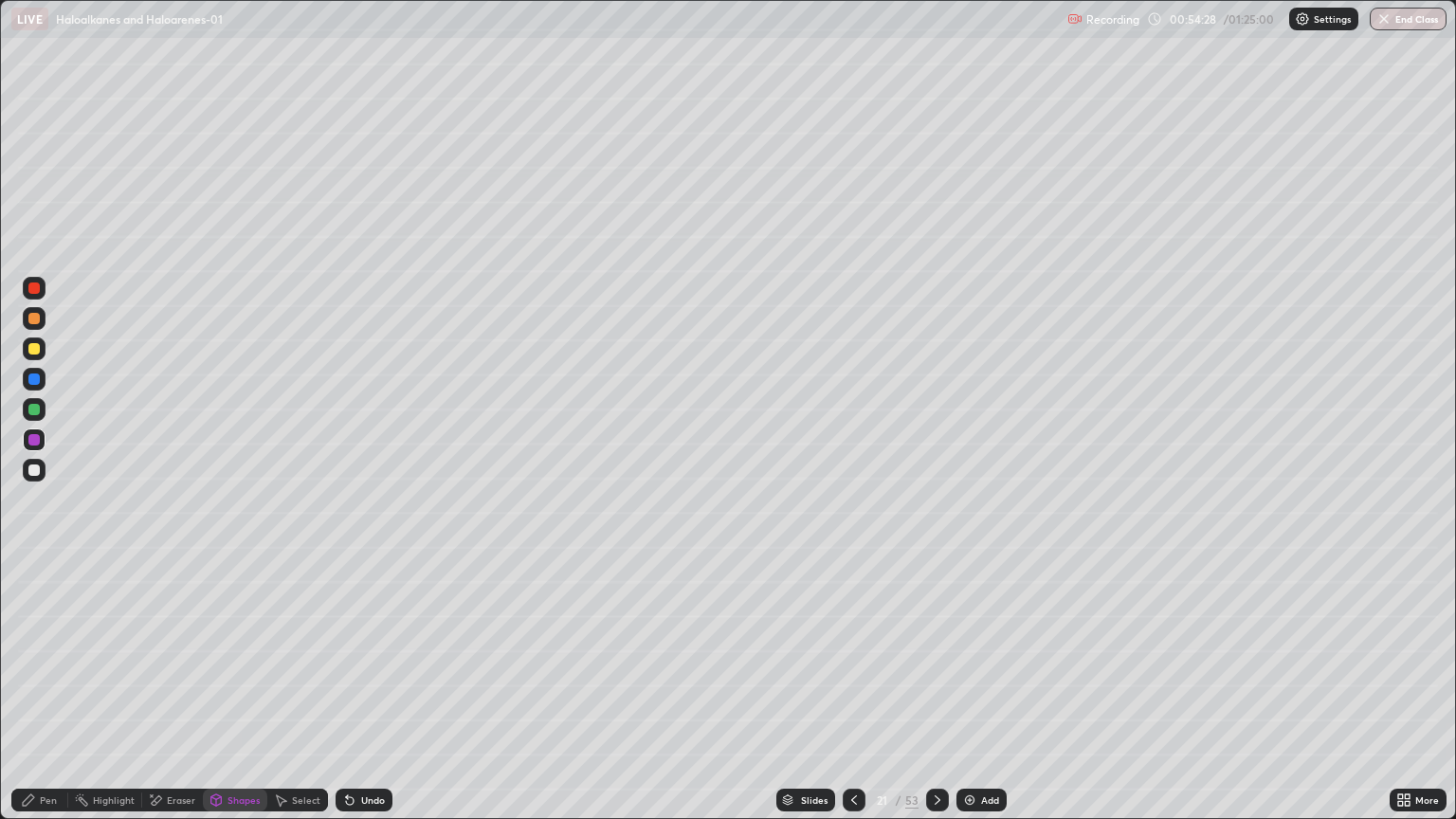 click on "Pen" at bounding box center (40, 800) 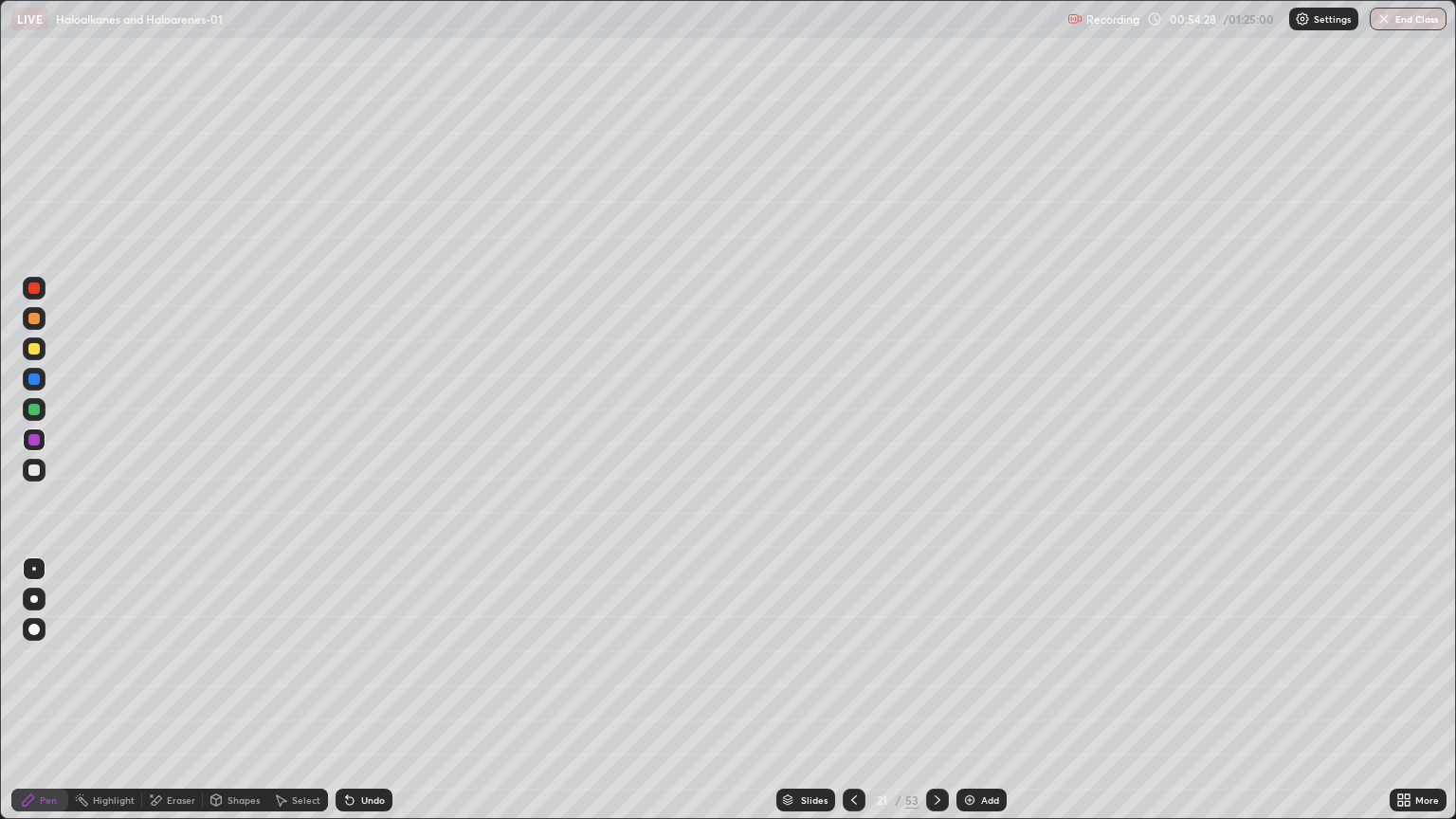 click at bounding box center (34, 470) 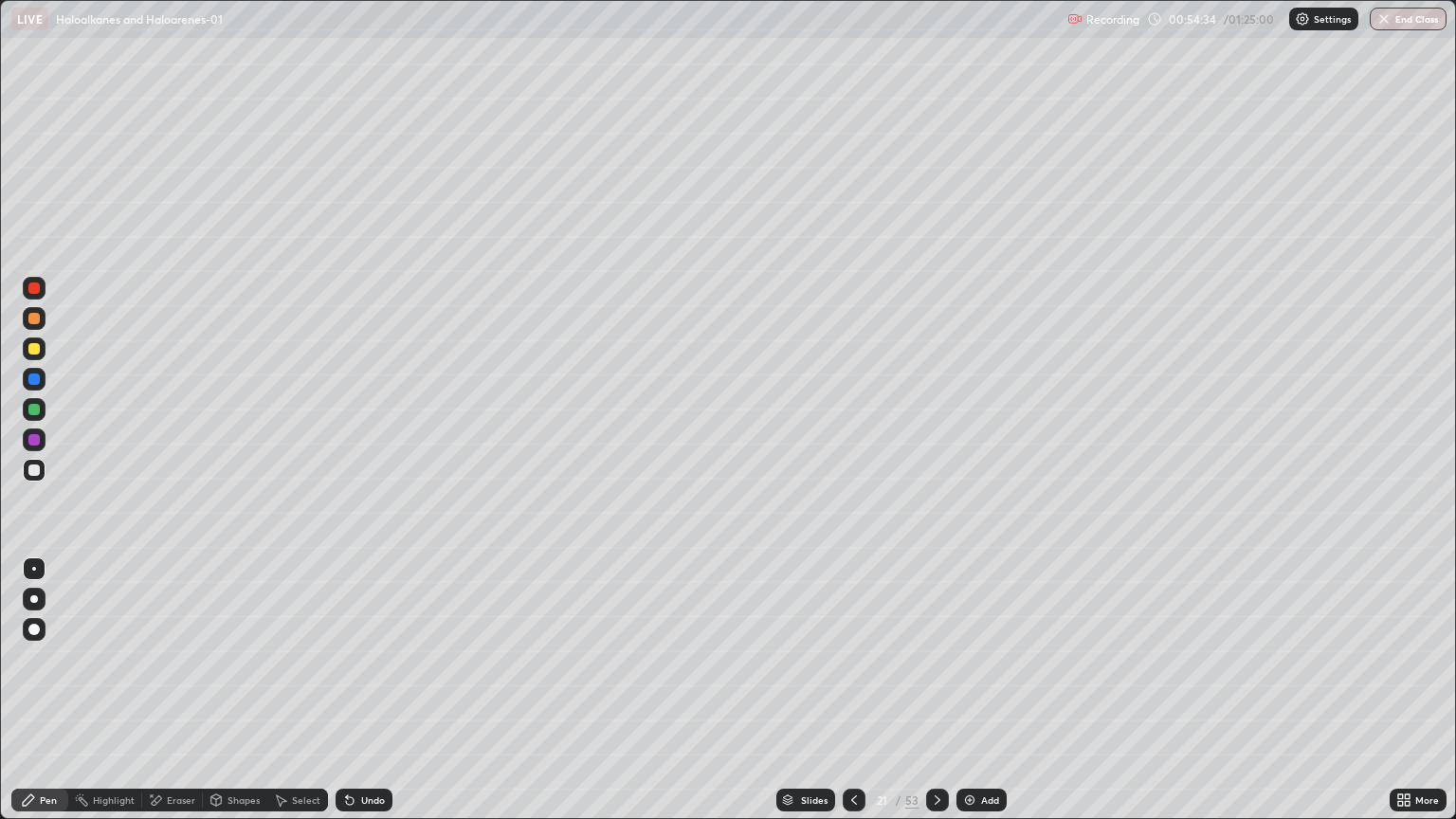 click on "Undo" at bounding box center [364, 800] 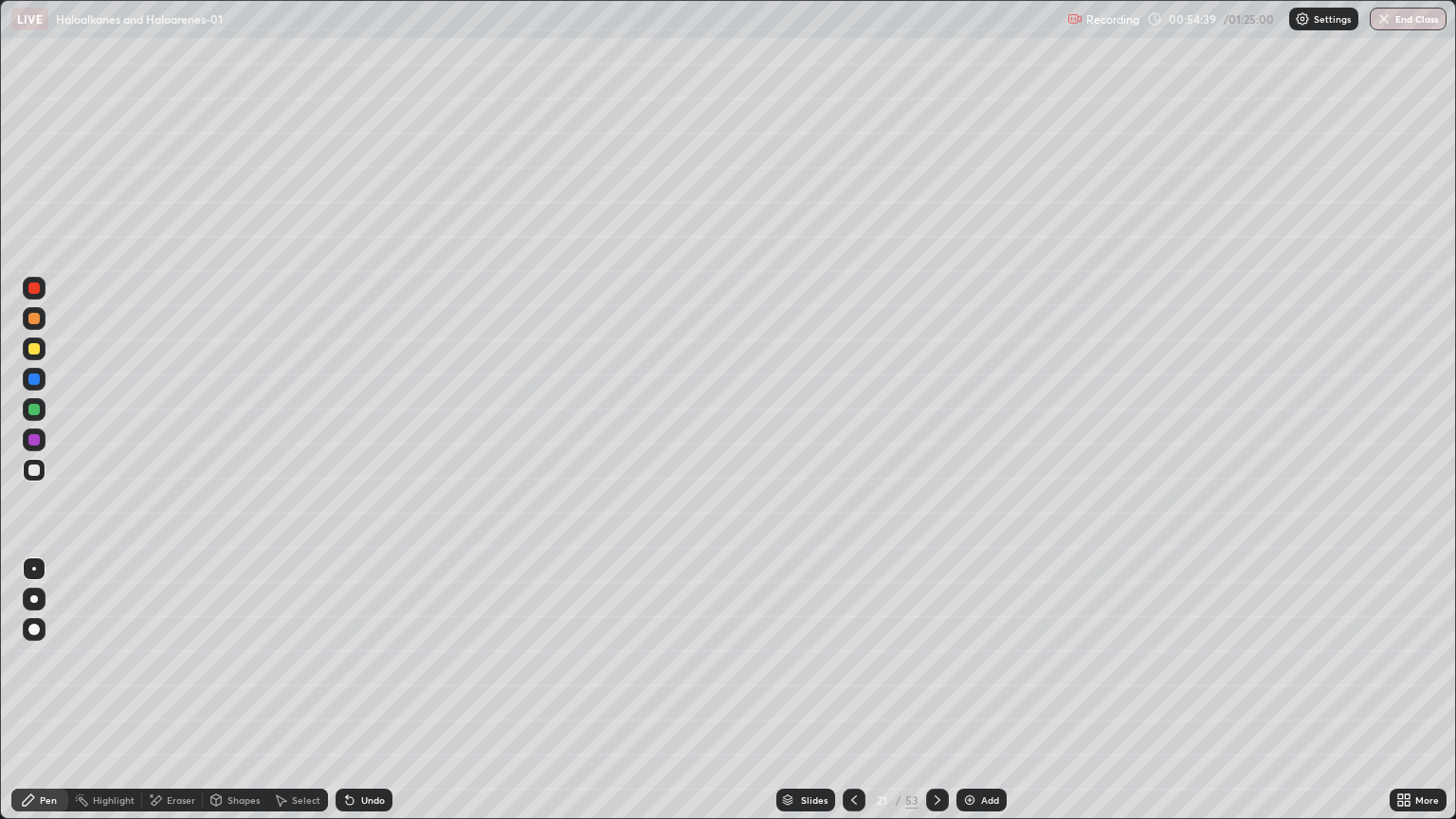 click on "Undo" at bounding box center [364, 800] 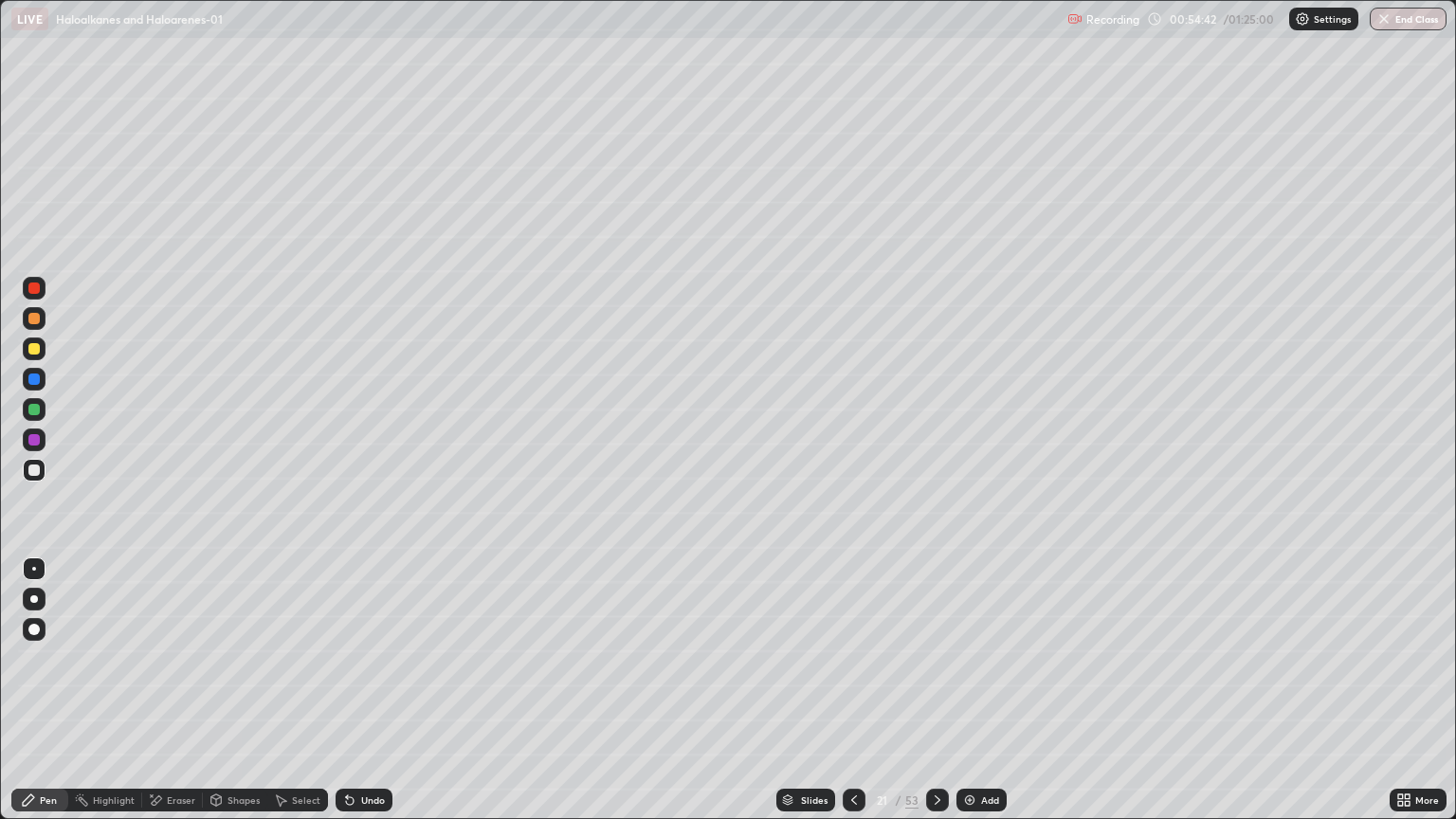 click on "Undo" at bounding box center (373, 800) 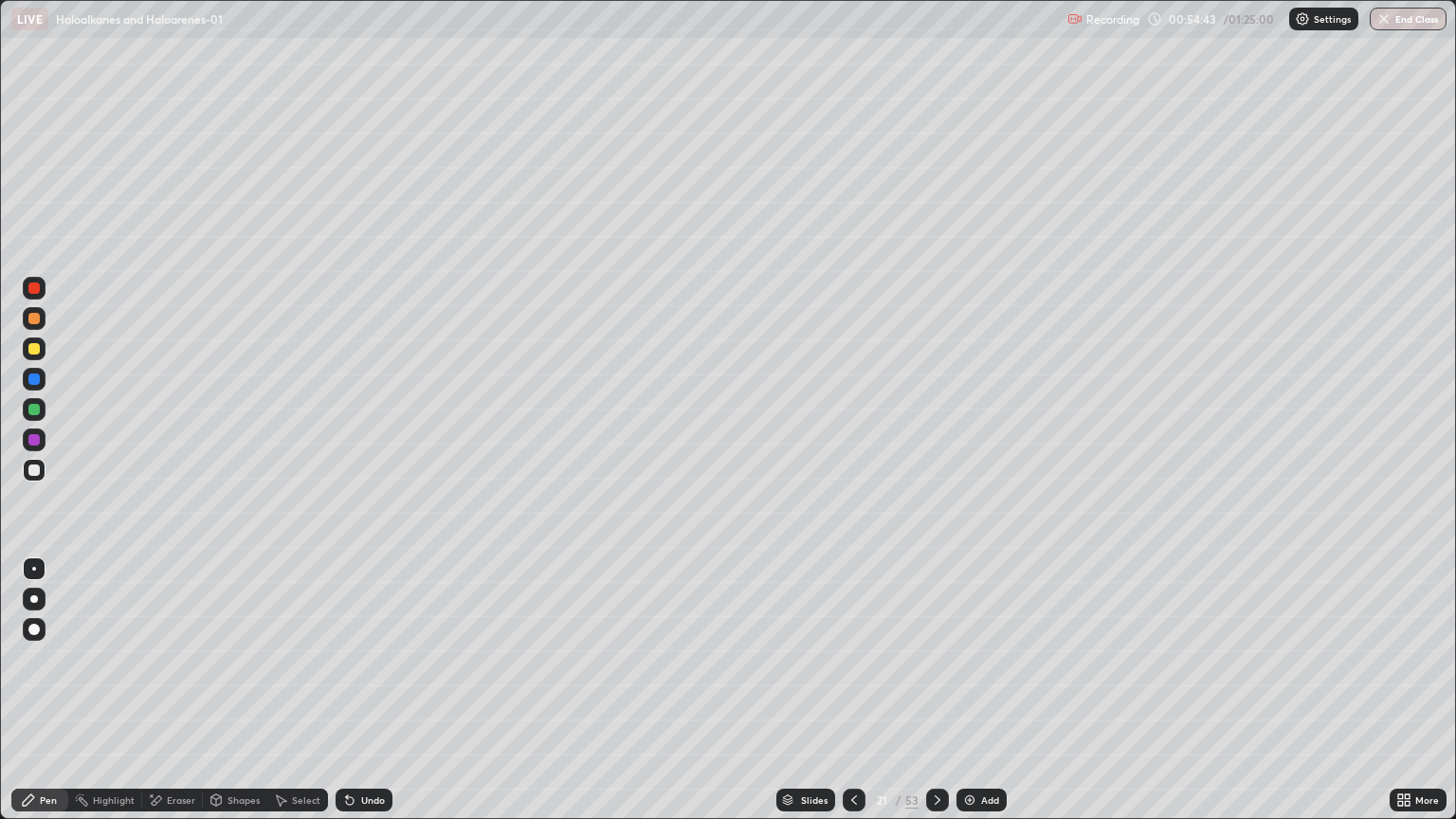 click on "Undo" at bounding box center (373, 800) 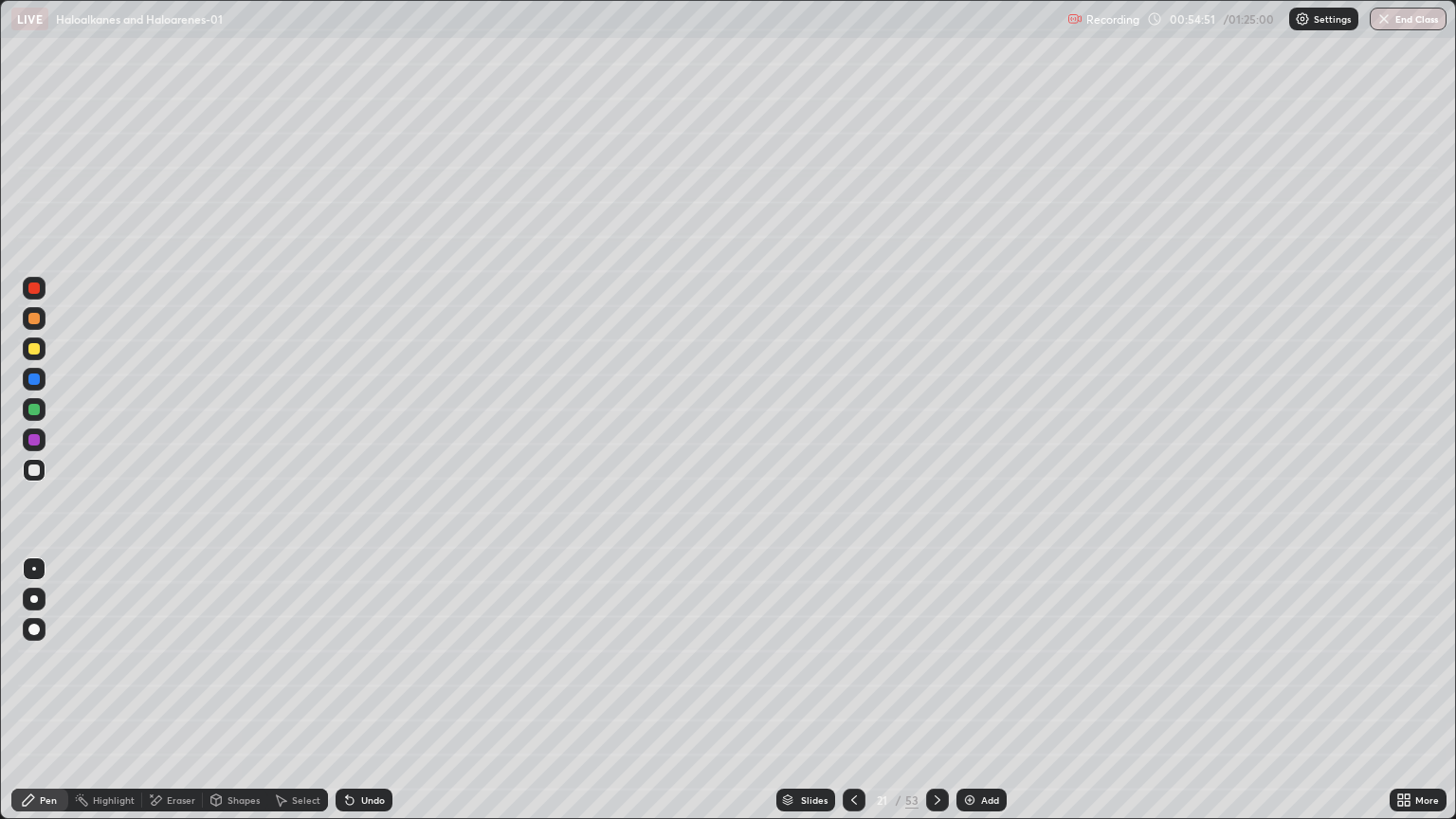 click on "Eraser" at bounding box center [173, 800] 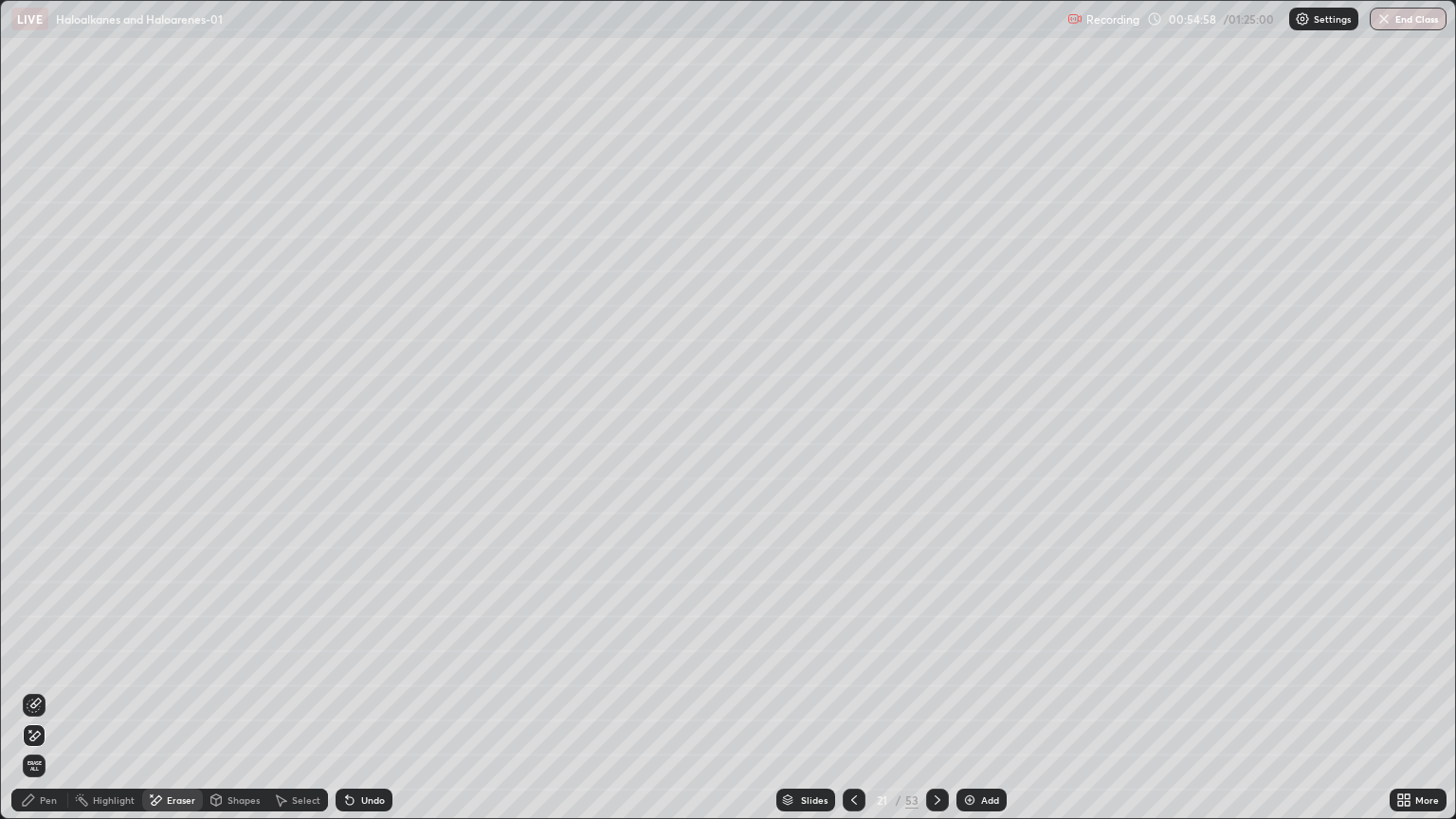 click on "Pen" at bounding box center [48, 800] 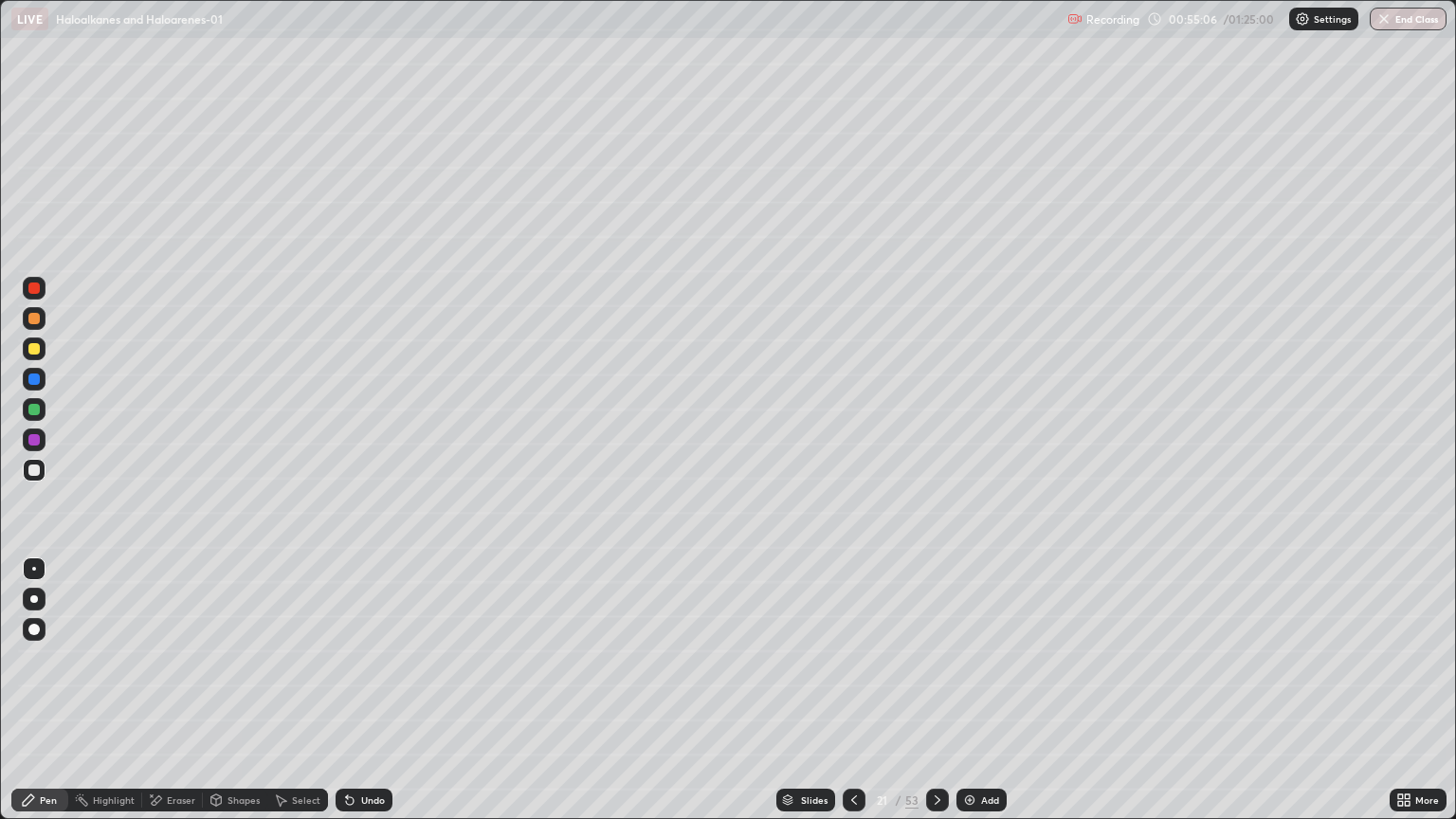 click at bounding box center [34, 288] 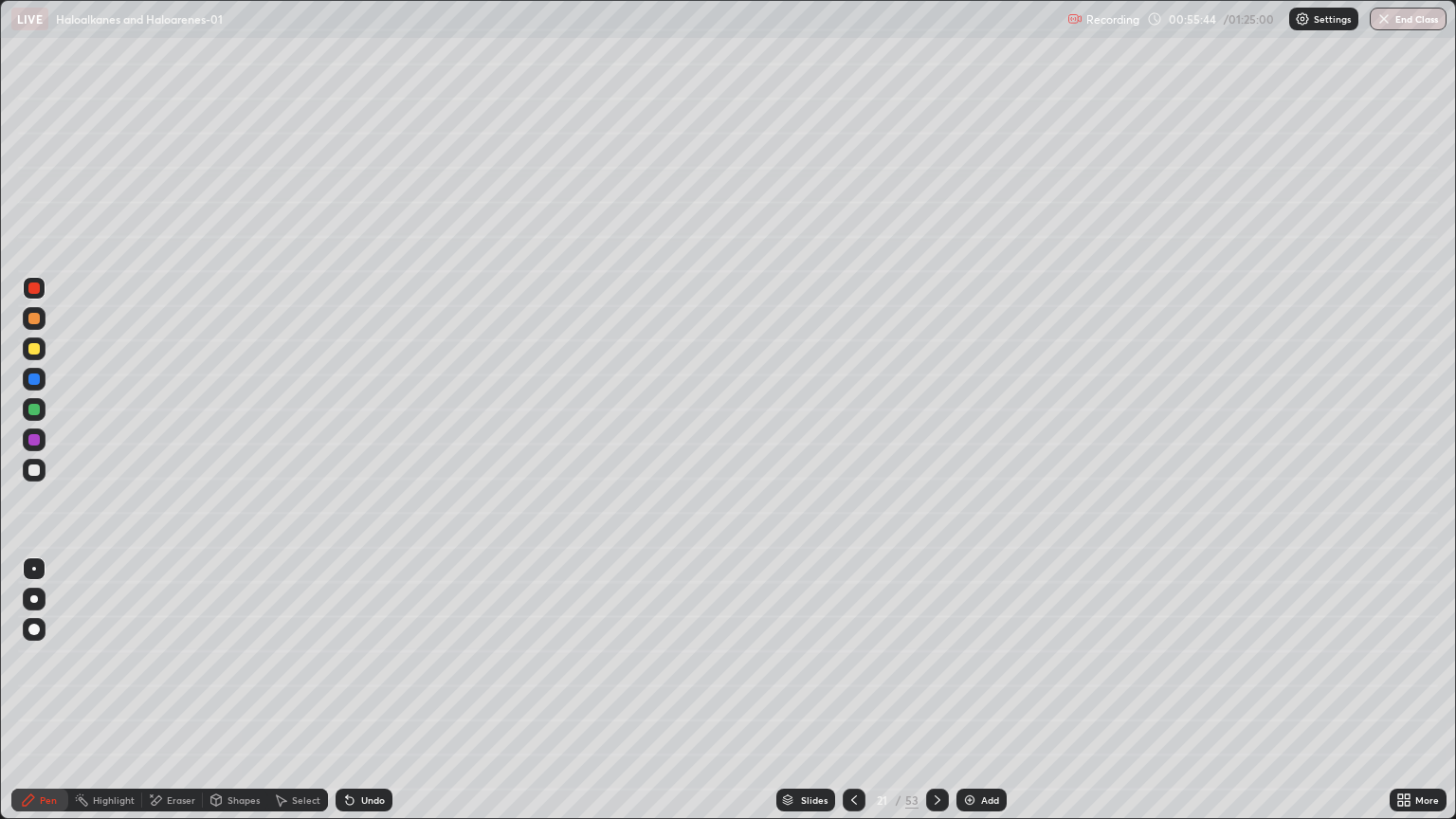 click at bounding box center (34, 379) 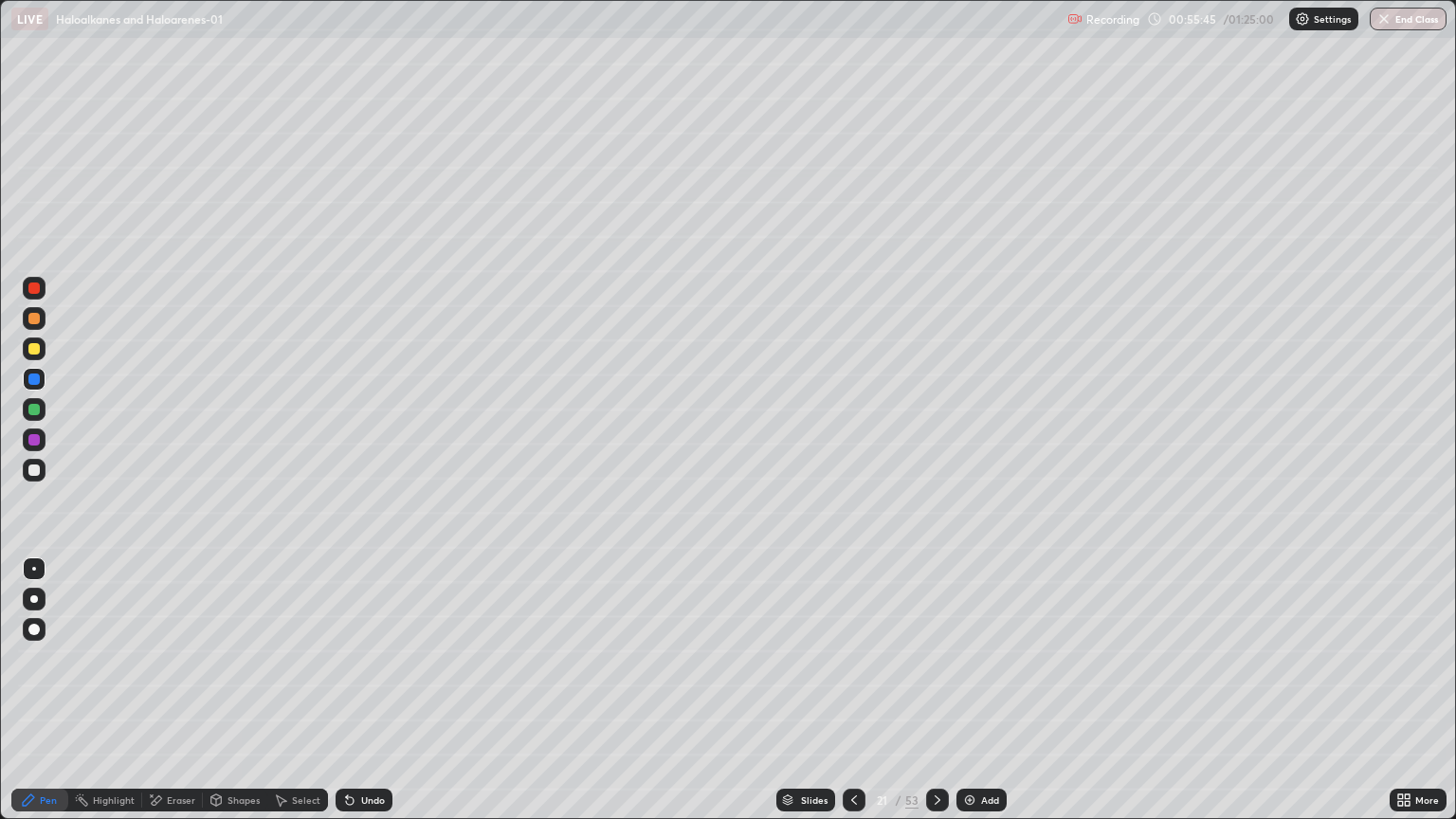 click on "Shapes" at bounding box center [235, 800] 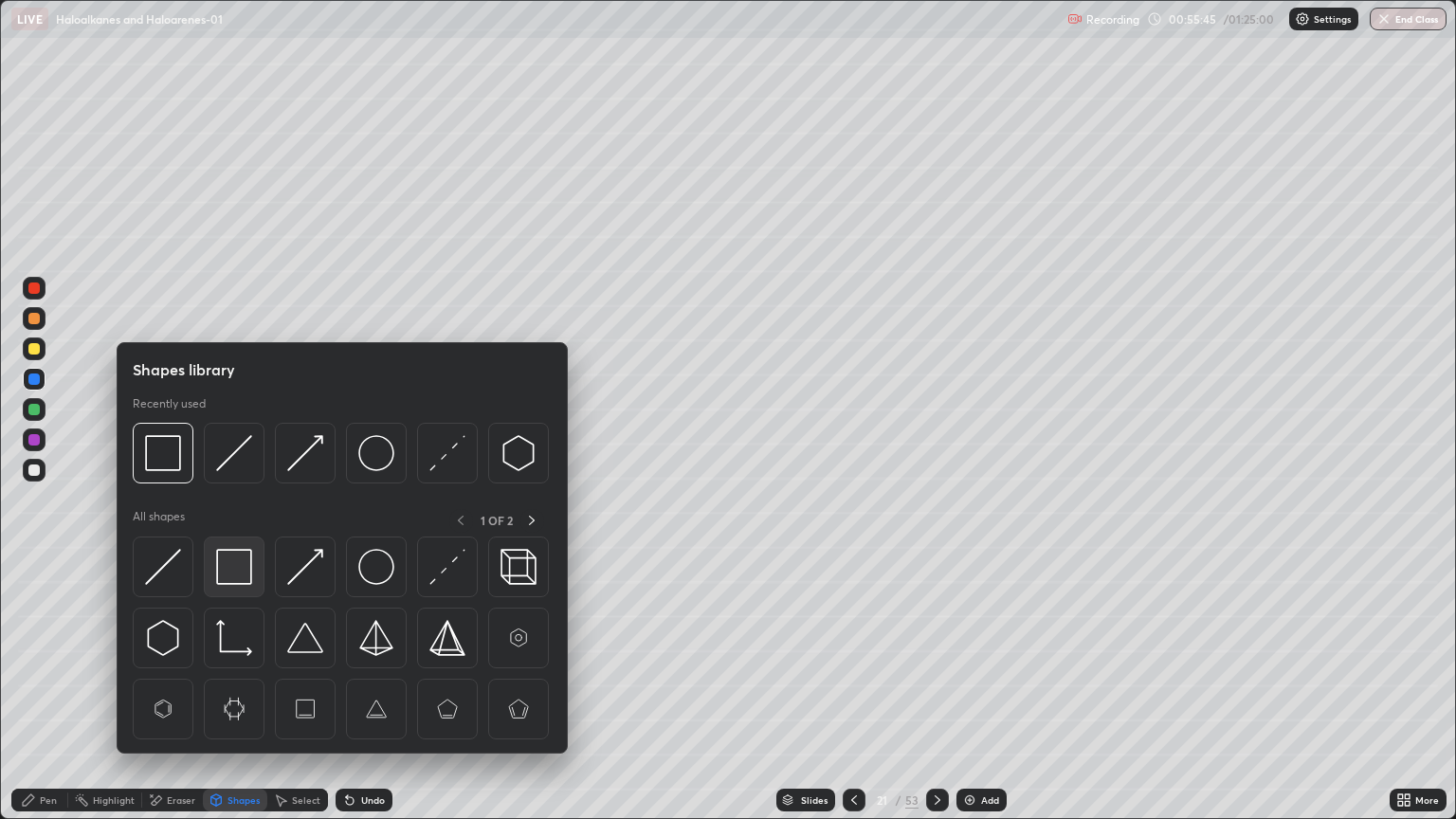 click at bounding box center (234, 567) 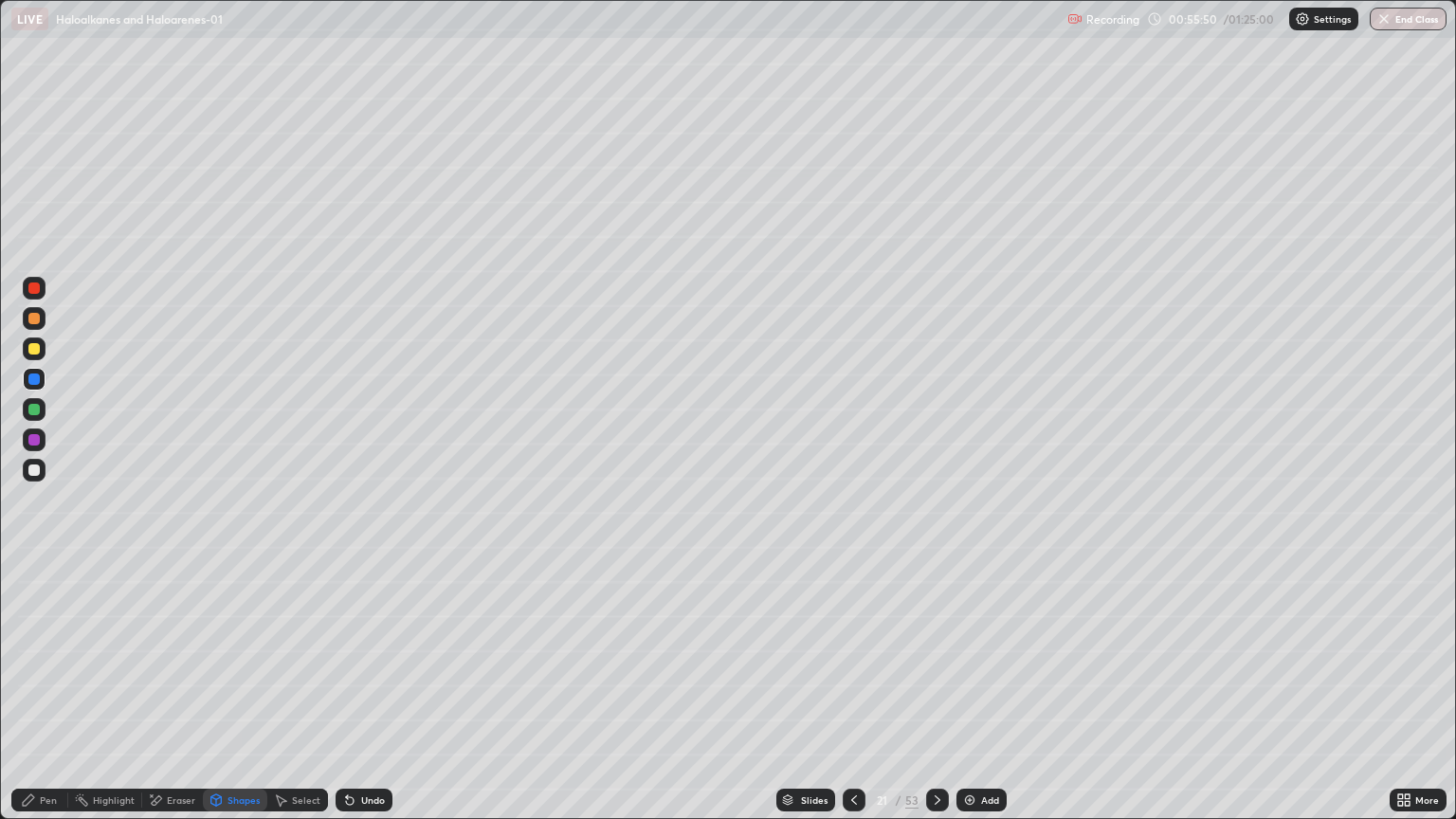 click on "Pen" at bounding box center (48, 800) 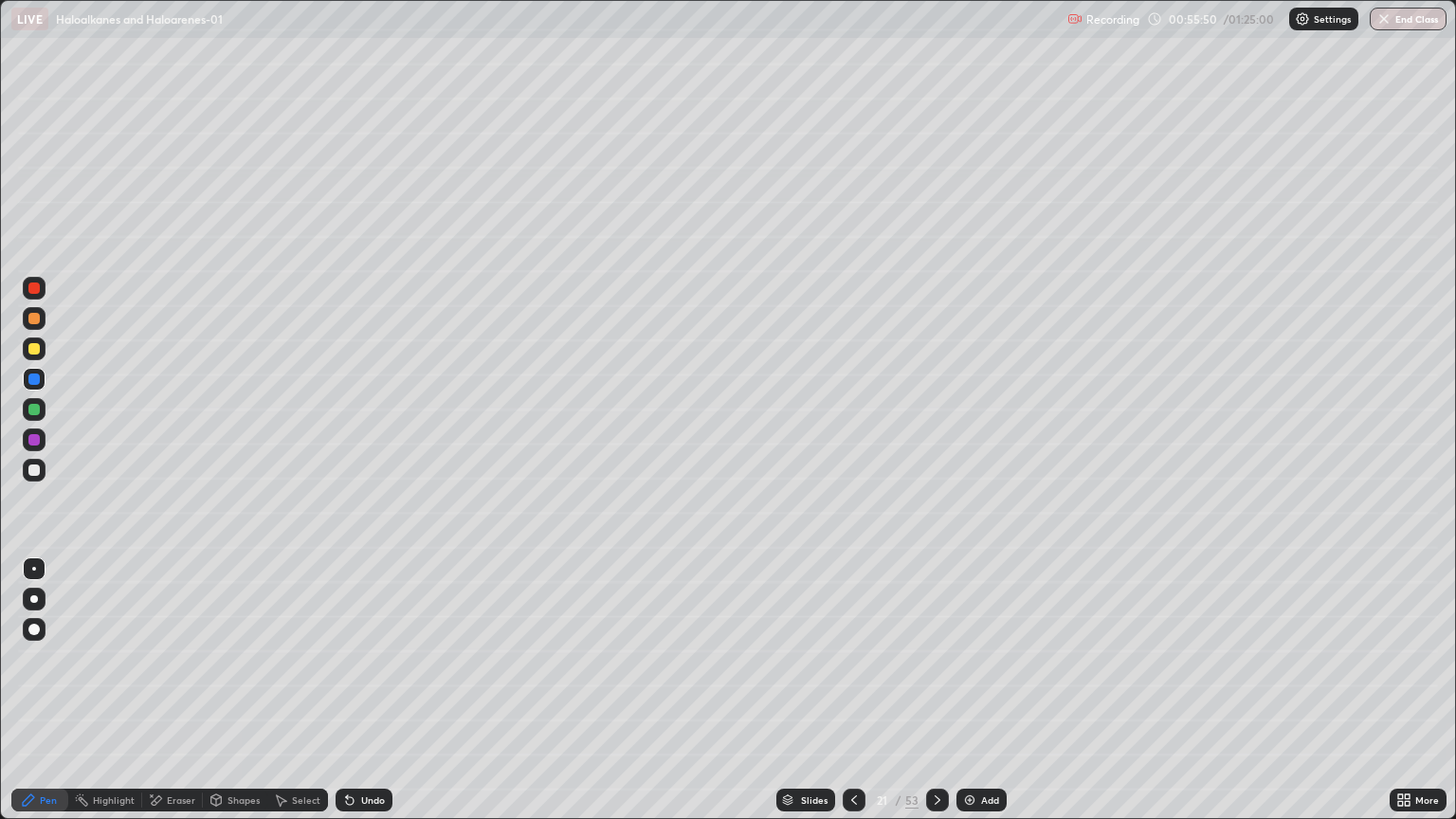 click at bounding box center (34, 470) 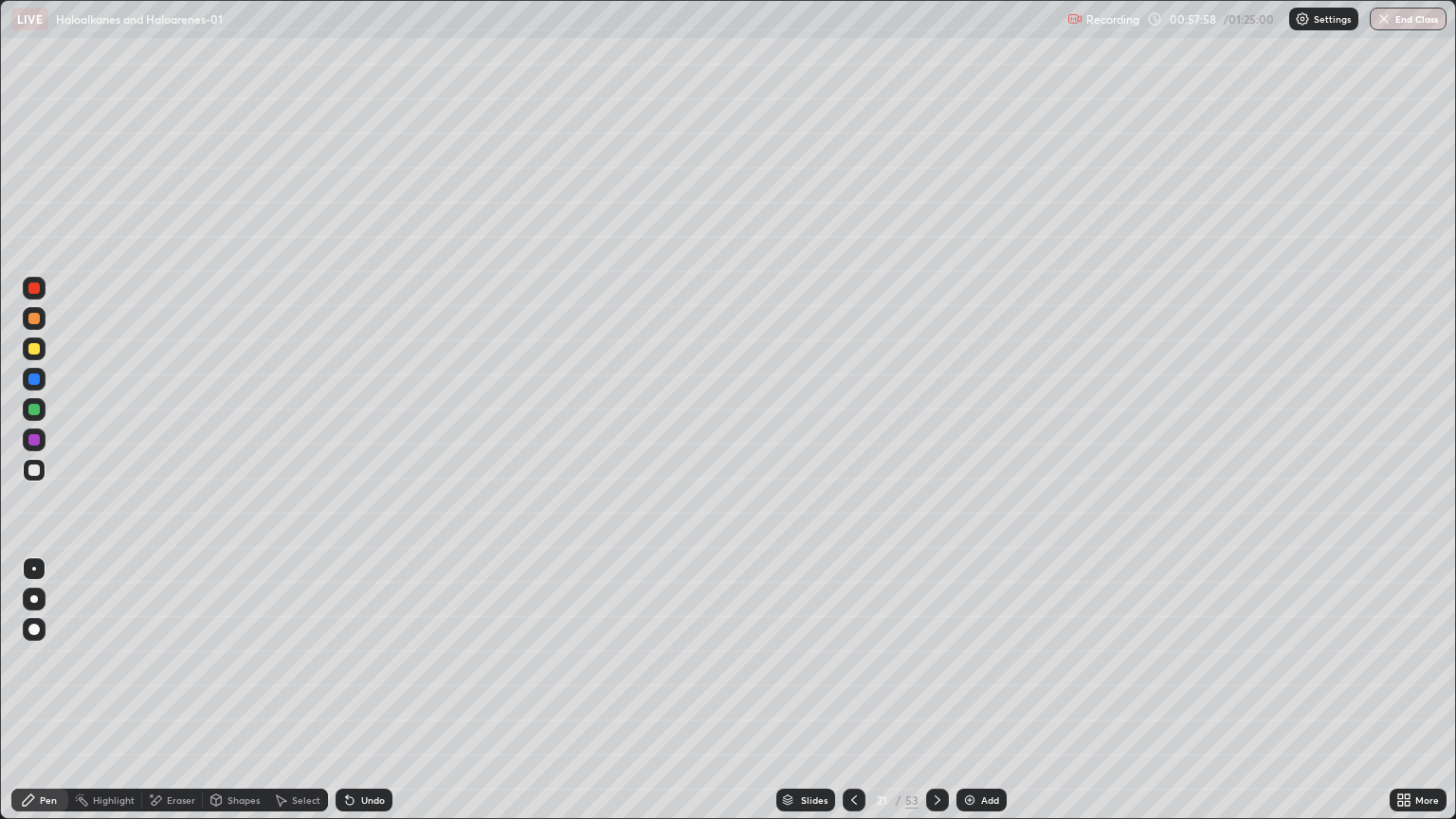 click 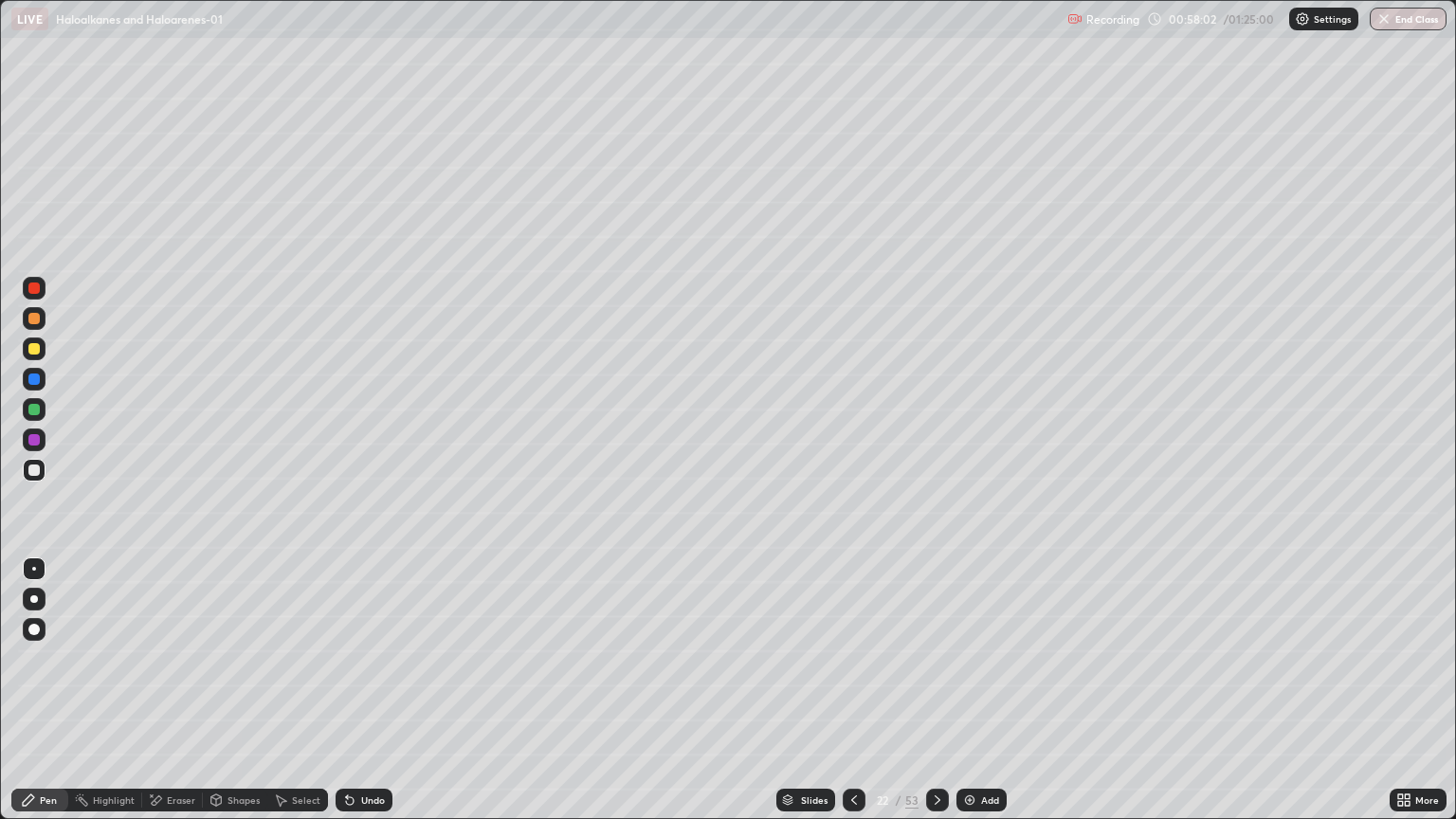 click 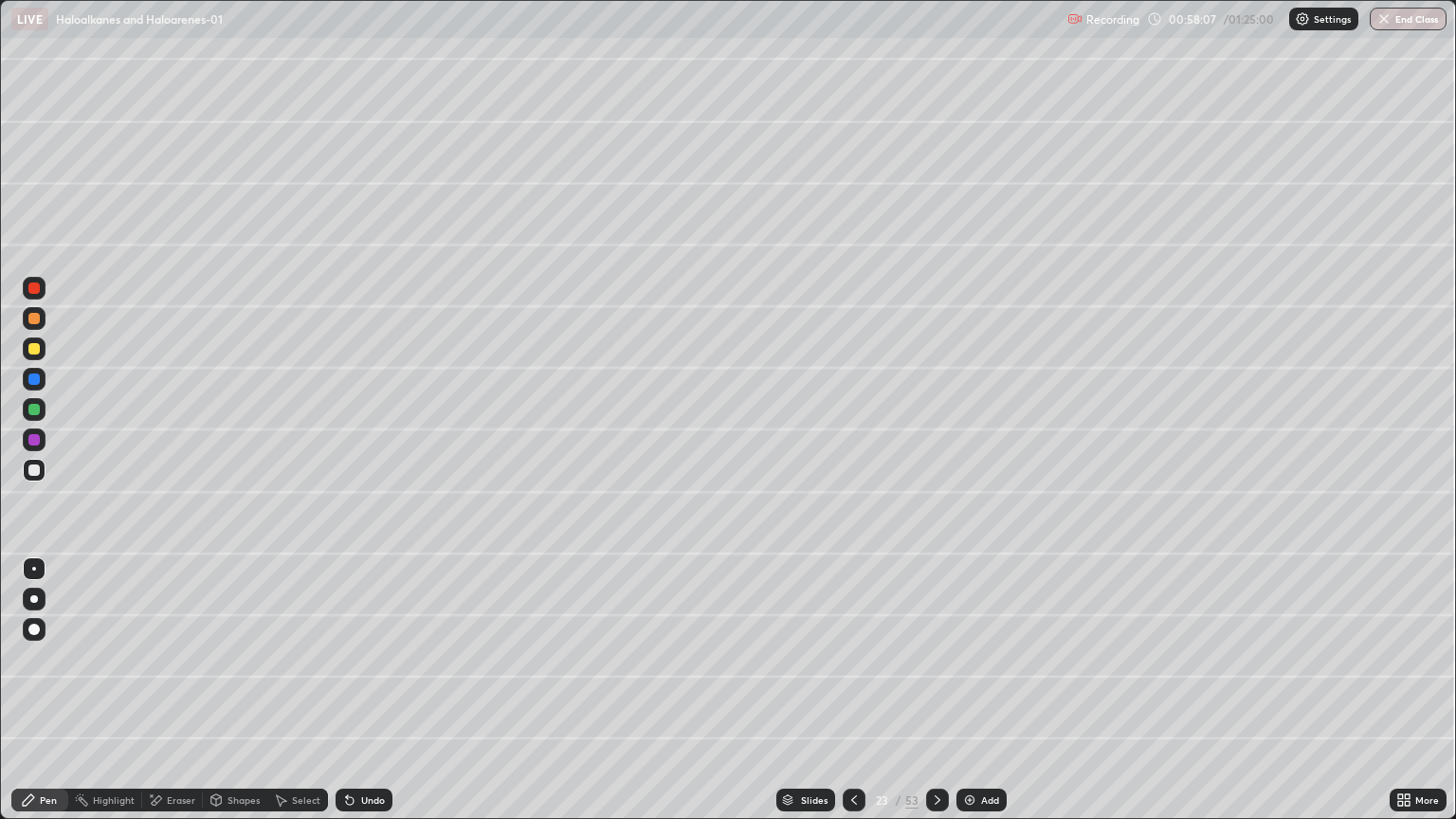 click at bounding box center (34, 440) 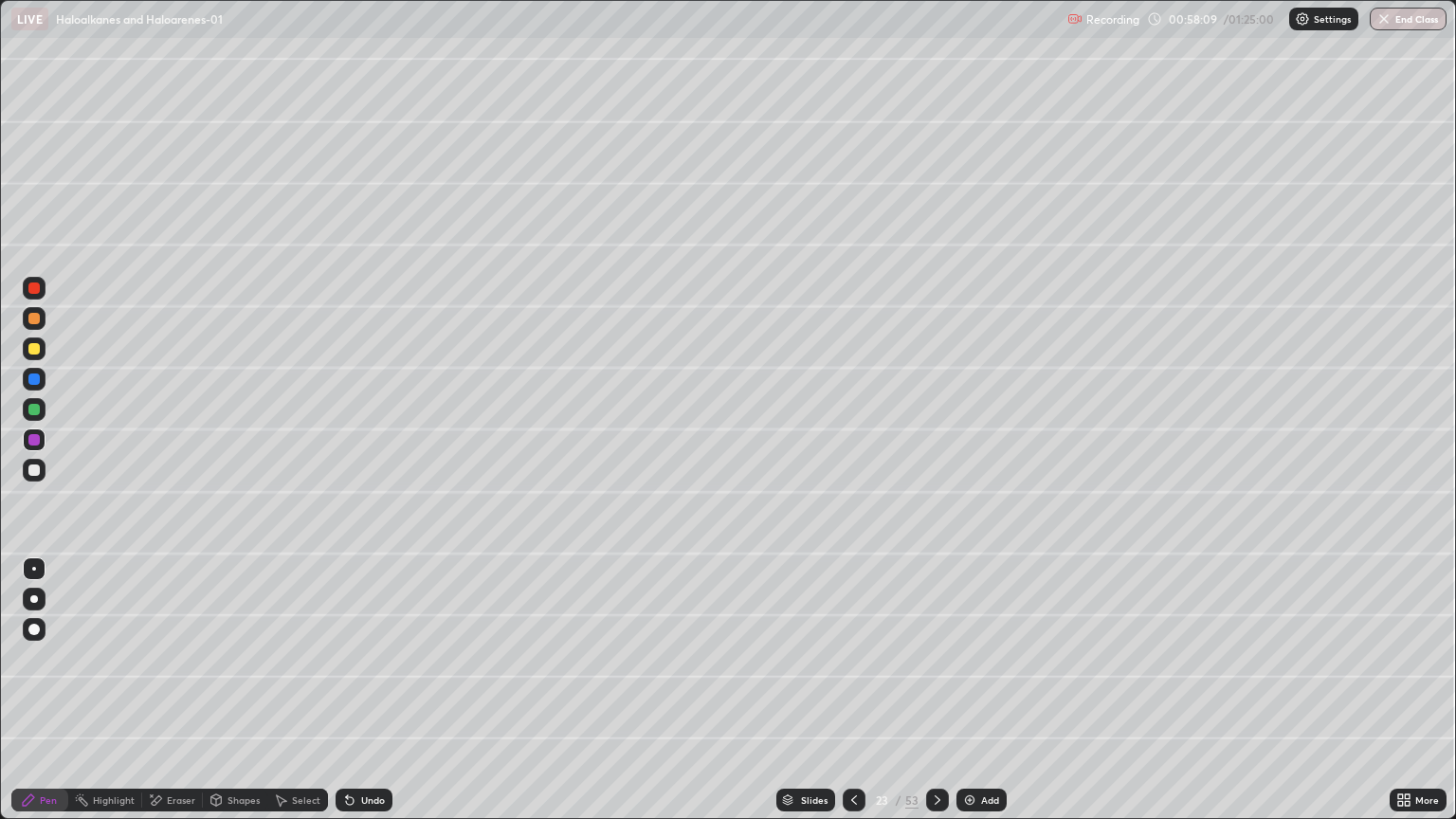 click at bounding box center (34, 599) 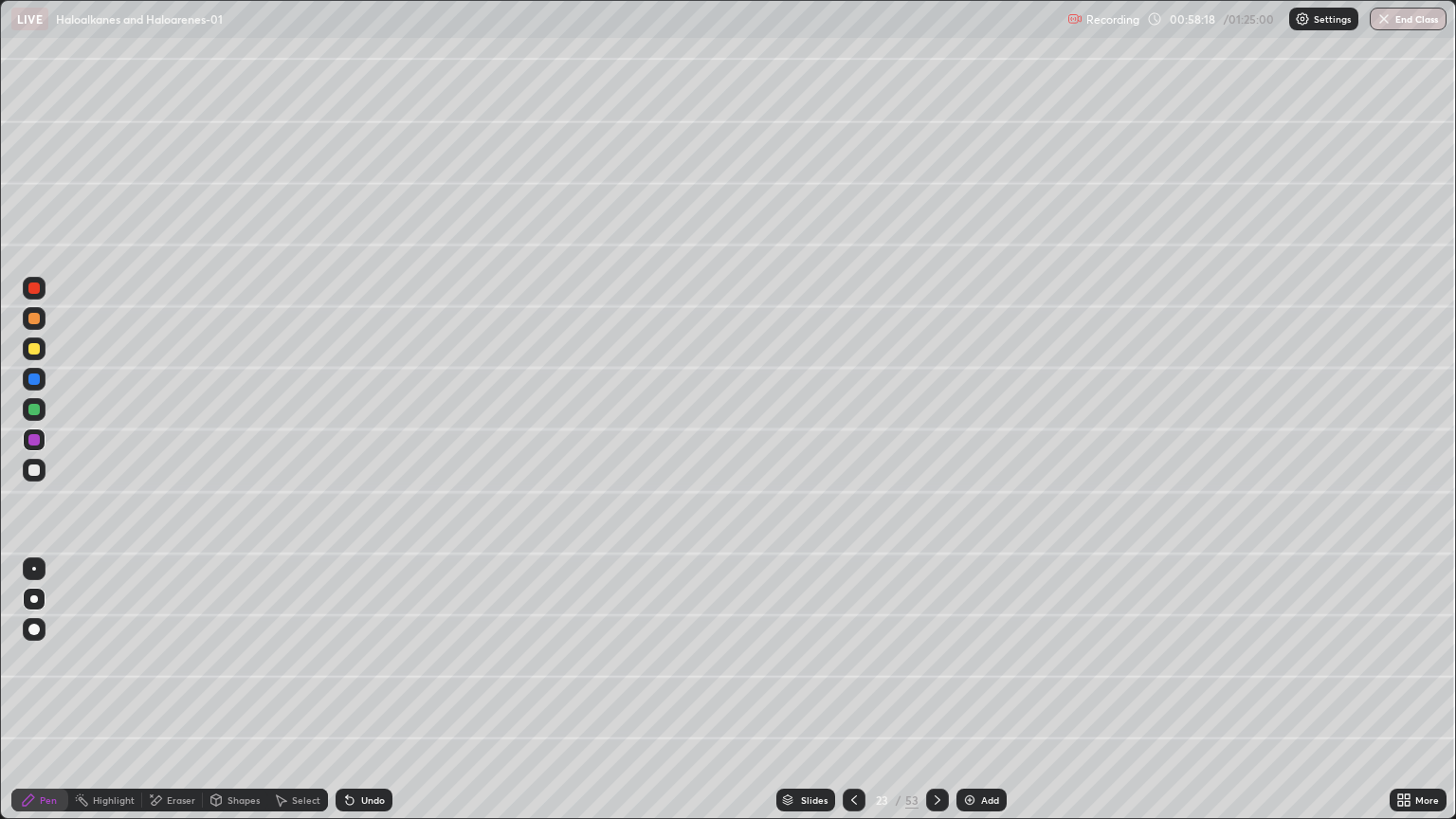 click on "Shapes" at bounding box center [244, 800] 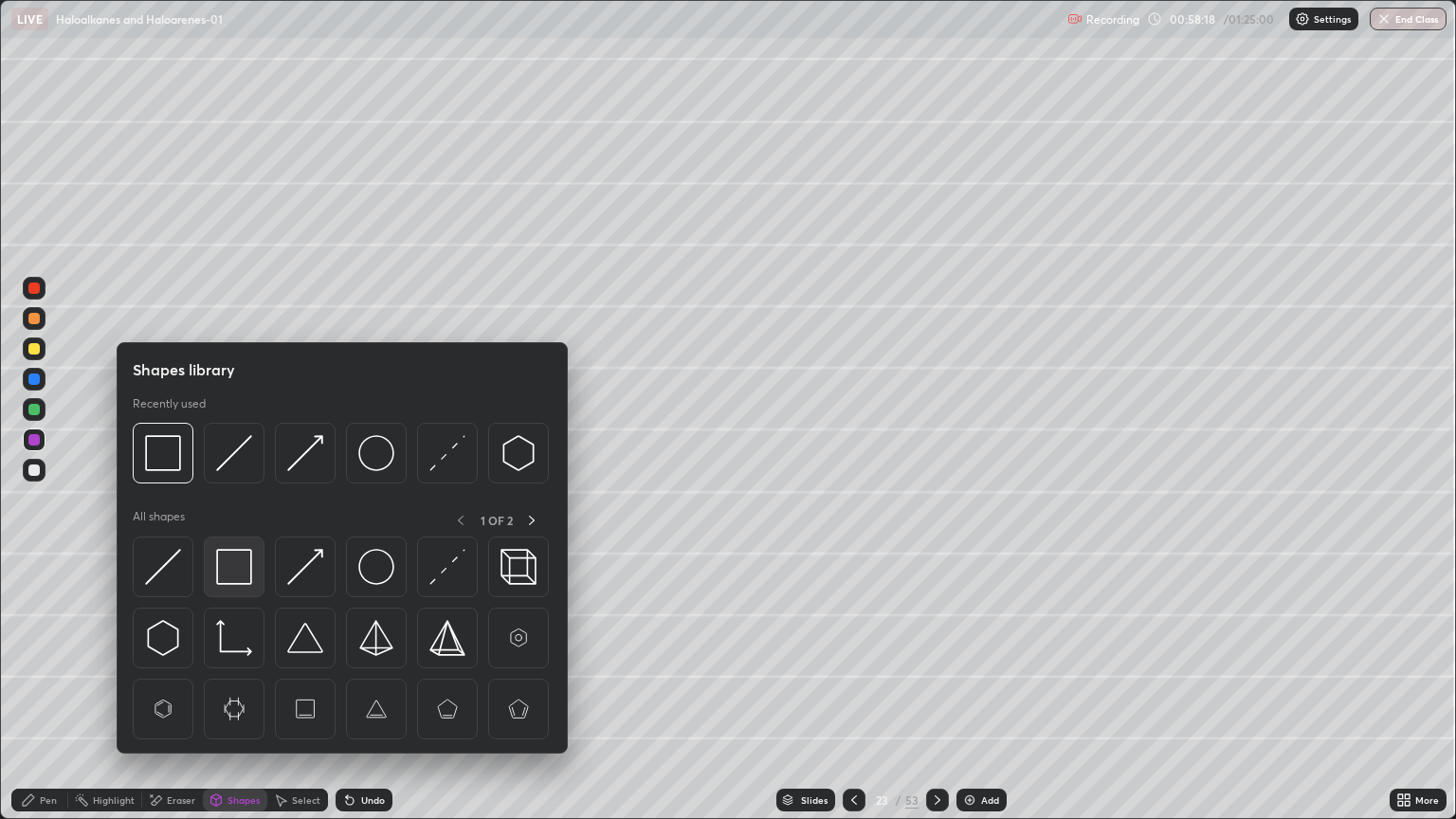 click at bounding box center (234, 567) 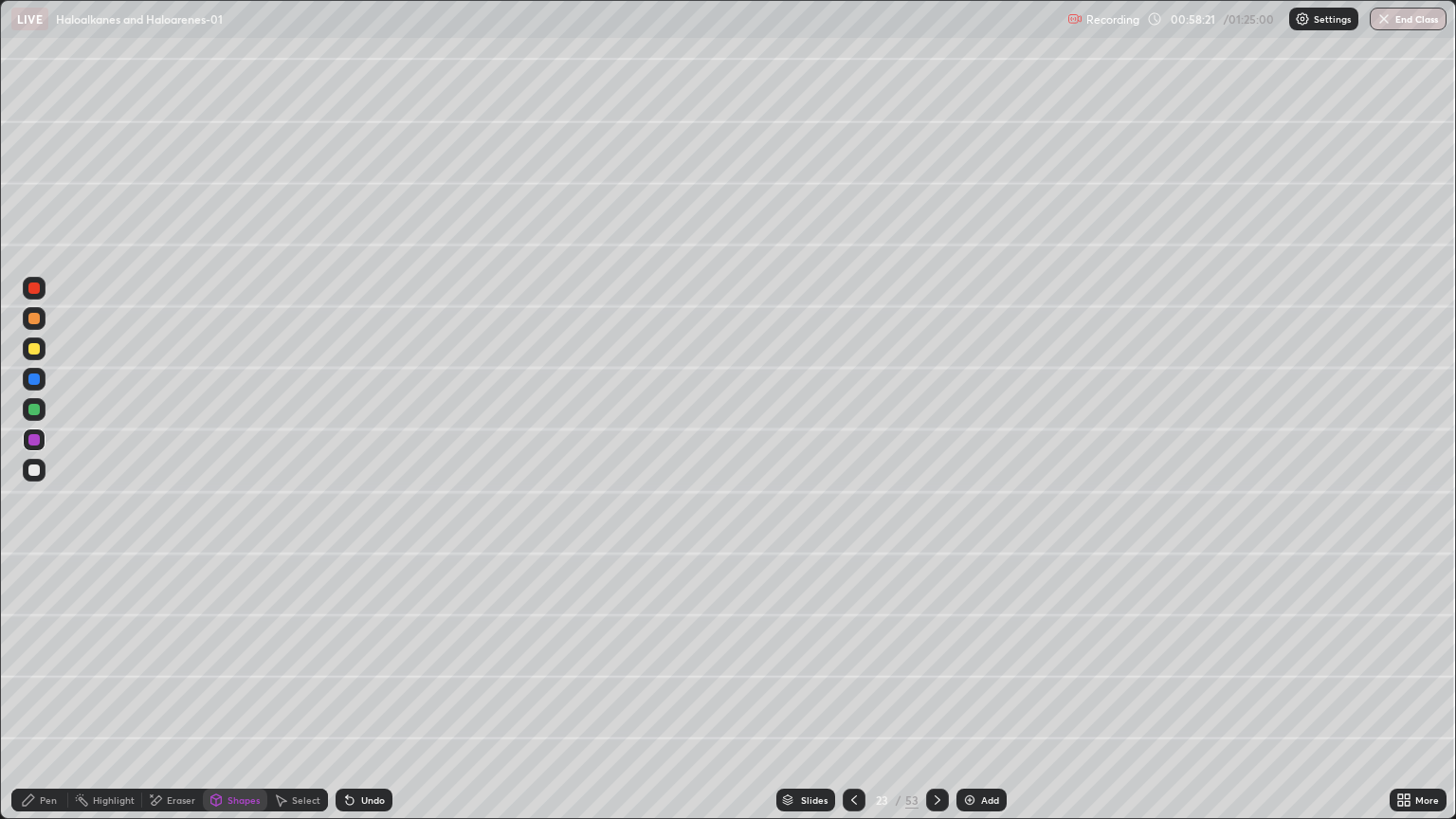 click 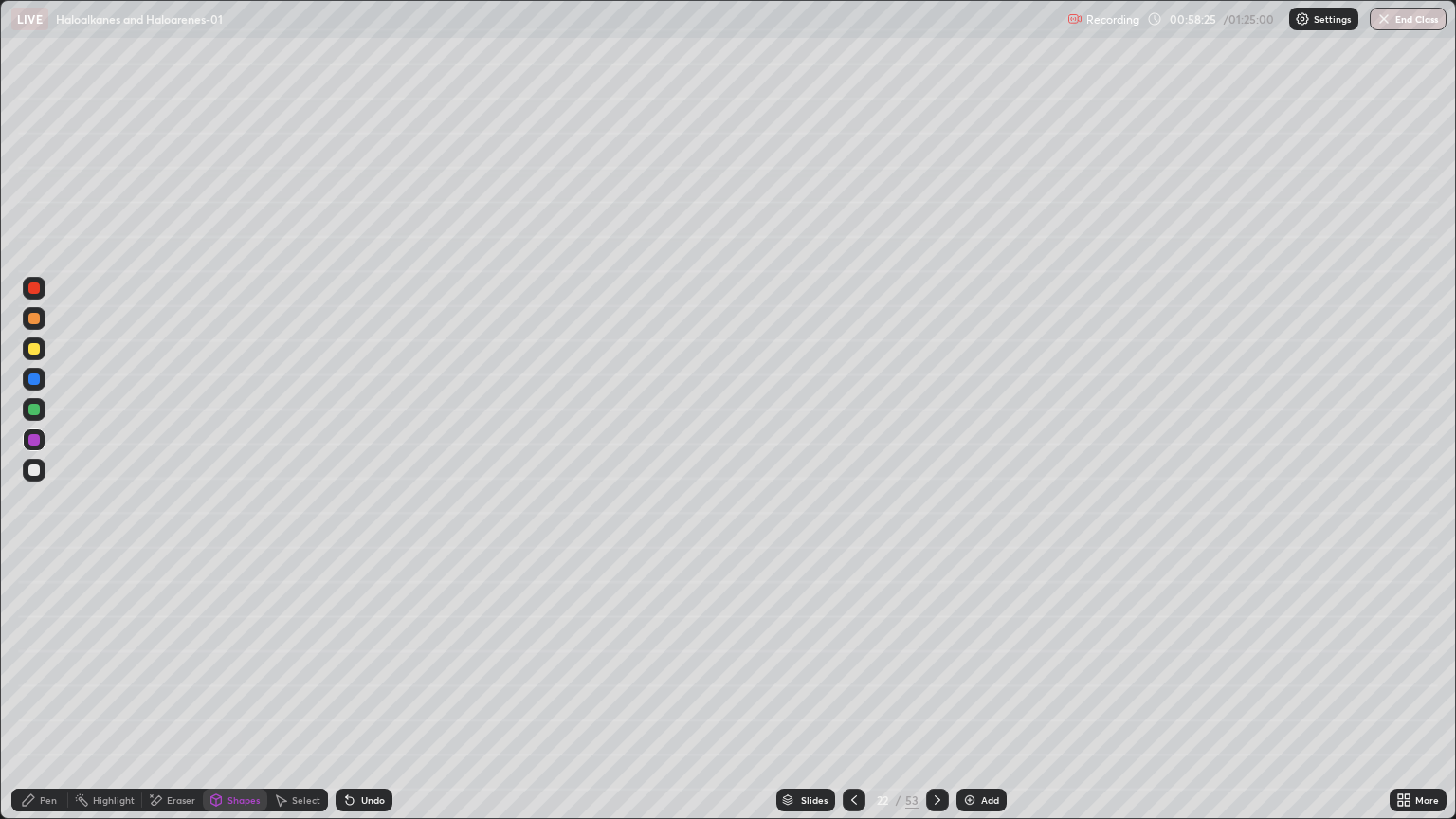 click on "Undo" at bounding box center (373, 800) 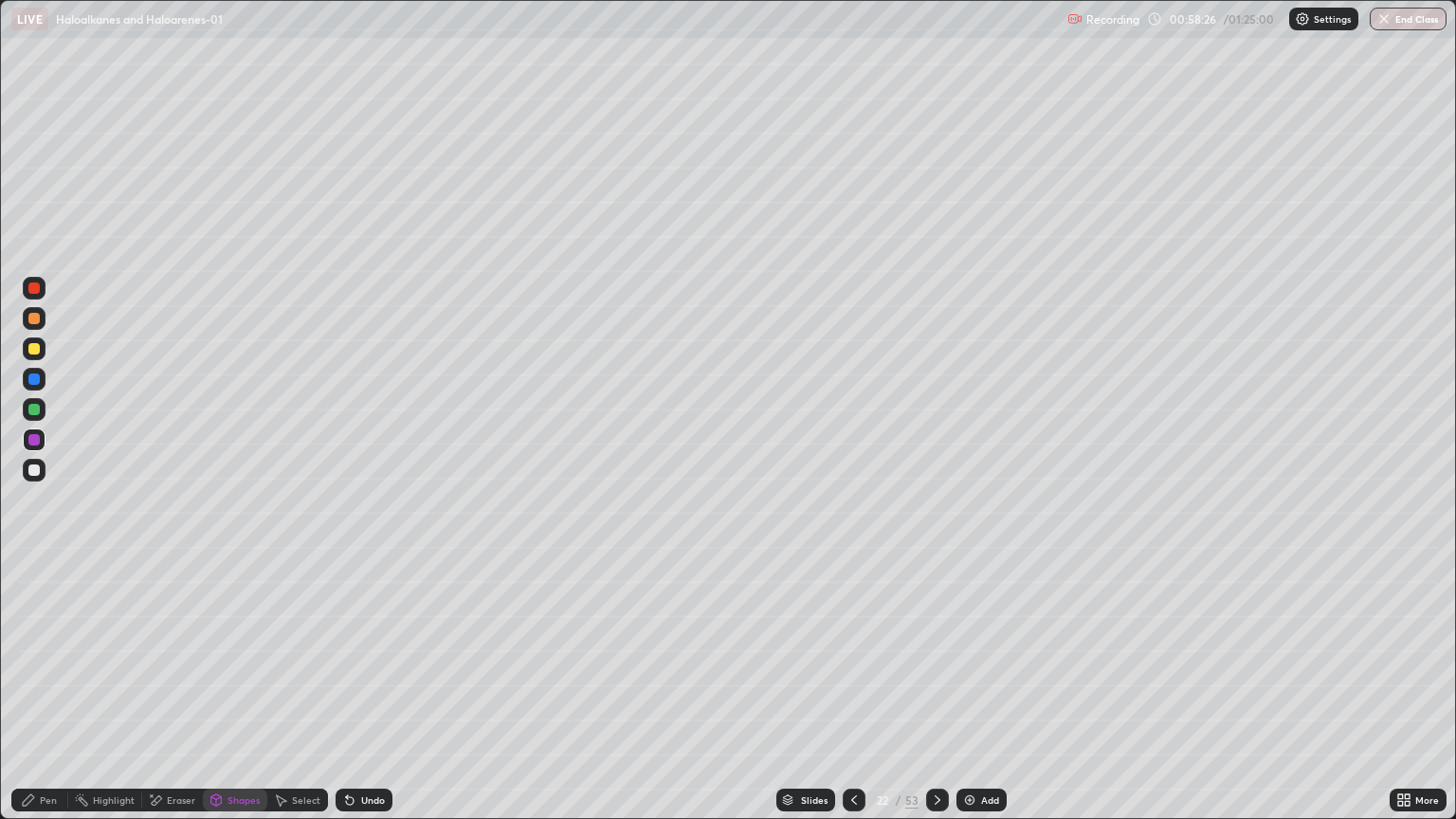 click on "Pen" at bounding box center [40, 800] 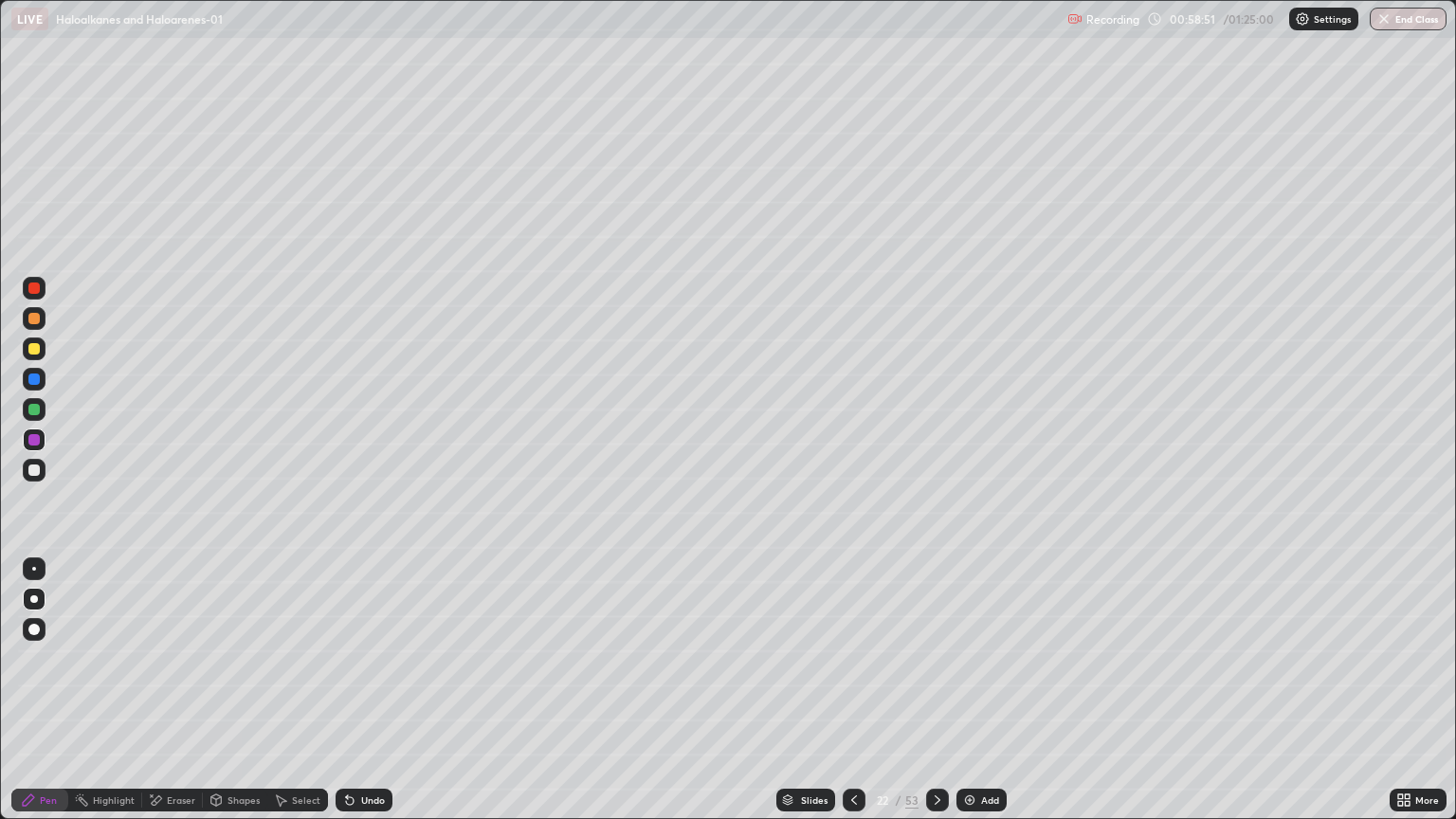 click at bounding box center (34, 288) 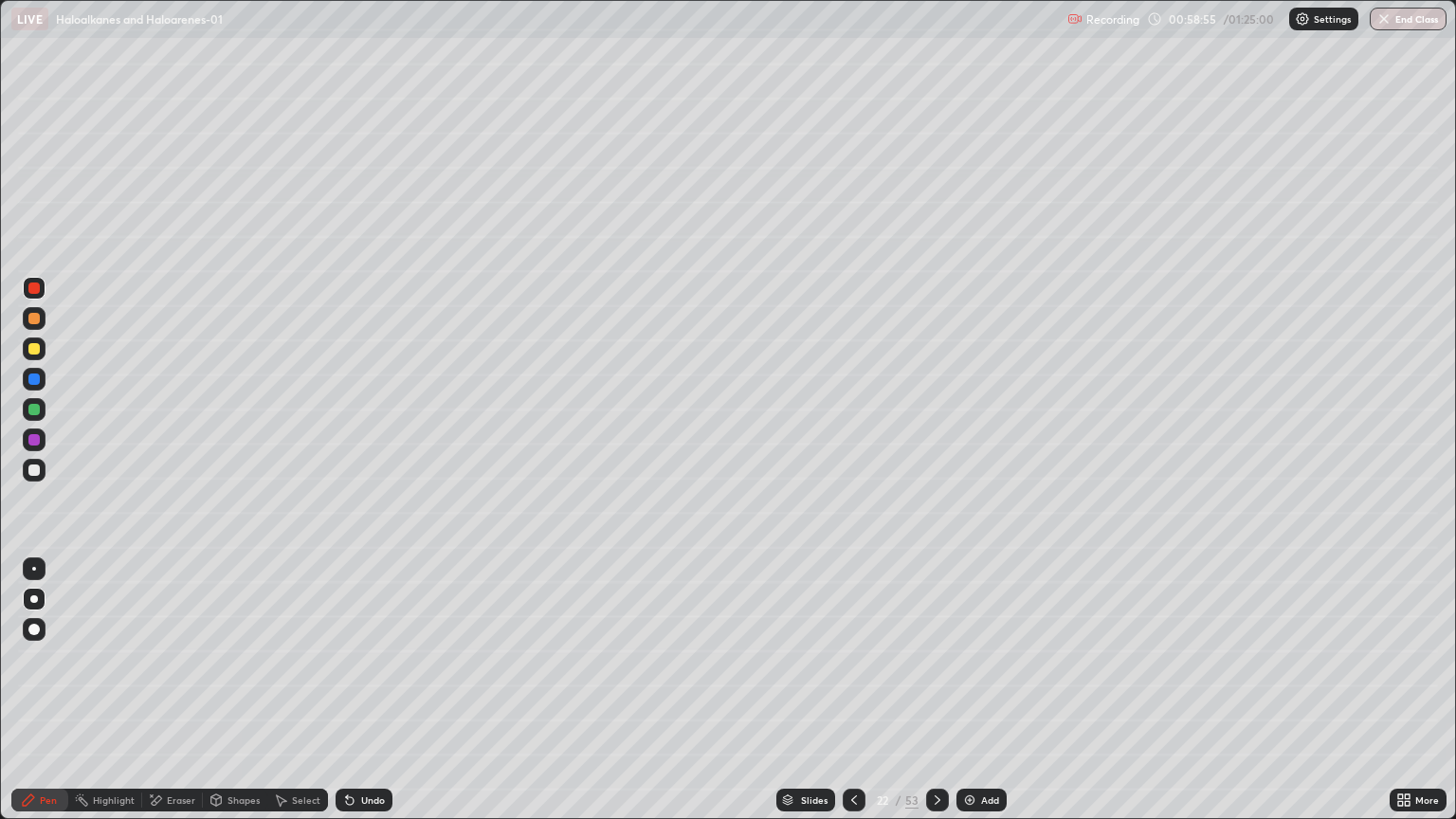 click on "Undo" at bounding box center [373, 800] 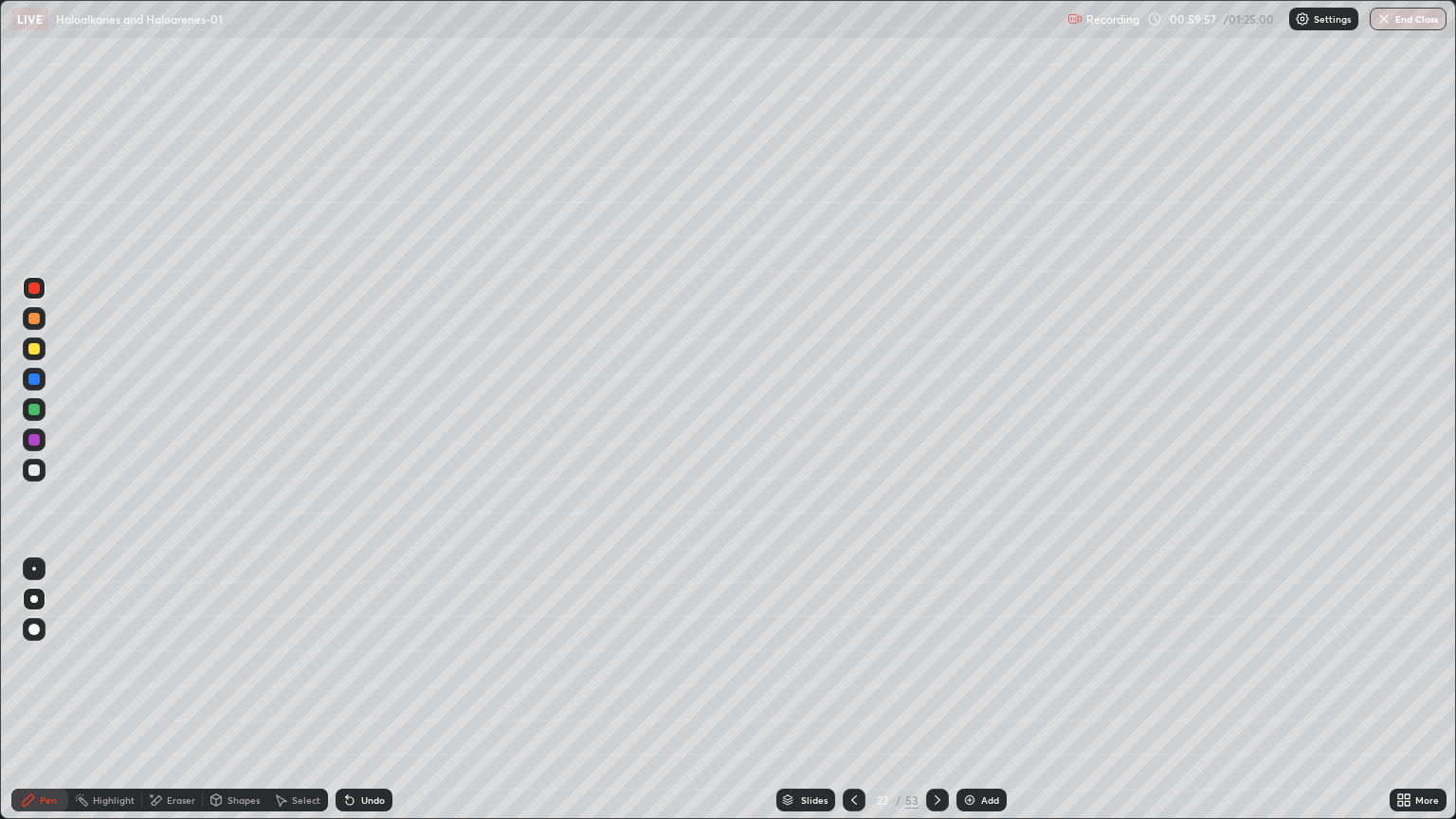 click at bounding box center (34, 569) 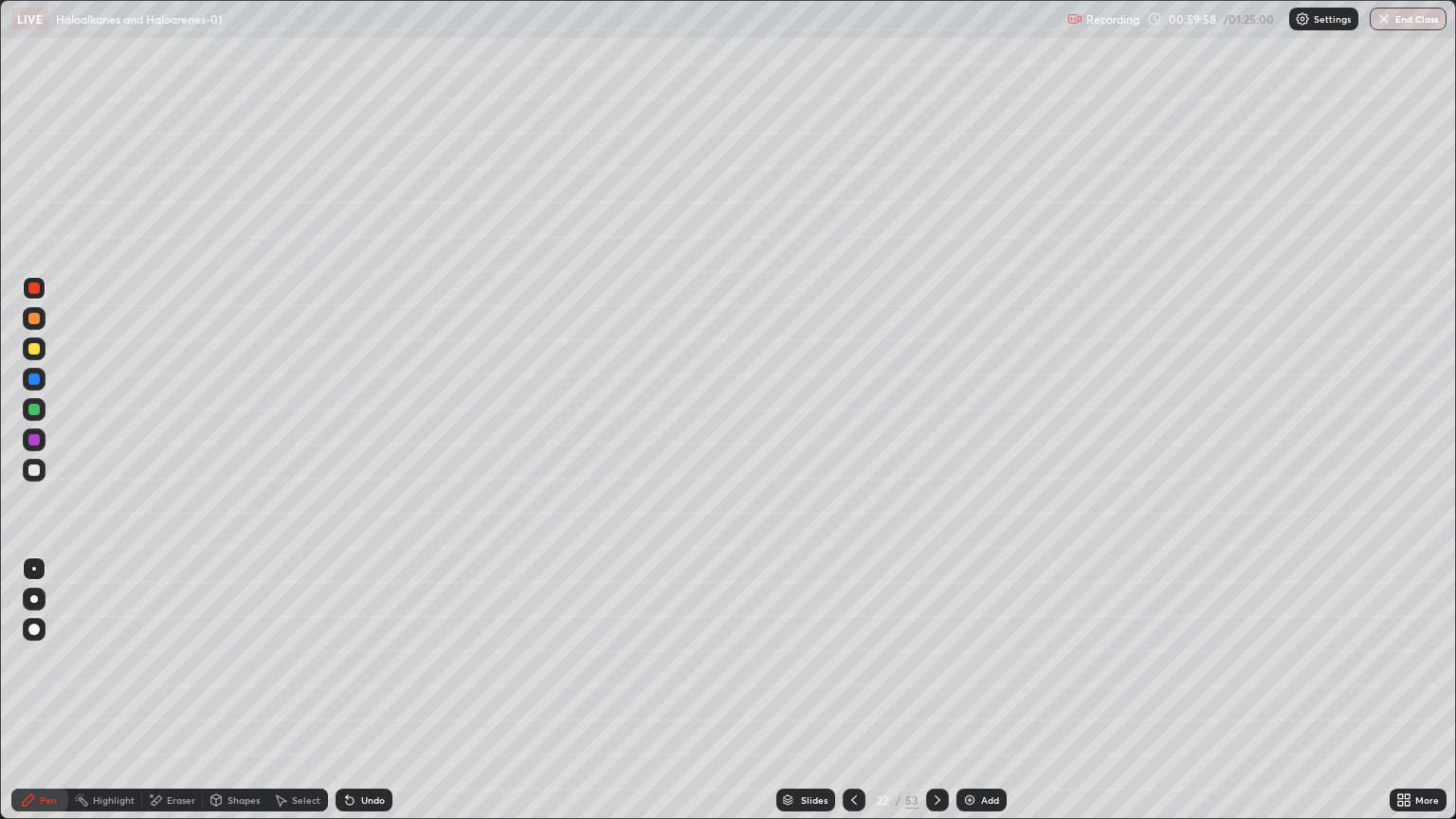 click on "Shapes" at bounding box center [244, 800] 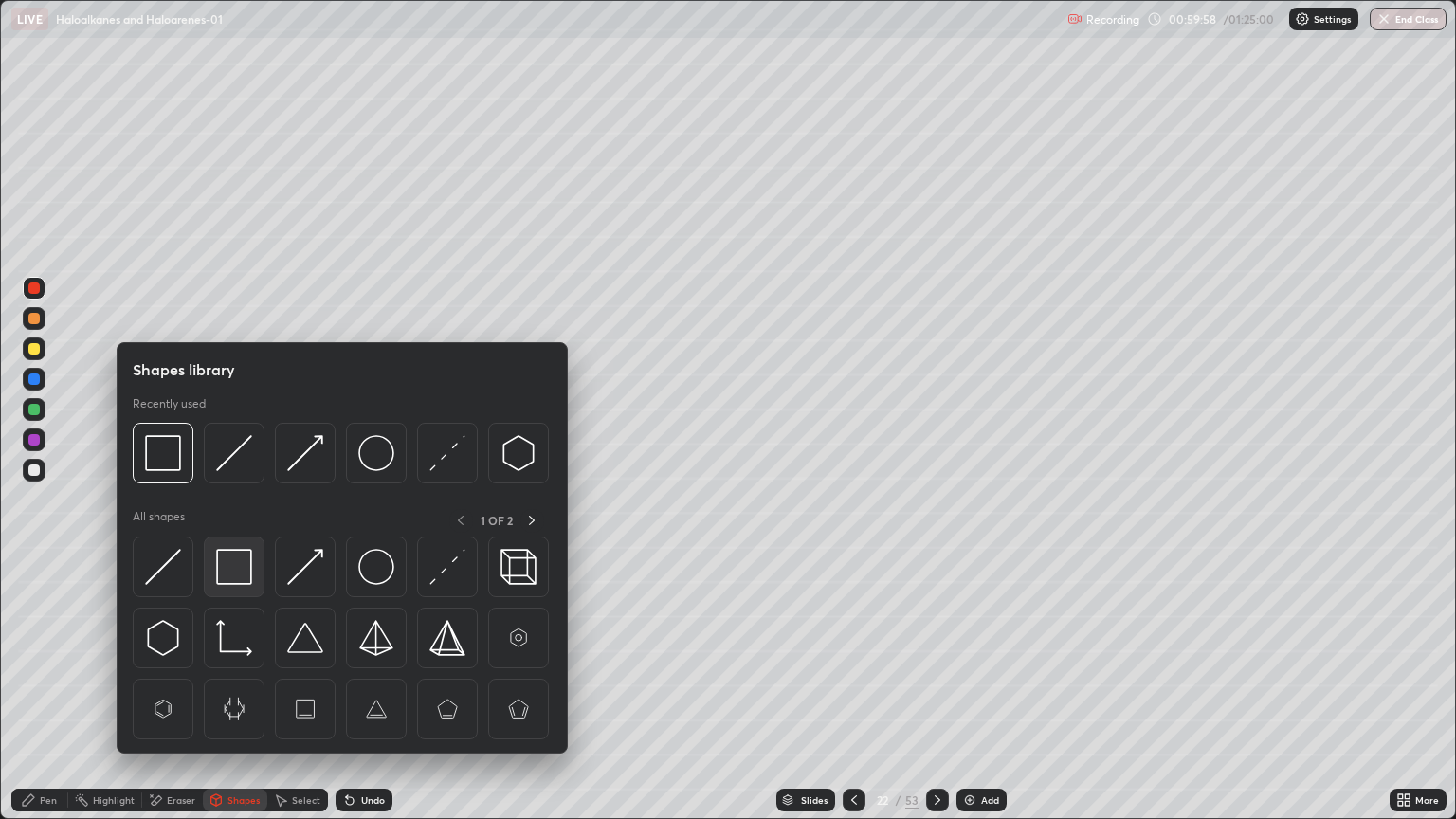 click at bounding box center (234, 567) 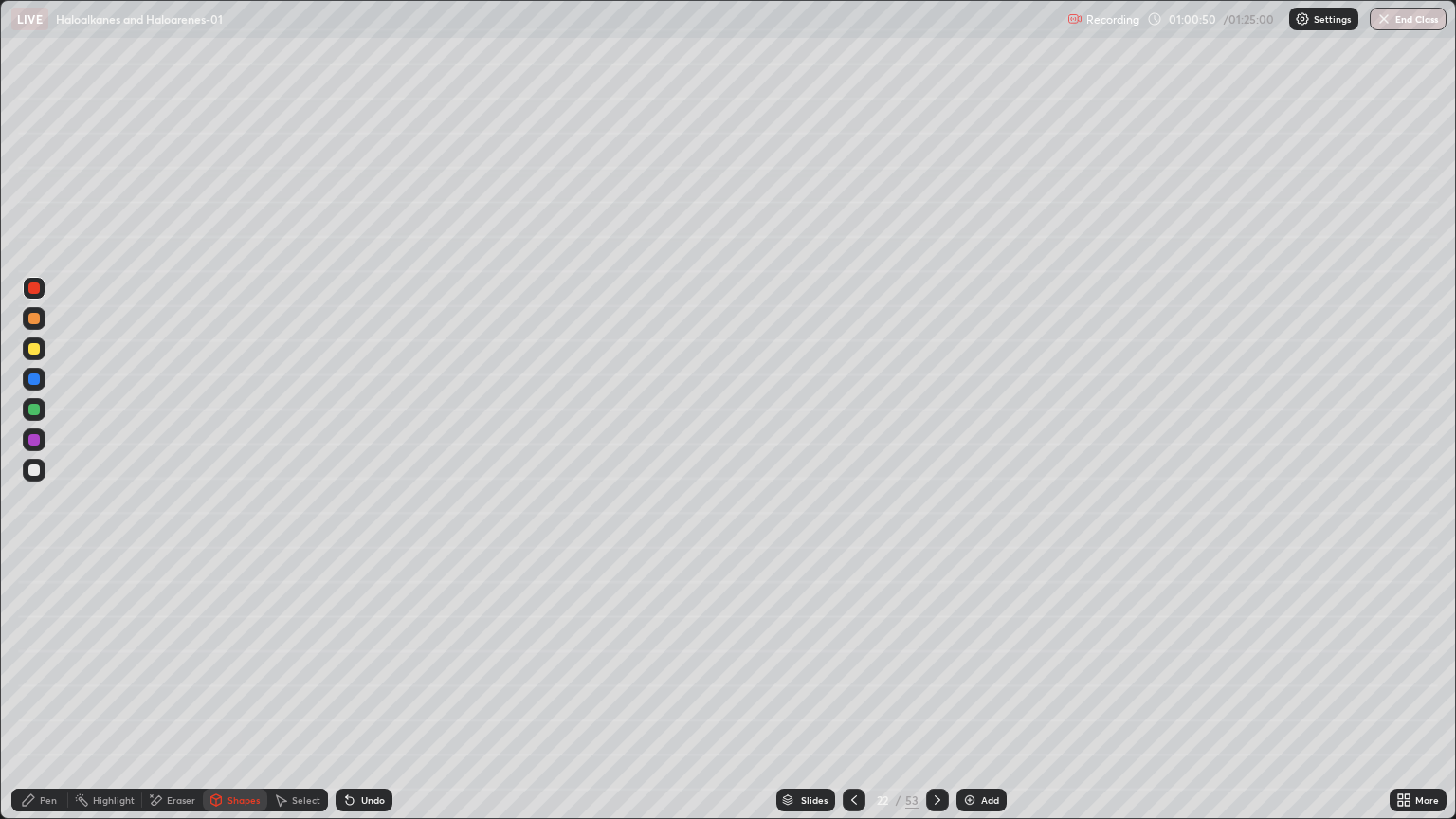 click 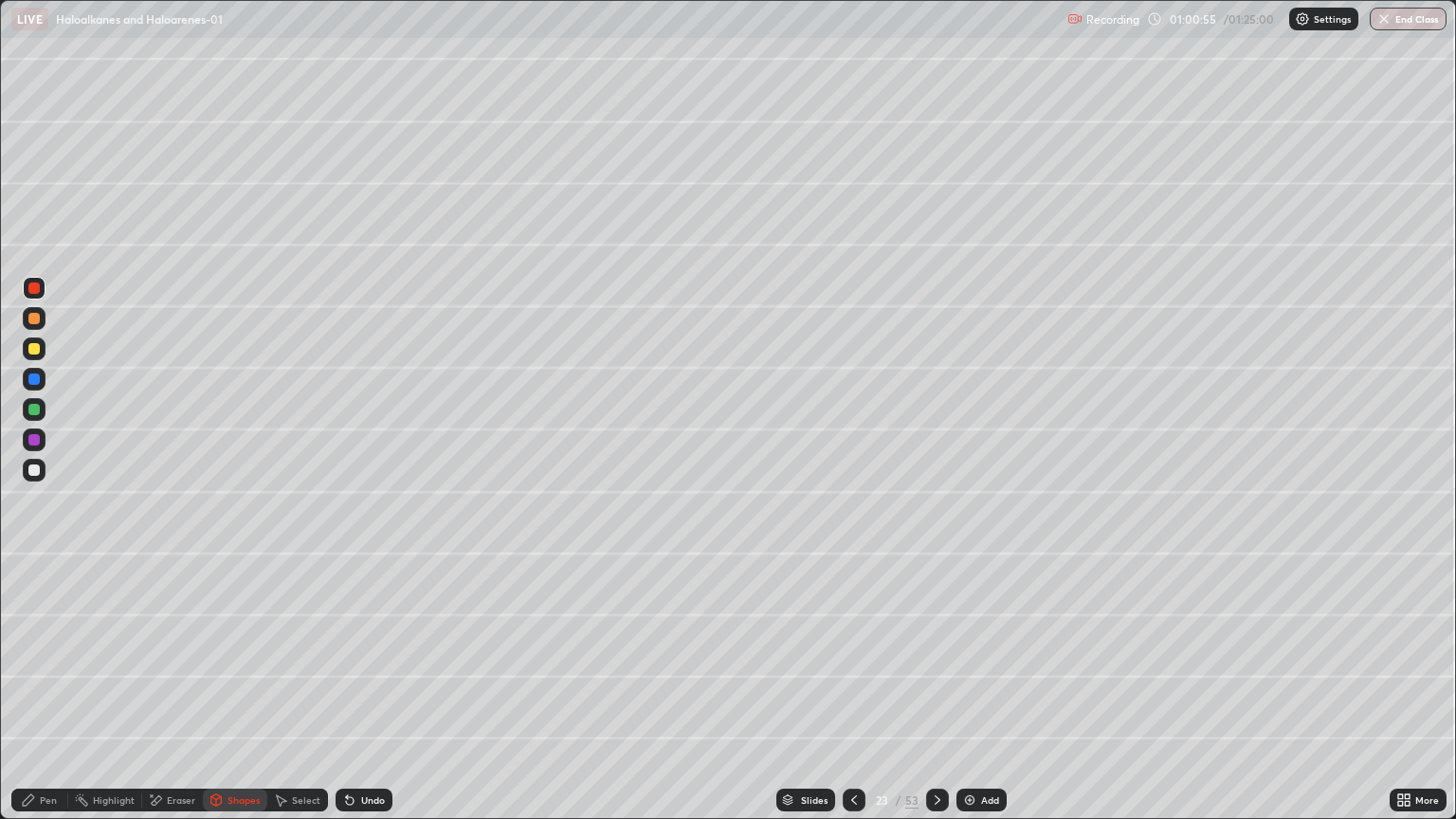 click on "Undo" at bounding box center (373, 800) 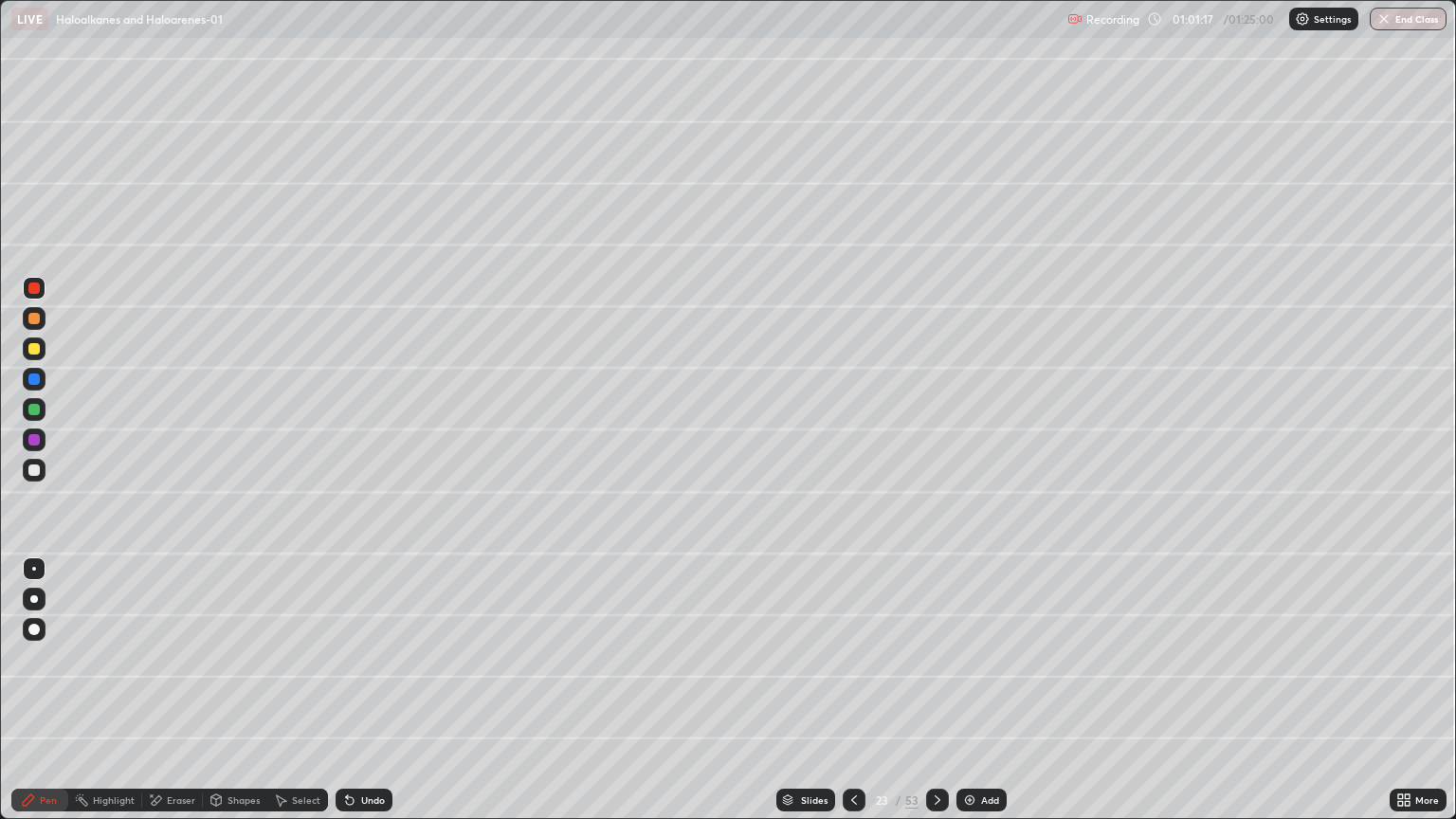 click at bounding box center [34, 349] 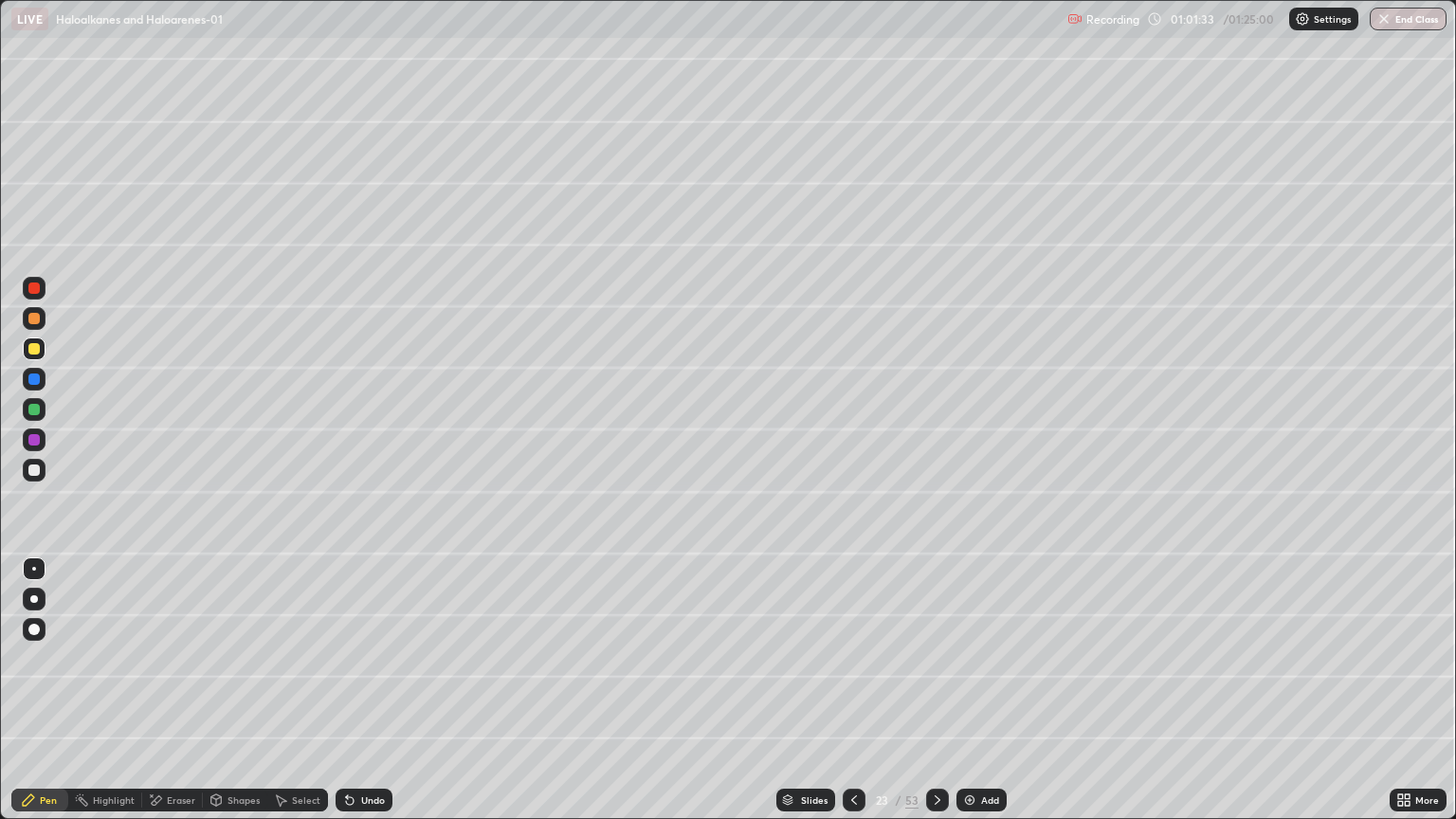 click at bounding box center [34, 410] 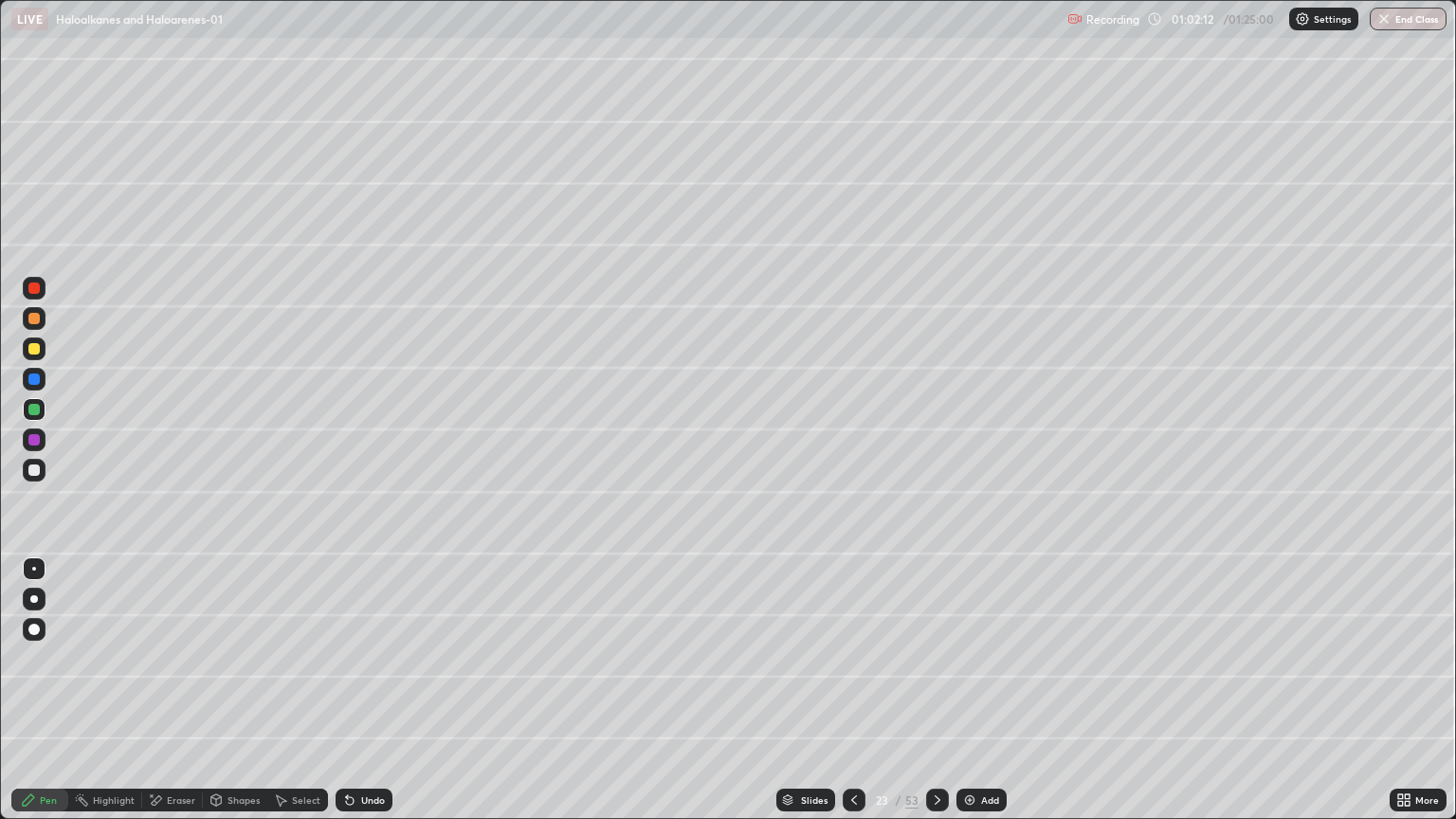 click at bounding box center [34, 349] 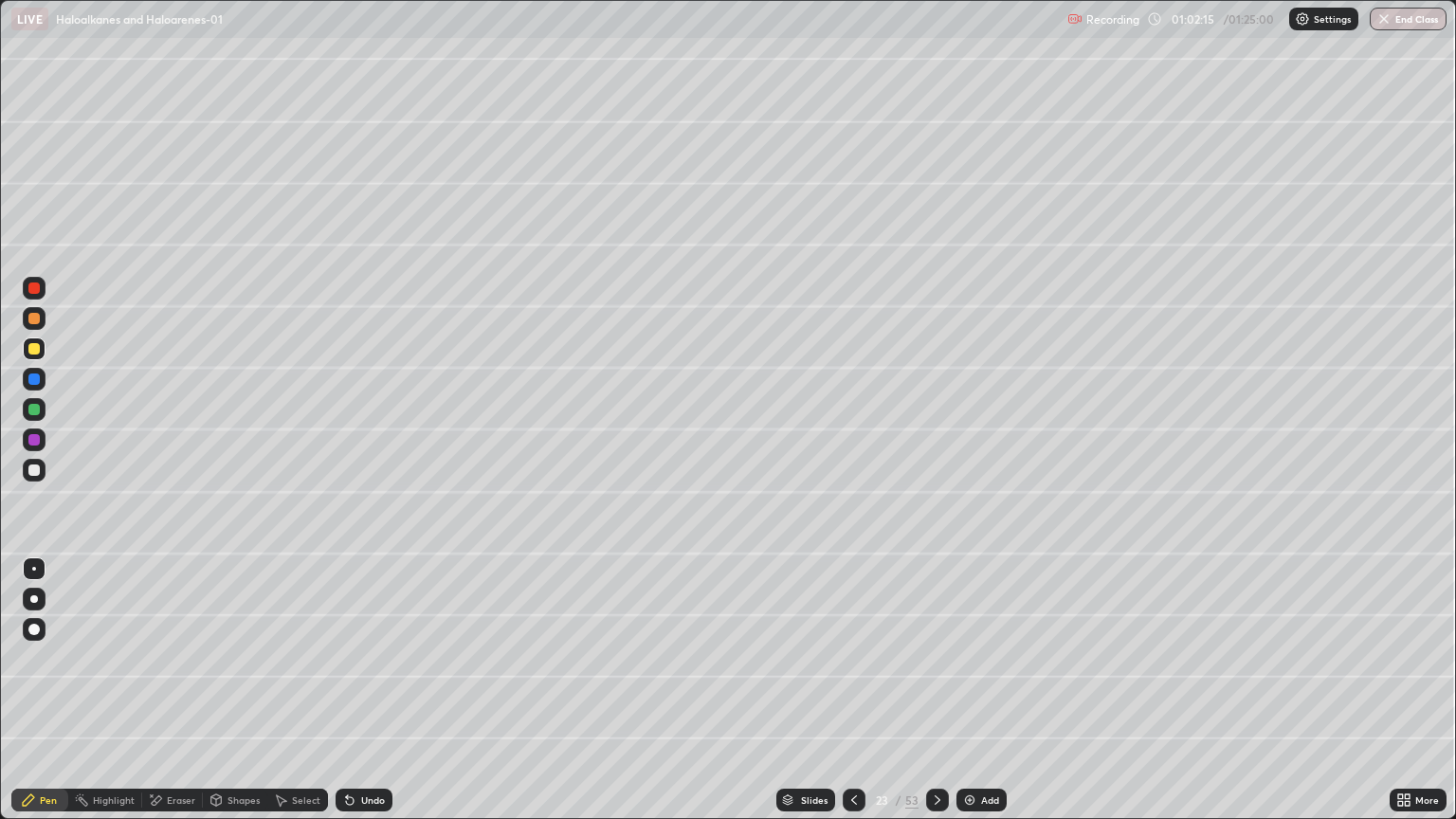click on "Shapes" at bounding box center (244, 800) 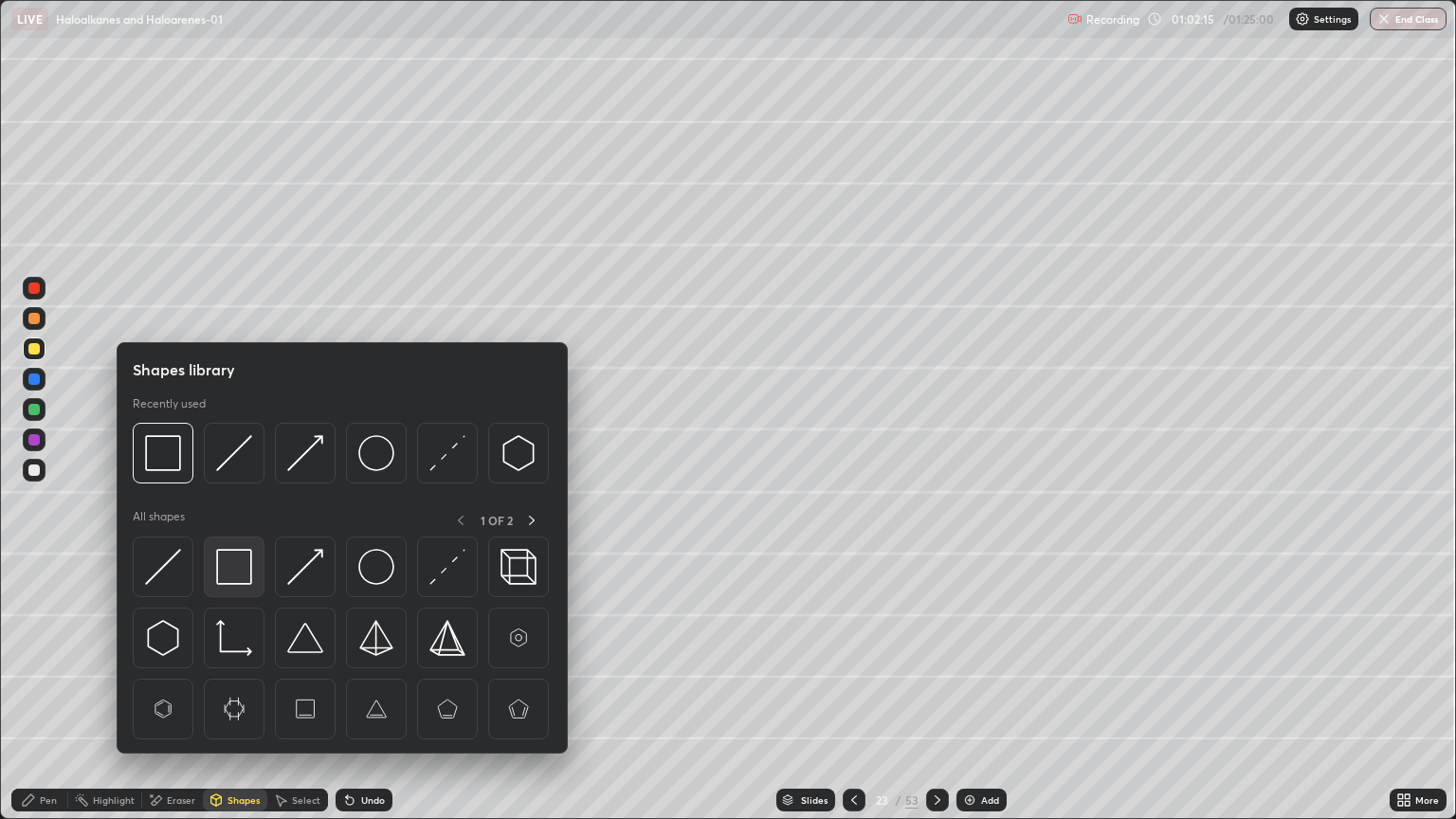 click at bounding box center (234, 567) 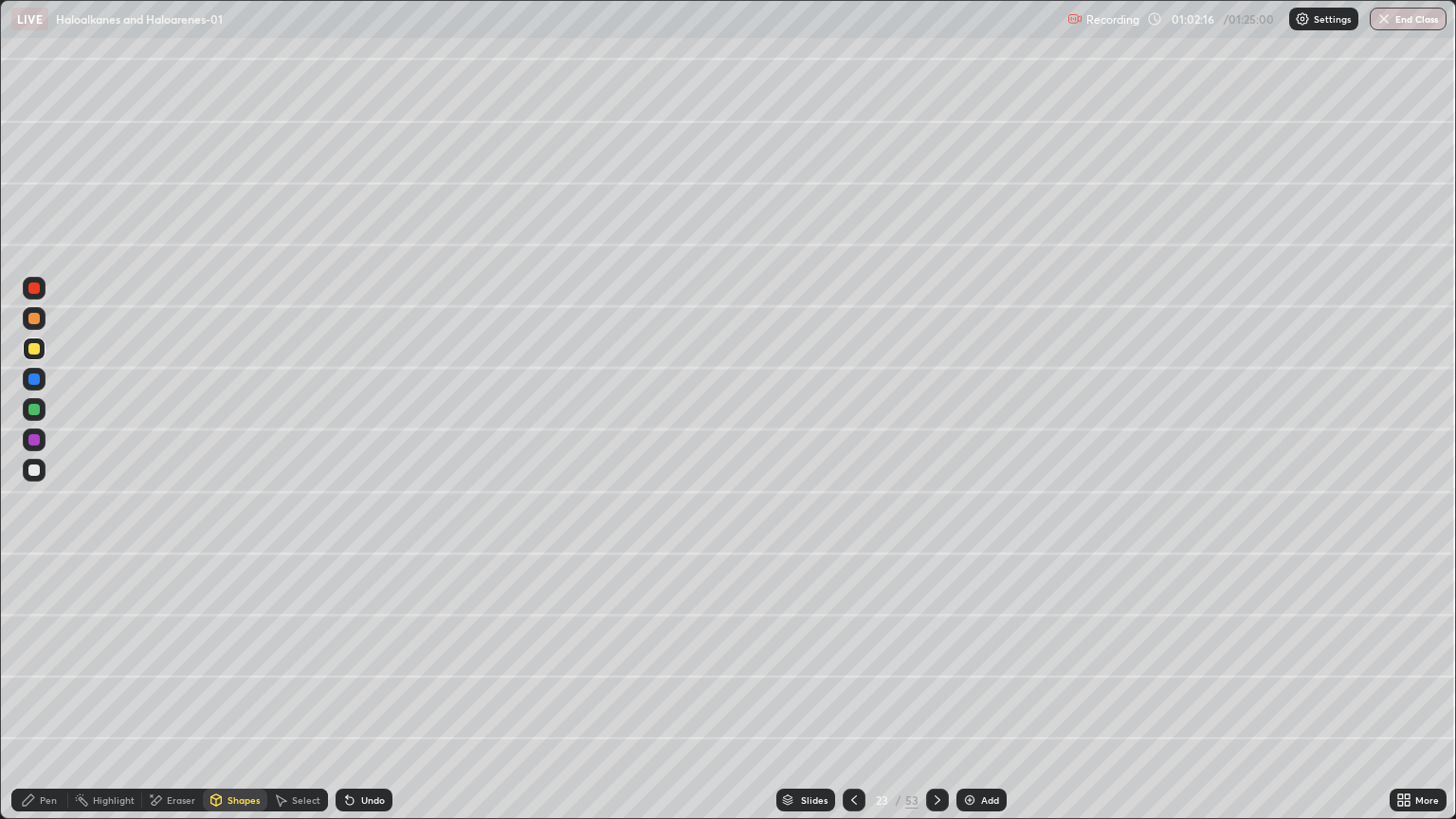 click at bounding box center [34, 440] 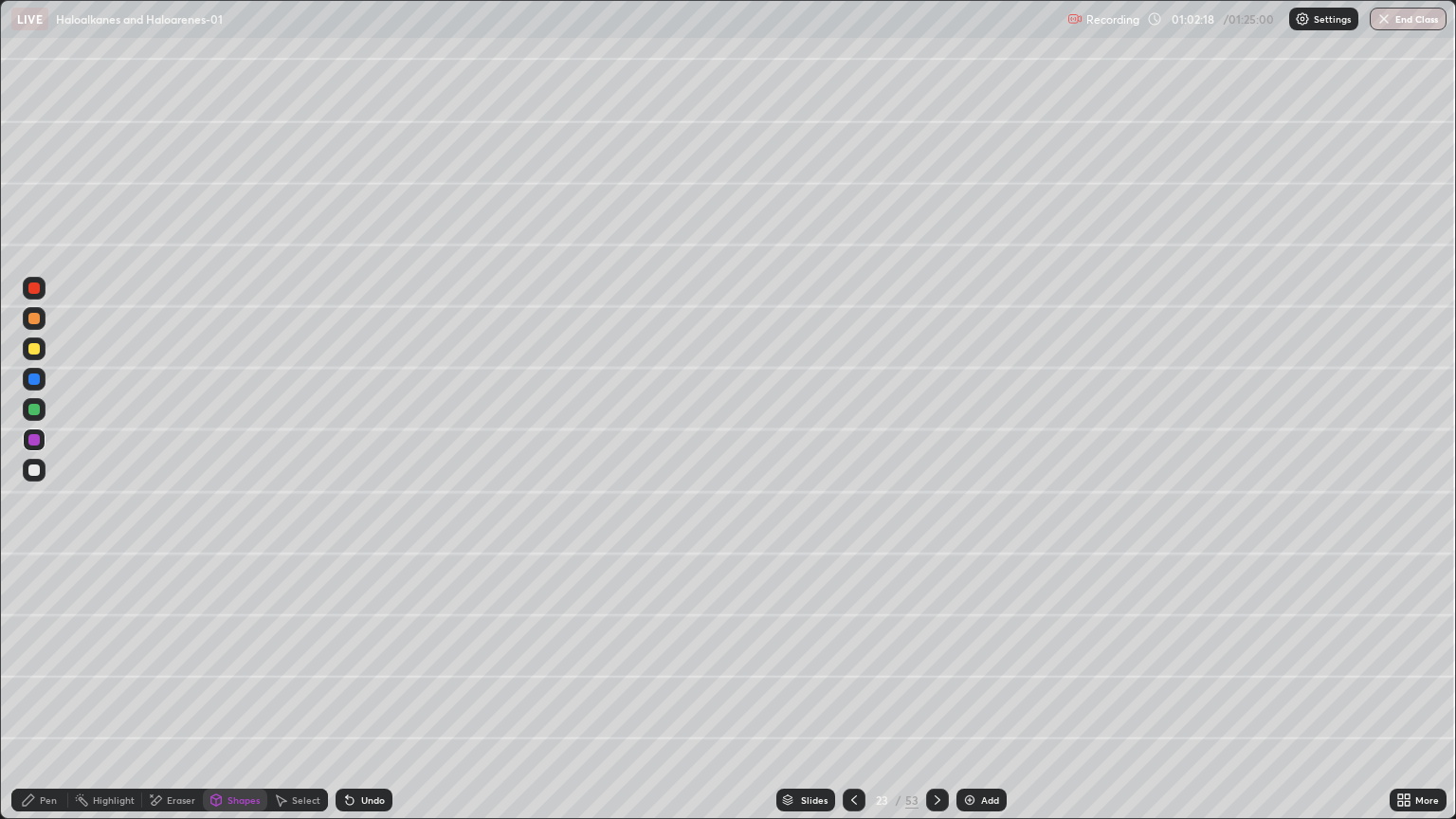 click on "Pen" at bounding box center (48, 800) 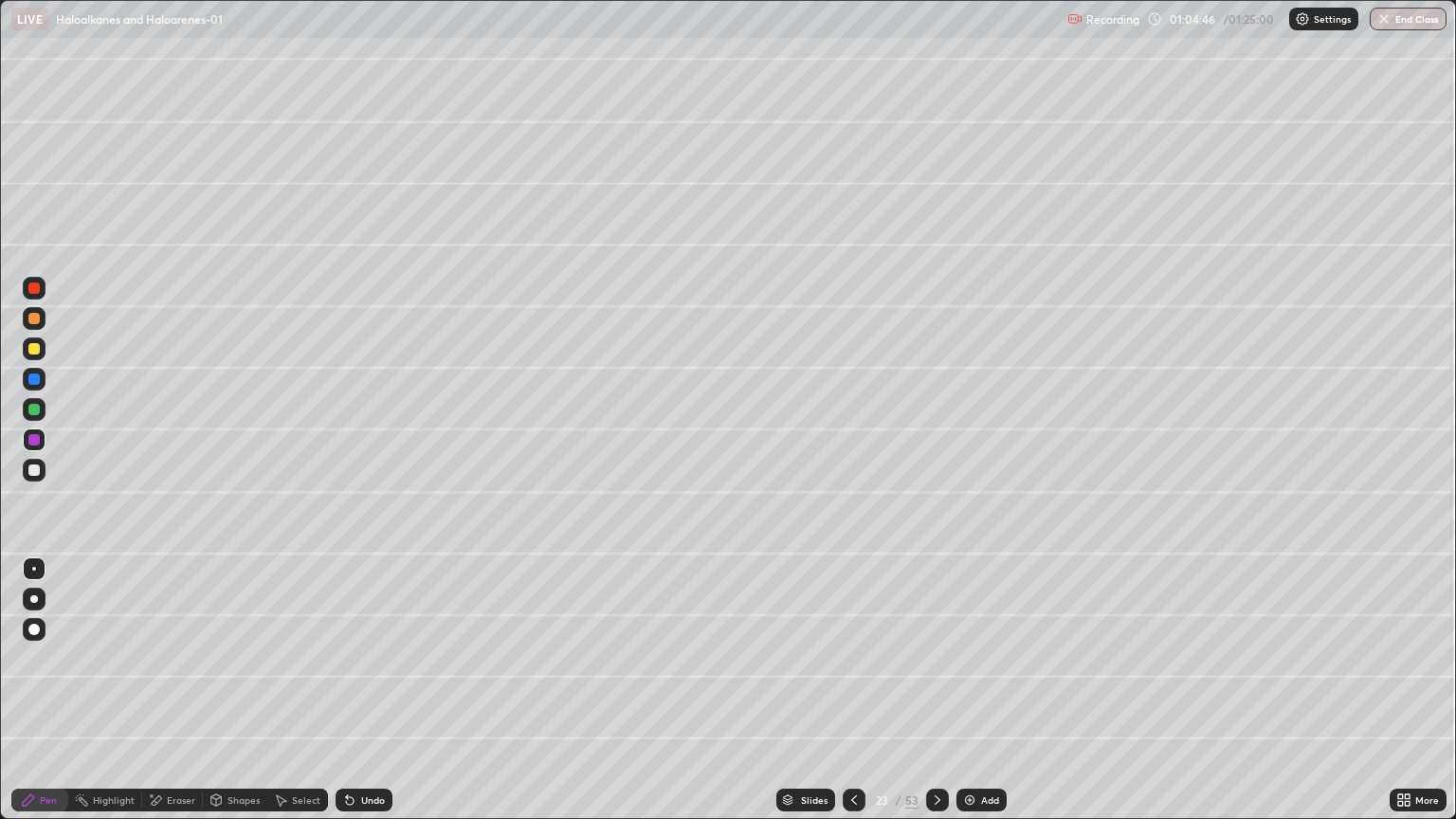 click at bounding box center (34, 288) 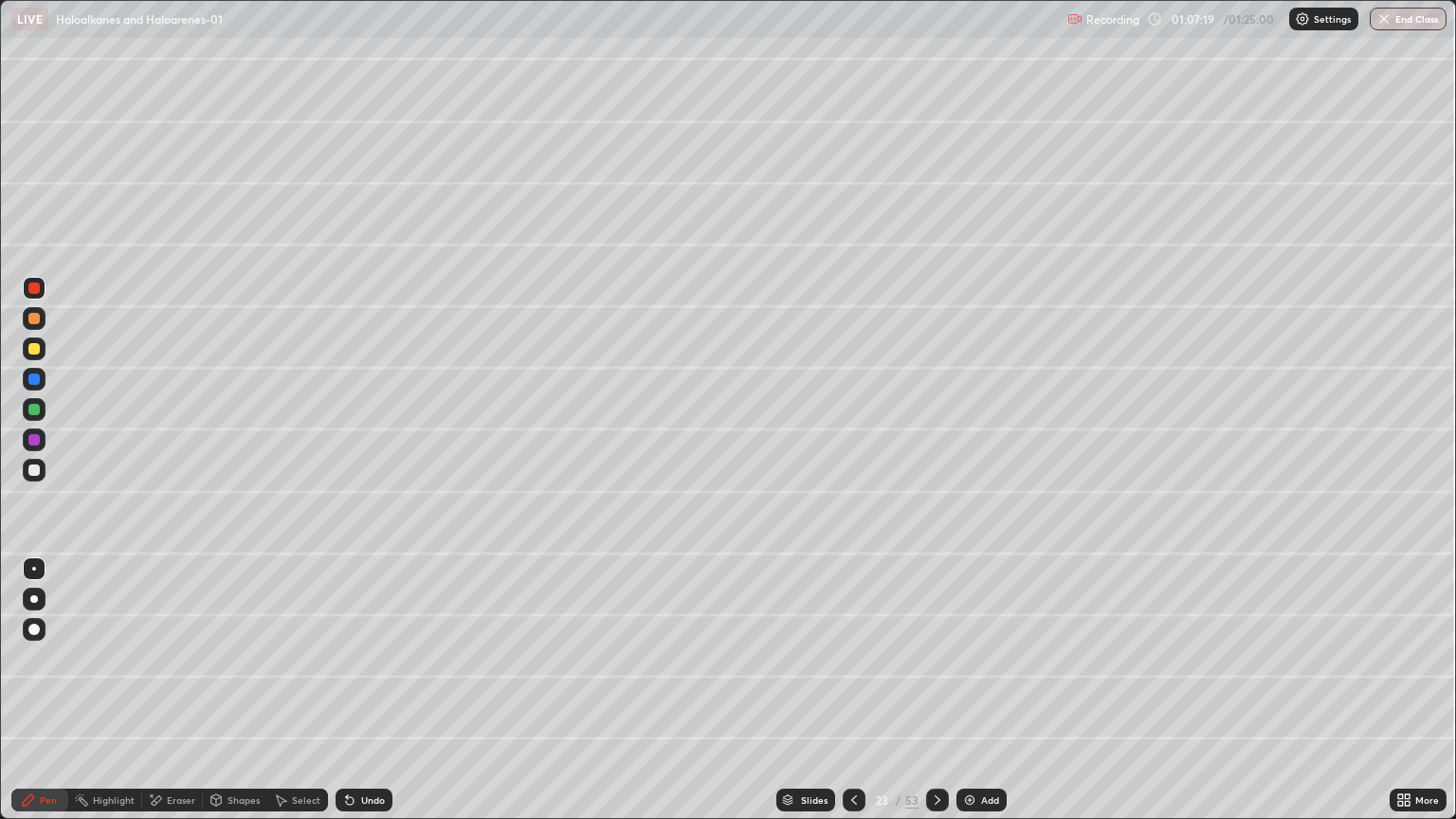 click on "Add" at bounding box center [981, 800] 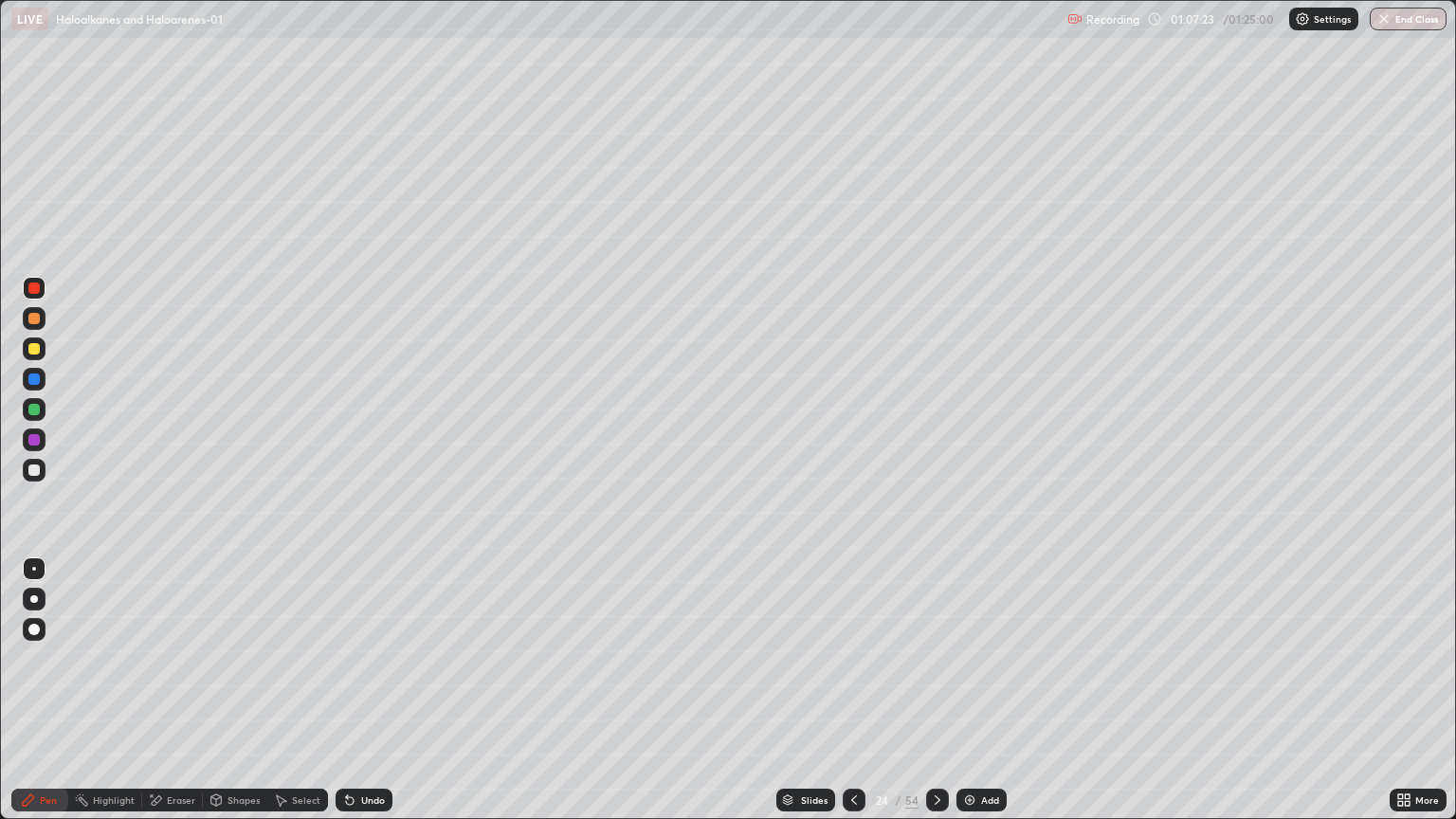 click on "Undo" at bounding box center (373, 800) 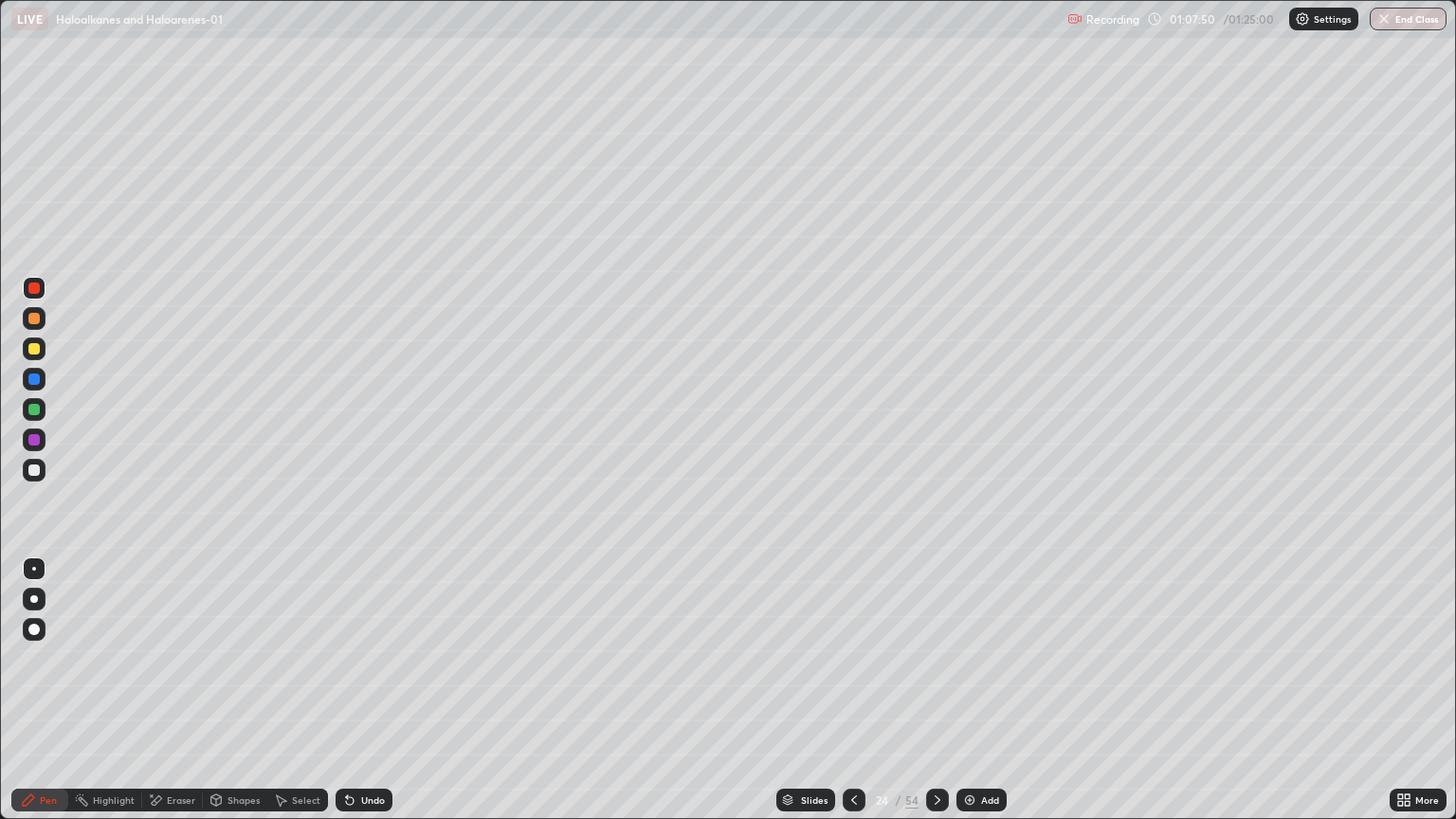 click at bounding box center (34, 410) 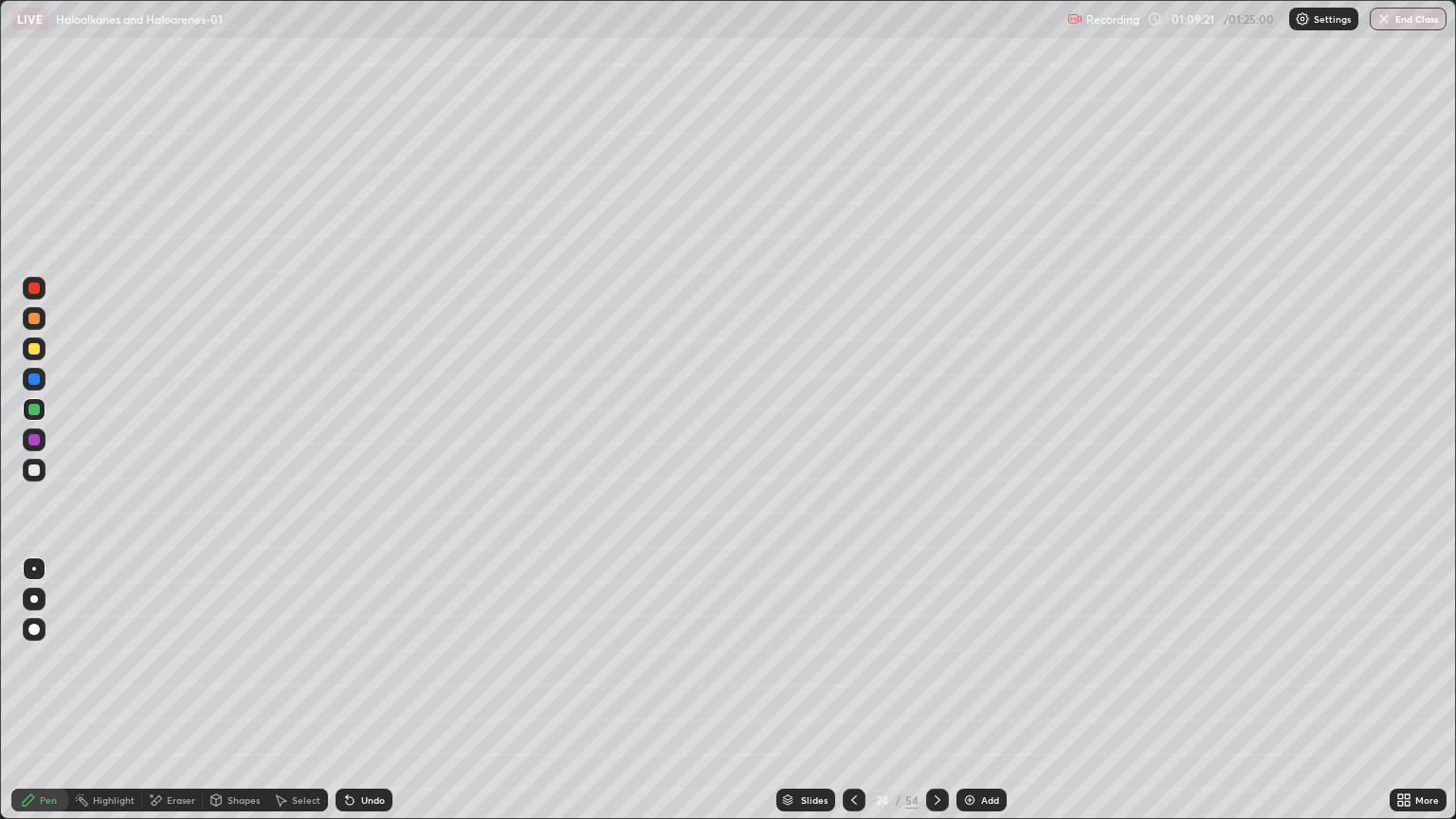 click at bounding box center (34, 288) 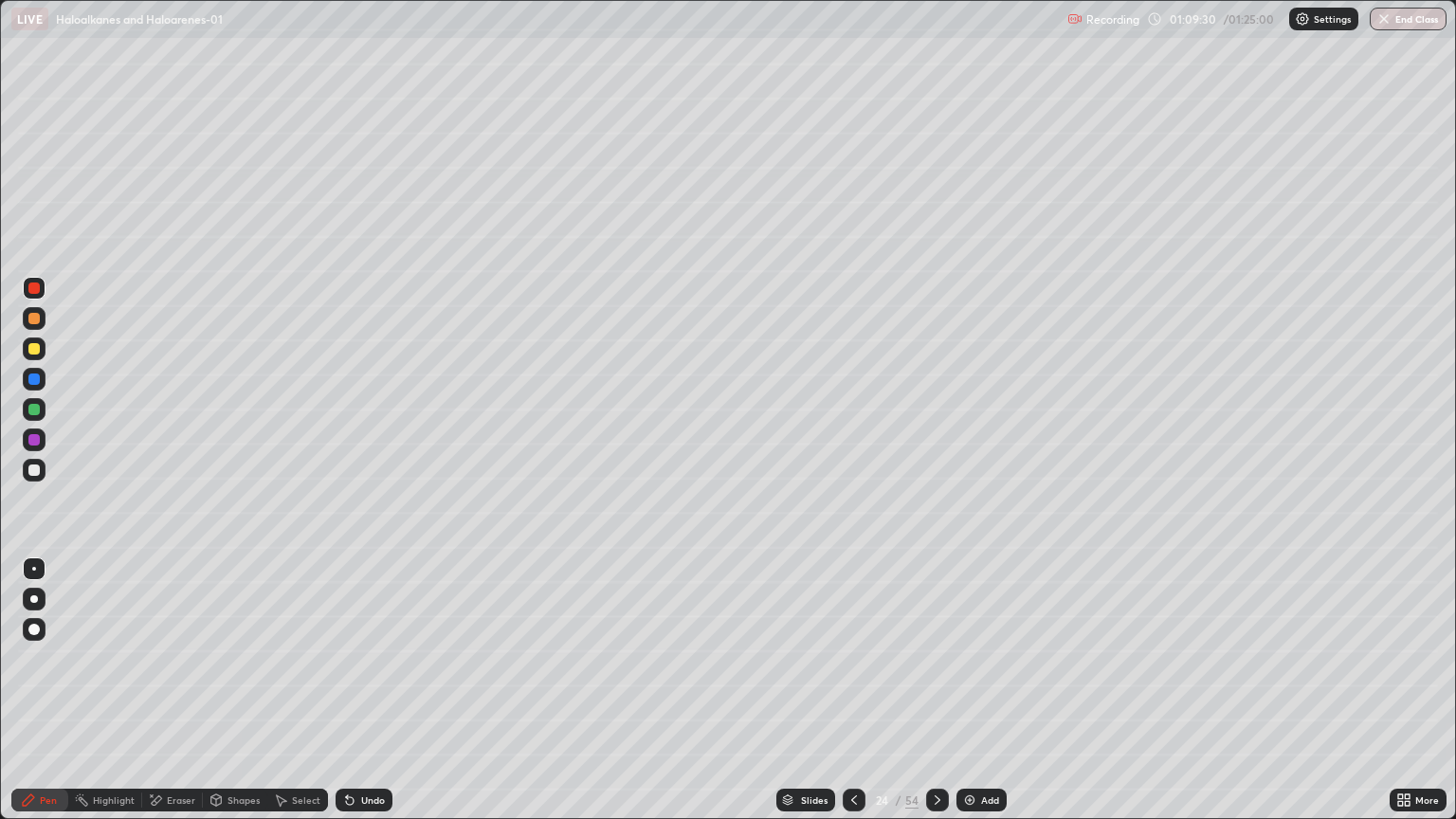 click on "Shapes" at bounding box center (244, 800) 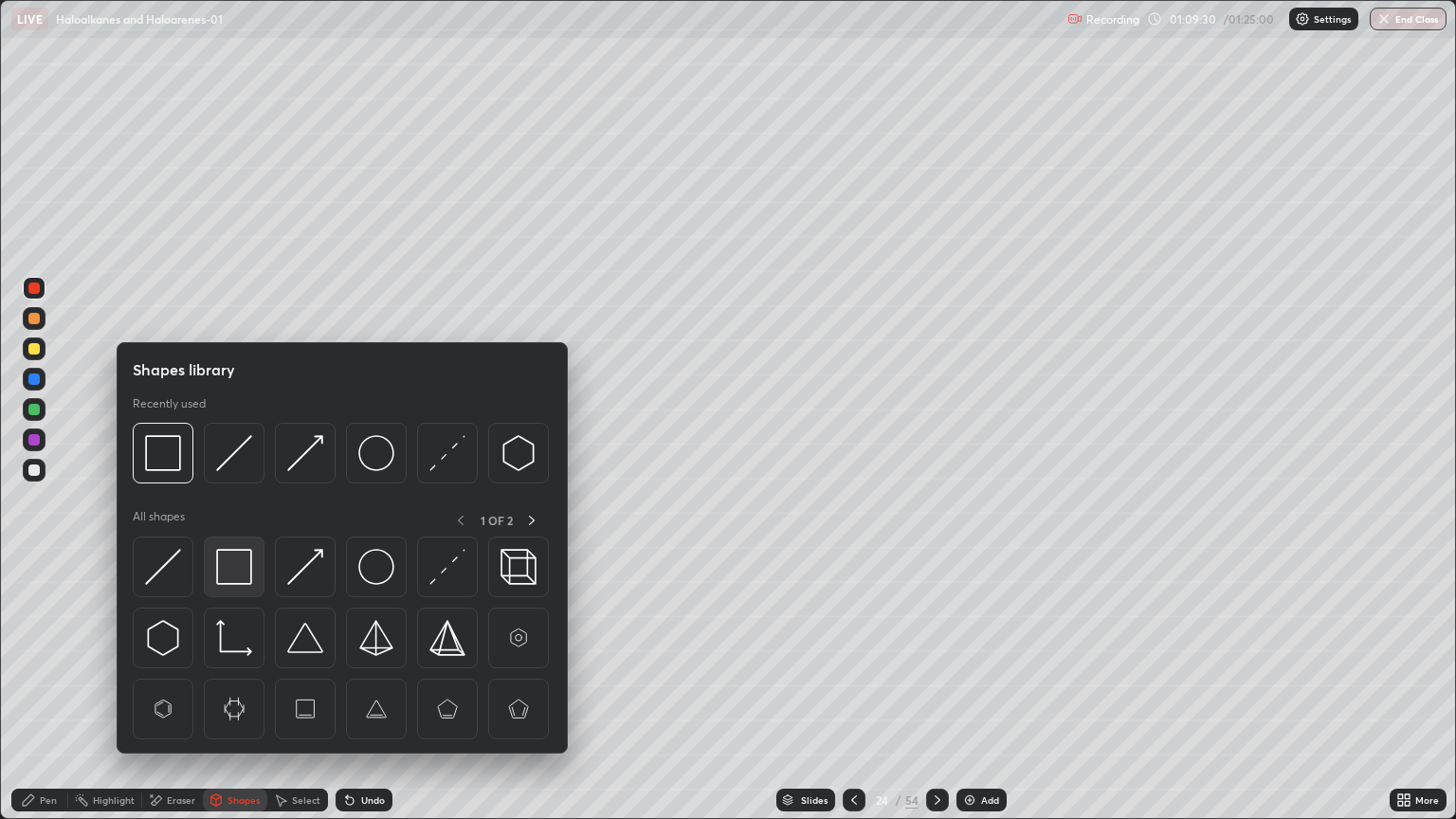 click at bounding box center [234, 567] 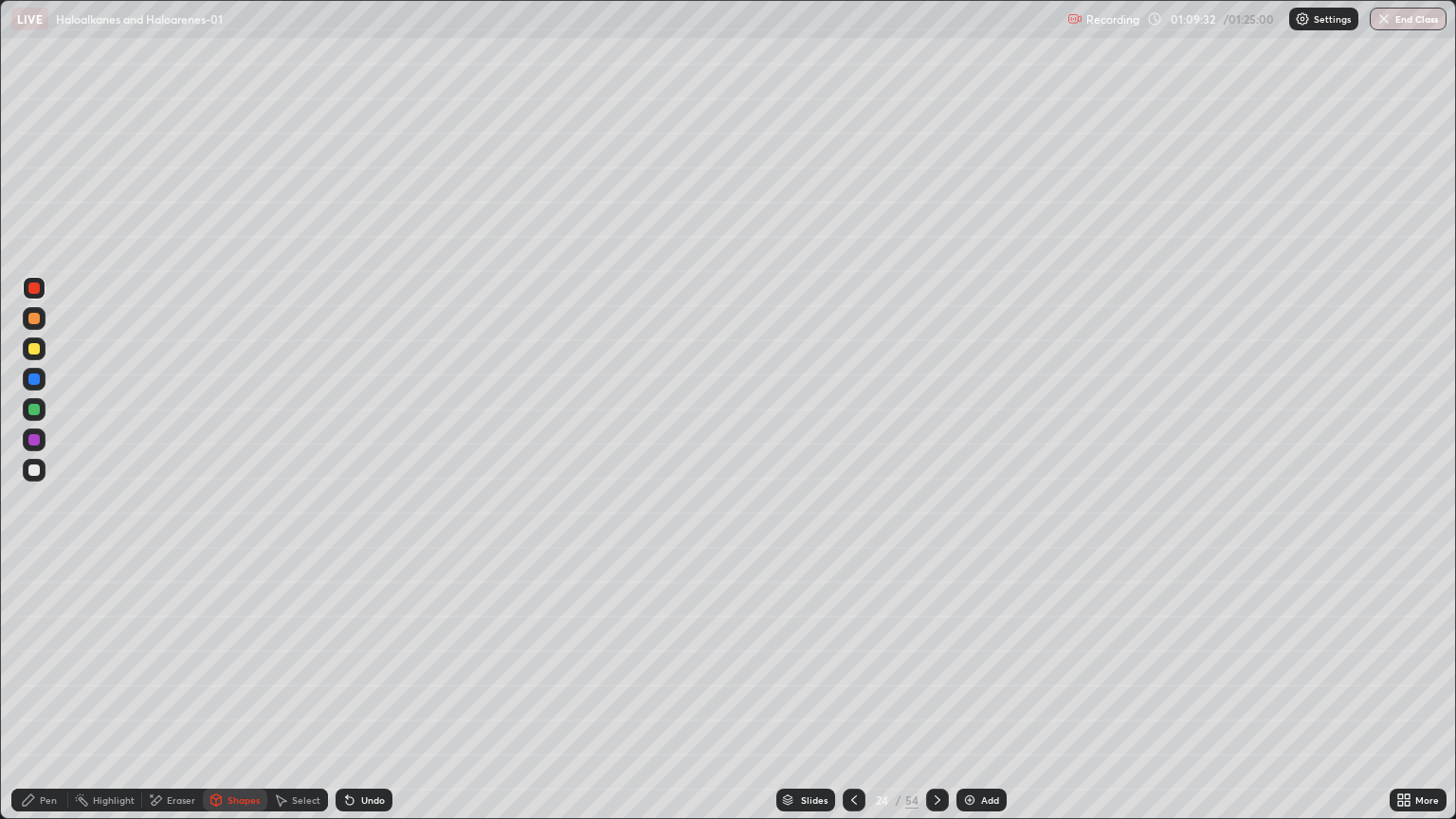 click at bounding box center (34, 349) 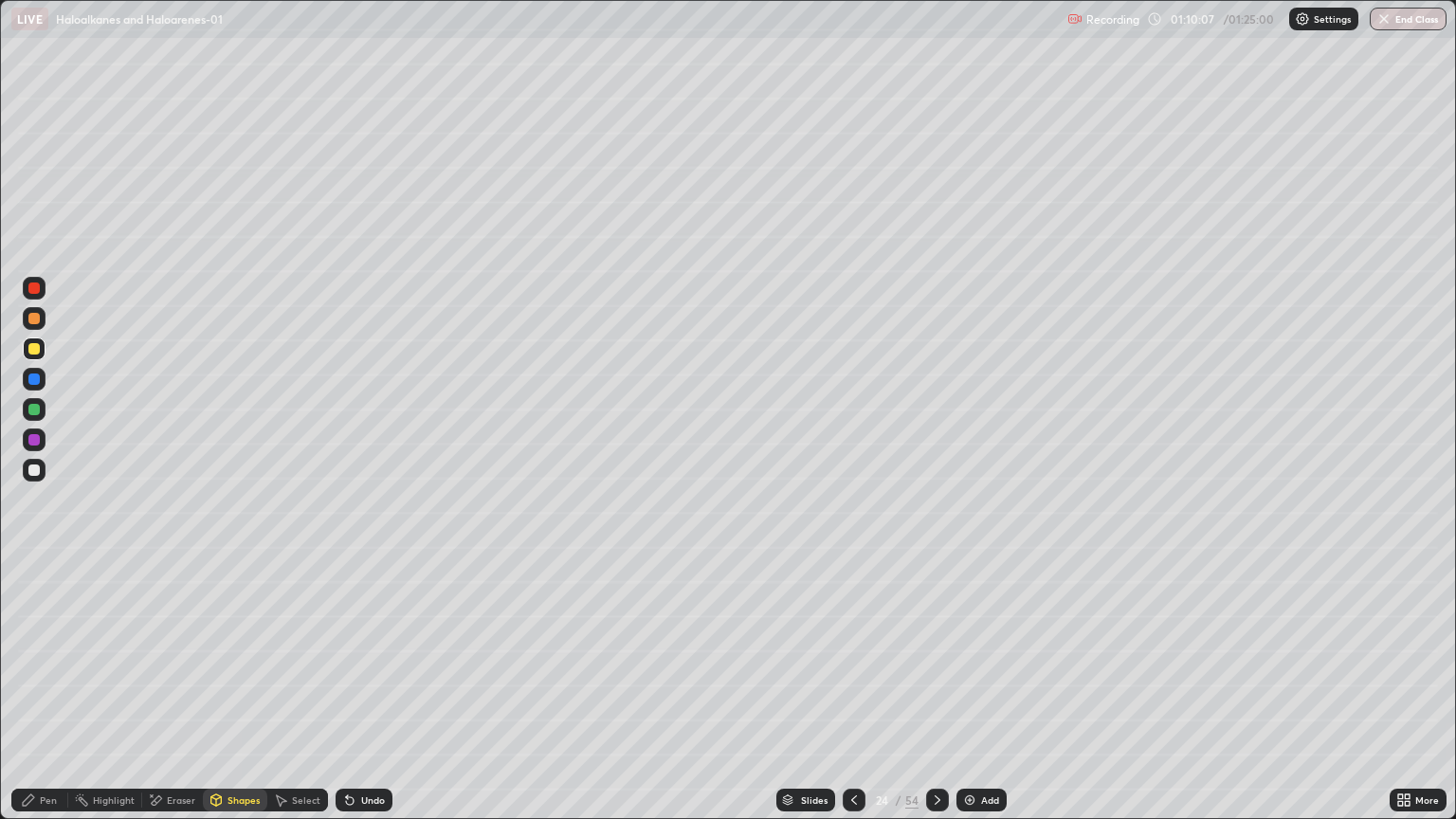 click 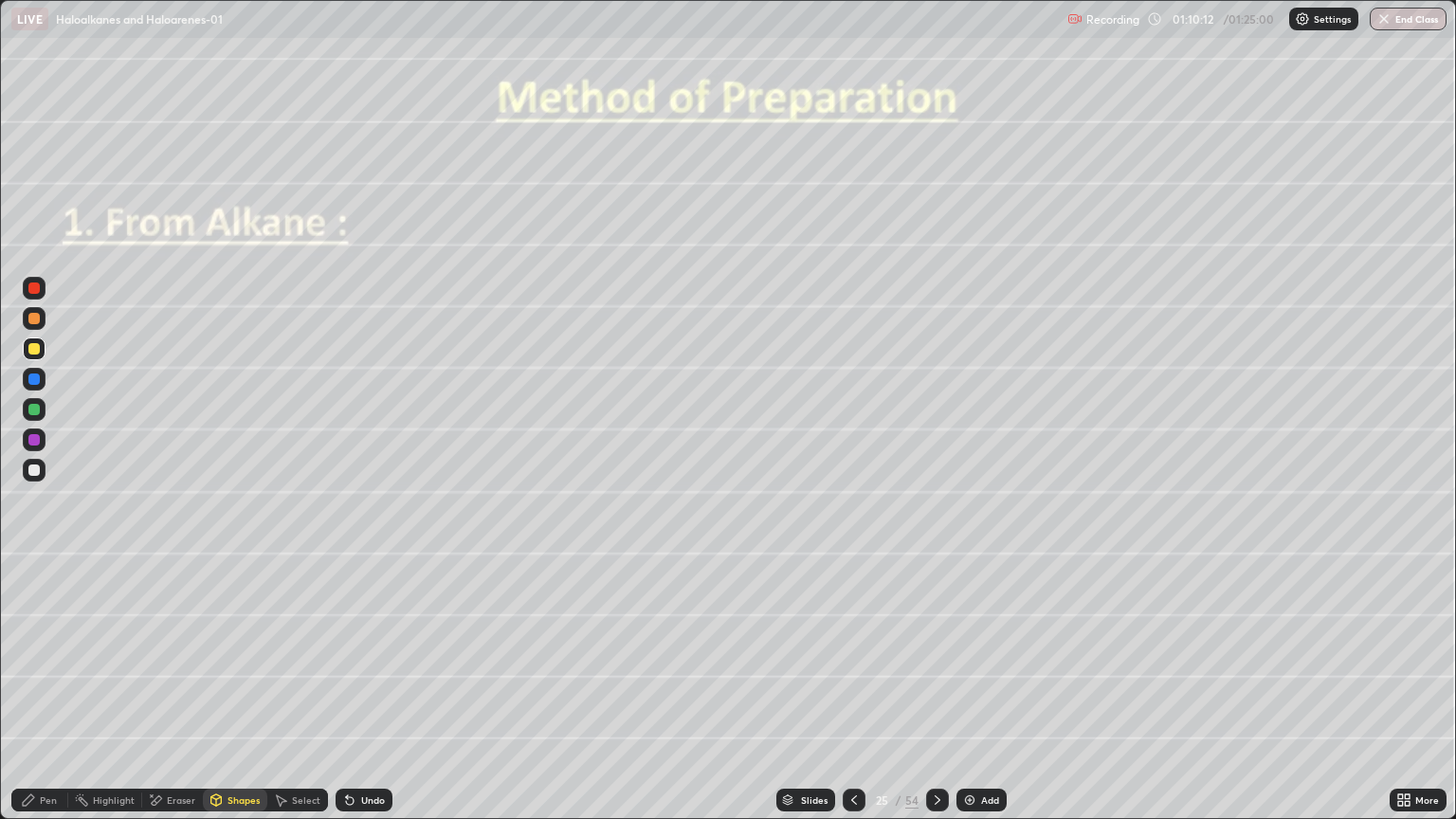 click 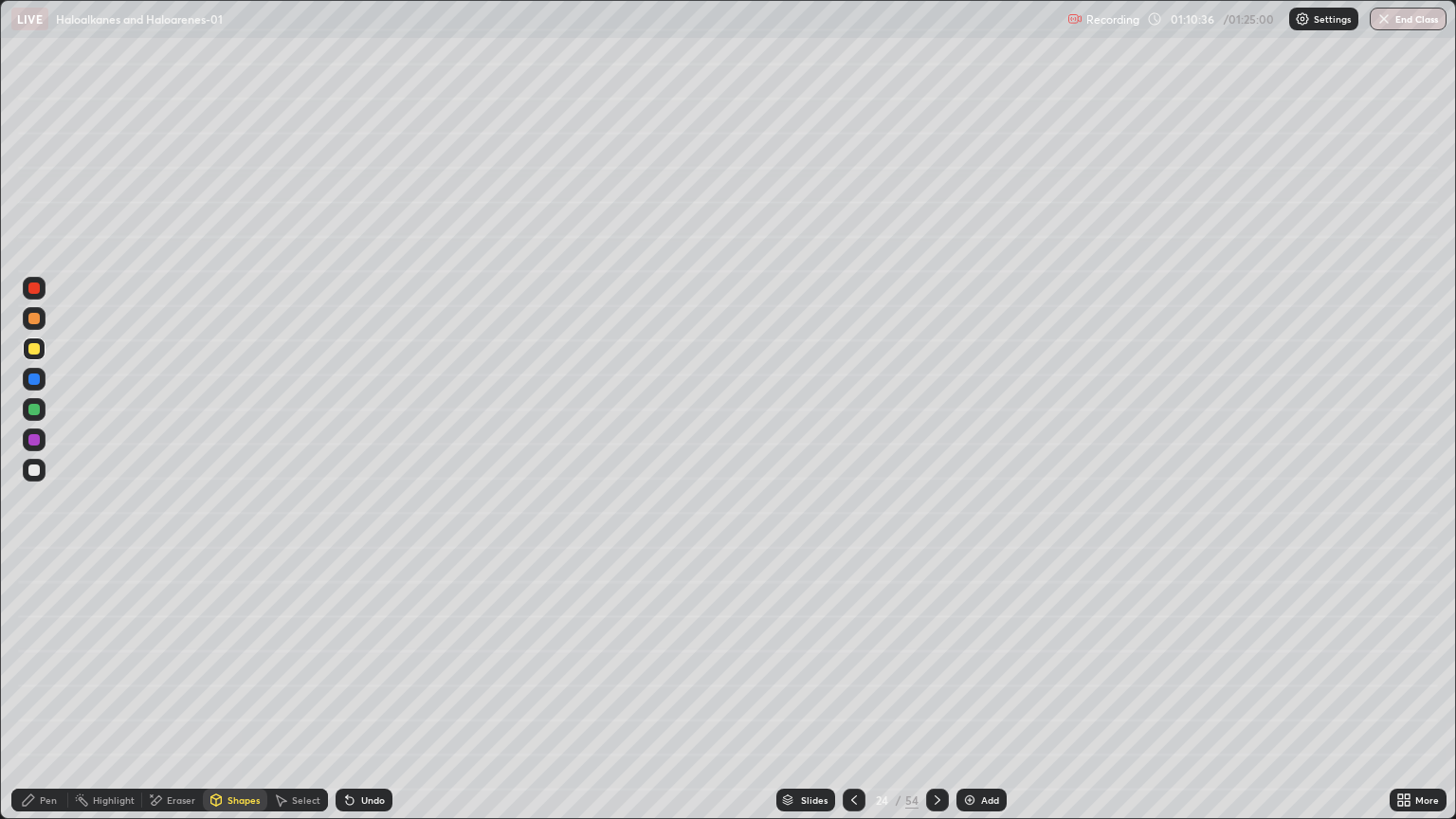 click 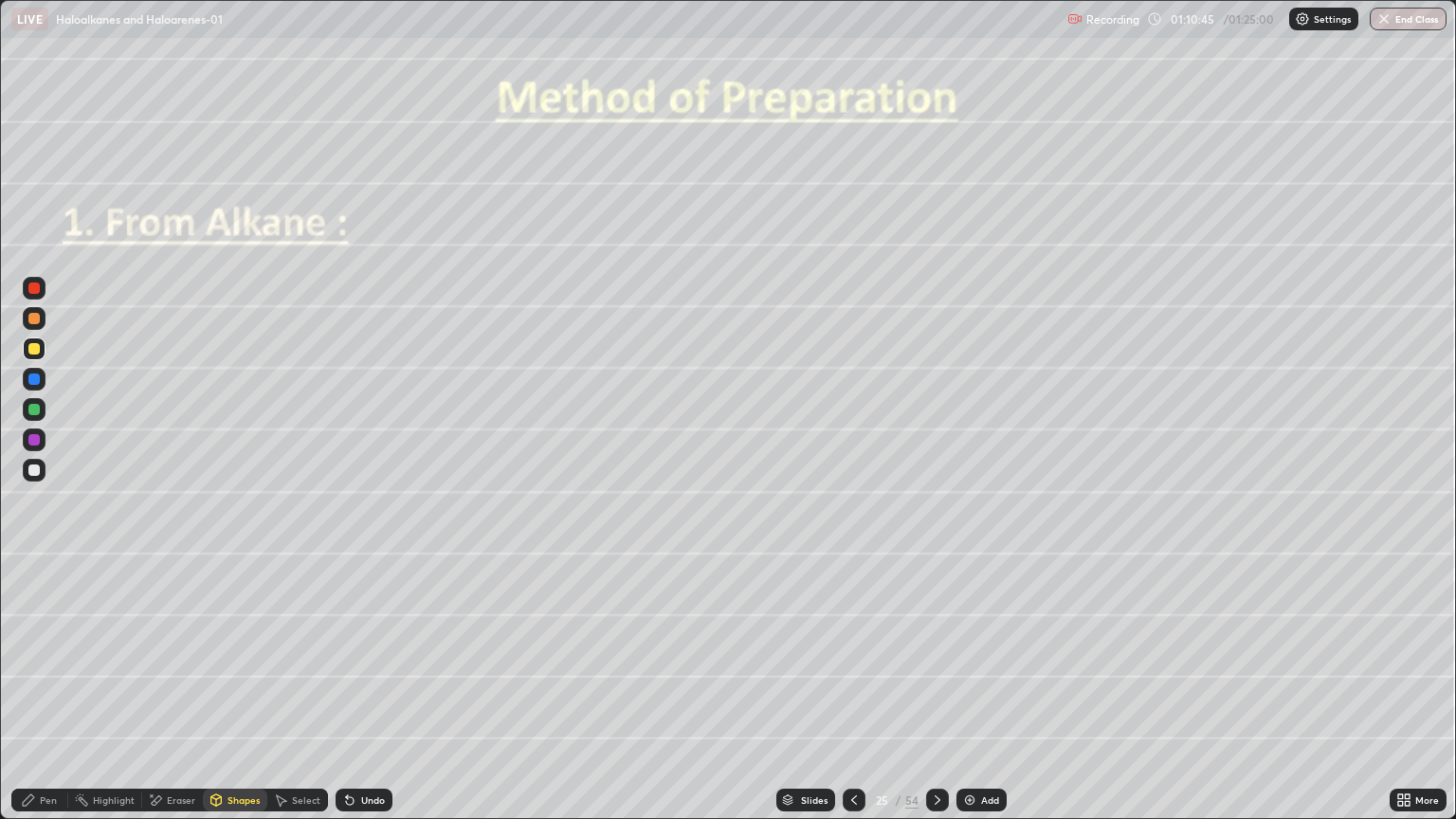 click on "Pen" at bounding box center [48, 800] 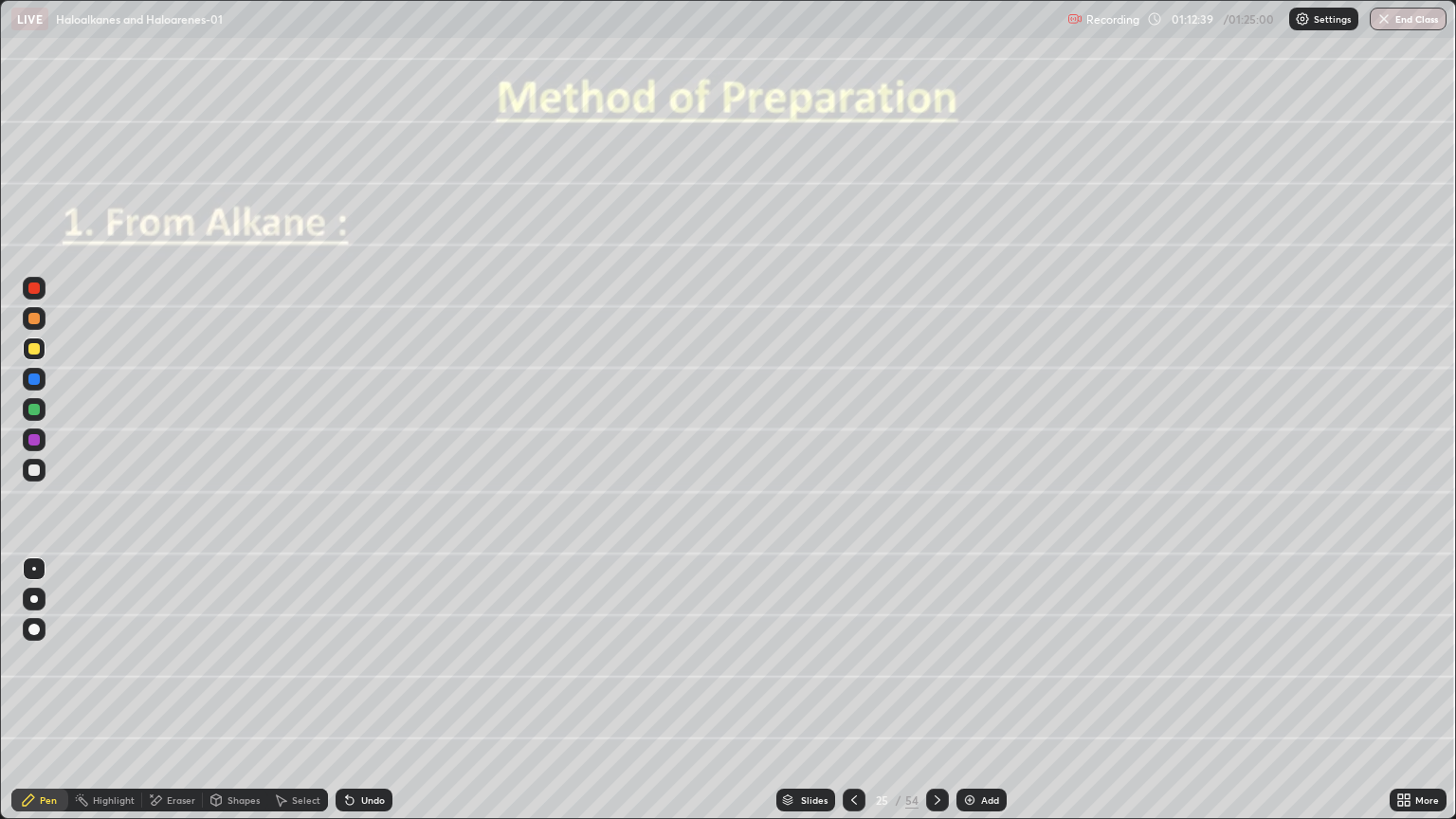 click on "Eraser" at bounding box center [181, 800] 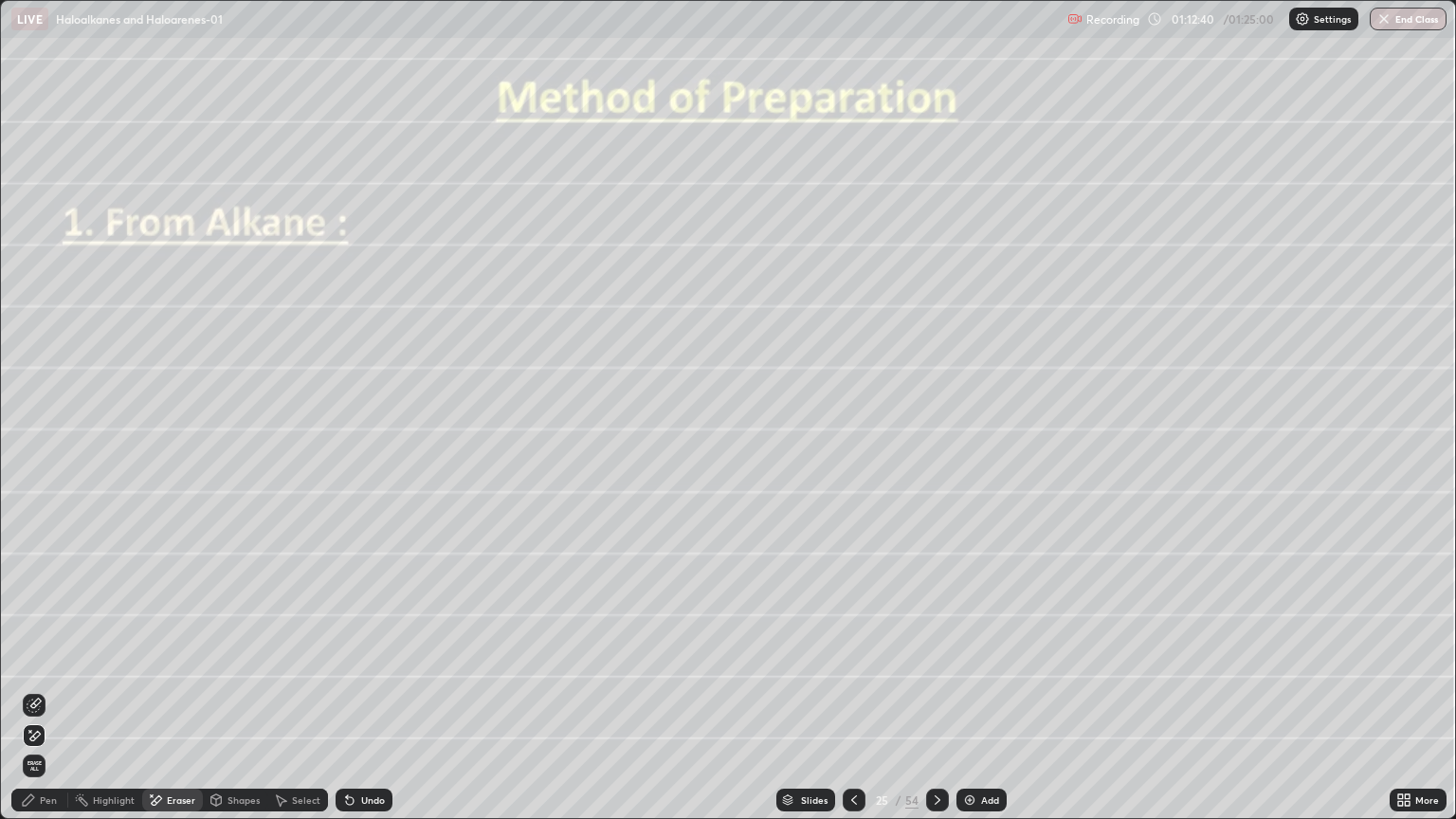 click on "Erase all" at bounding box center [34, 766] 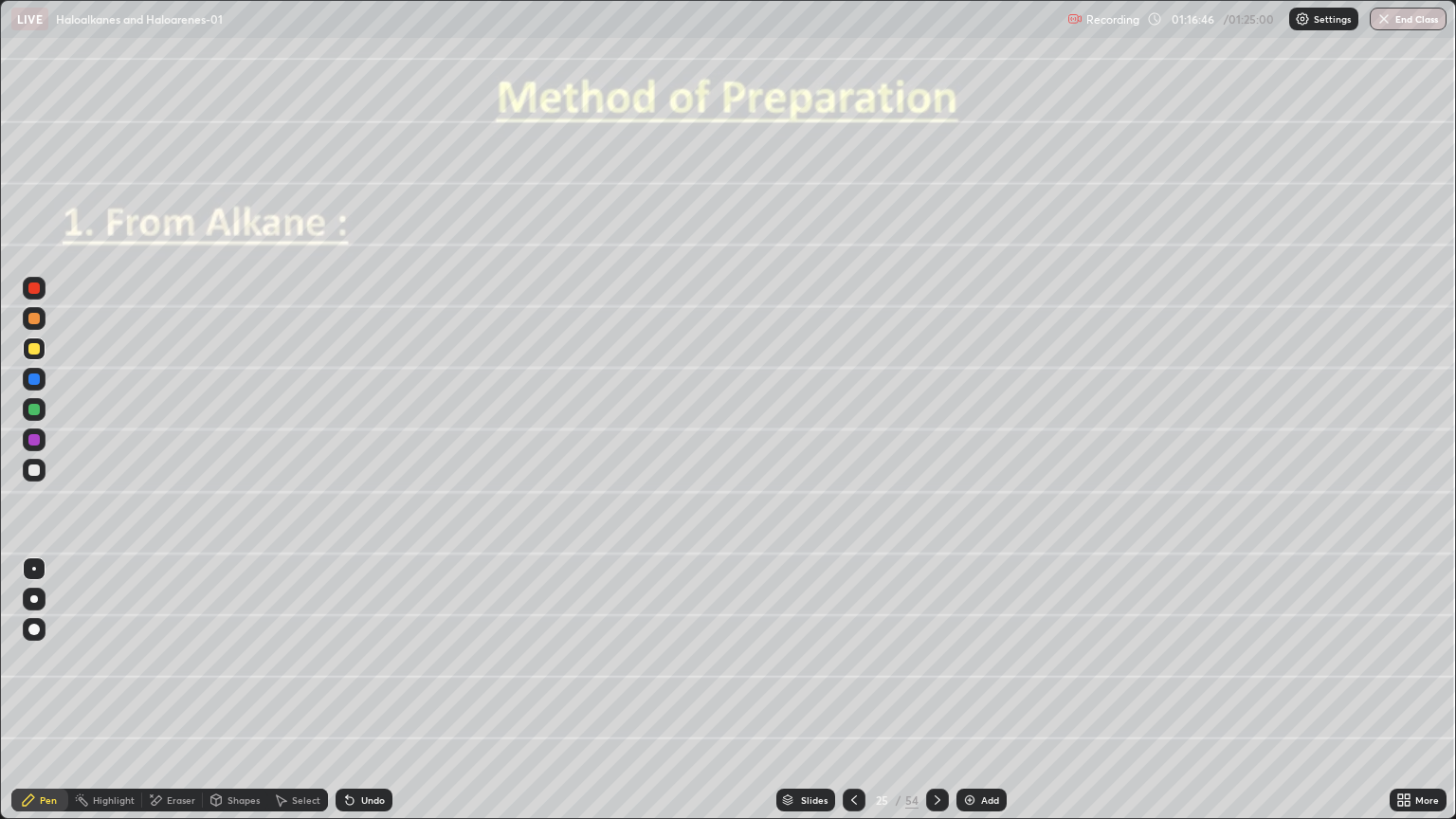 click at bounding box center (970, 800) 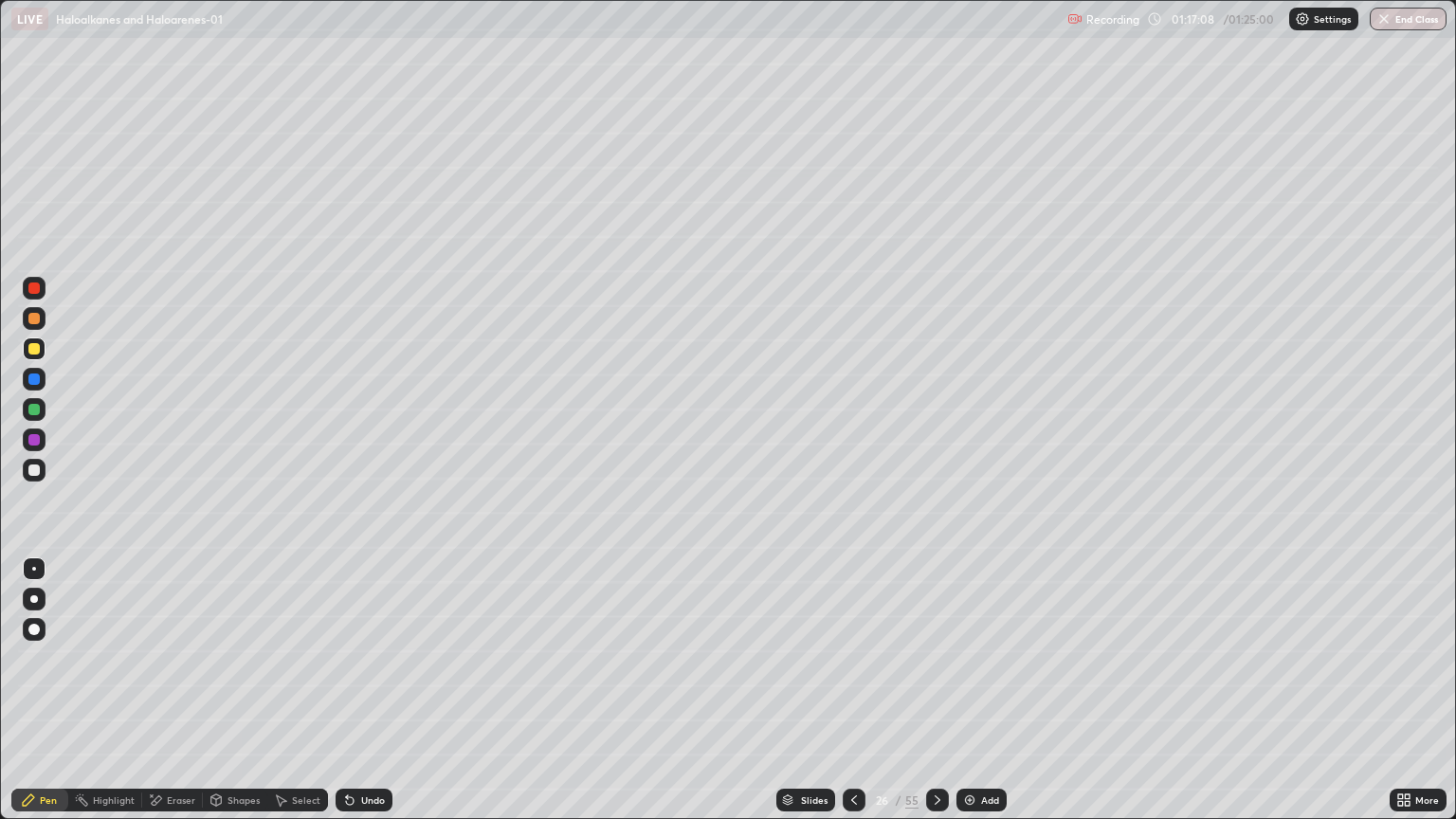 click on "Shapes" at bounding box center (244, 800) 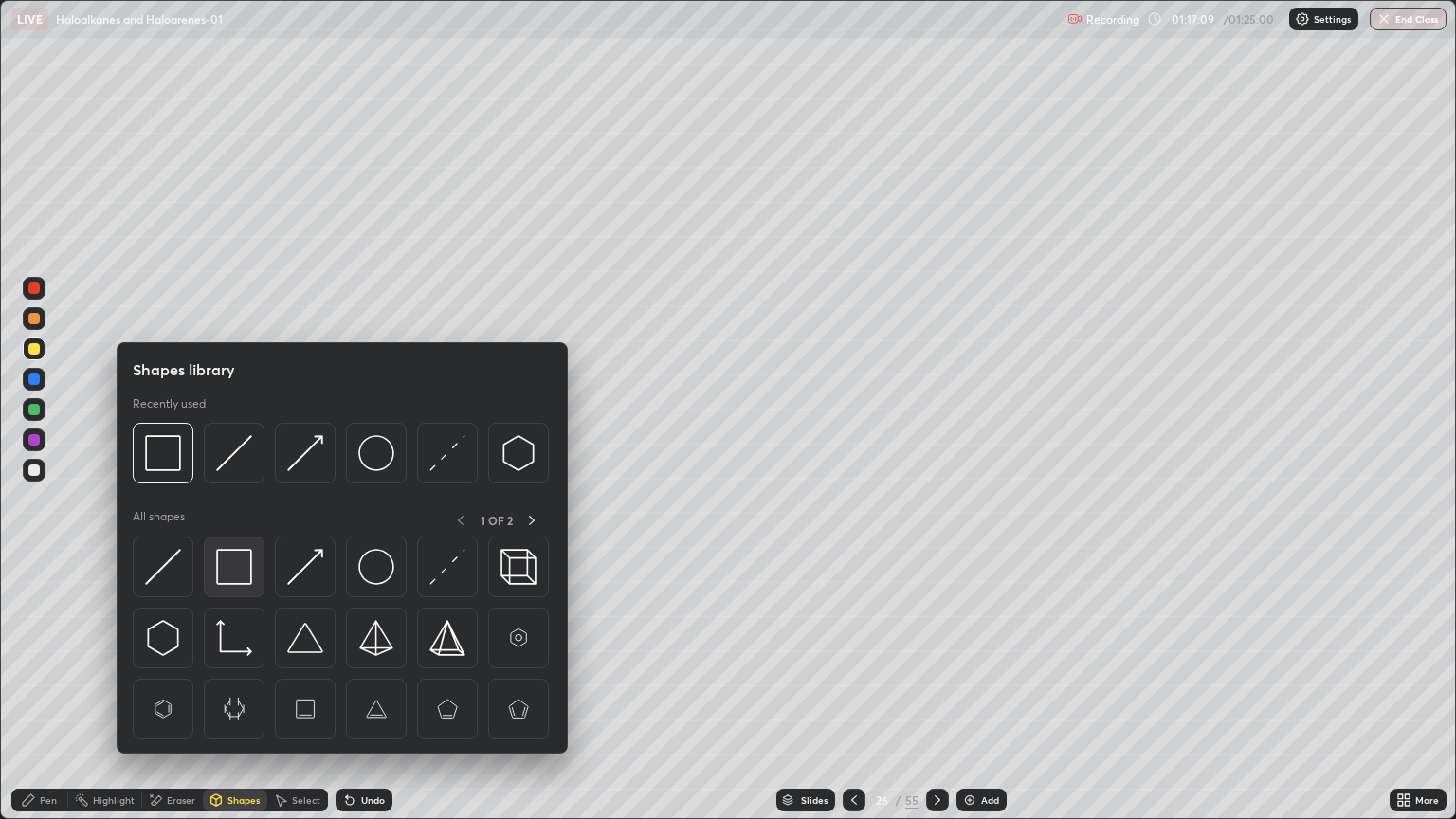 click at bounding box center [234, 567] 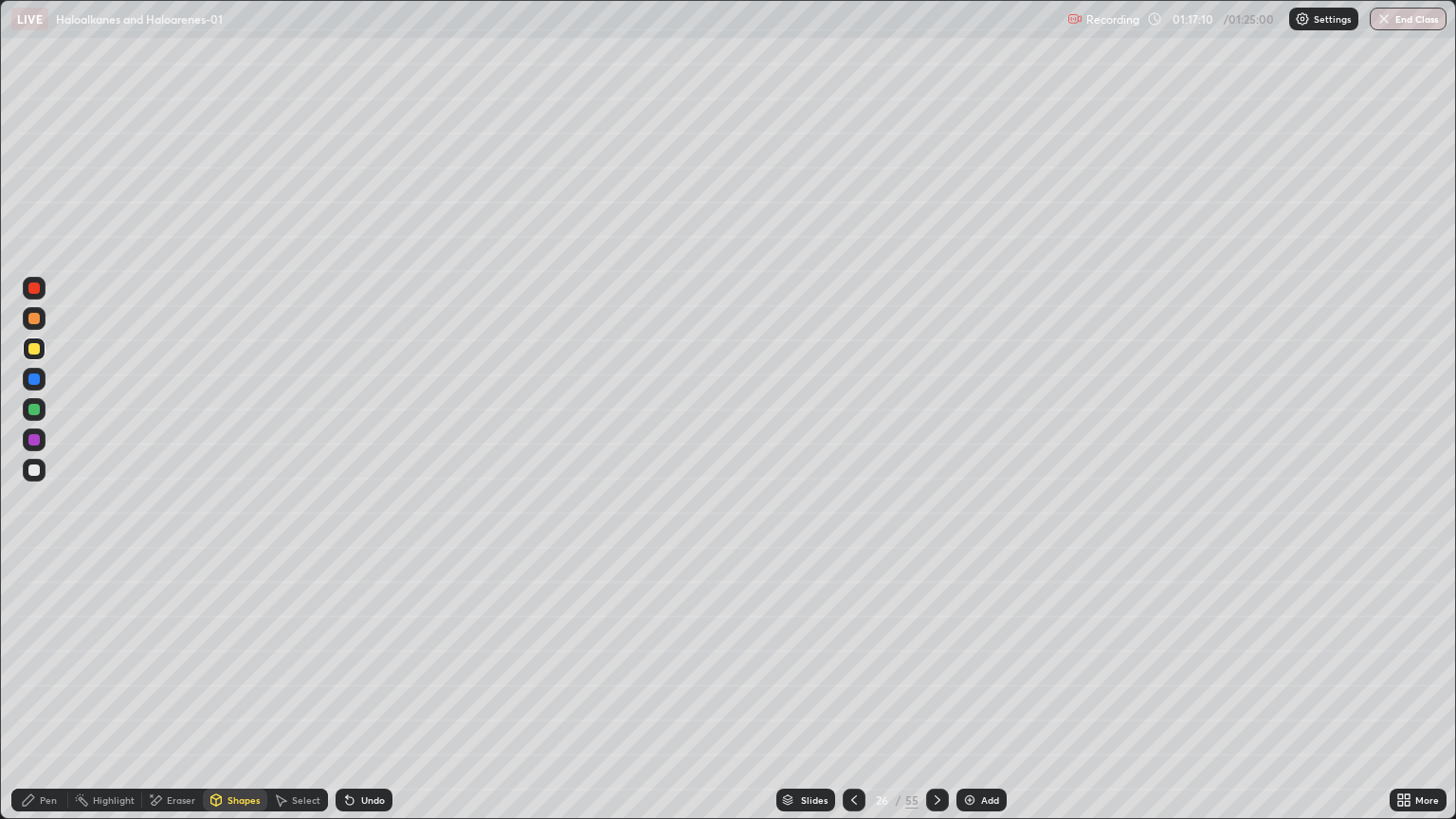 click at bounding box center [34, 440] 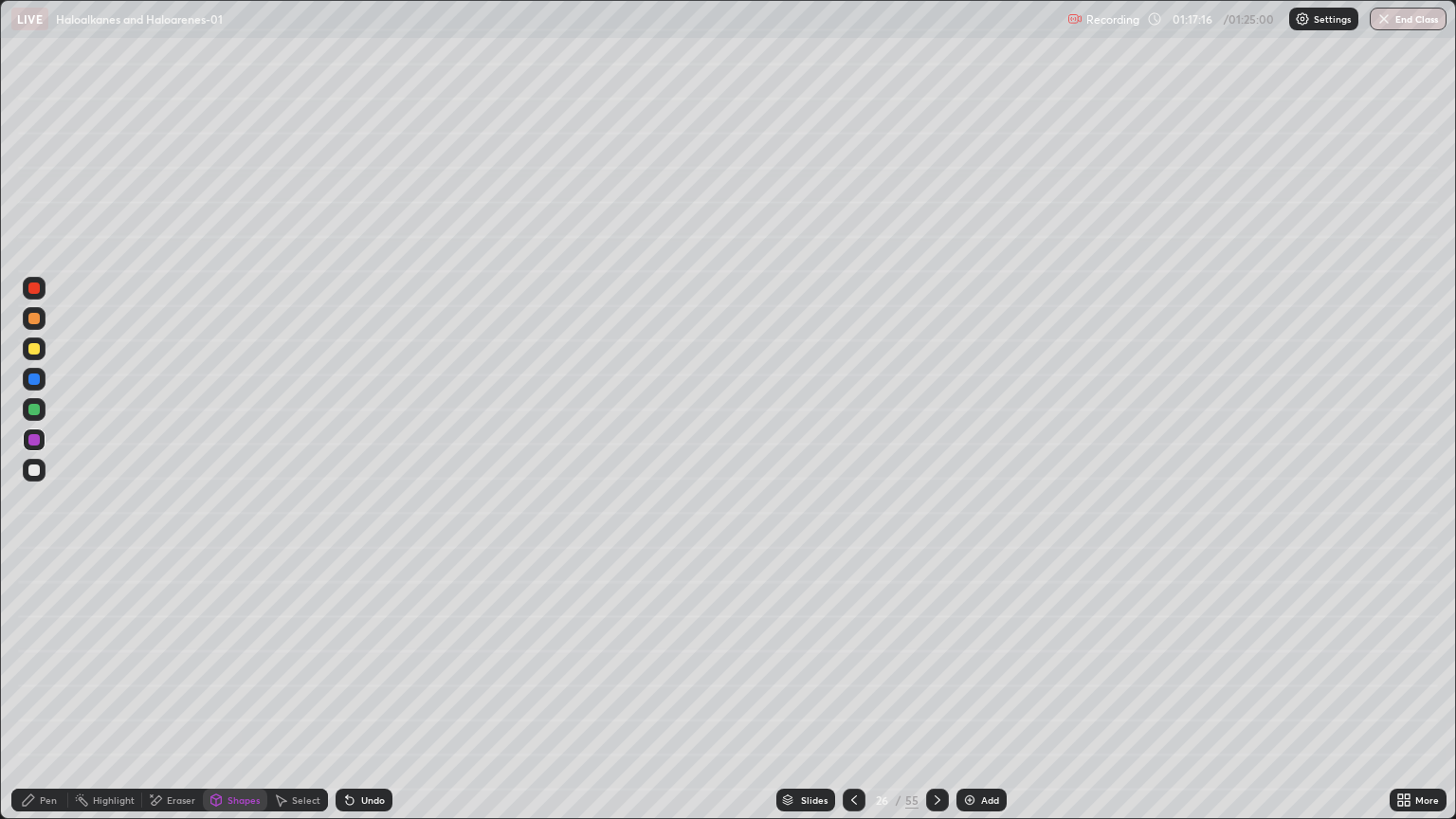 click 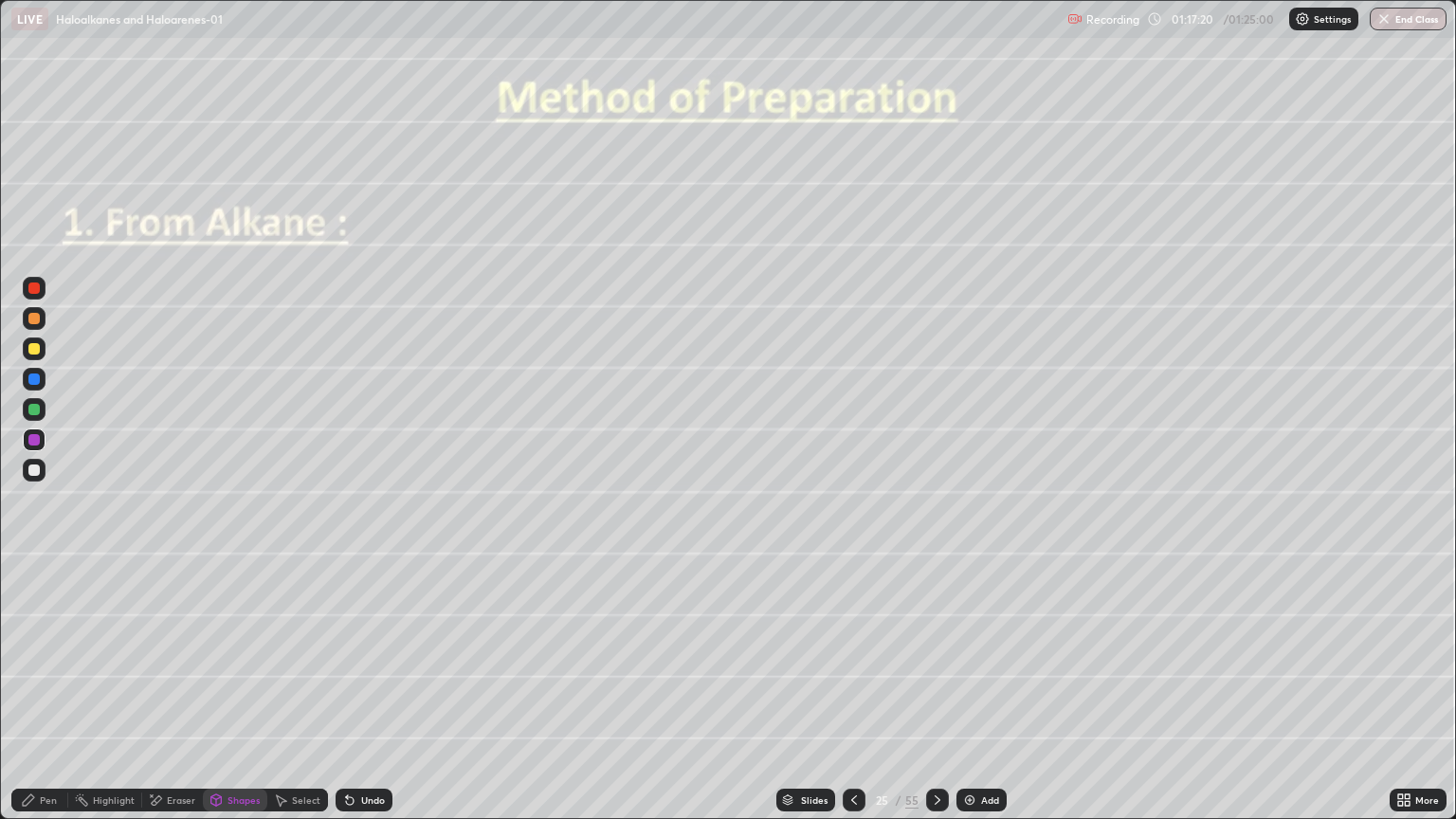 click 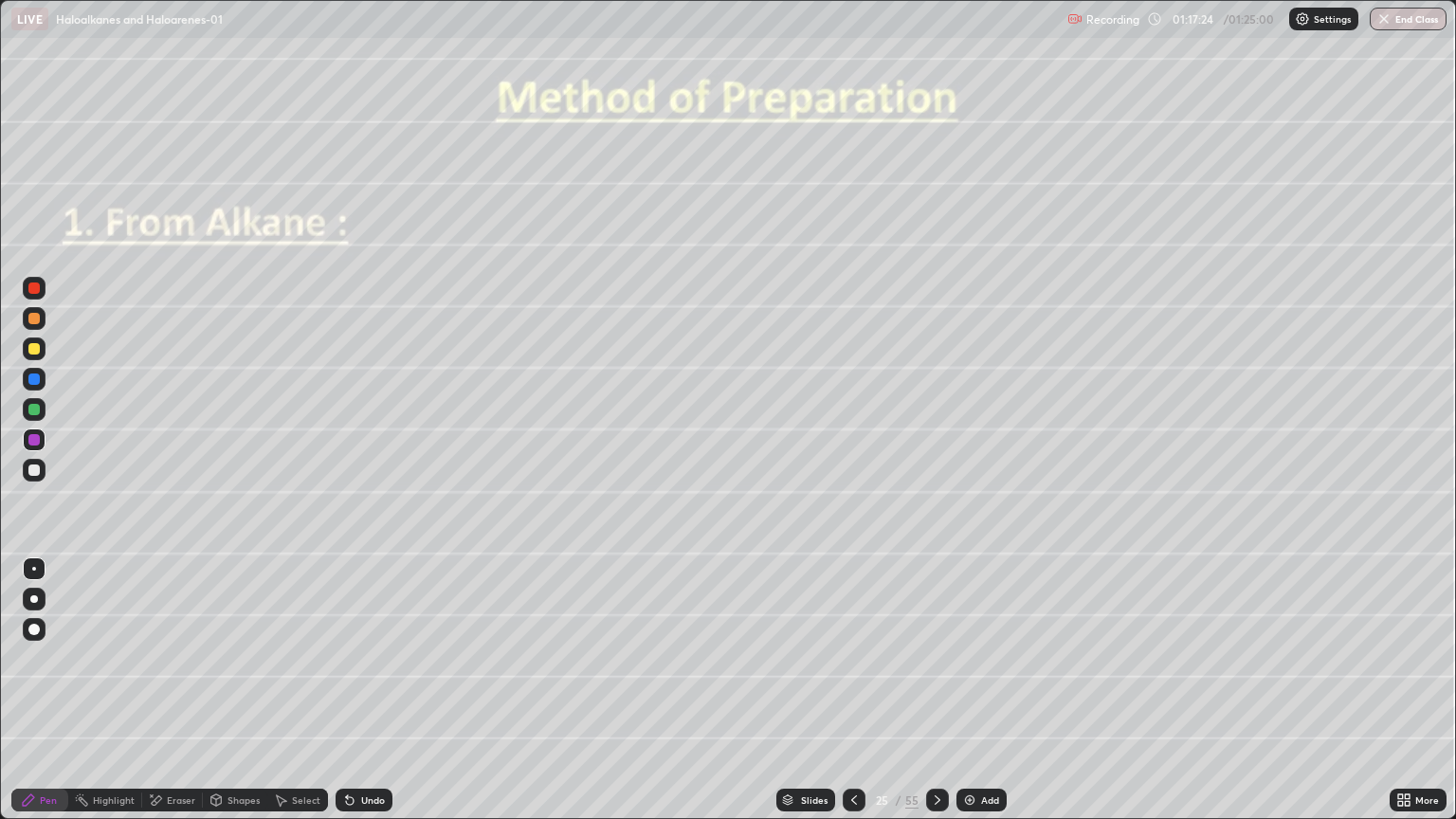 click on "Undo" at bounding box center (373, 800) 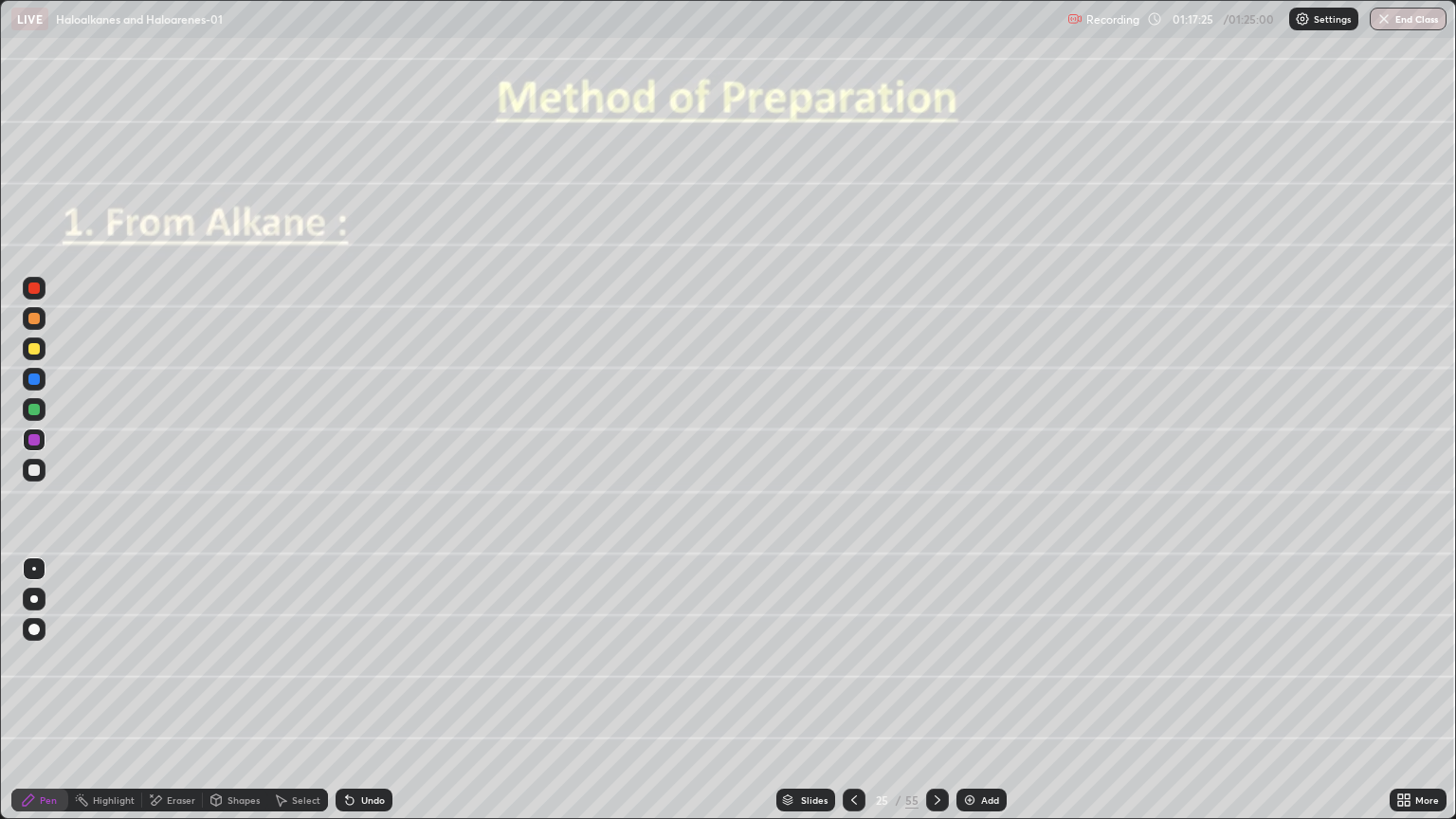 click on "Undo" at bounding box center [373, 800] 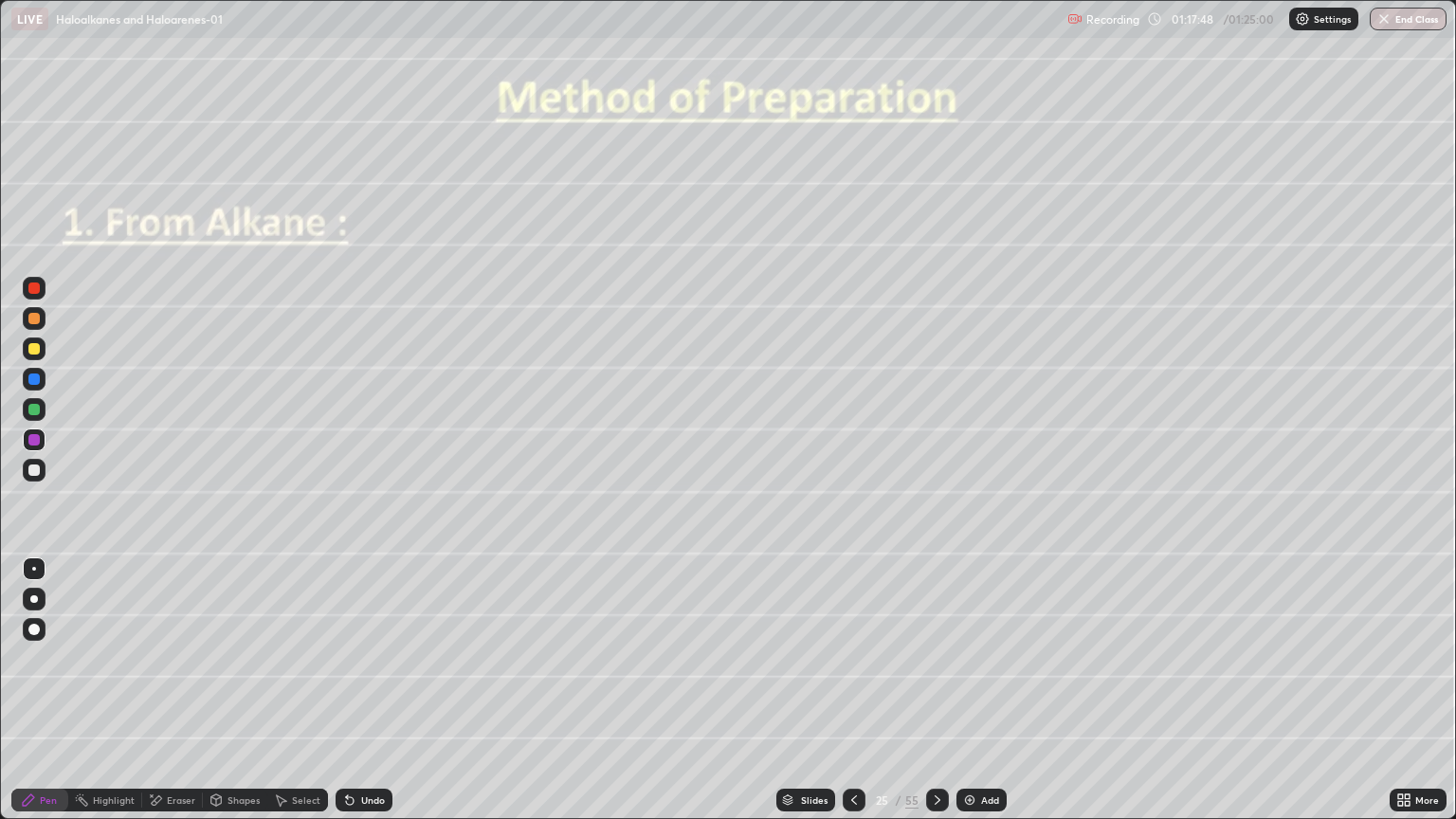 click 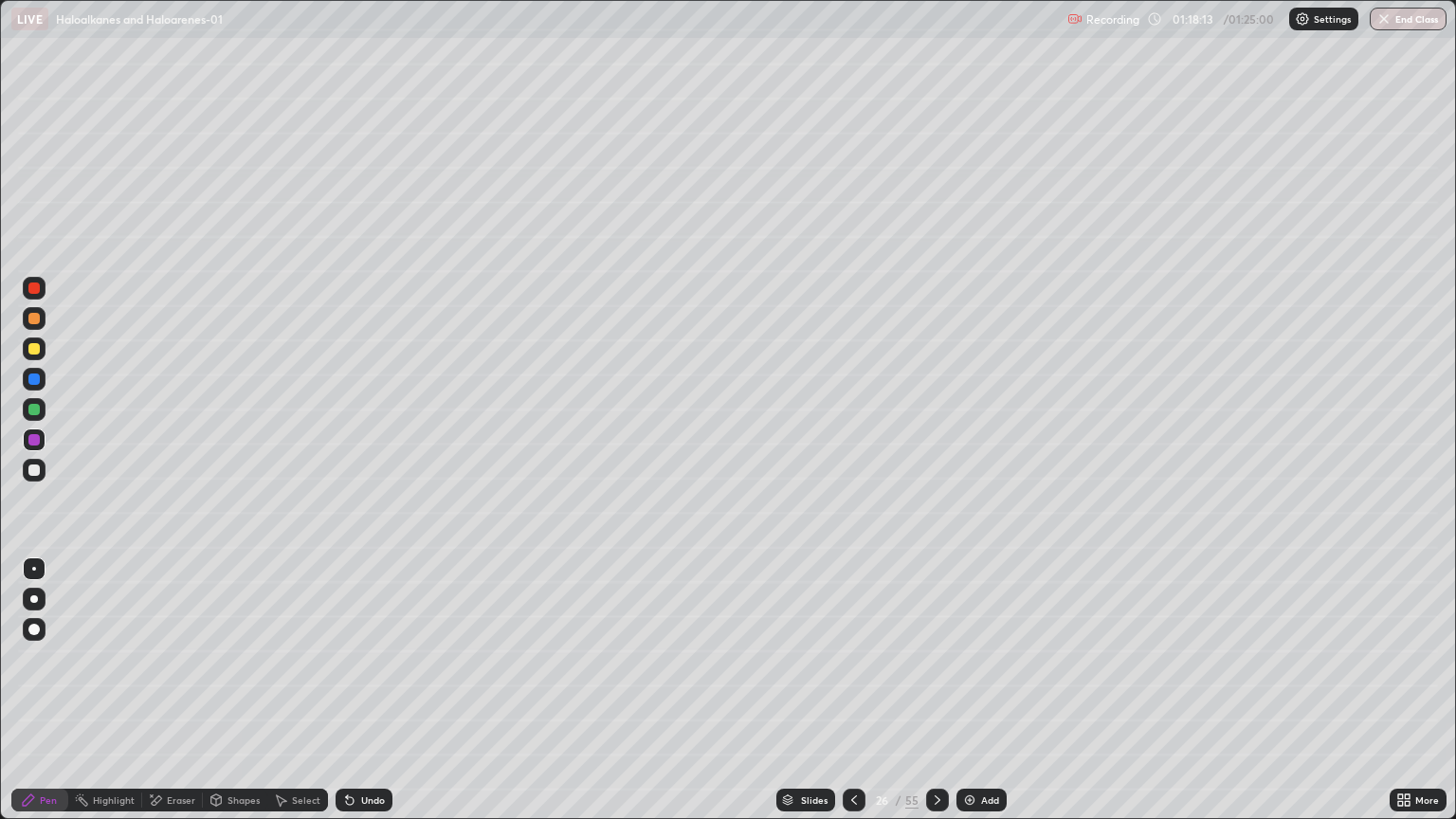 click at bounding box center [34, 349] 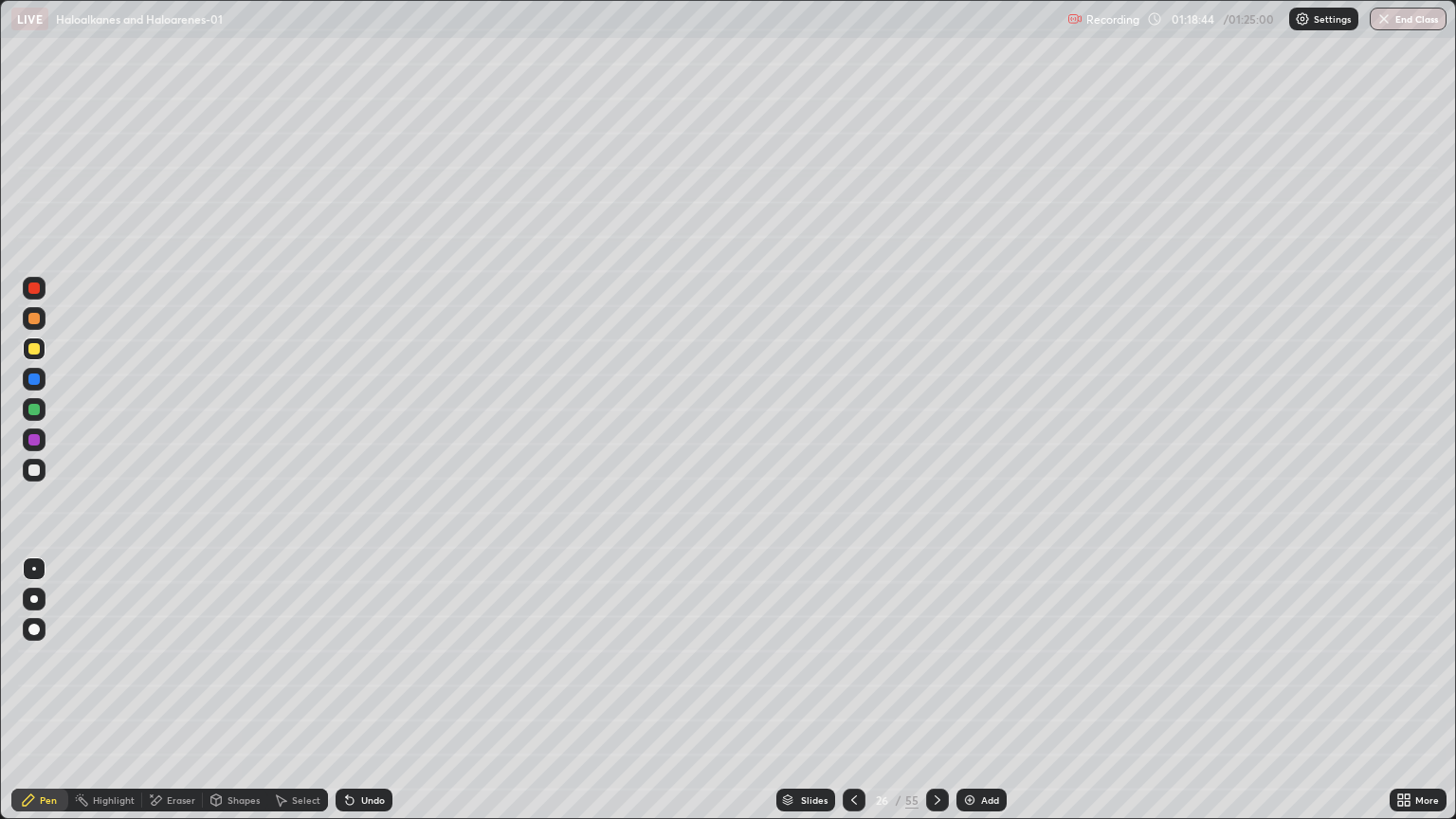 click at bounding box center (34, 470) 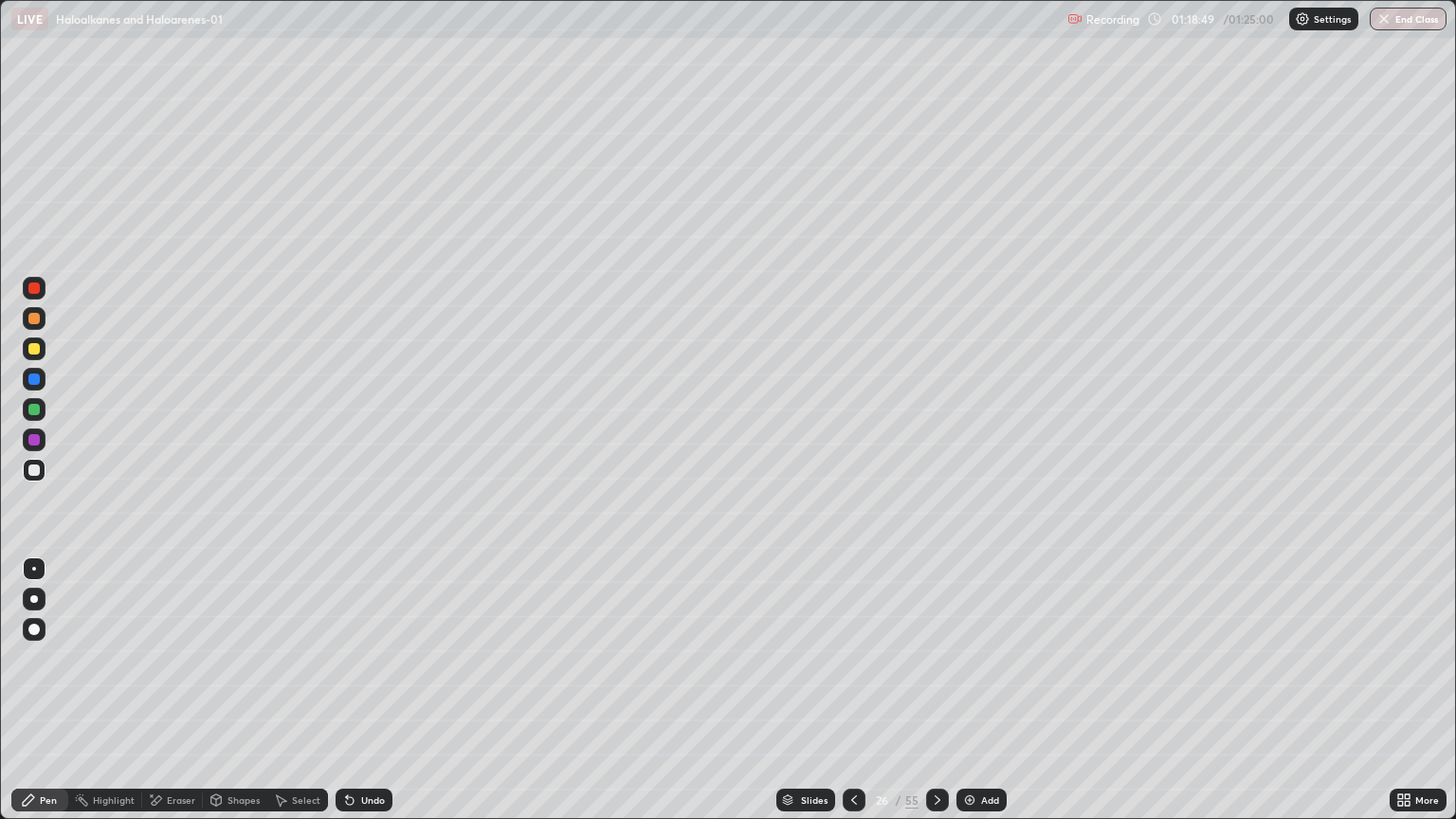 click on "Undo" at bounding box center (364, 800) 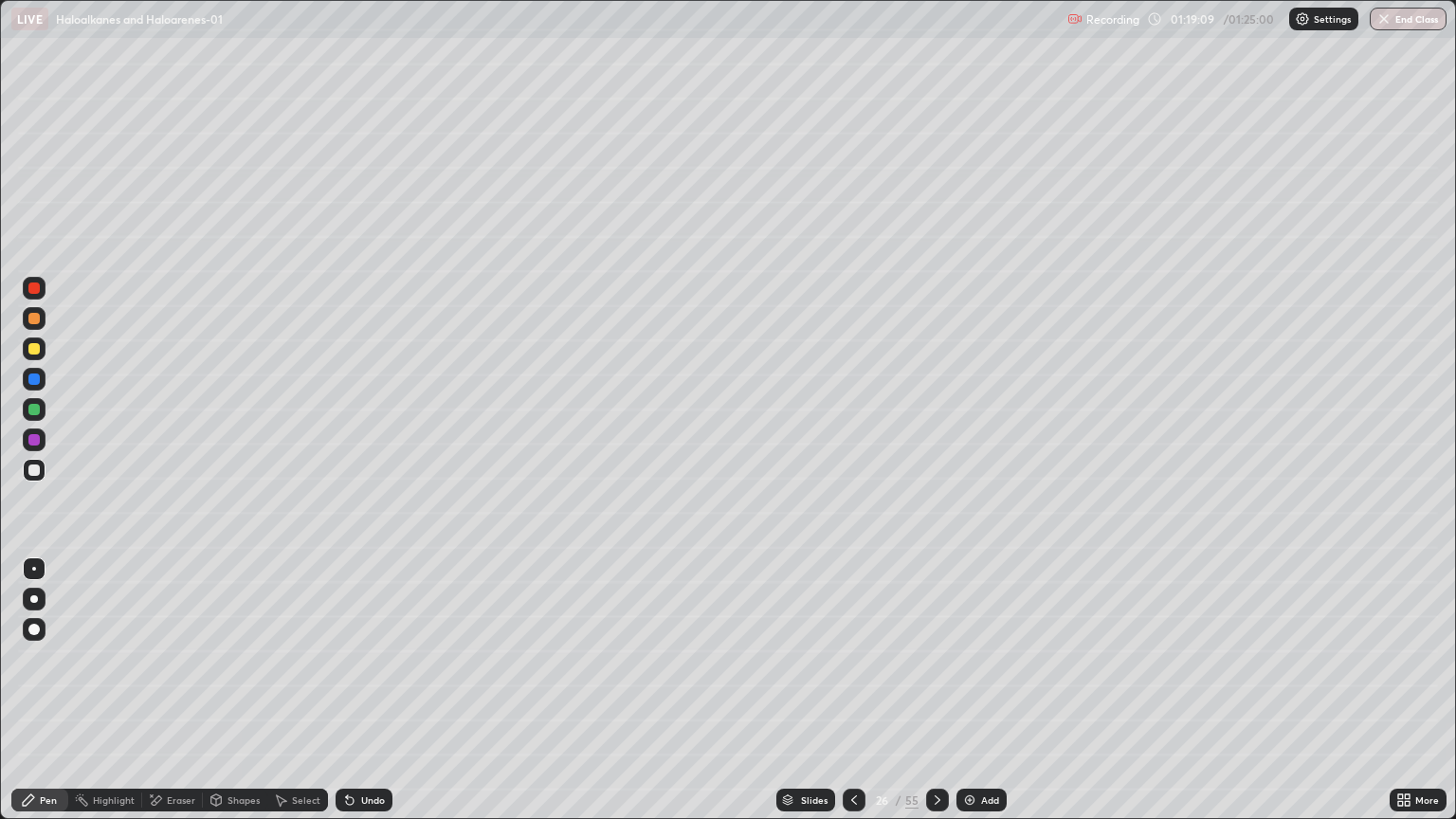 click at bounding box center (34, 288) 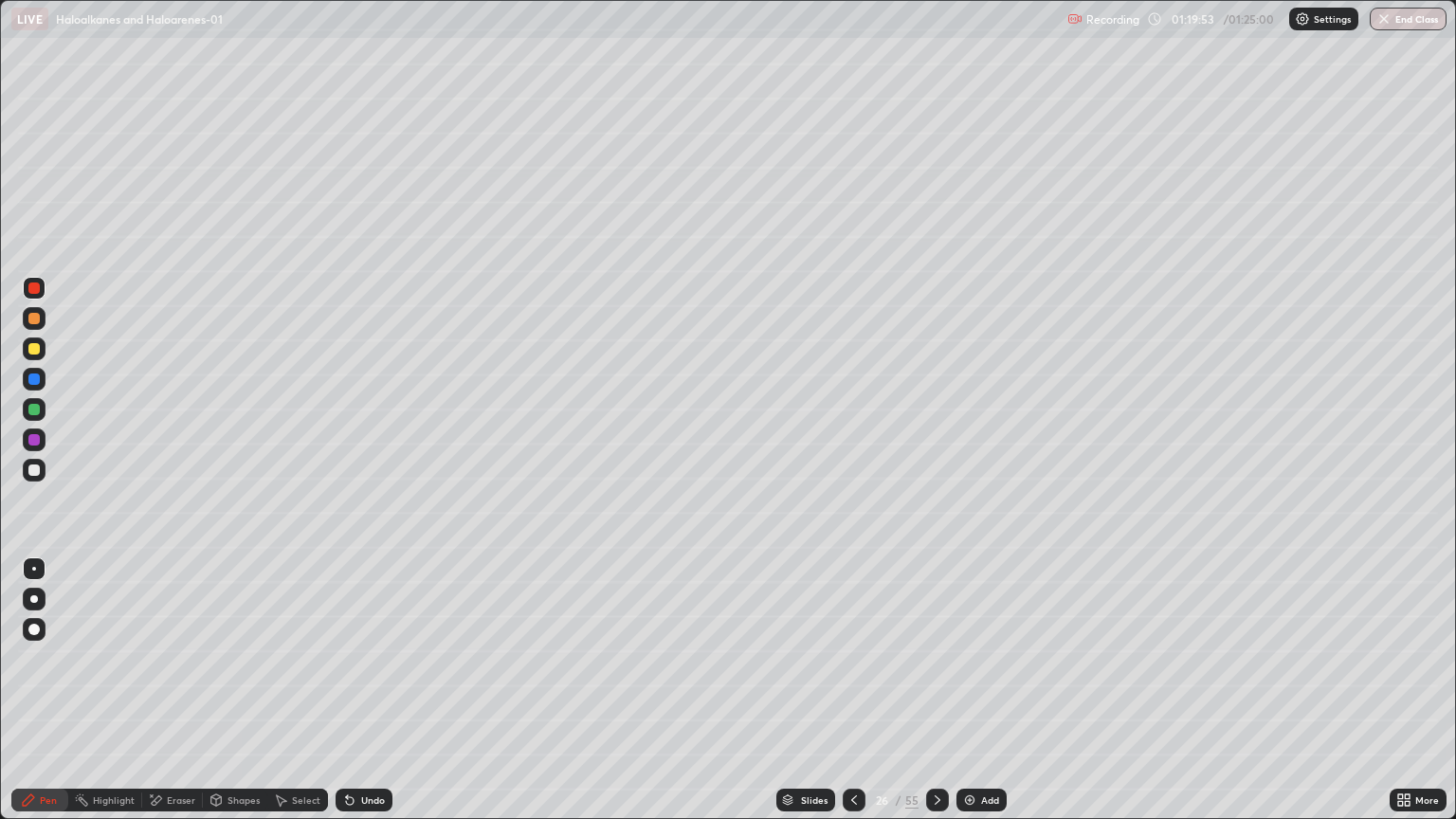scroll, scrollTop: 0, scrollLeft: 0, axis: both 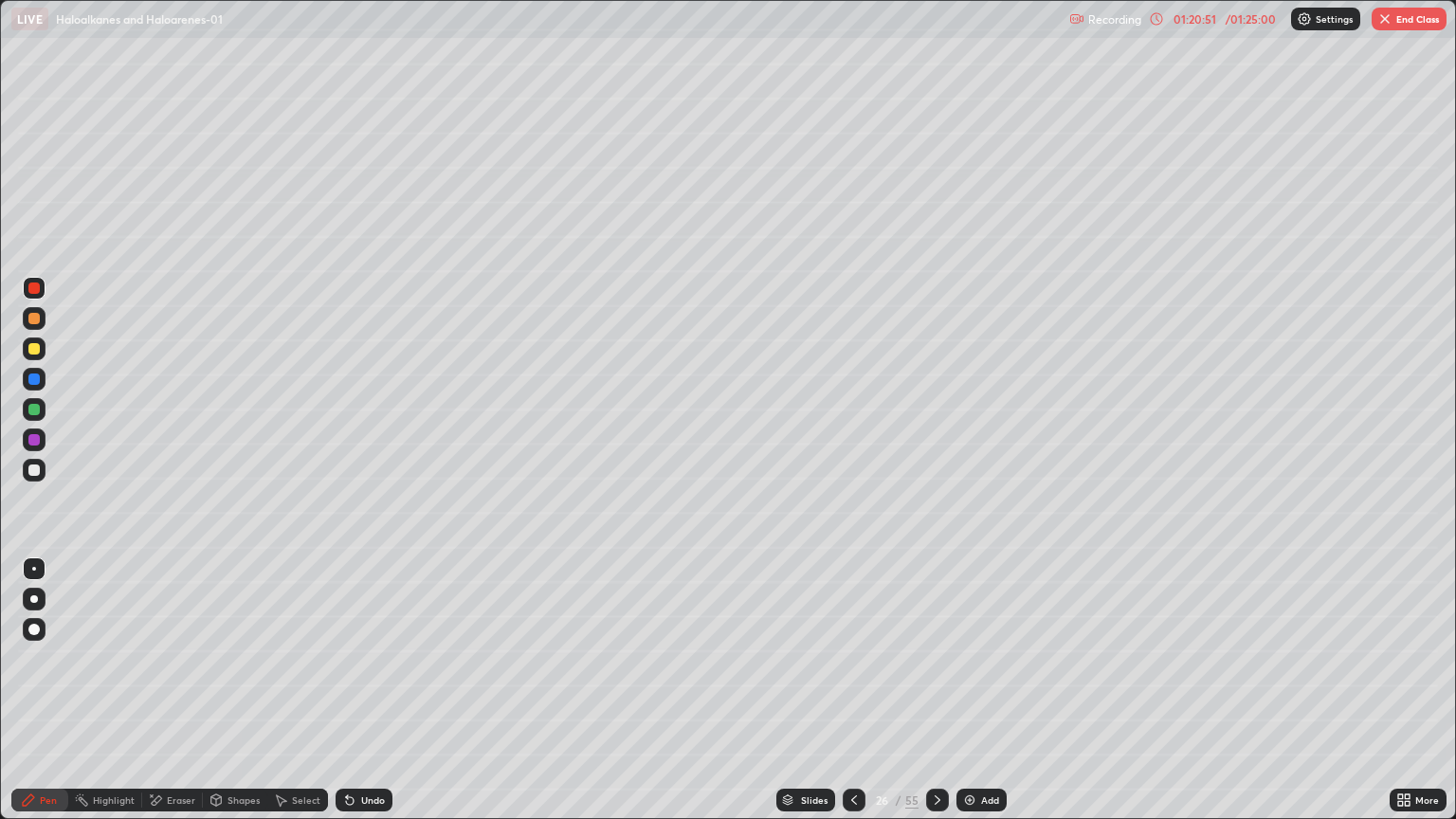 click on "Shapes" at bounding box center [244, 800] 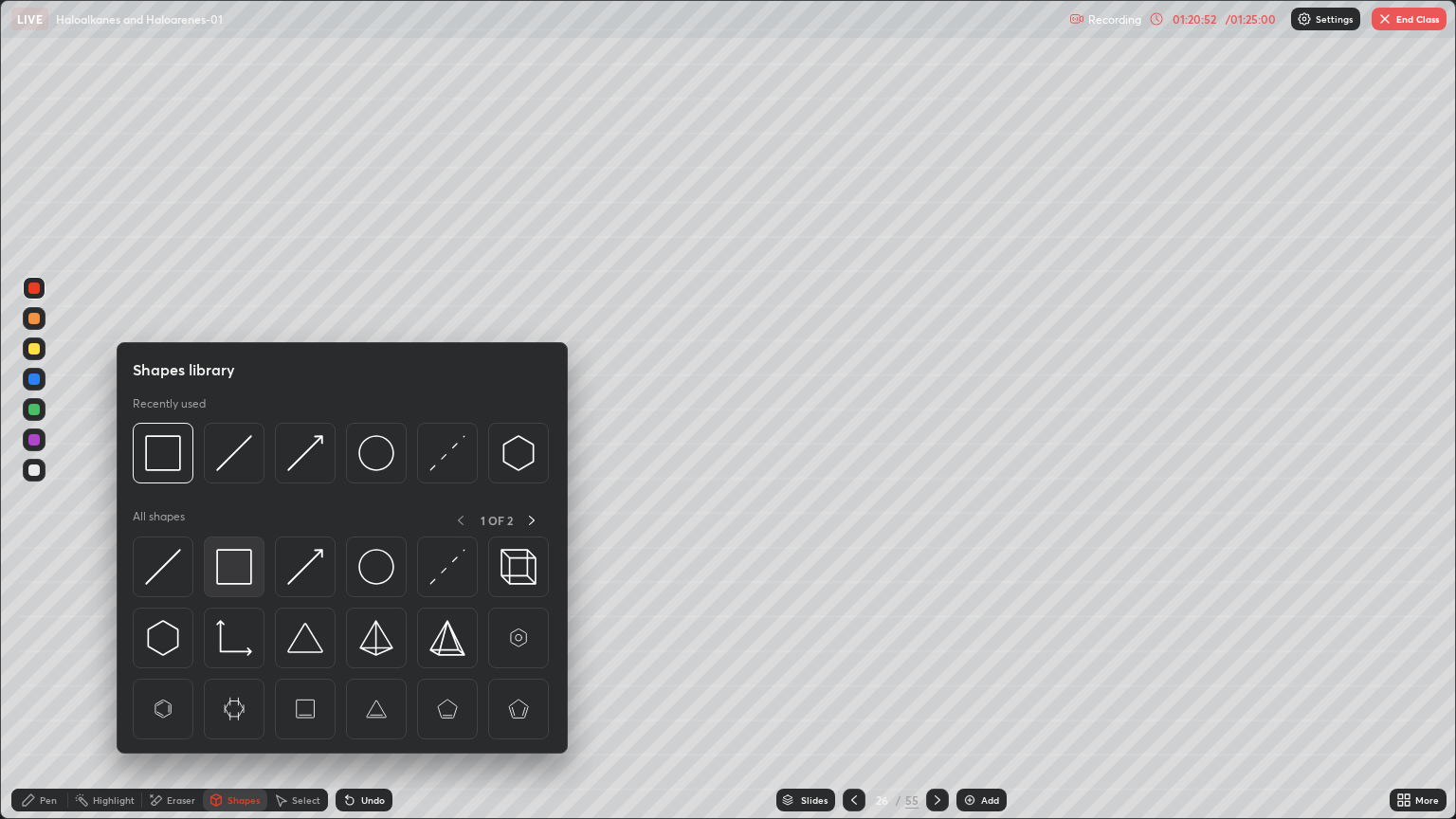 click at bounding box center [234, 567] 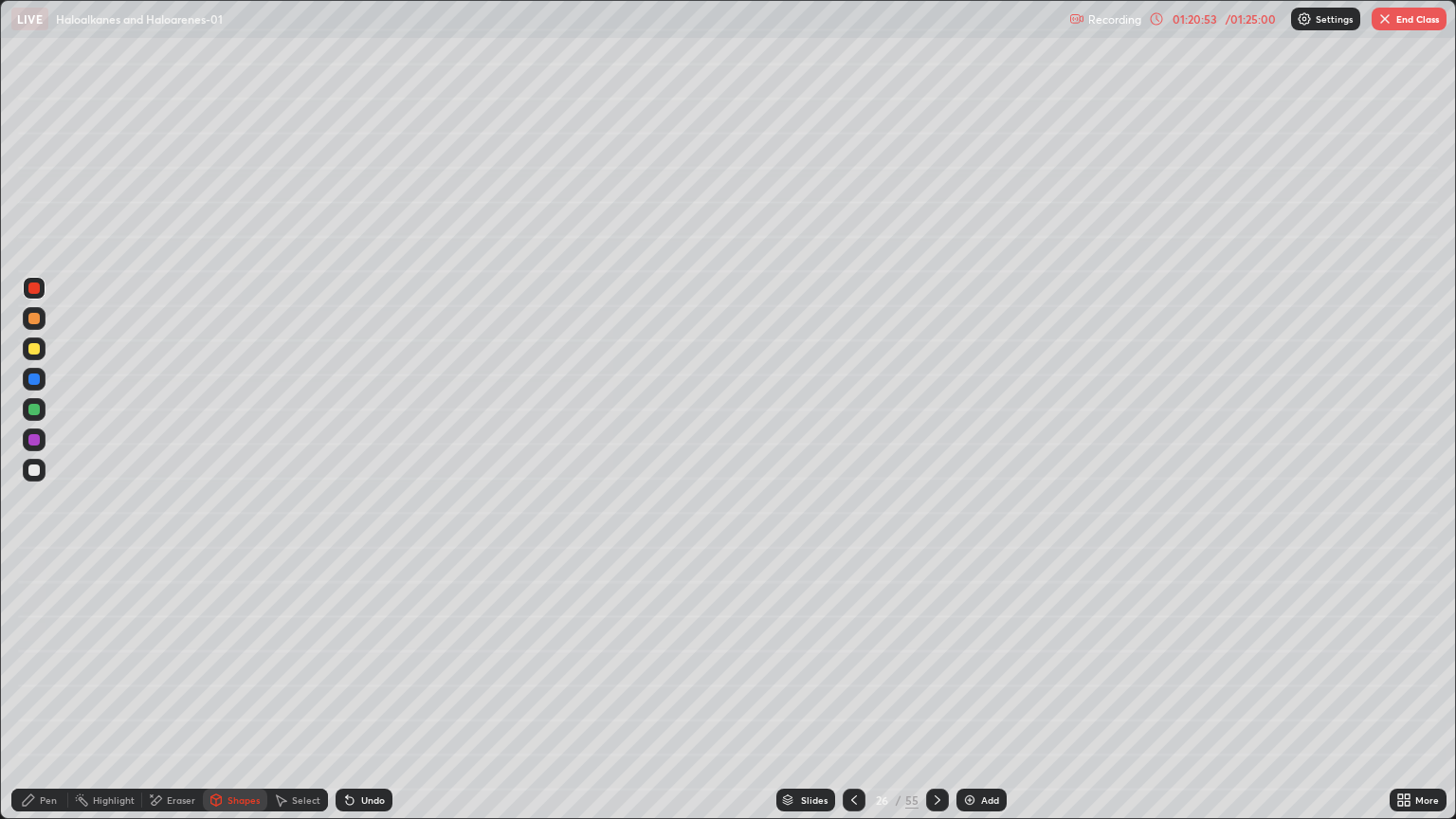 click at bounding box center (34, 349) 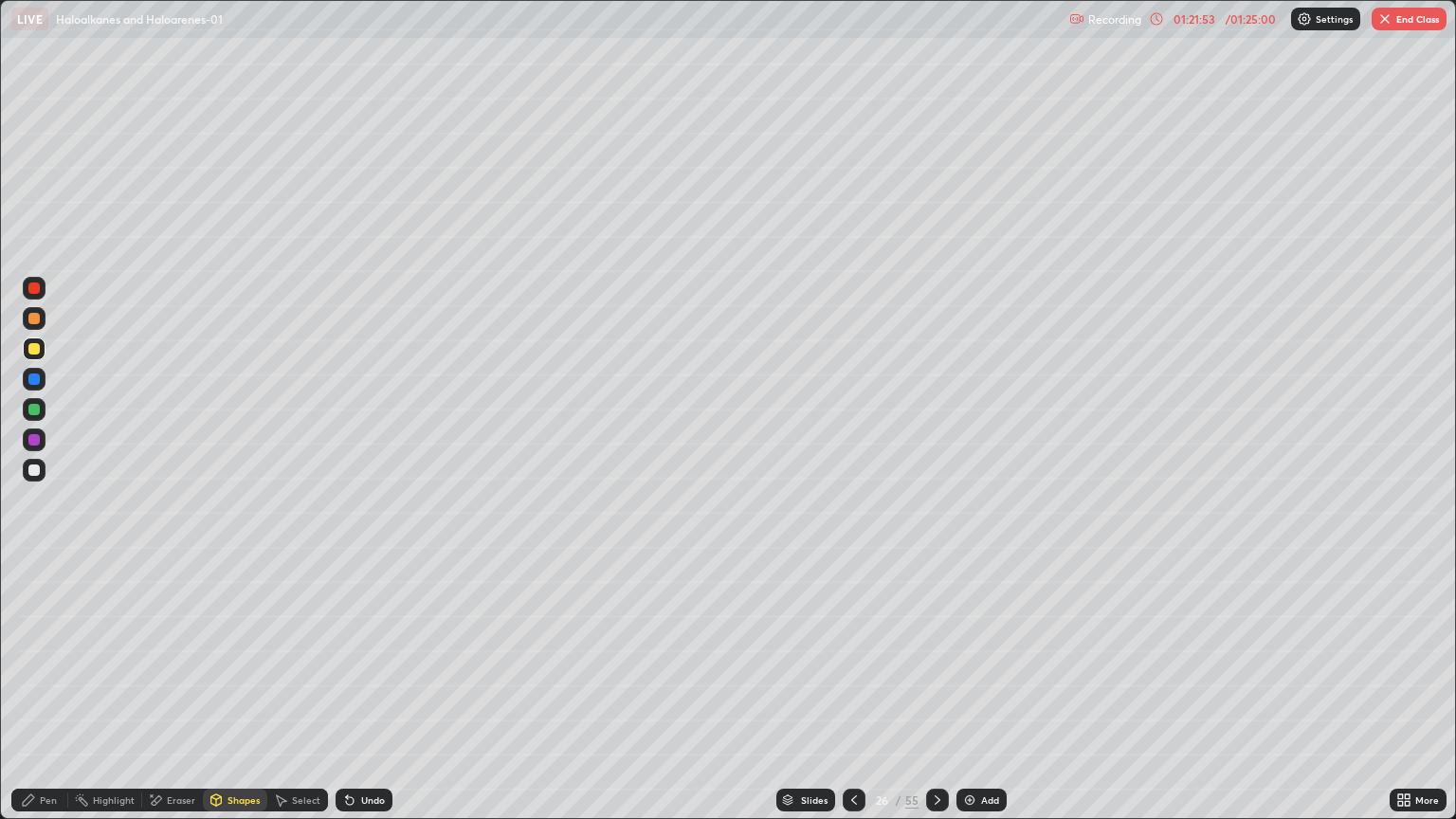 click at bounding box center [970, 800] 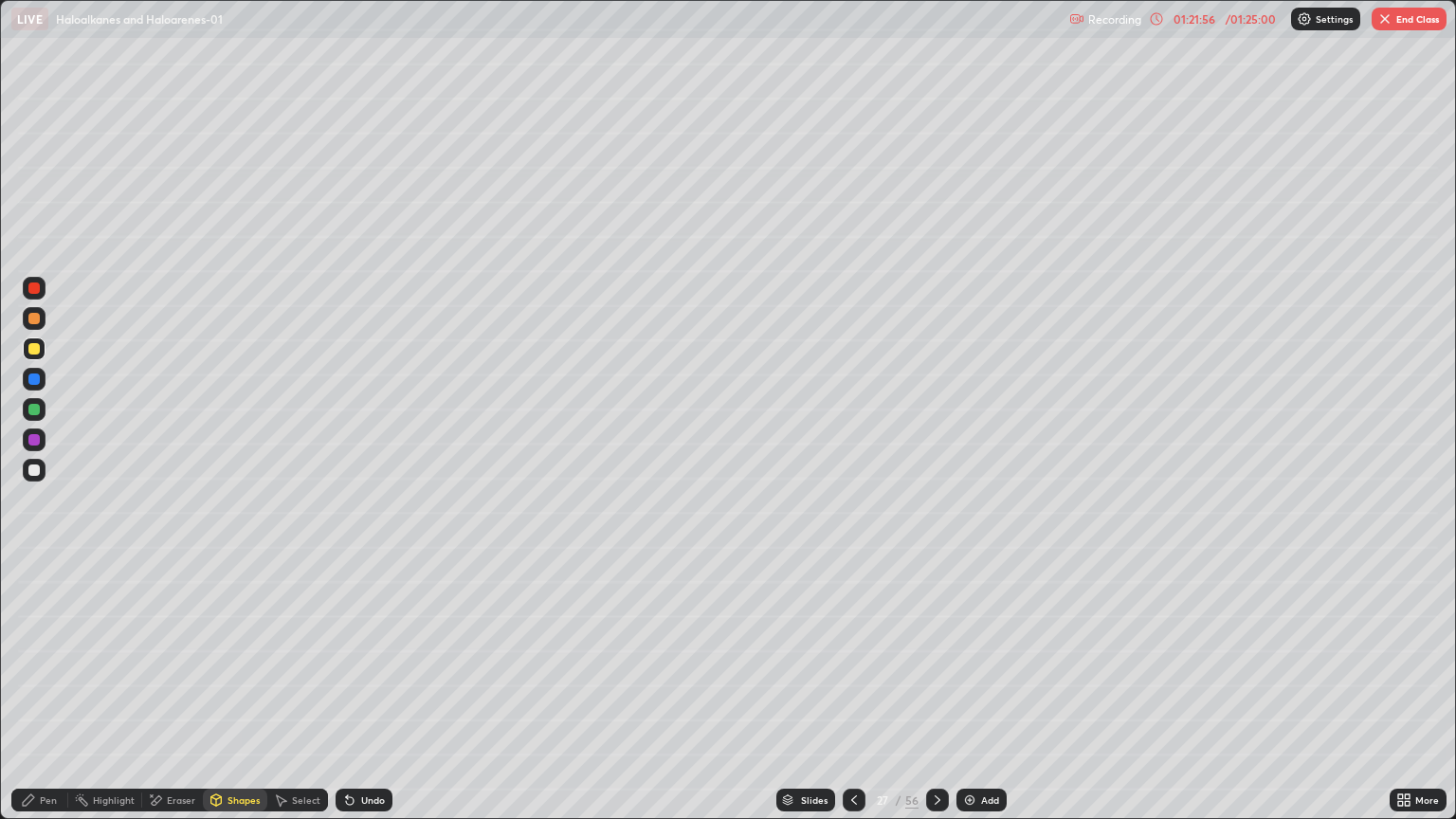 click on "Undo" at bounding box center (373, 800) 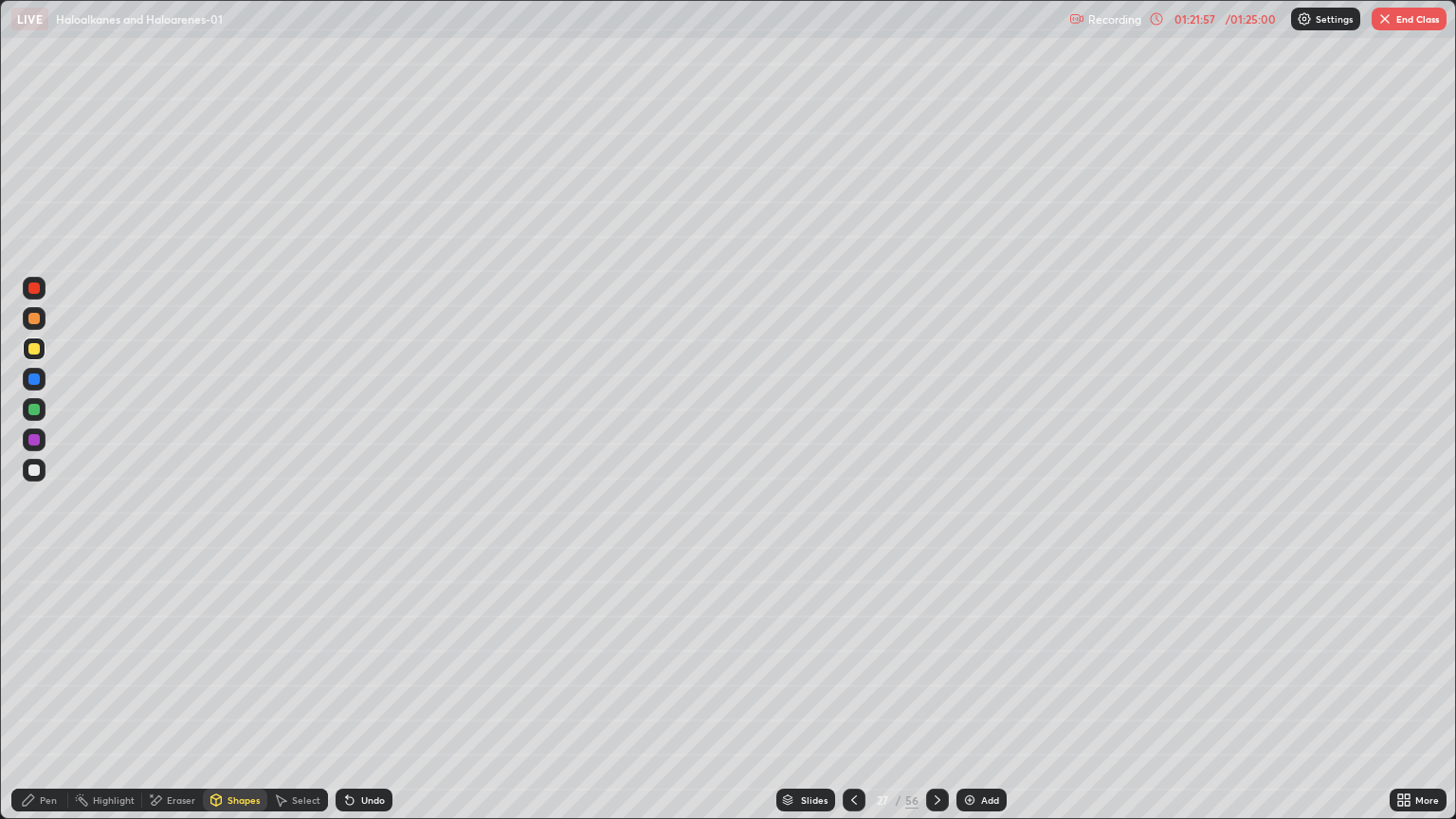 click on "Pen" at bounding box center [48, 800] 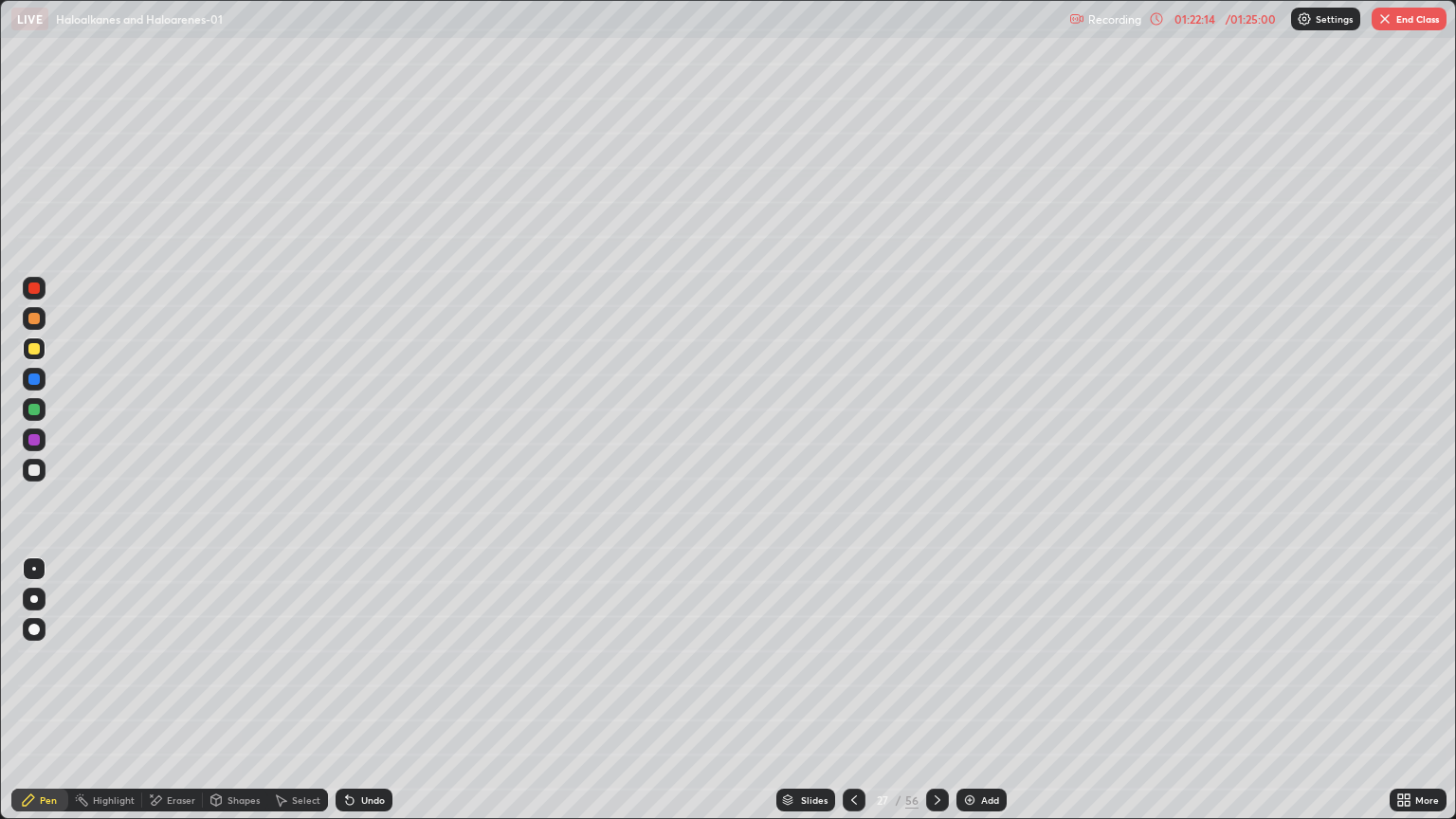click at bounding box center [34, 288] 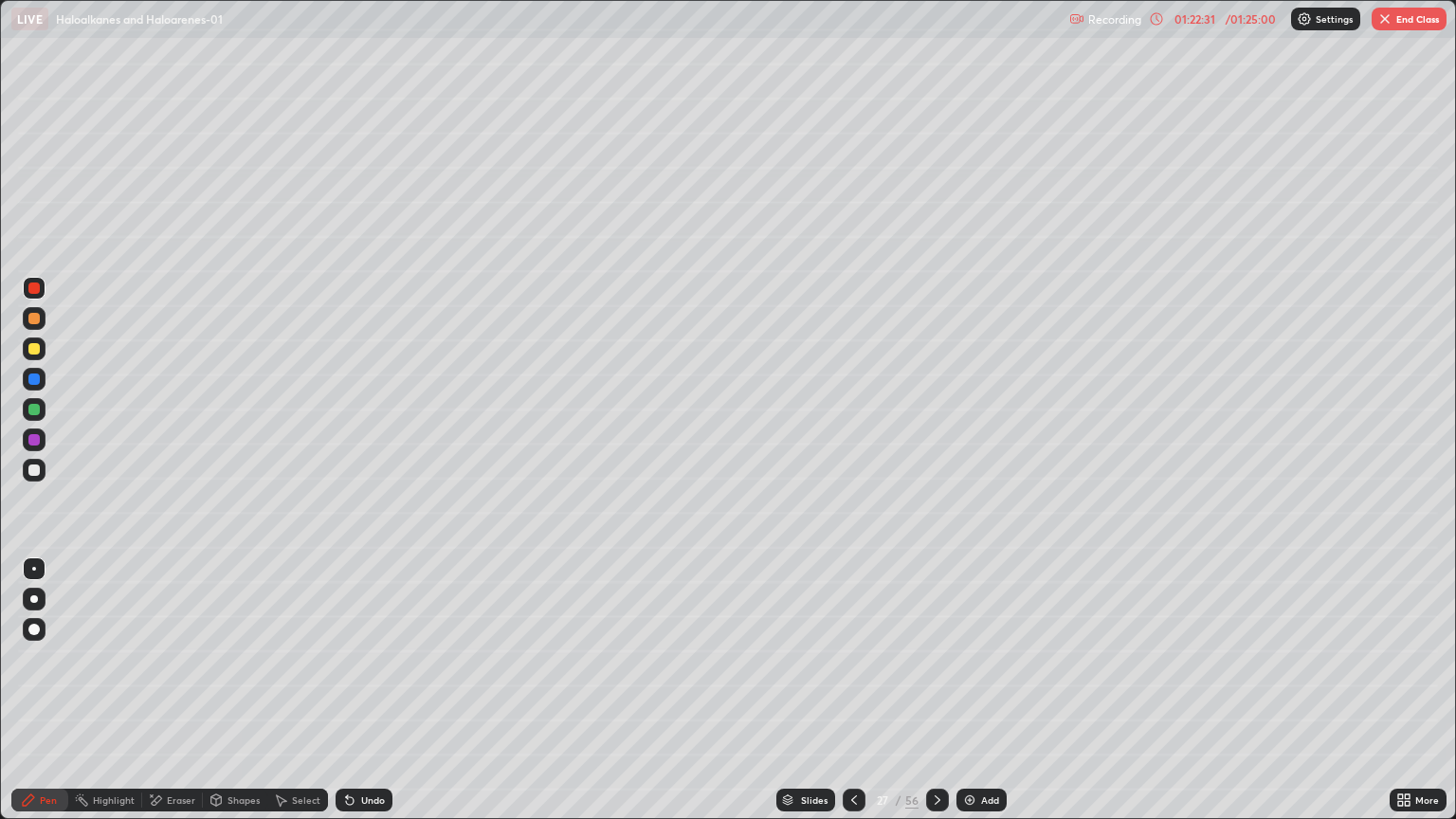 click on "Undo" at bounding box center [373, 800] 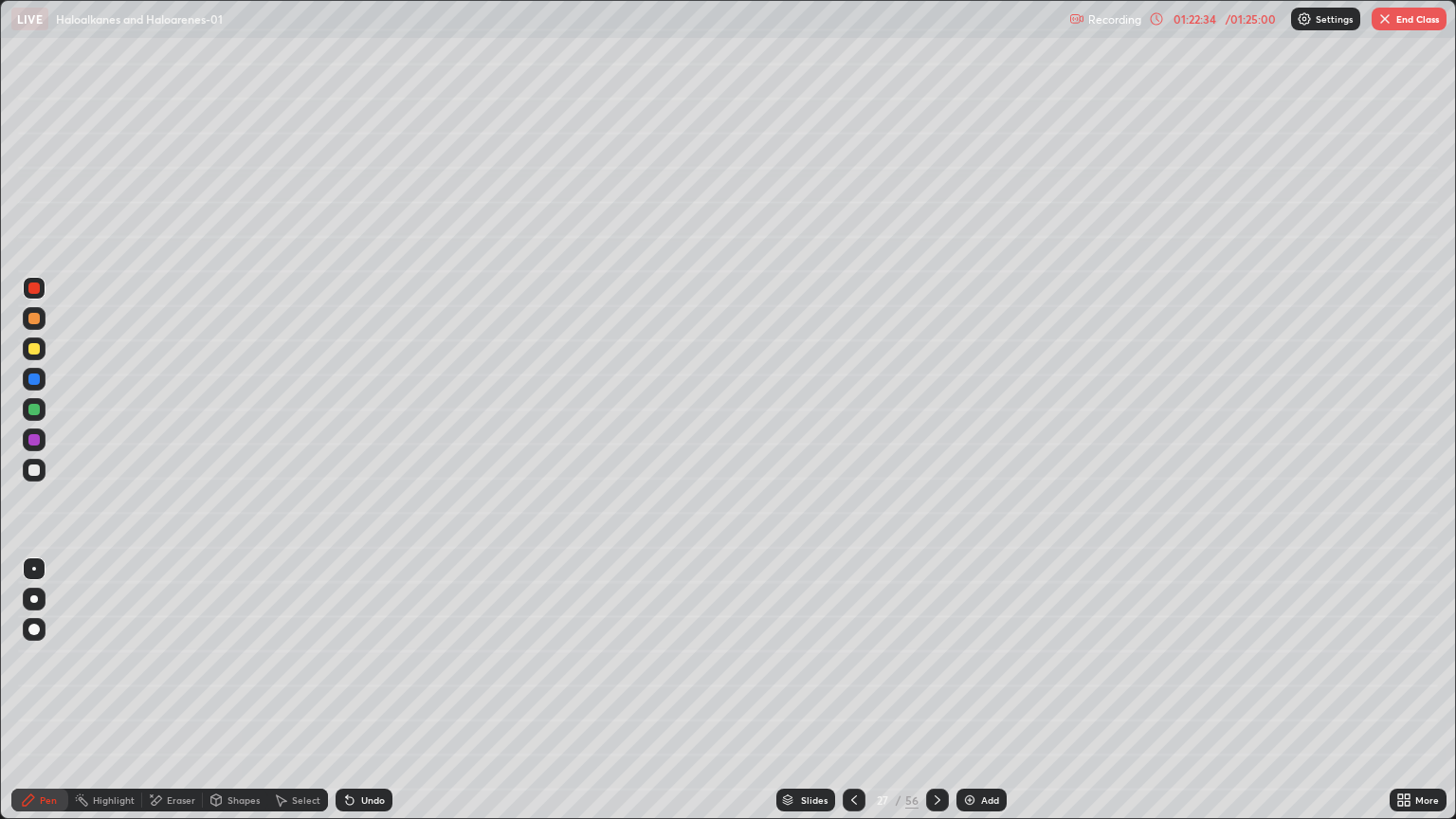 click on "Undo" at bounding box center [373, 800] 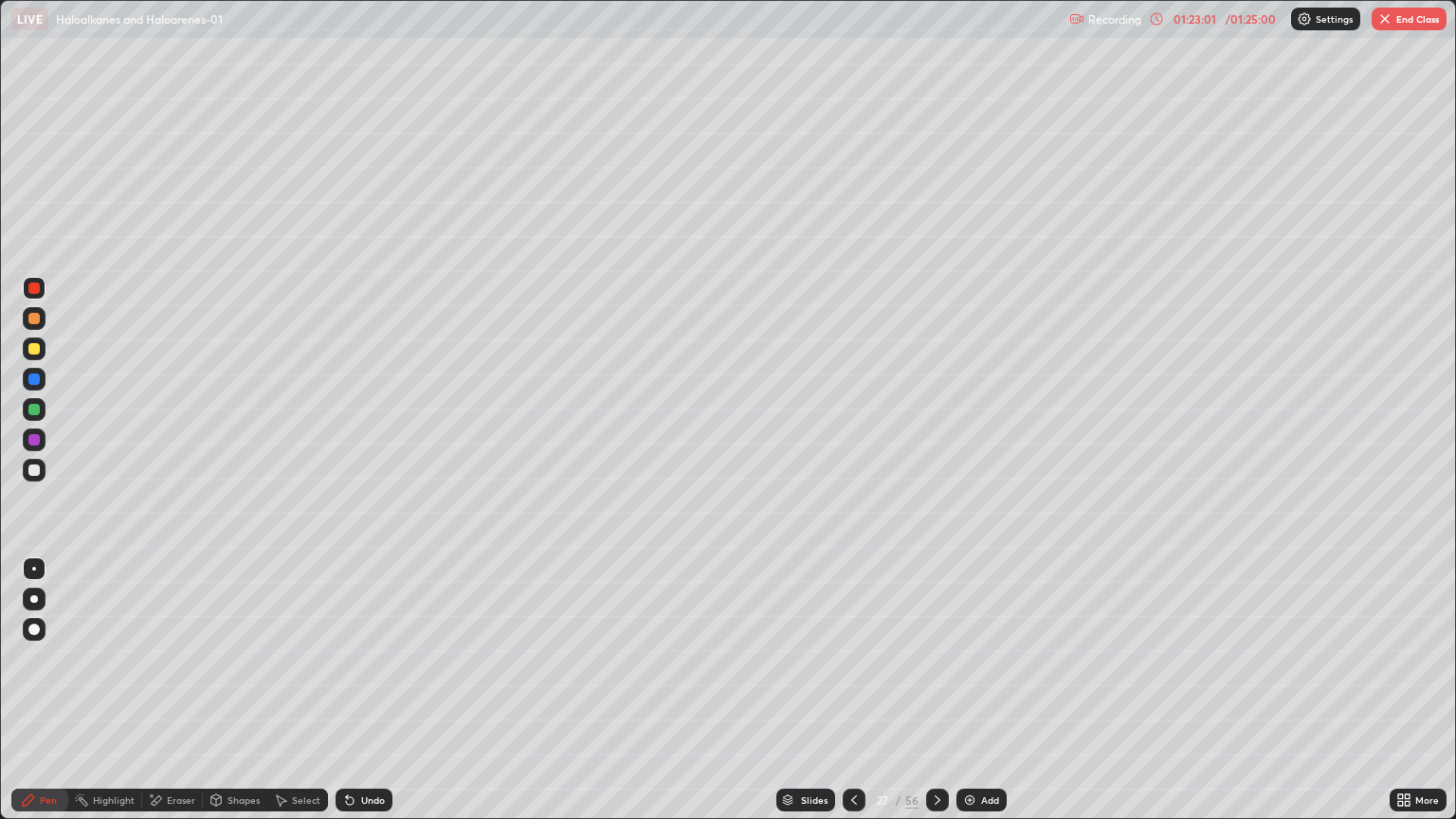 click at bounding box center [34, 410] 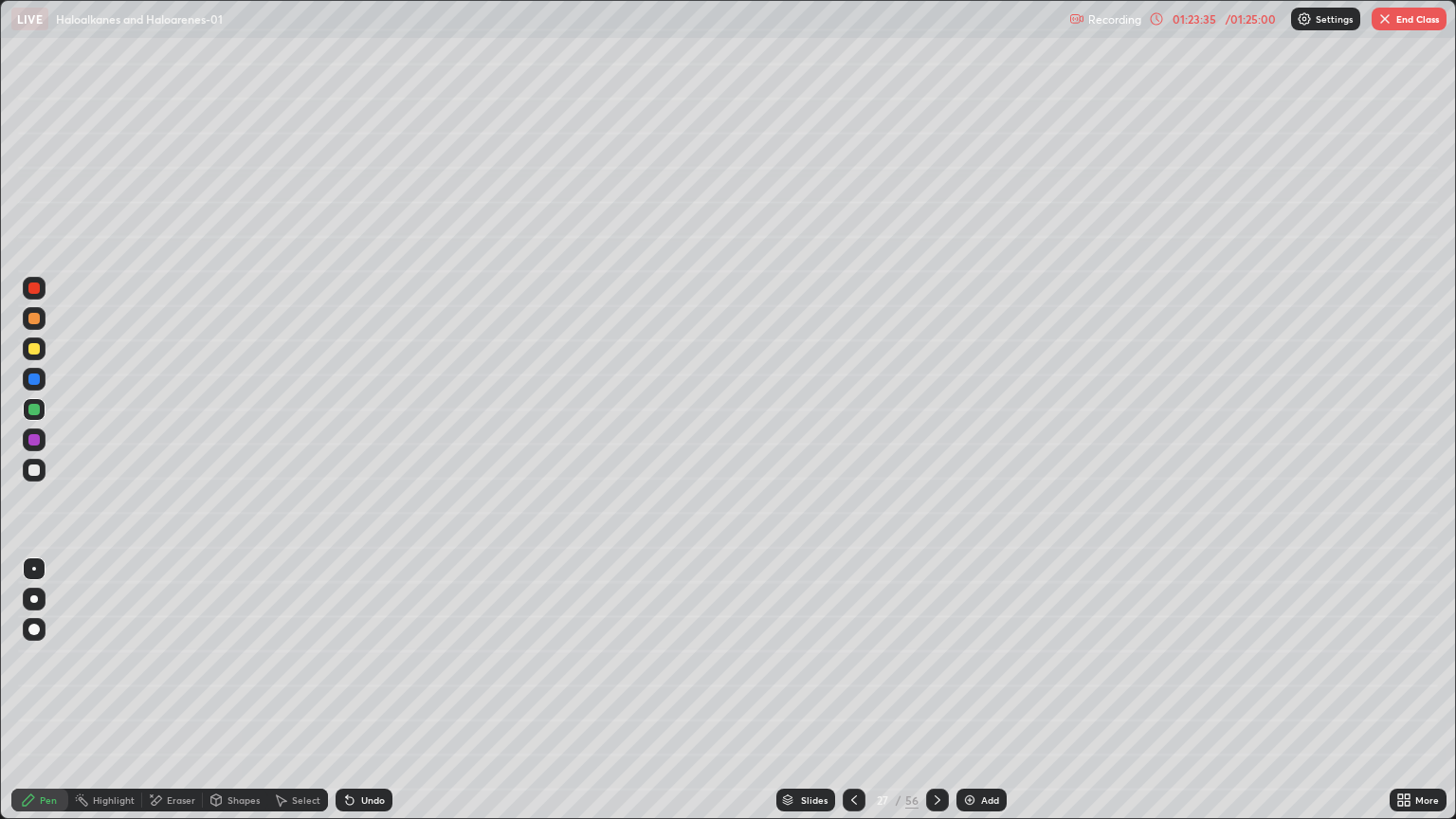 click at bounding box center [34, 470] 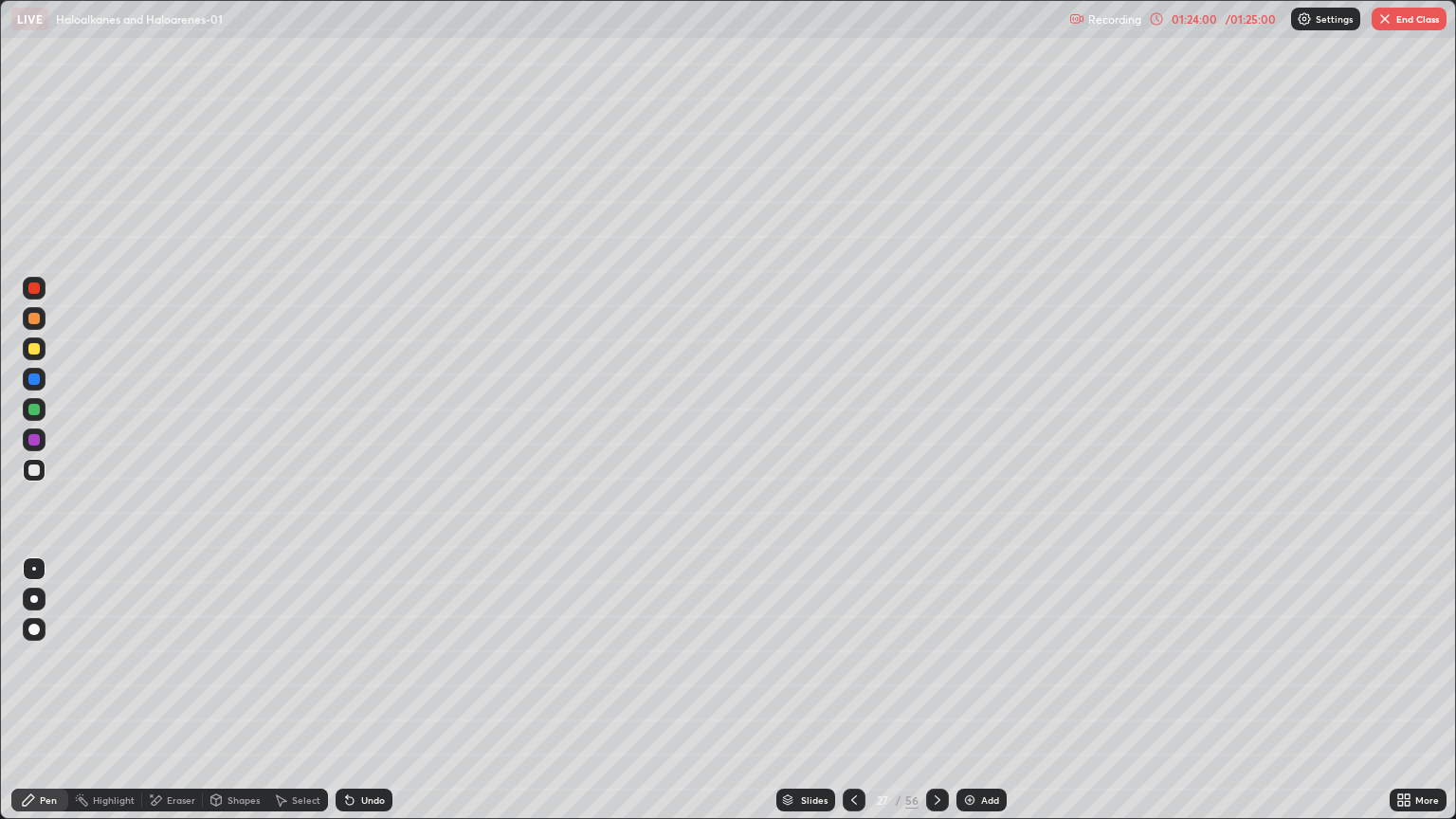 click on "Undo" at bounding box center [364, 800] 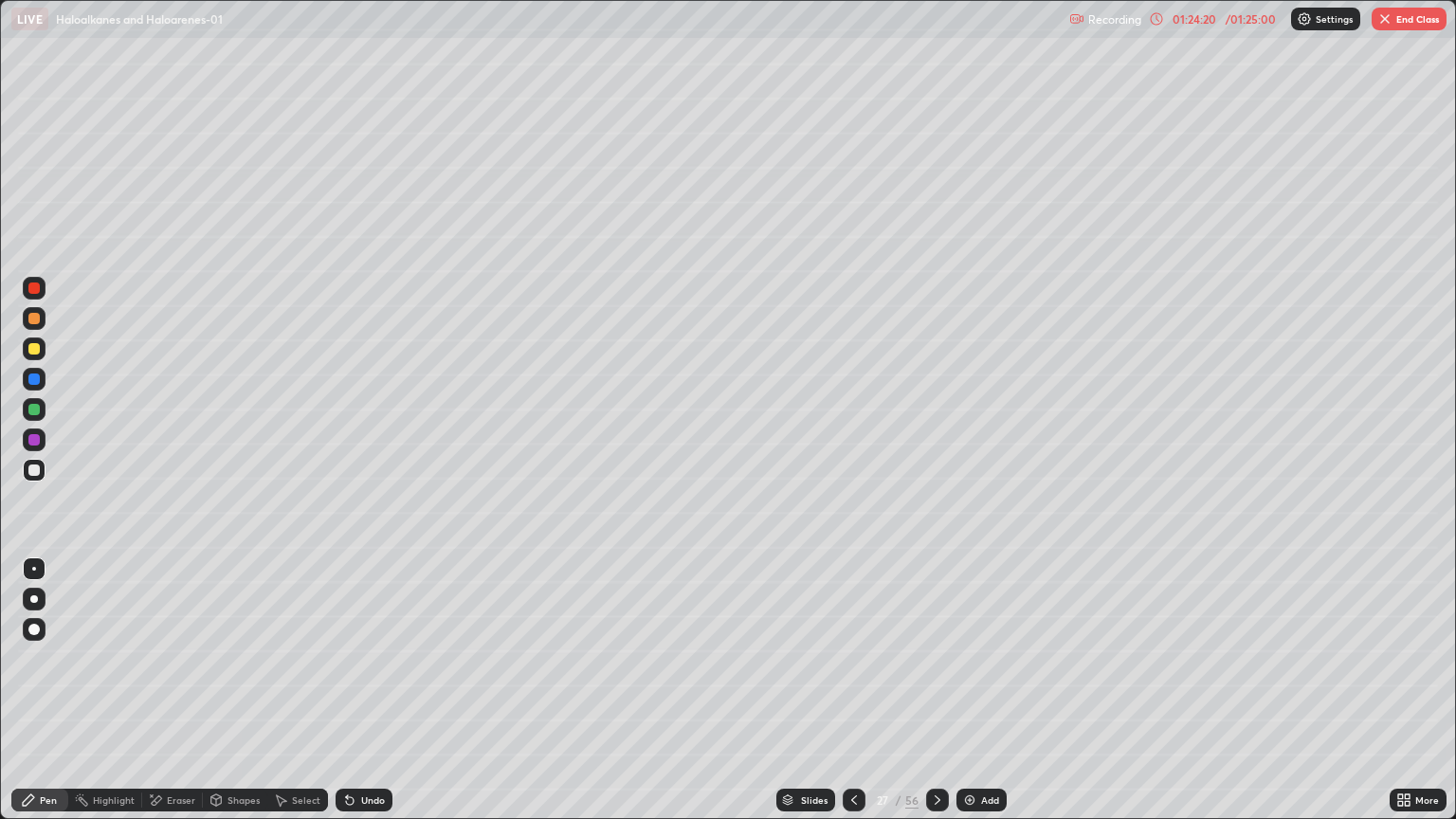click on "Eraser" at bounding box center (181, 800) 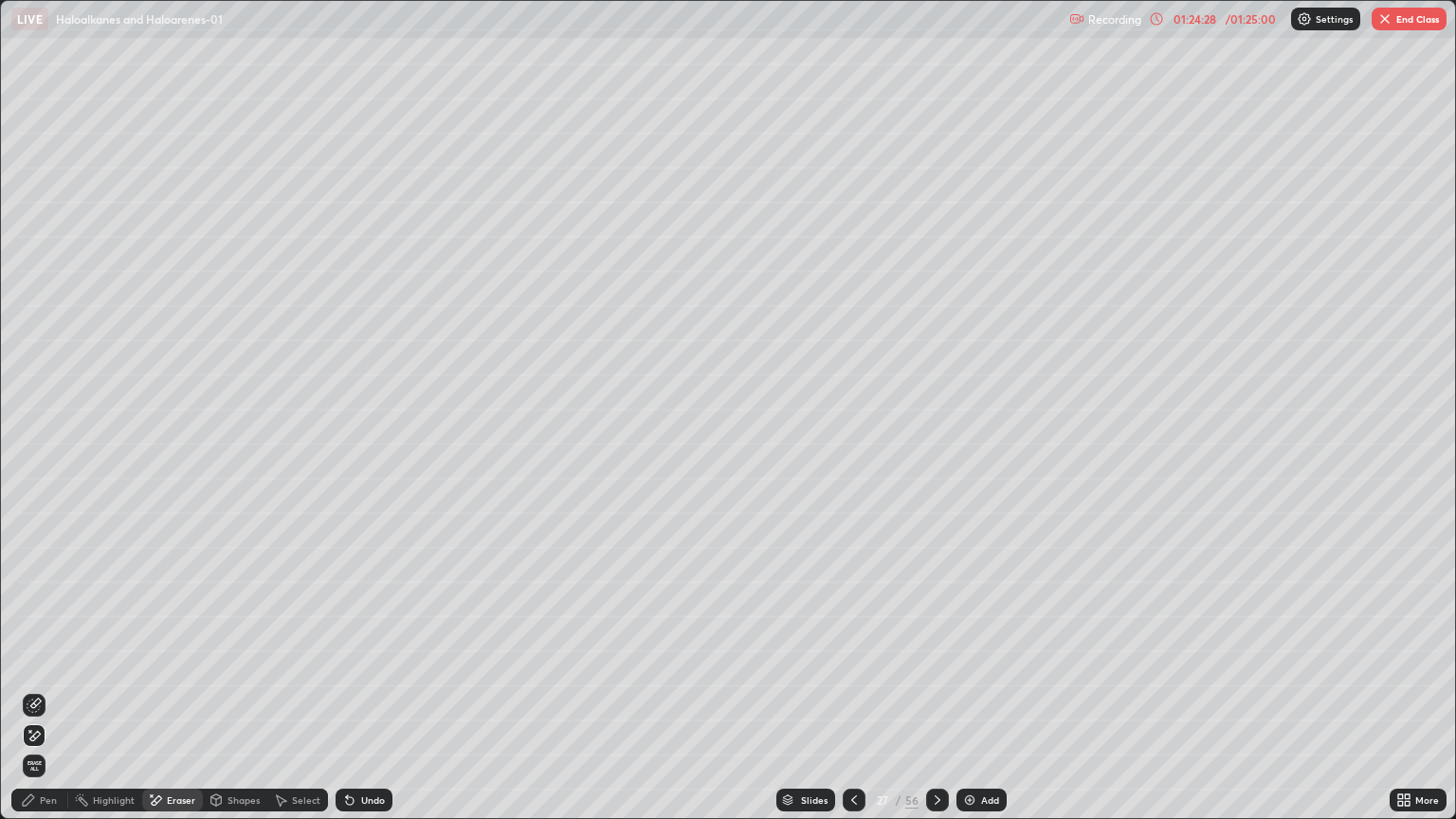 click on "Pen" at bounding box center [40, 800] 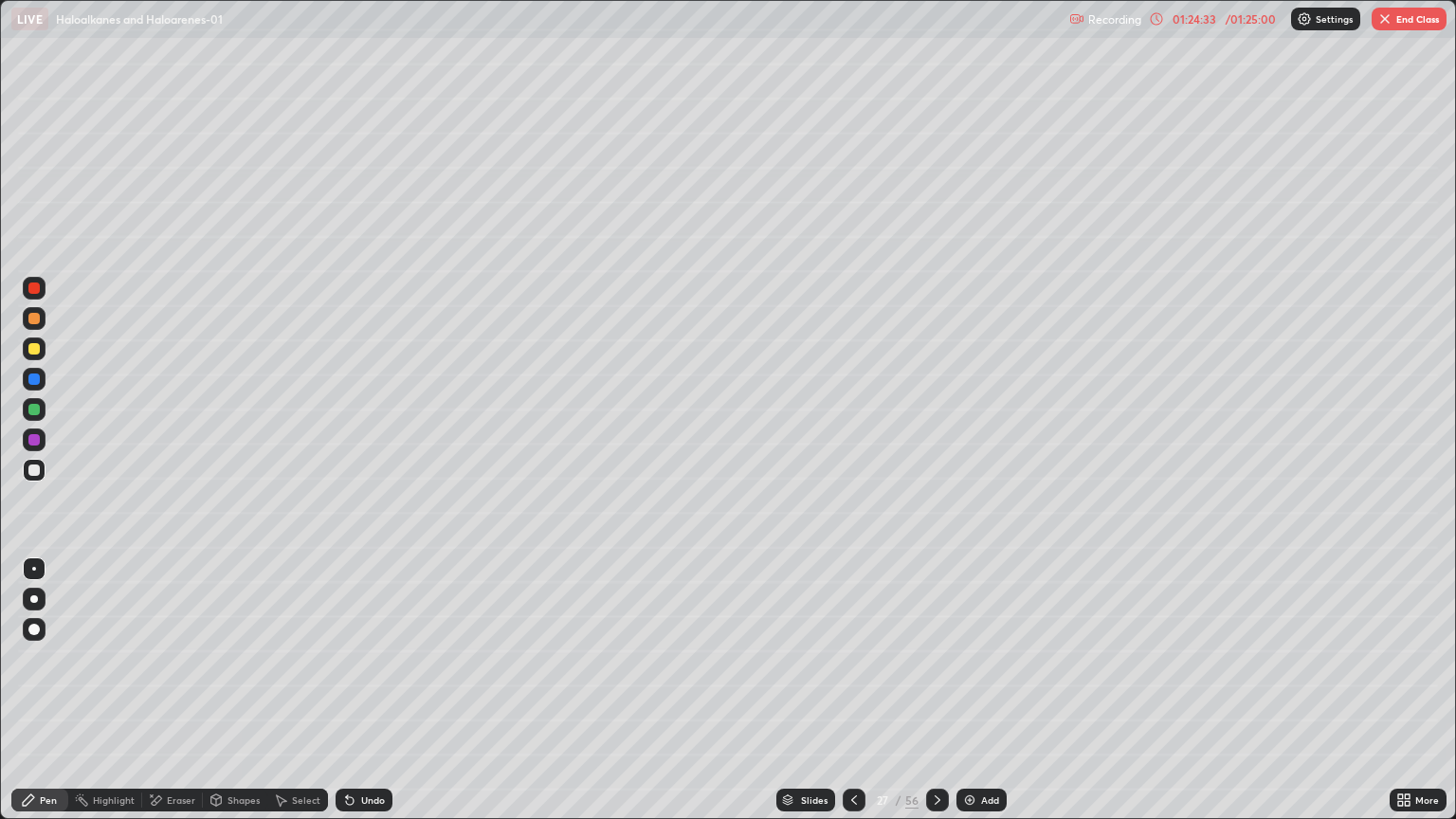 click at bounding box center (34, 288) 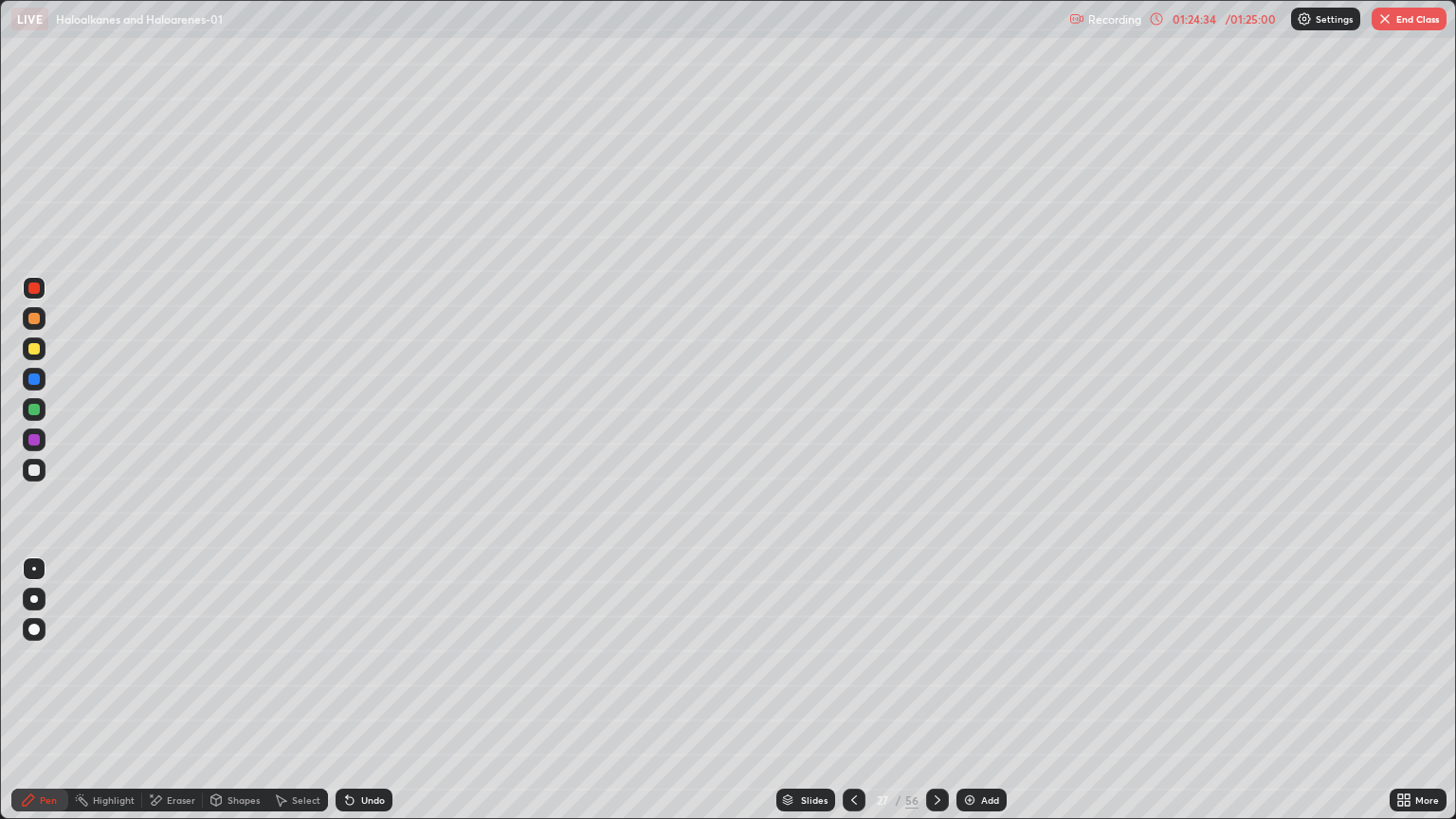 click at bounding box center (34, 569) 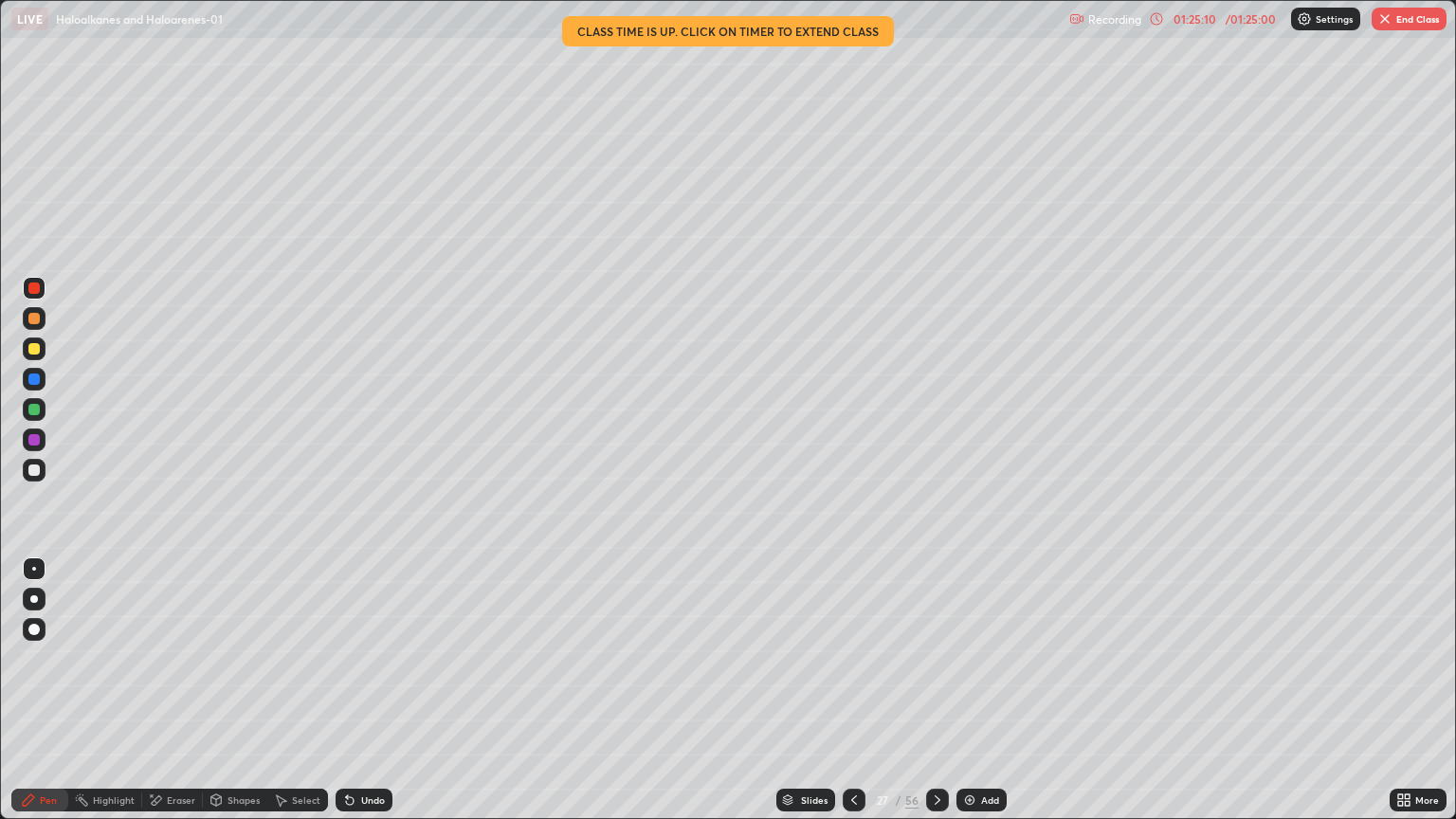 click at bounding box center [34, 349] 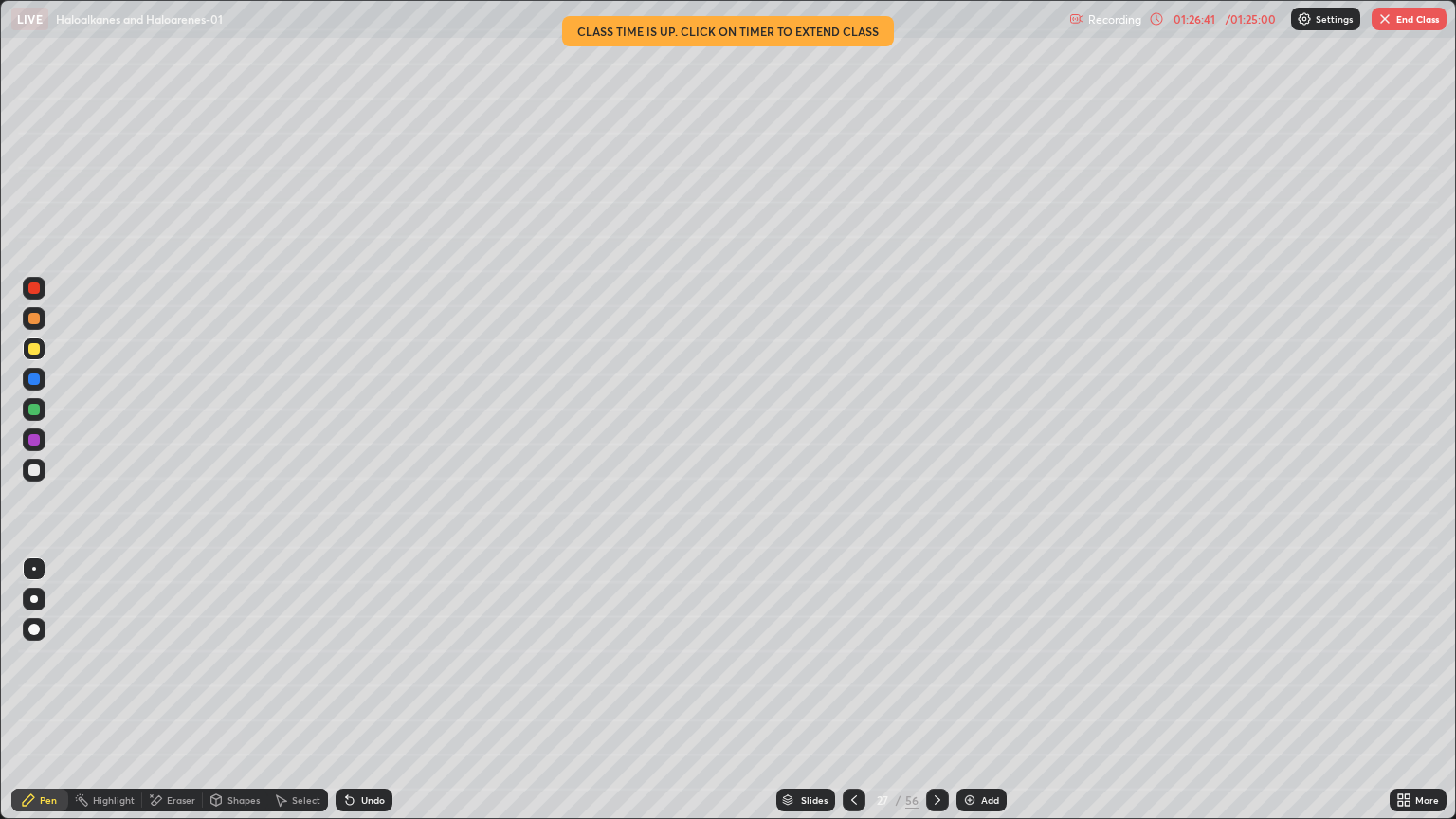 click on "End Class" at bounding box center [1409, 19] 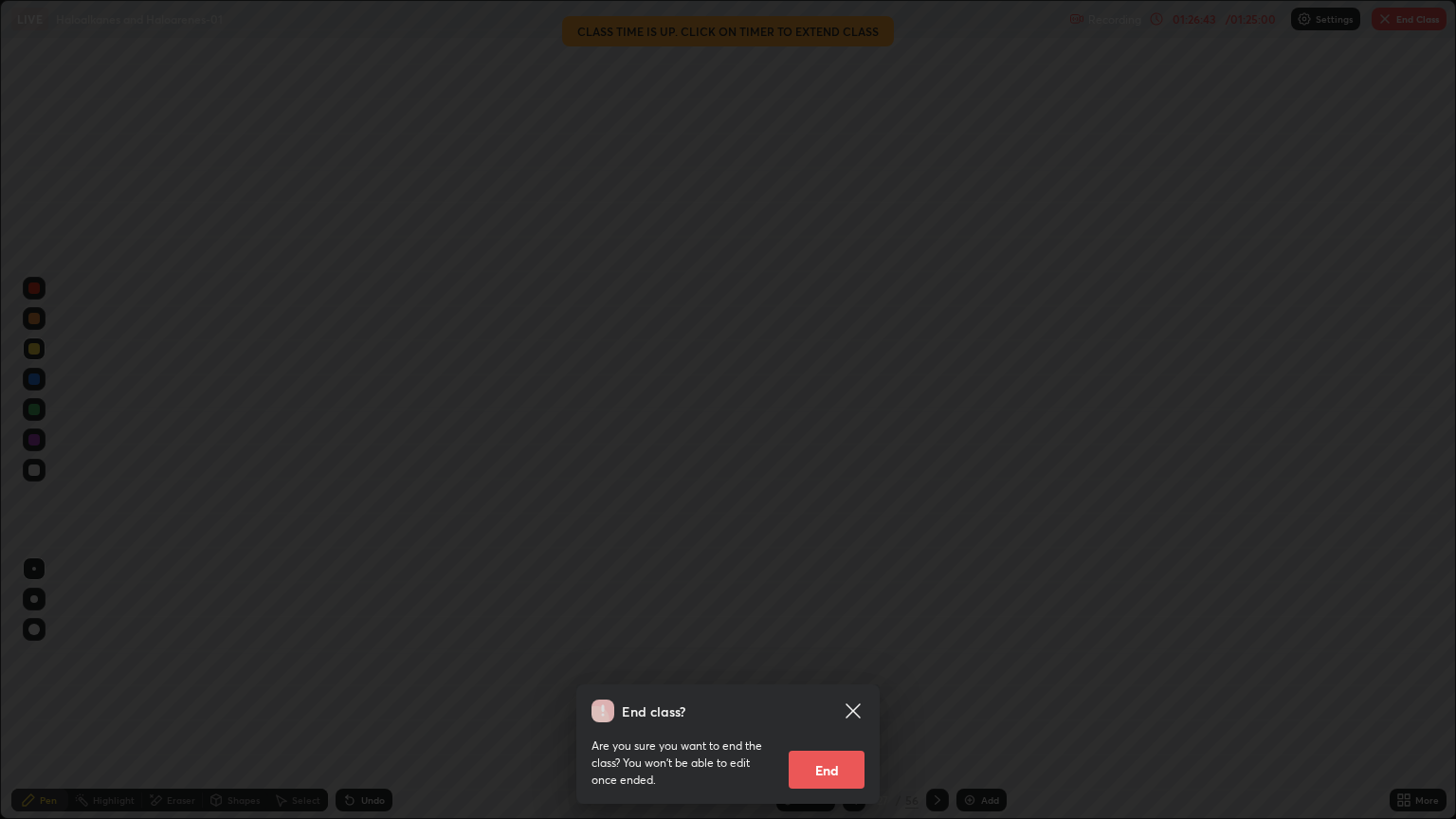 click on "End" at bounding box center (827, 770) 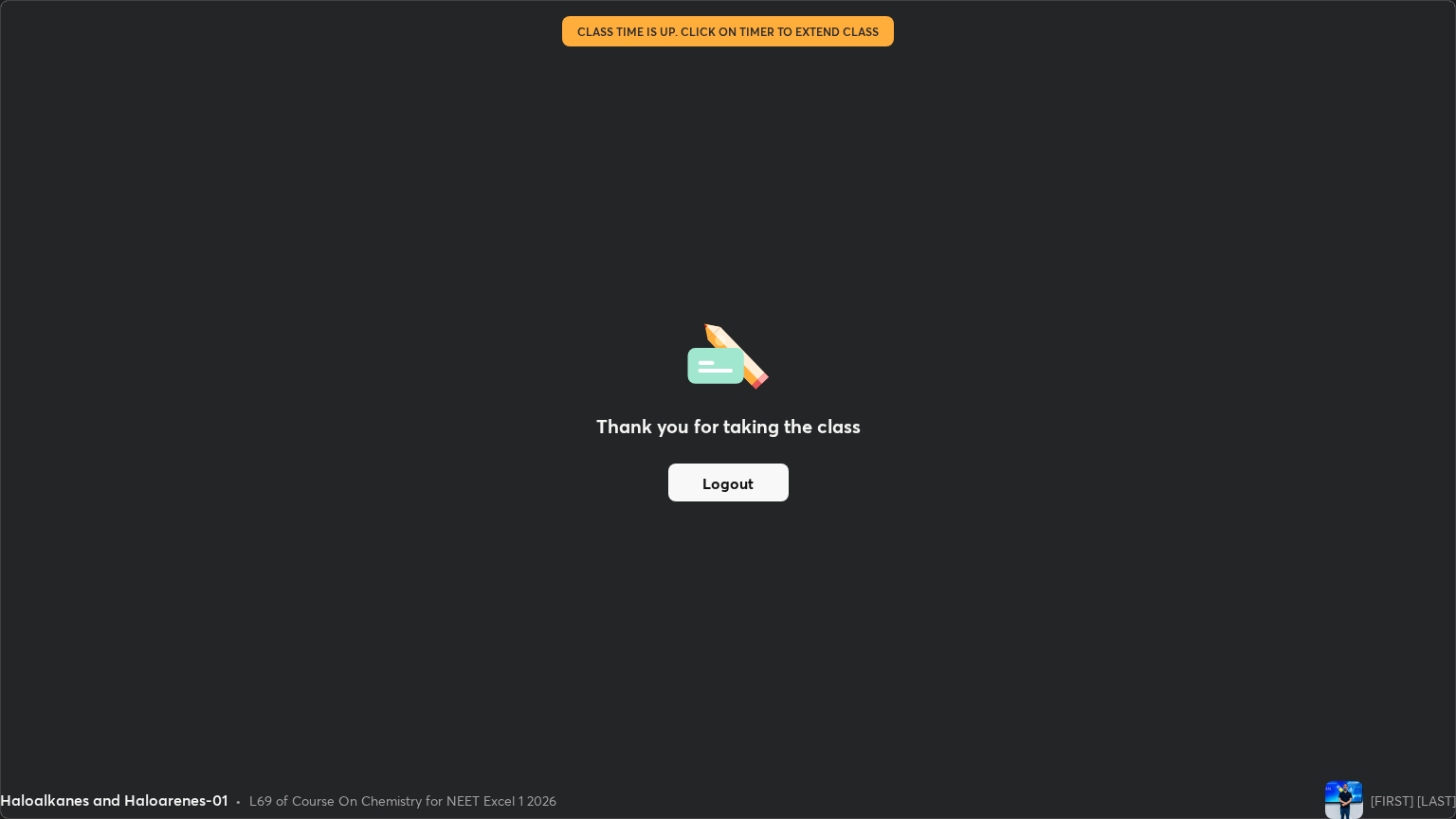 click on "Logout" at bounding box center (728, 482) 